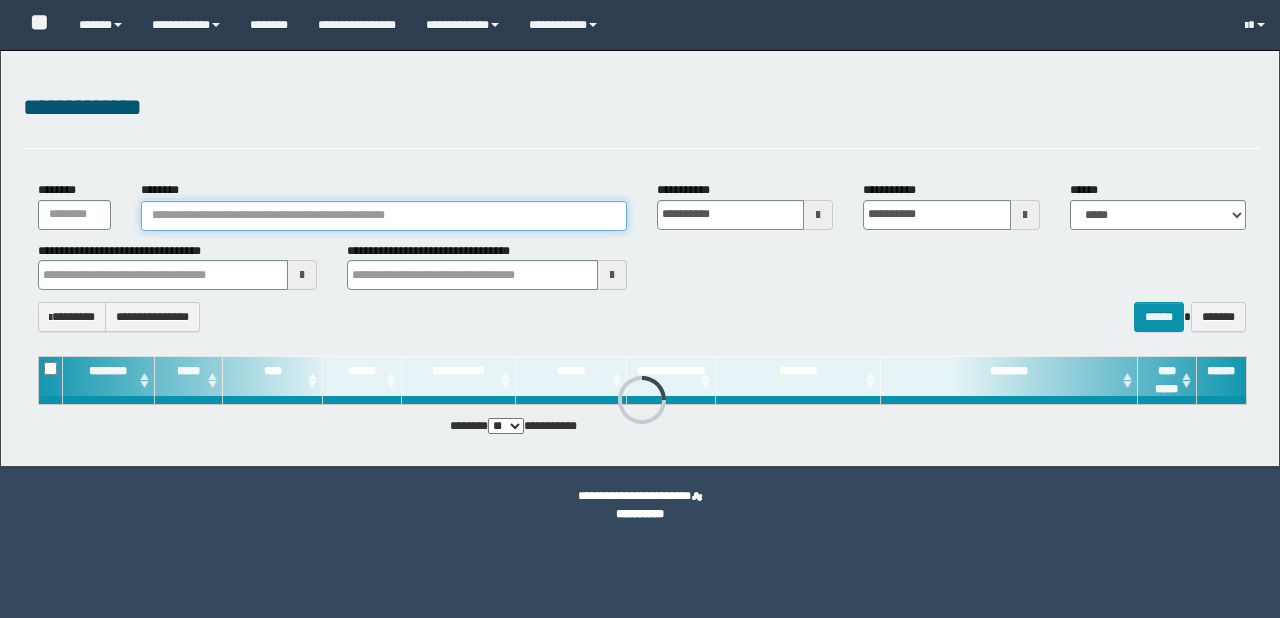 click on "********" at bounding box center (384, 216) 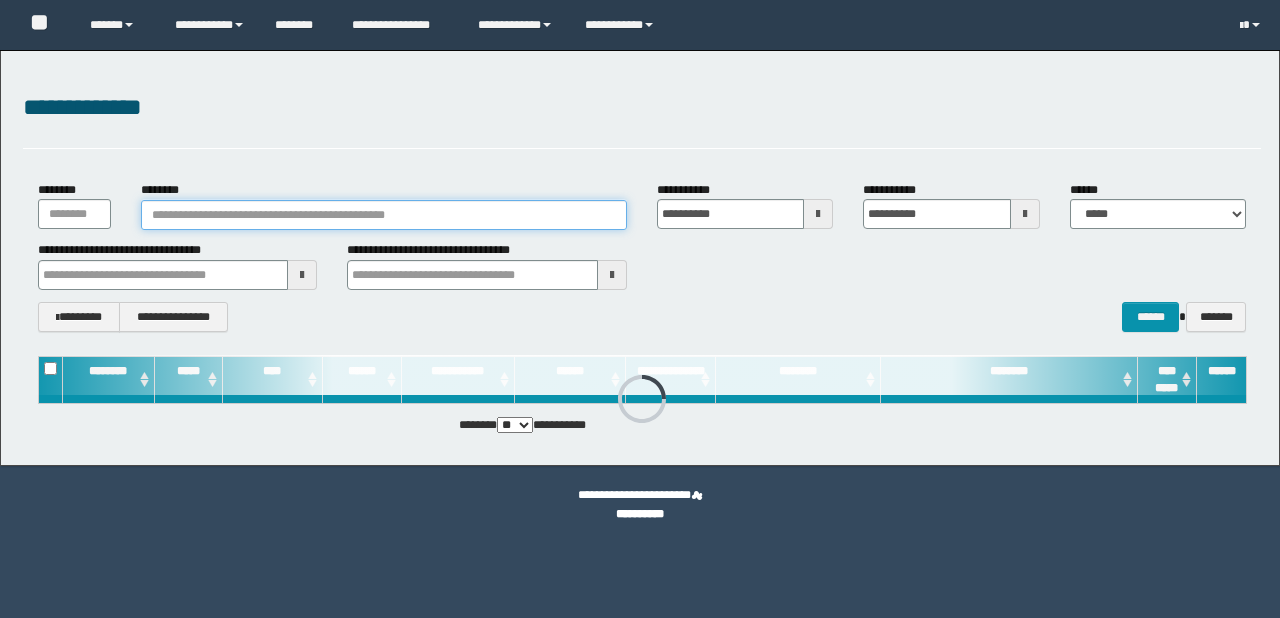 scroll, scrollTop: 0, scrollLeft: 0, axis: both 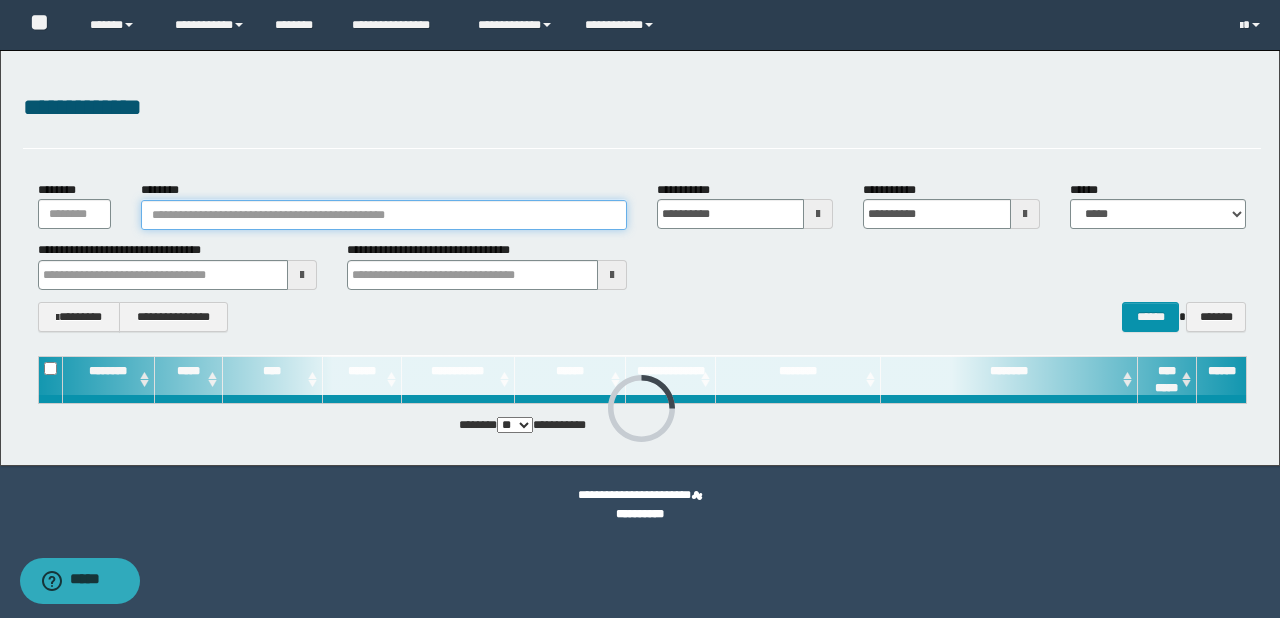 paste on "**********" 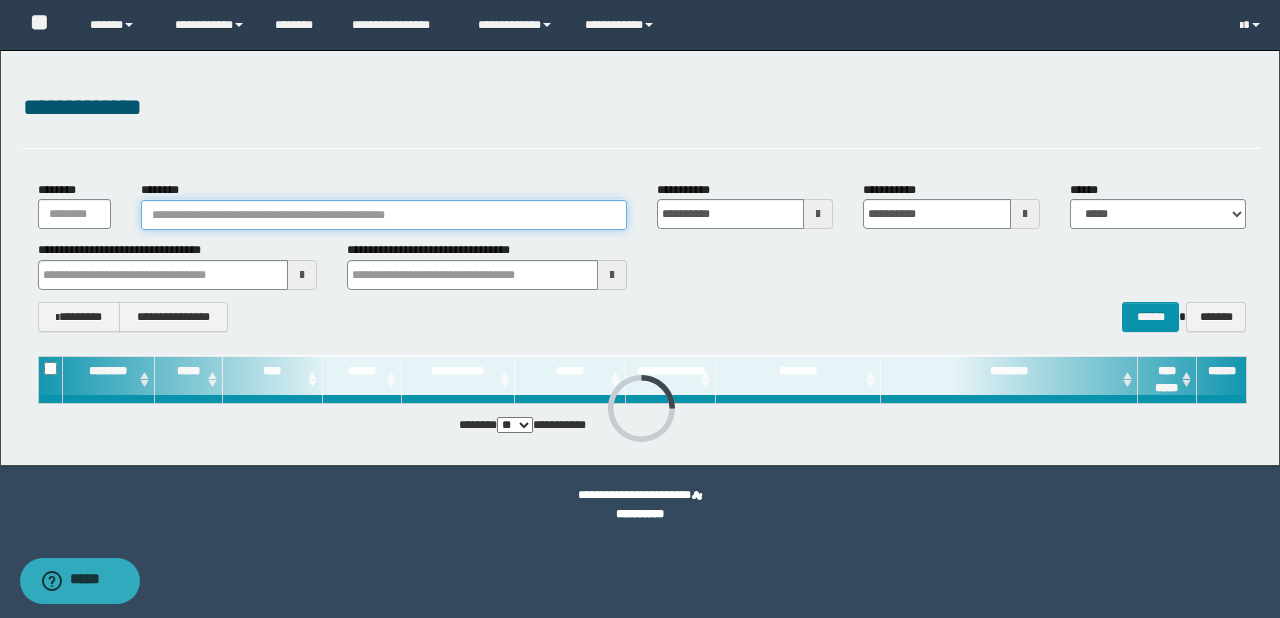type on "**********" 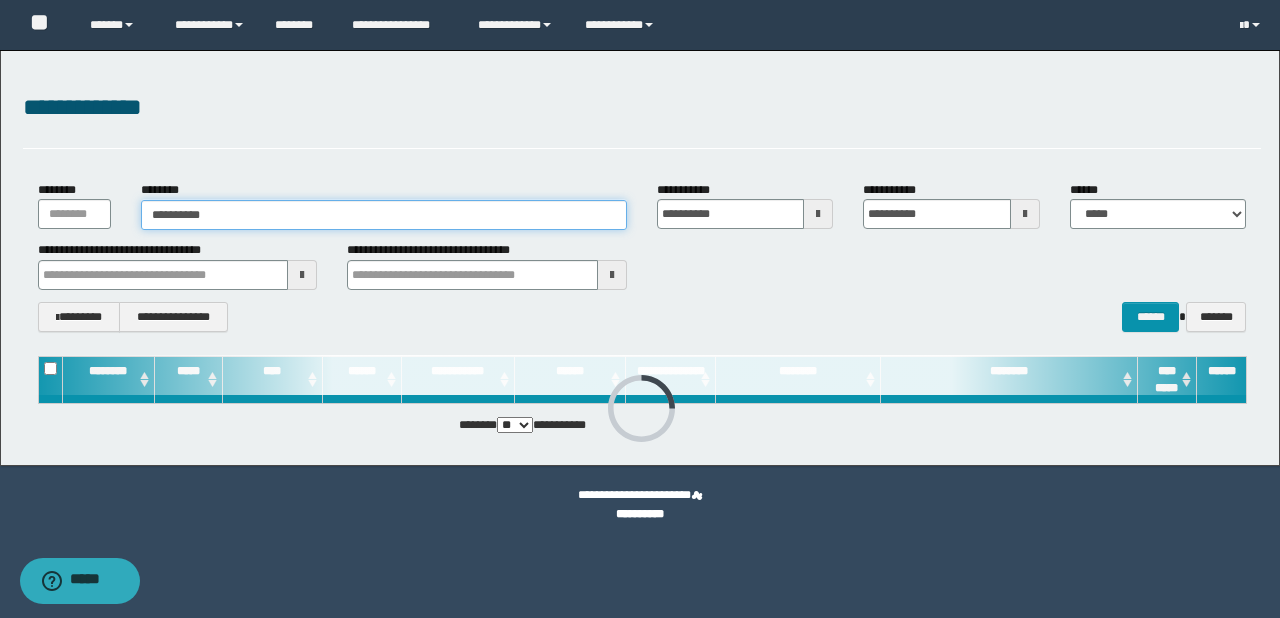 type on "**********" 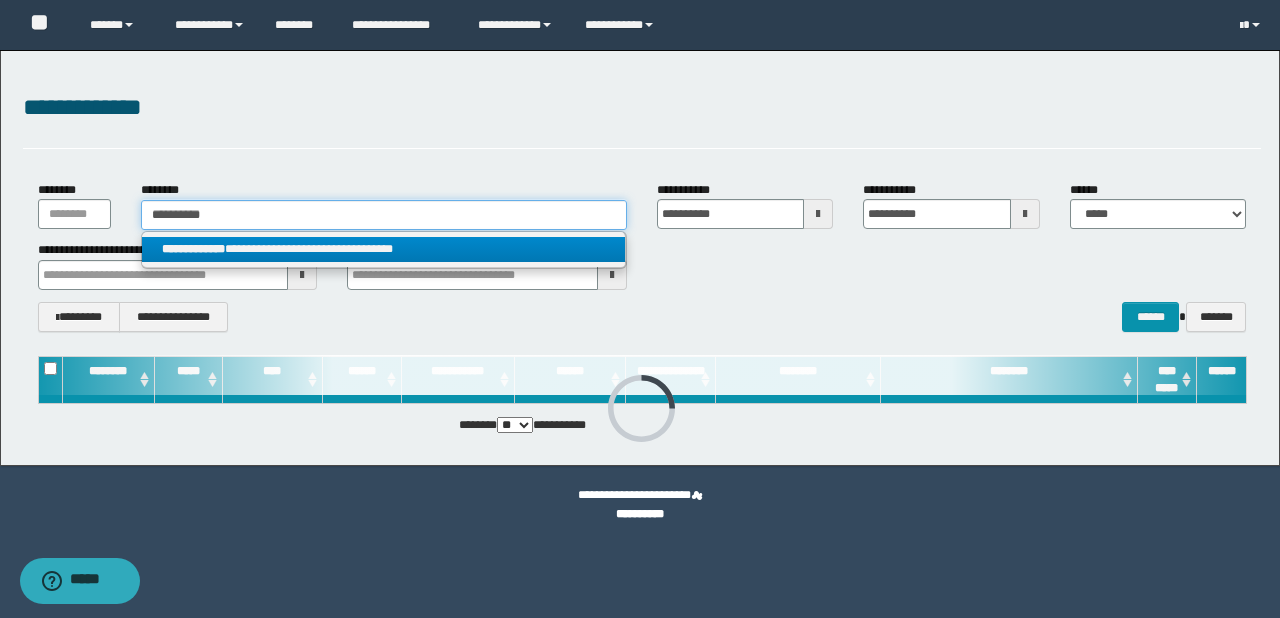 type on "**********" 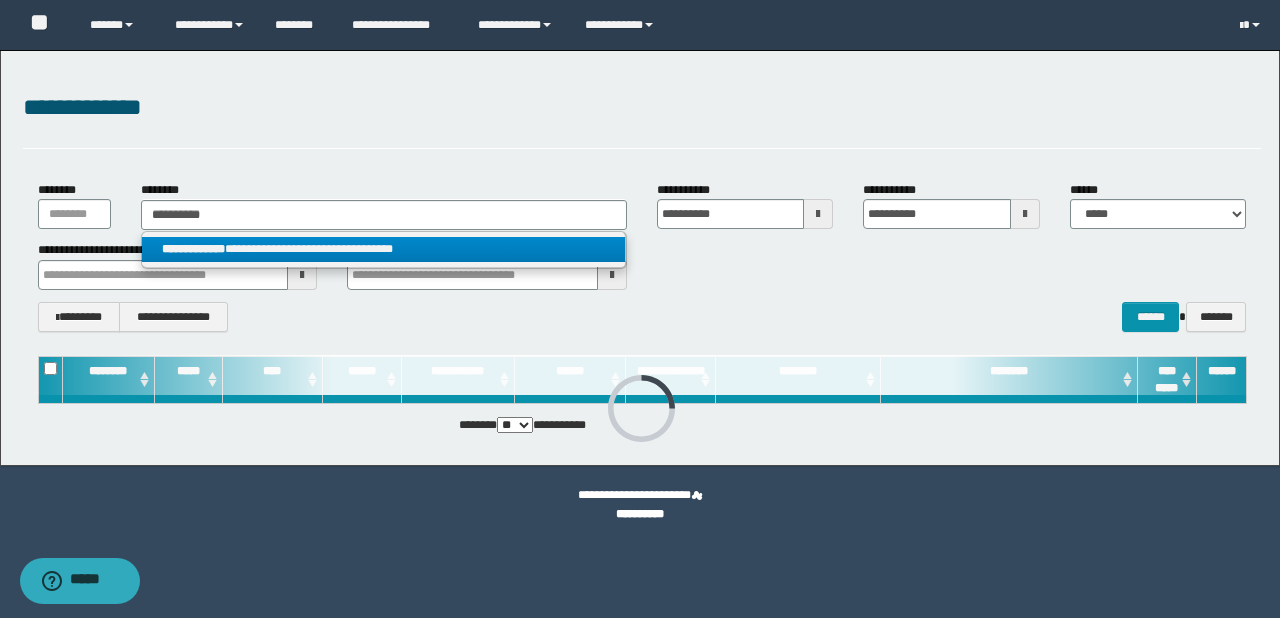 click on "**********" at bounding box center (384, 249) 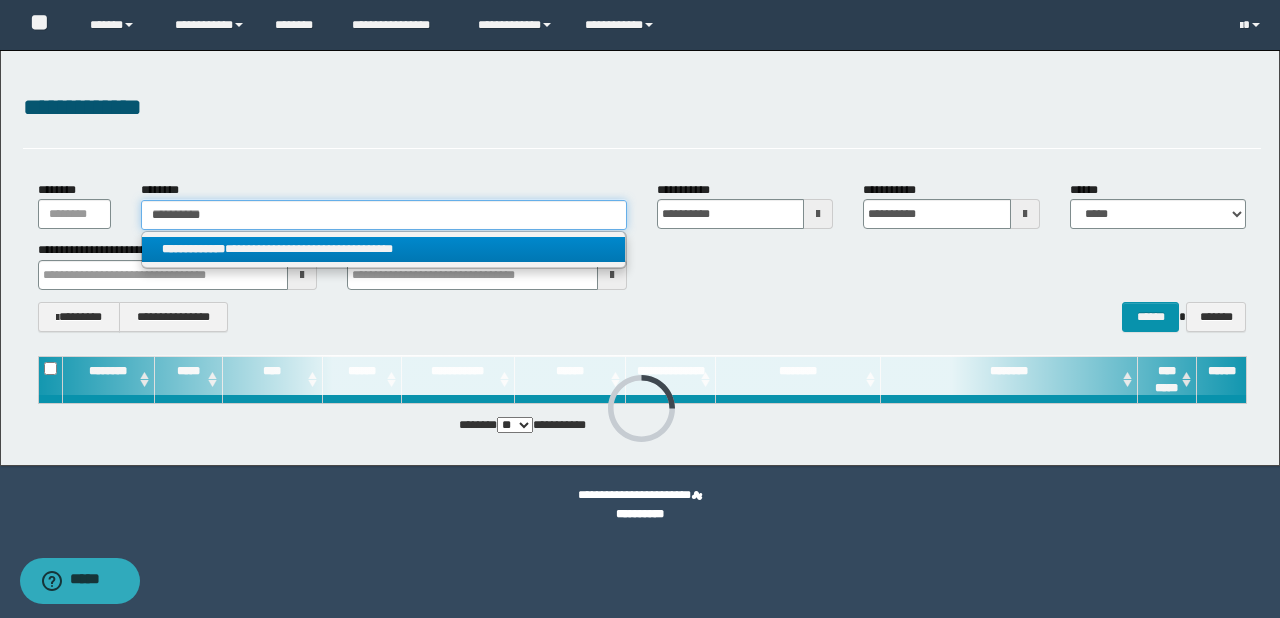 type 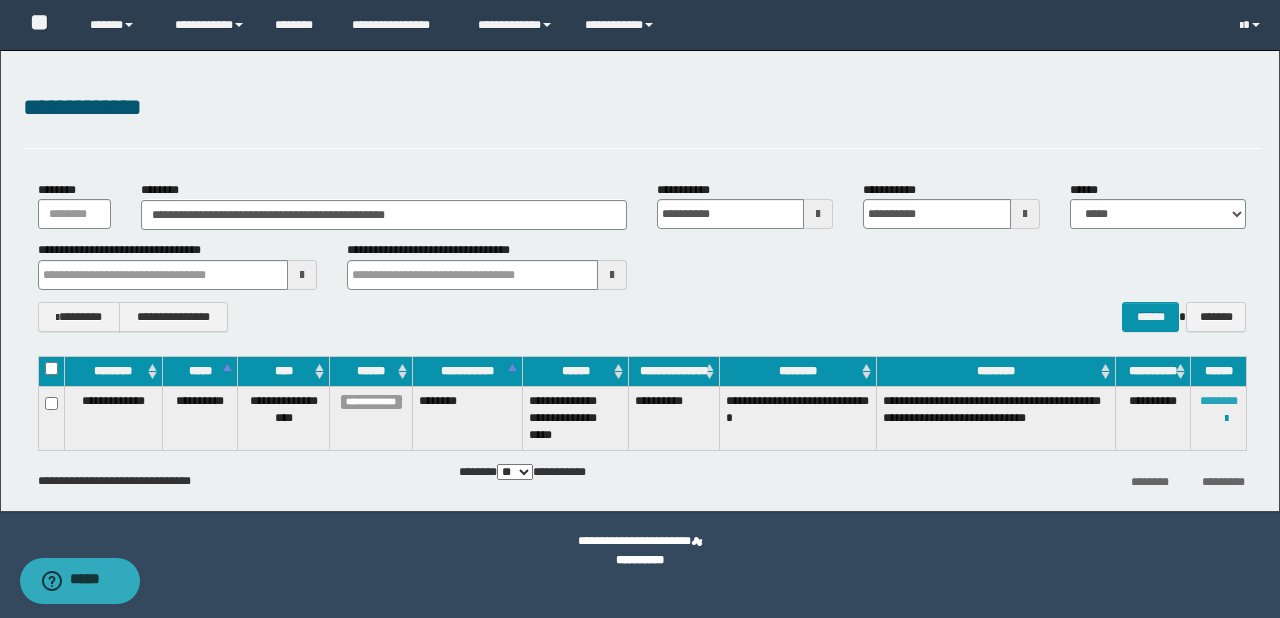 click on "********" at bounding box center [1219, 401] 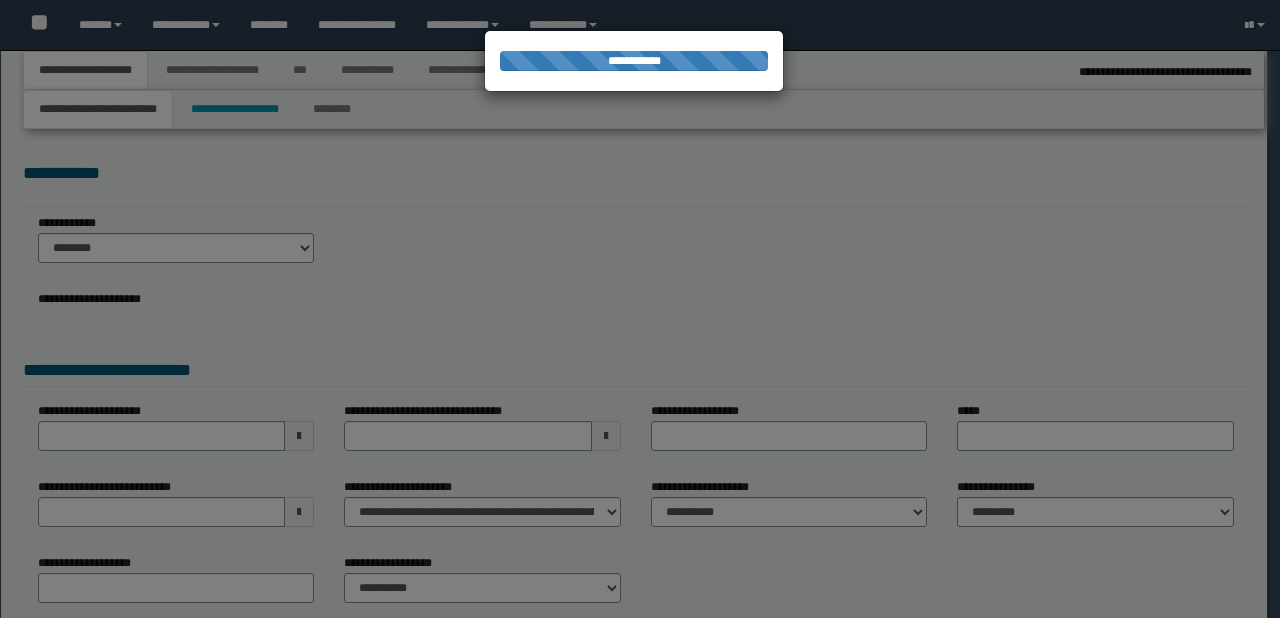 select on "*" 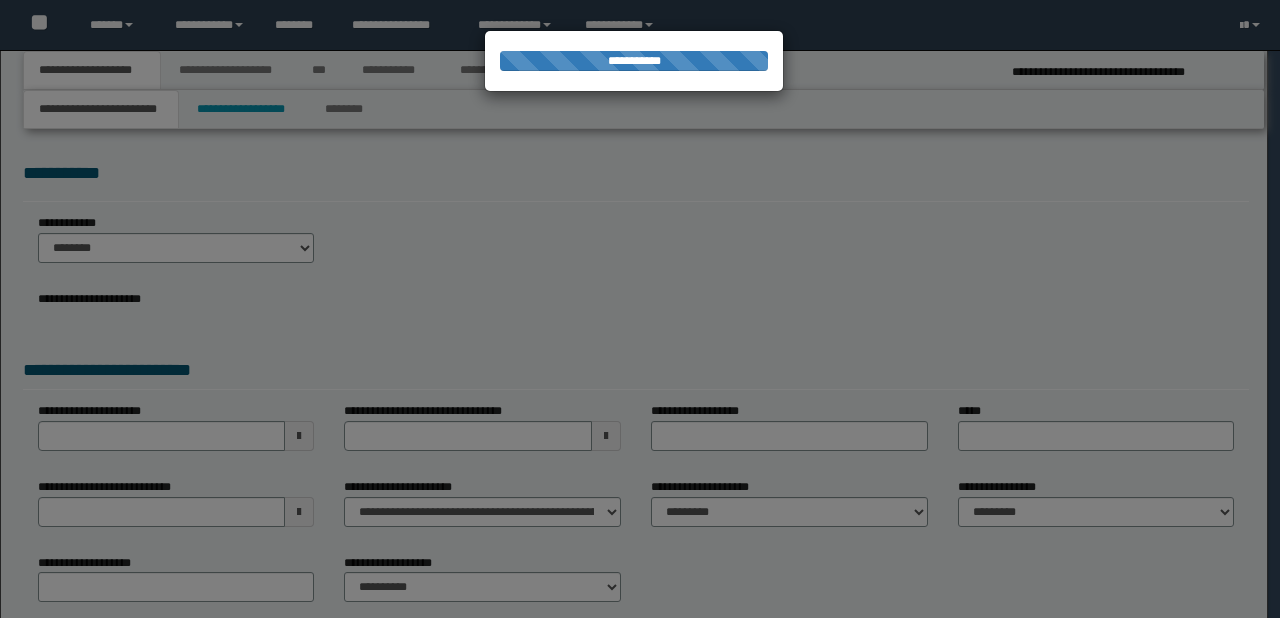 scroll, scrollTop: 0, scrollLeft: 0, axis: both 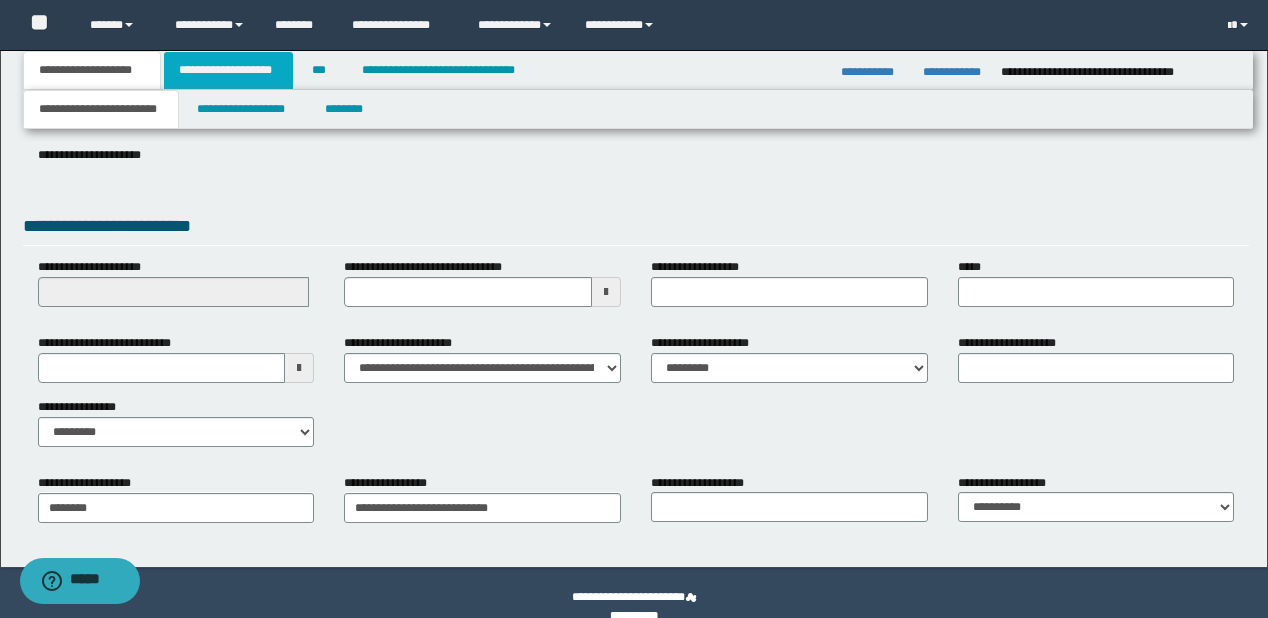 click on "**********" at bounding box center (228, 70) 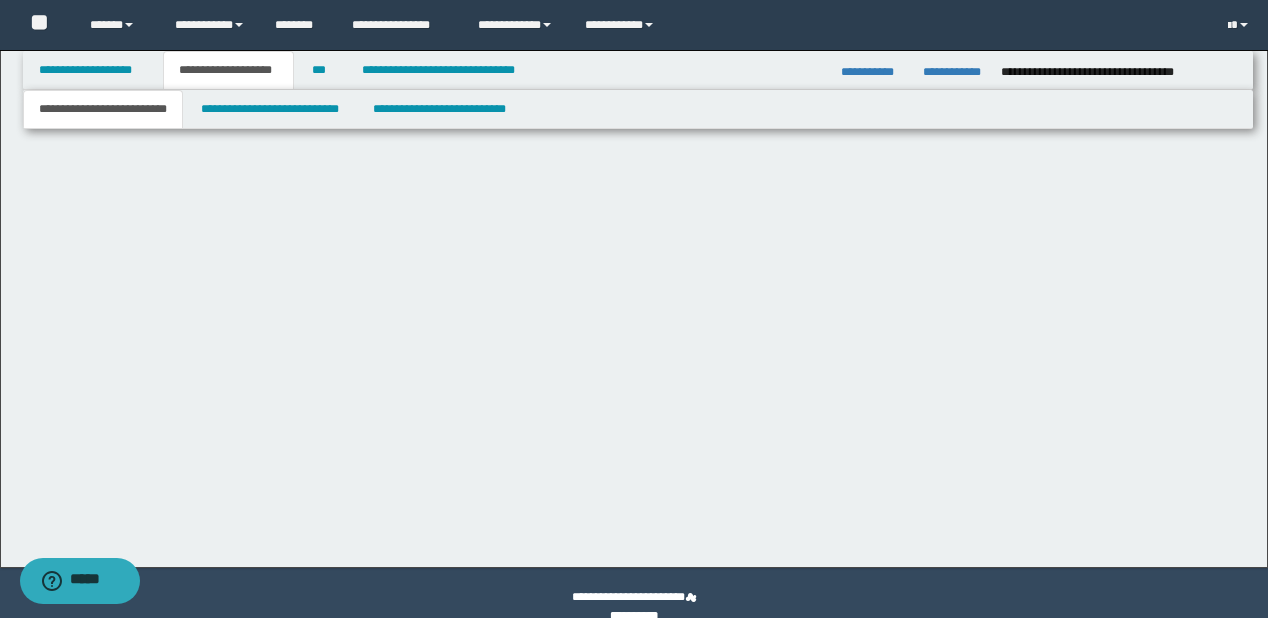 scroll, scrollTop: 0, scrollLeft: 0, axis: both 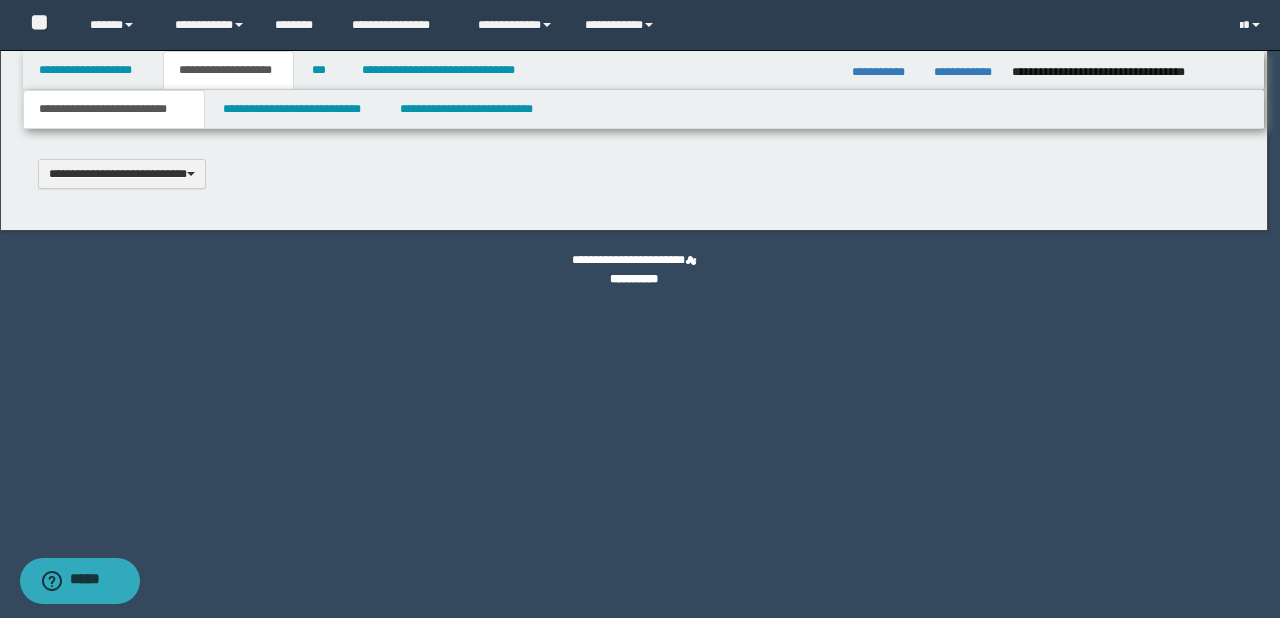 type 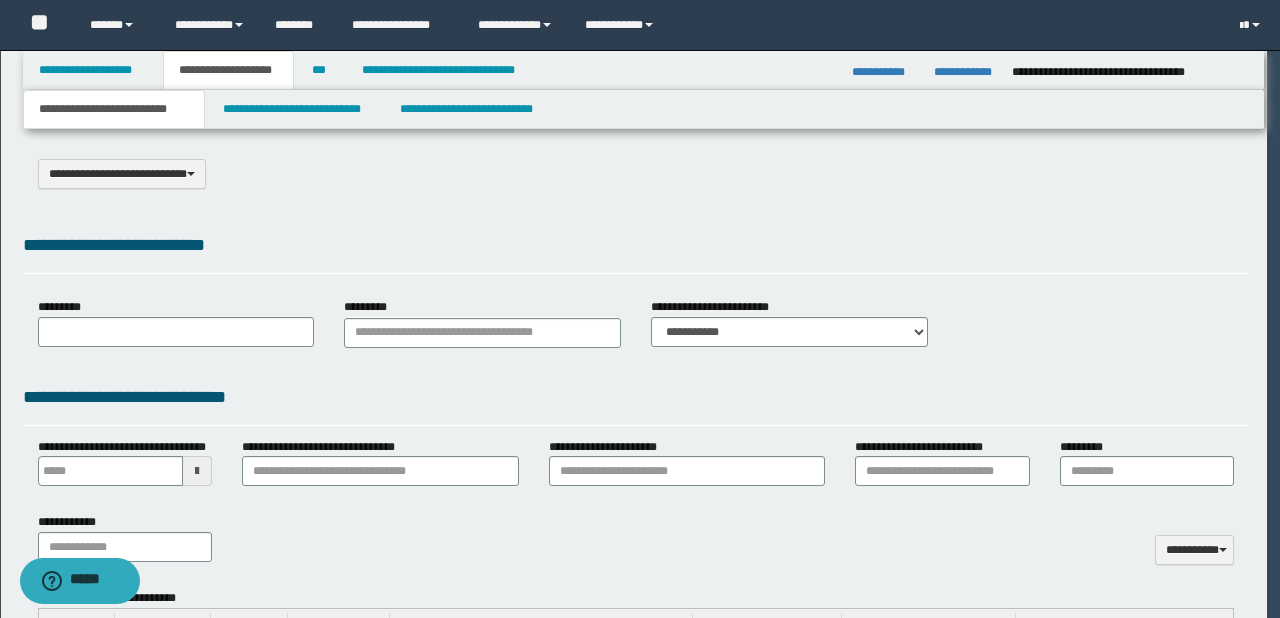type on "**********" 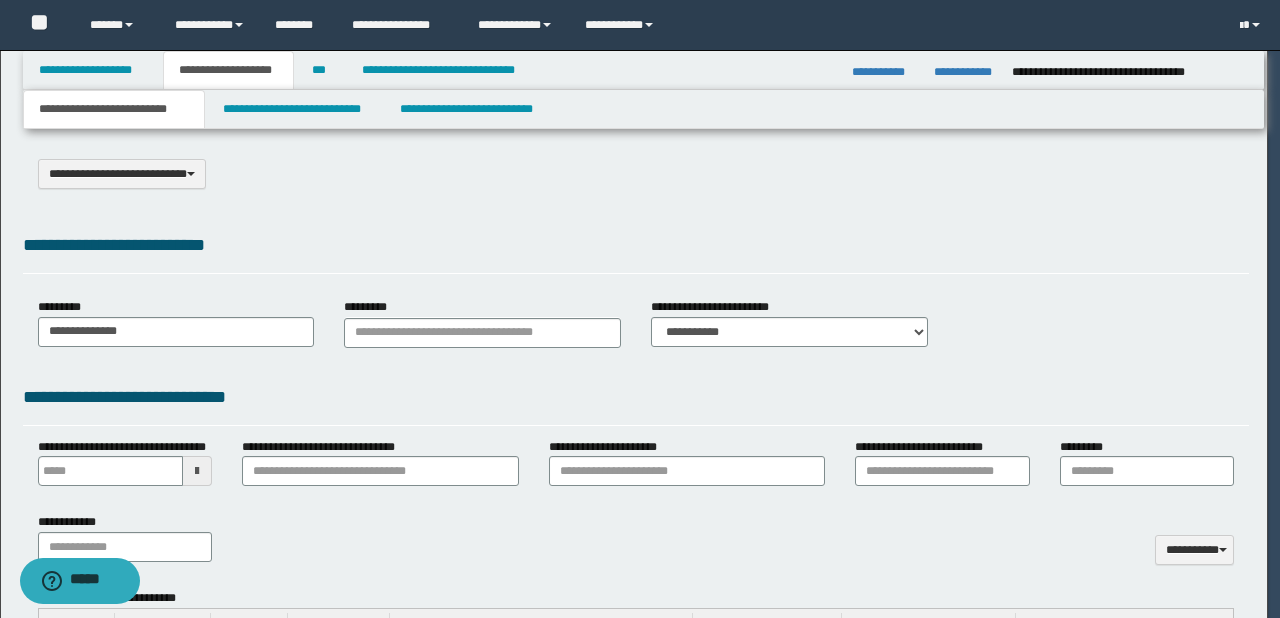 scroll, scrollTop: 0, scrollLeft: 0, axis: both 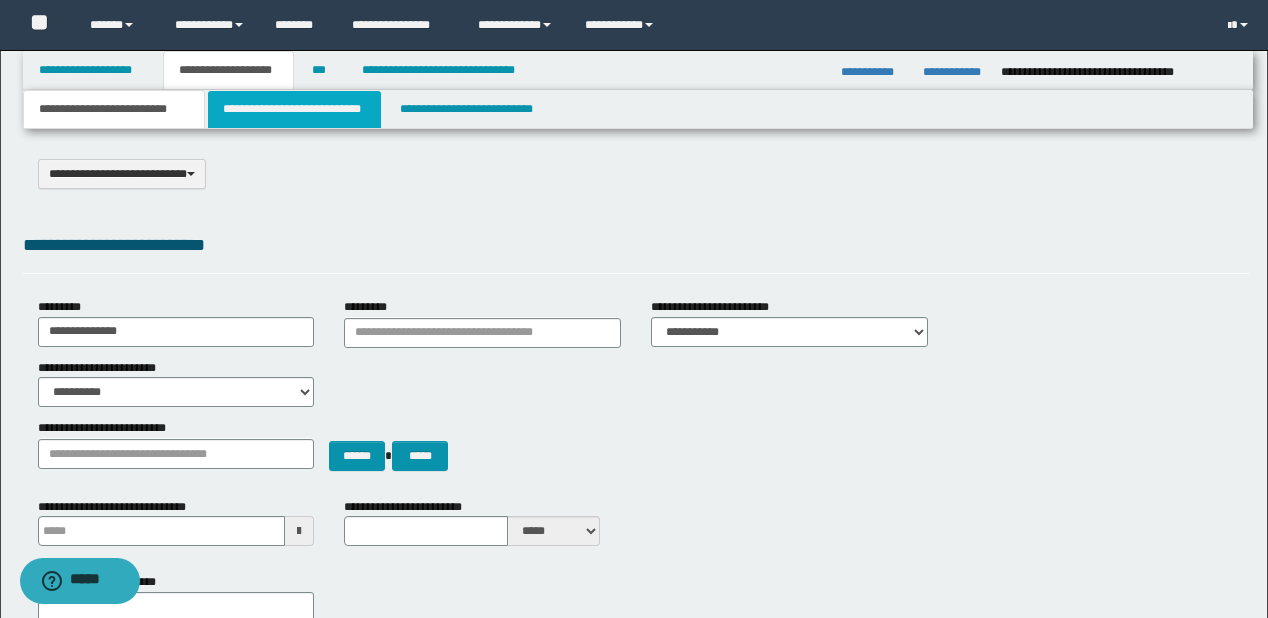 click on "**********" at bounding box center (294, 109) 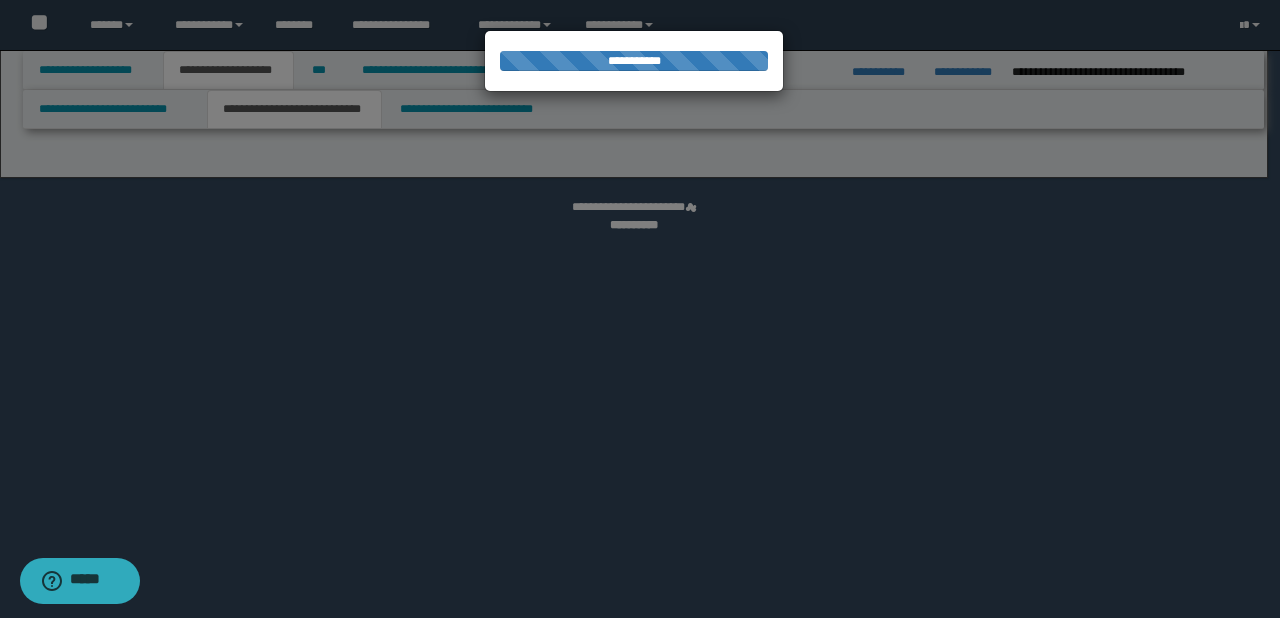 select on "*" 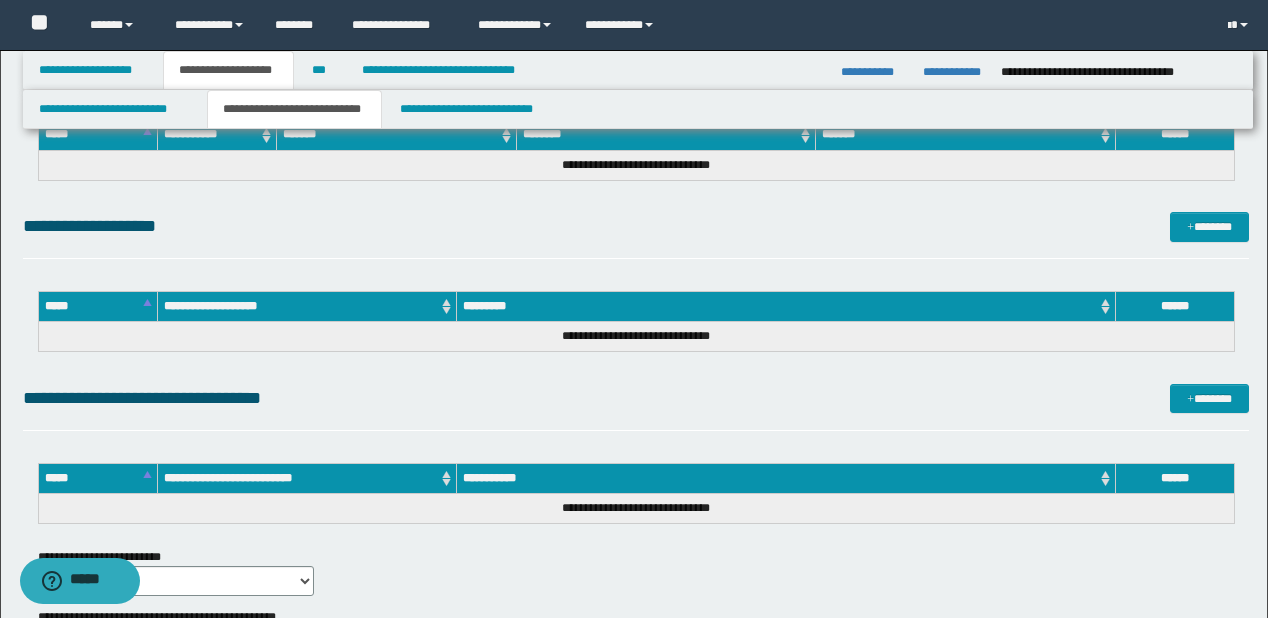 scroll, scrollTop: 3716, scrollLeft: 0, axis: vertical 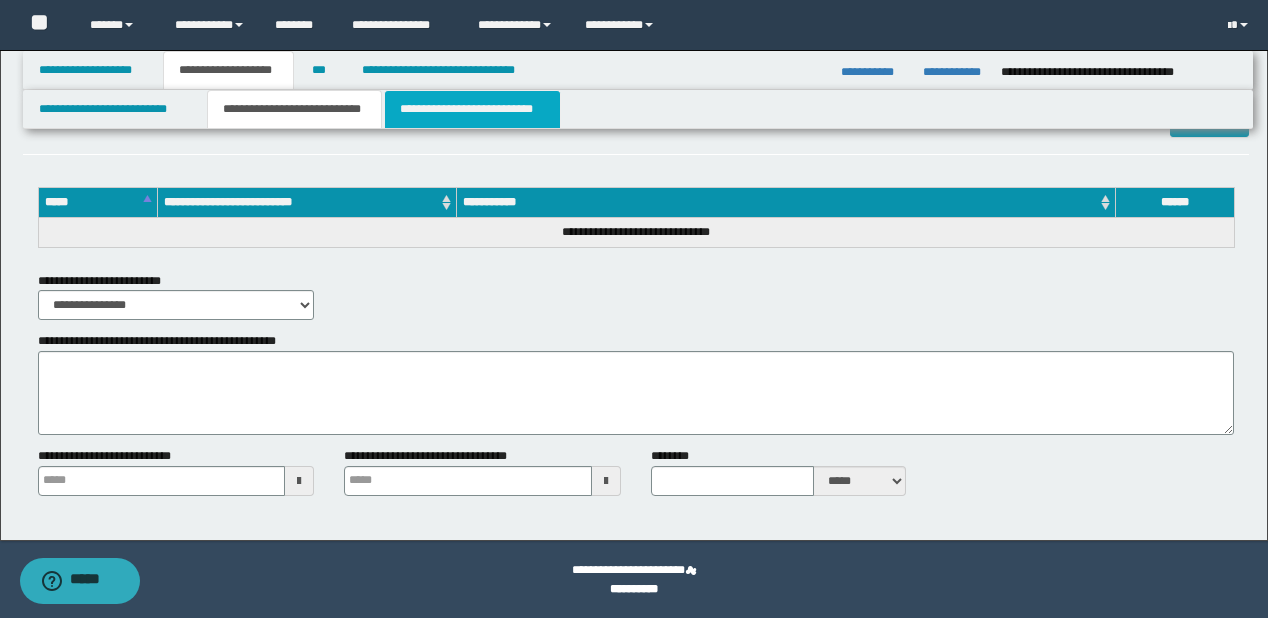 click on "**********" at bounding box center (472, 109) 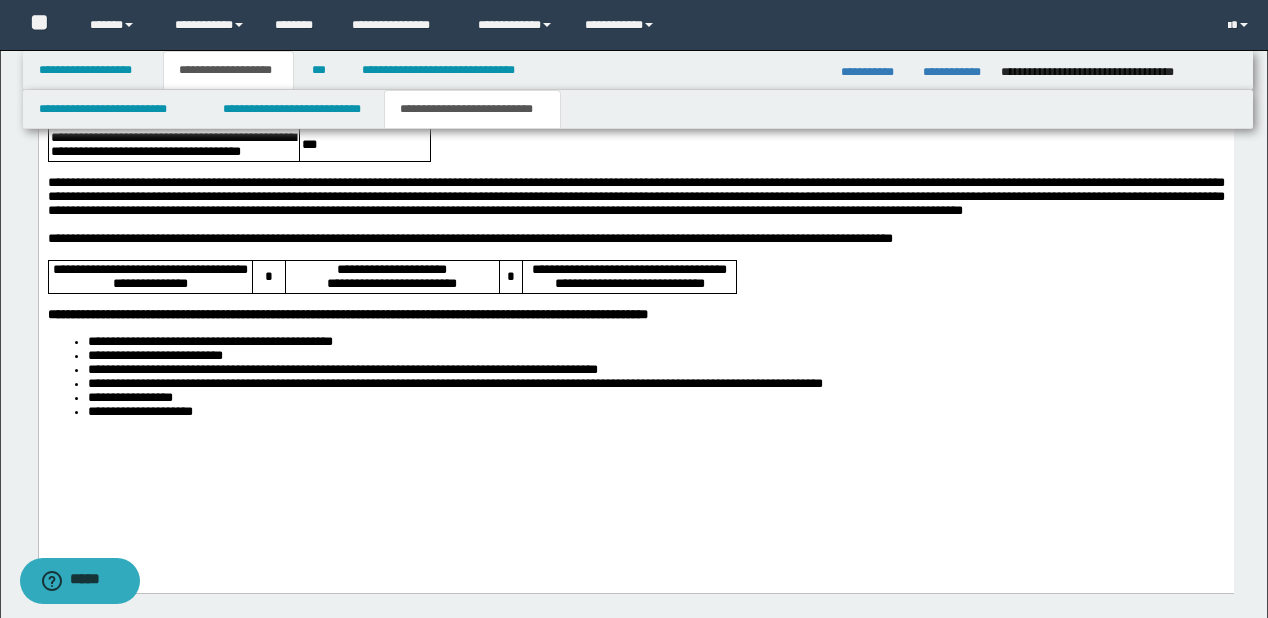 scroll, scrollTop: 1600, scrollLeft: 0, axis: vertical 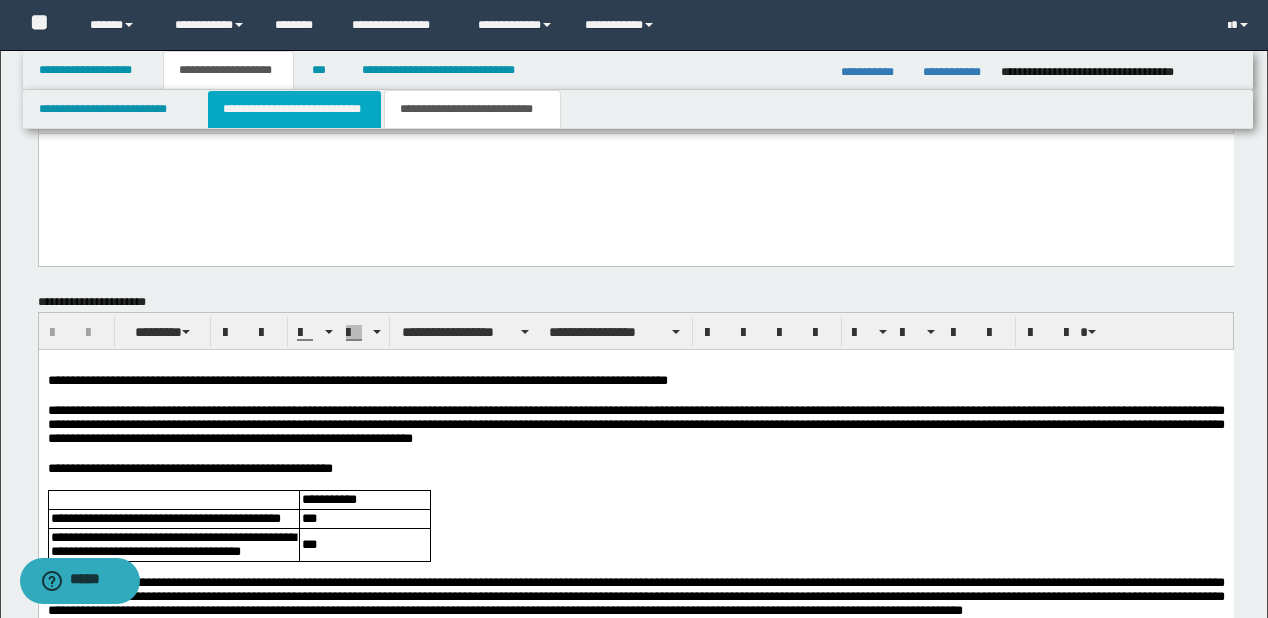 click on "**********" at bounding box center [294, 109] 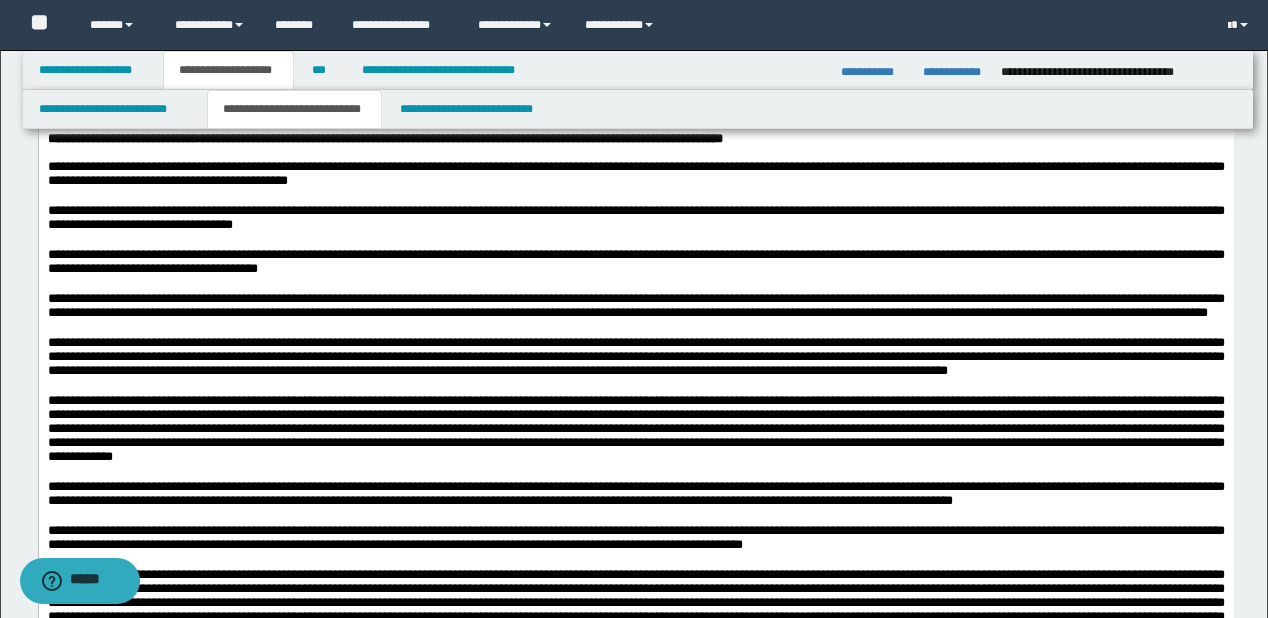 scroll, scrollTop: 560, scrollLeft: 0, axis: vertical 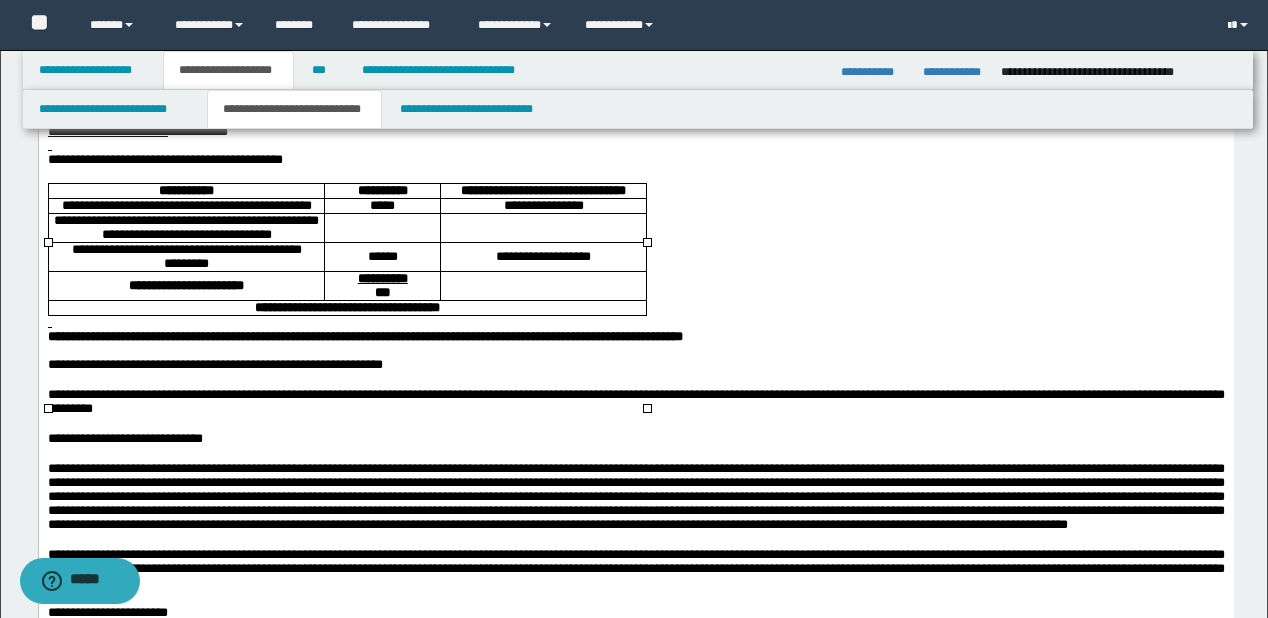 click at bounding box center [382, 227] 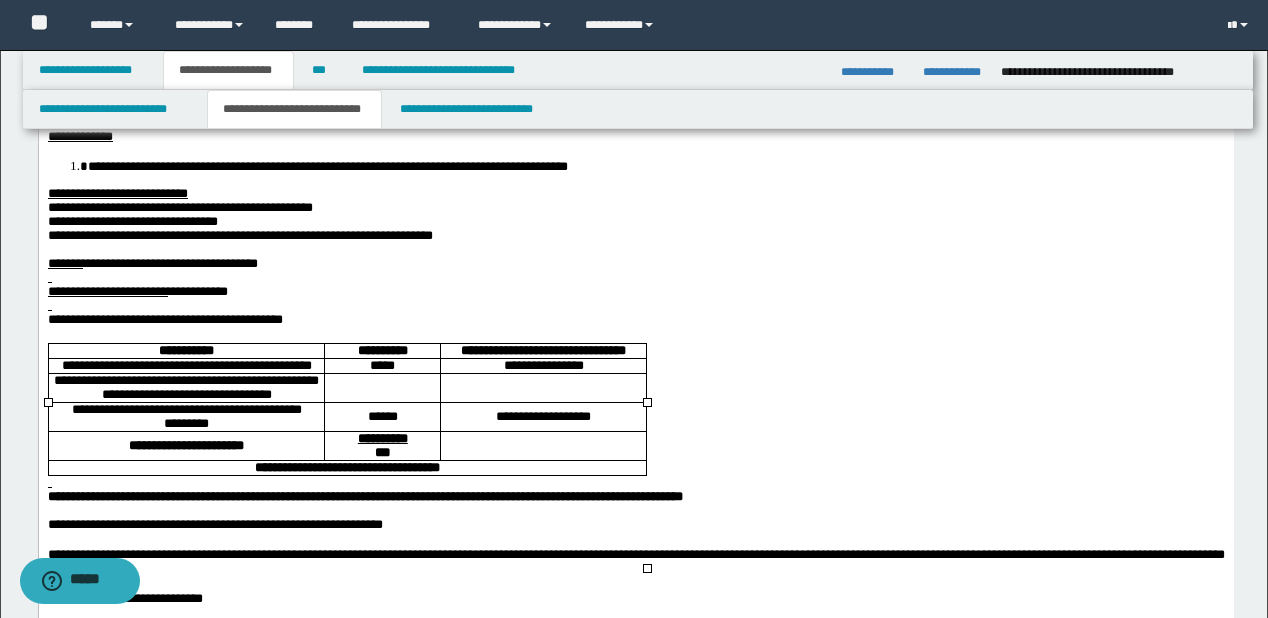 scroll, scrollTop: 480, scrollLeft: 0, axis: vertical 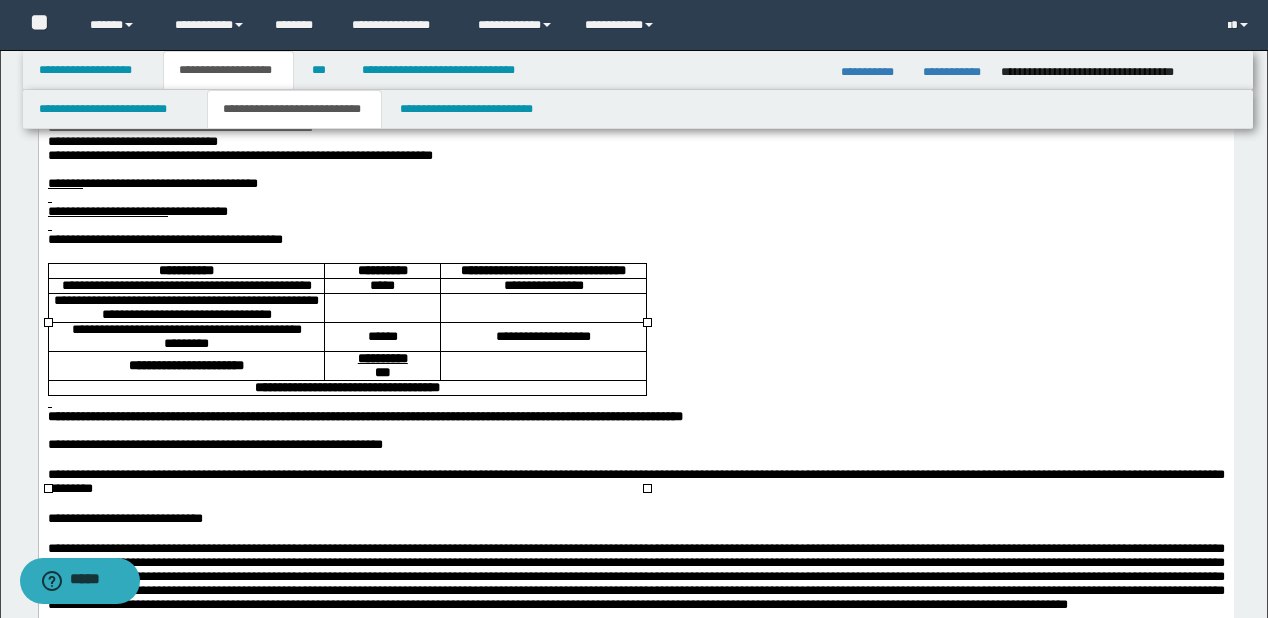 click on "*****" at bounding box center [381, 286] 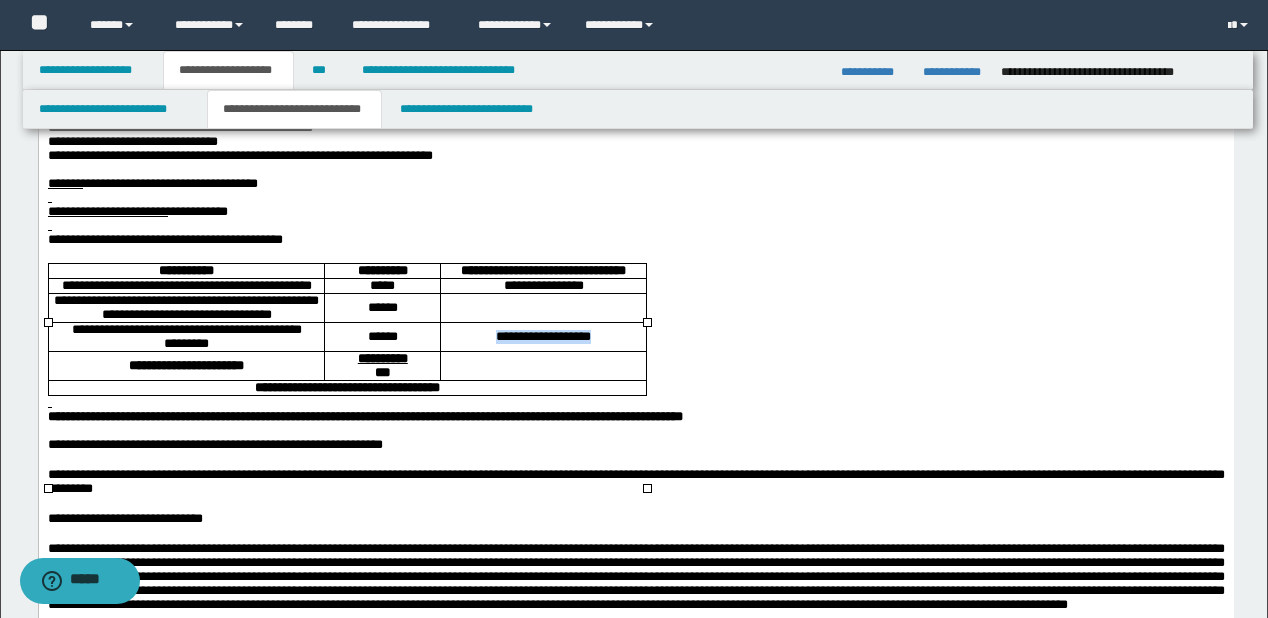 drag, startPoint x: 482, startPoint y: 427, endPoint x: 621, endPoint y: 432, distance: 139.0899 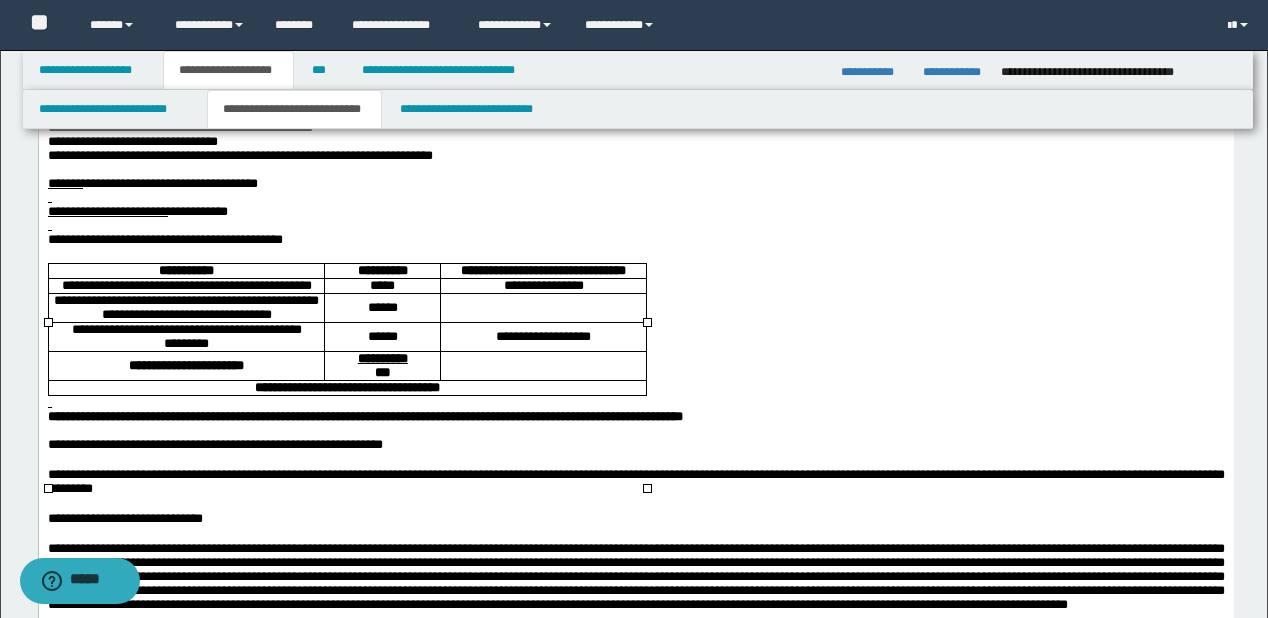 click at bounding box center [543, 307] 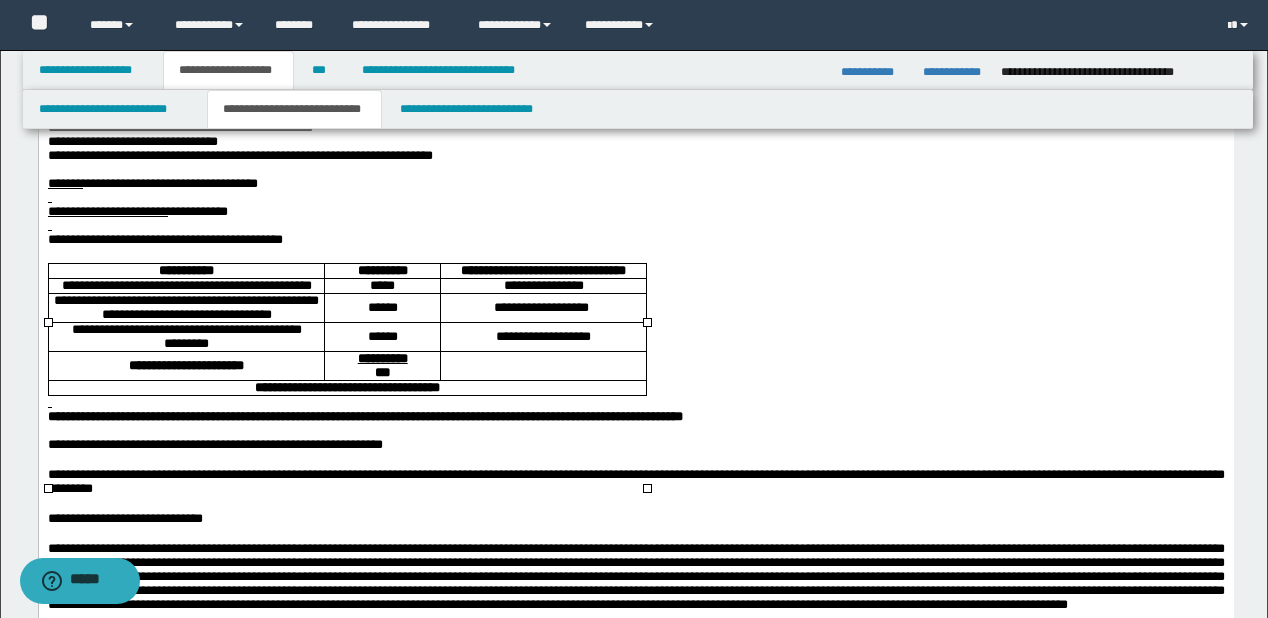 click on "******" at bounding box center (381, 337) 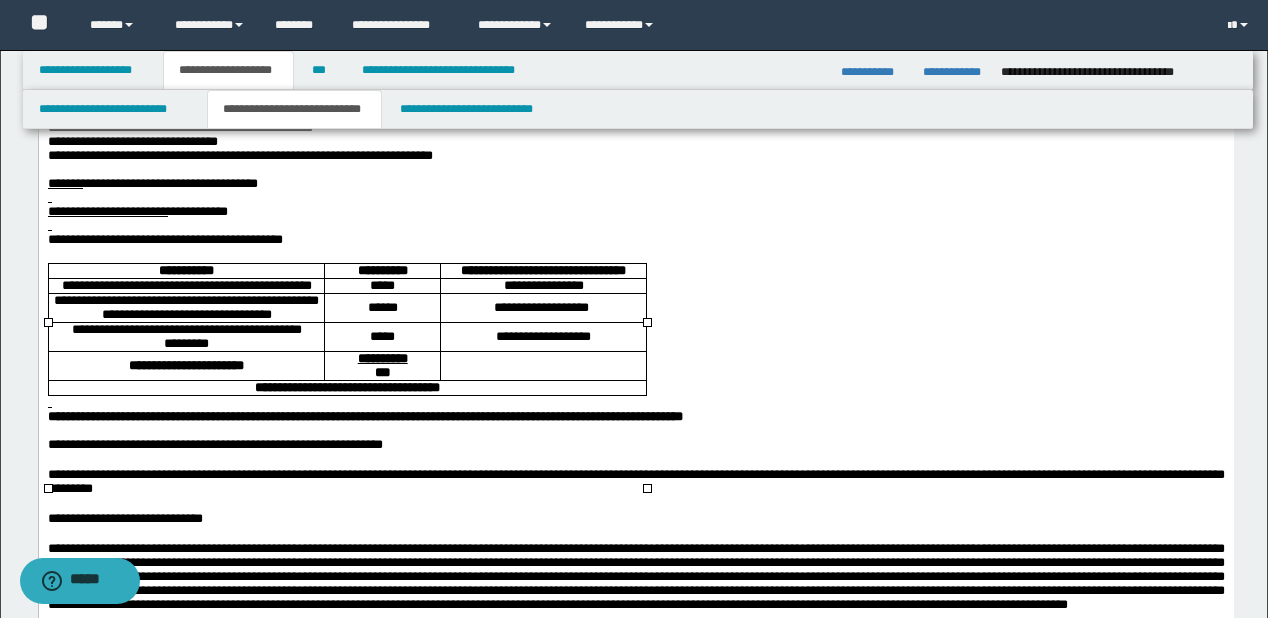 click on "**********" at bounding box center [542, 336] 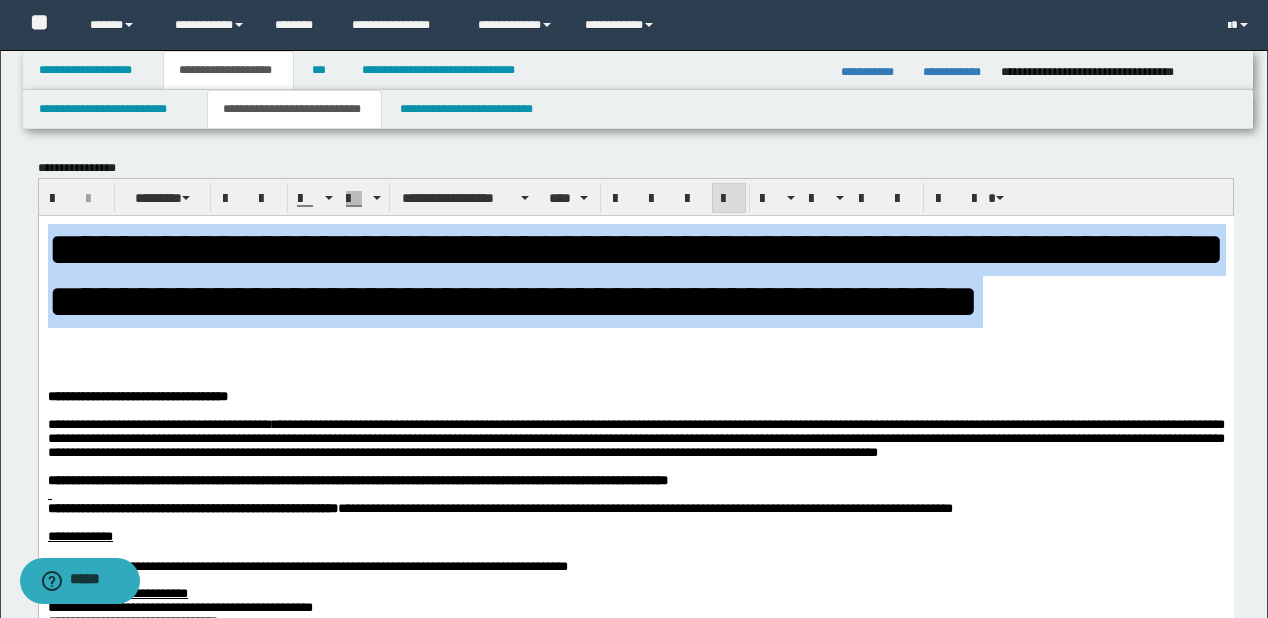 drag, startPoint x: 50, startPoint y: 249, endPoint x: 317, endPoint y: 349, distance: 285.11224 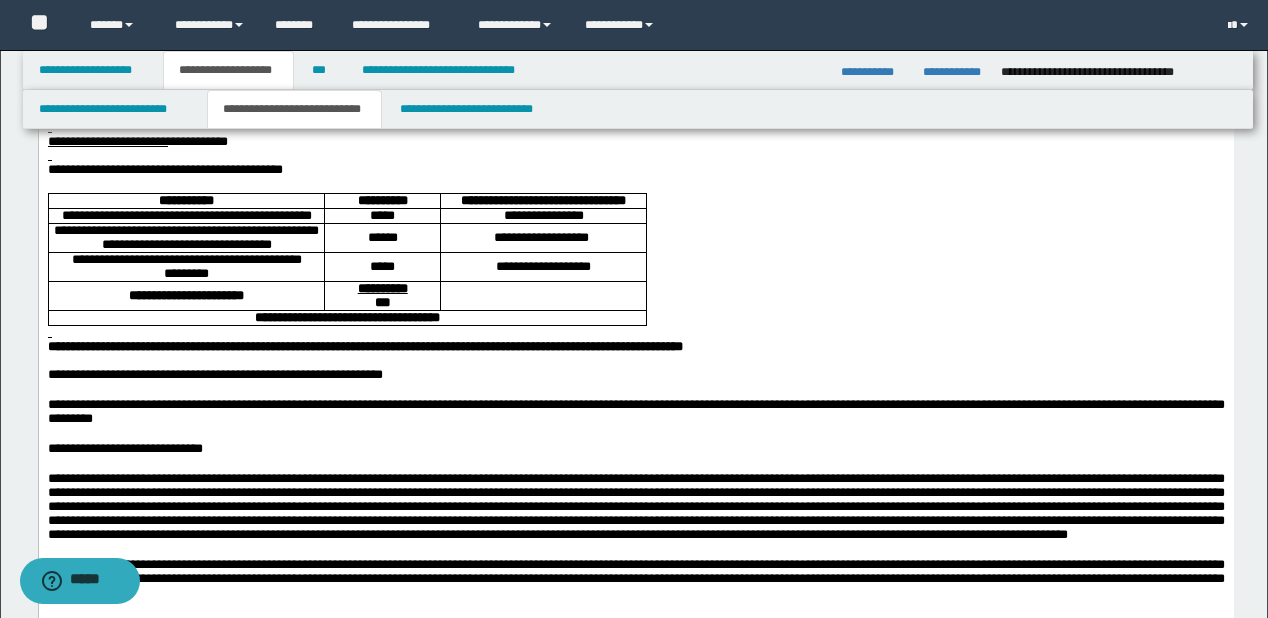 scroll, scrollTop: 480, scrollLeft: 0, axis: vertical 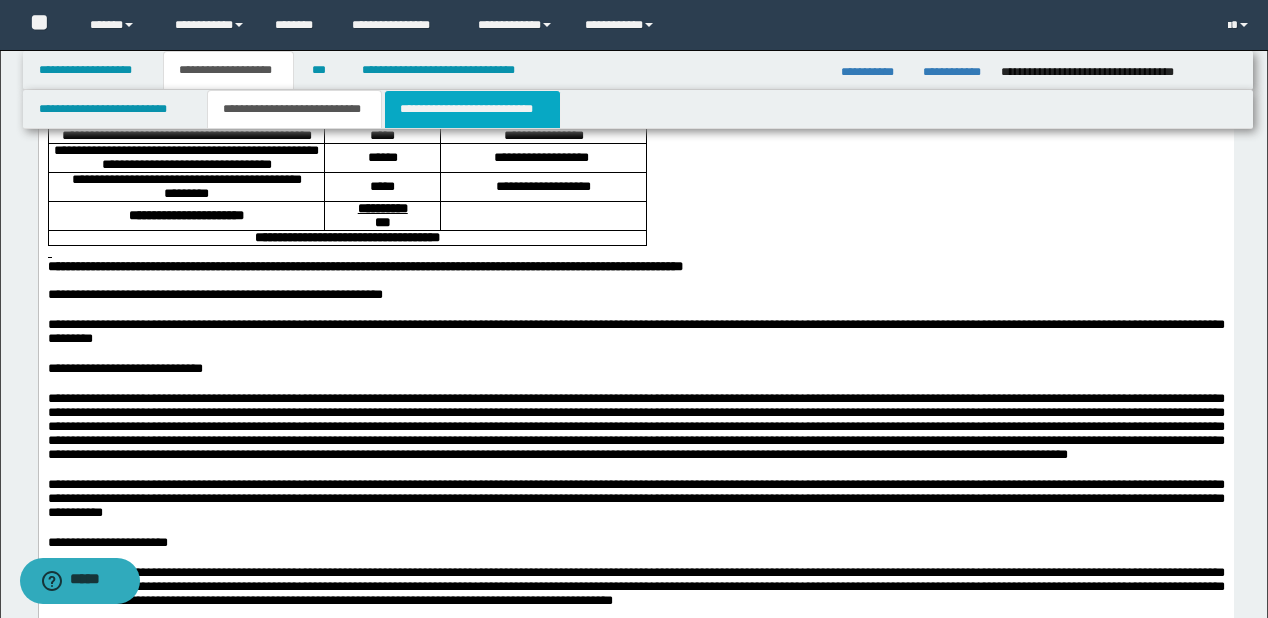 click on "**********" at bounding box center (472, 109) 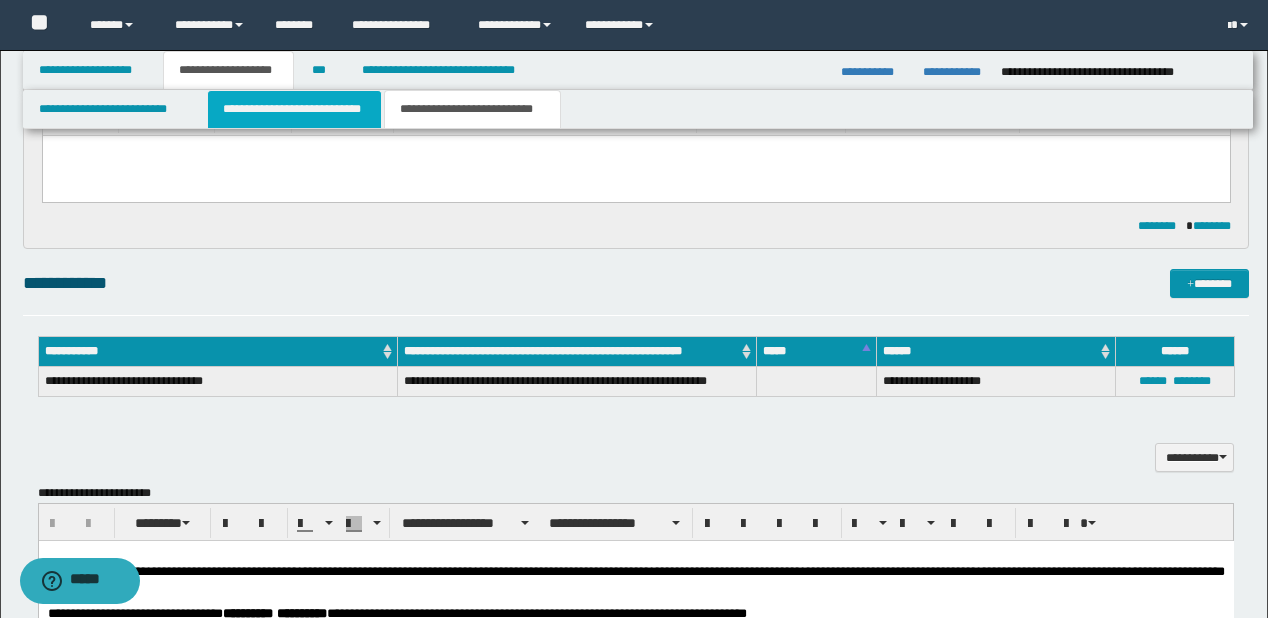 click on "**********" at bounding box center [294, 109] 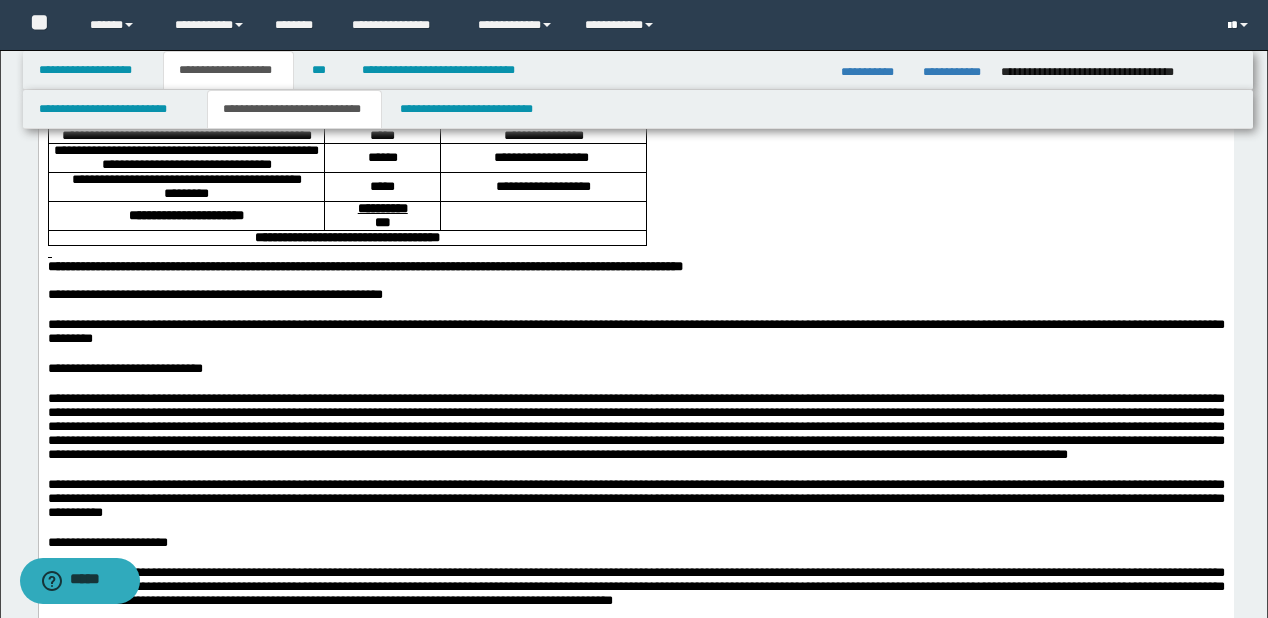 click at bounding box center (1229, 26) 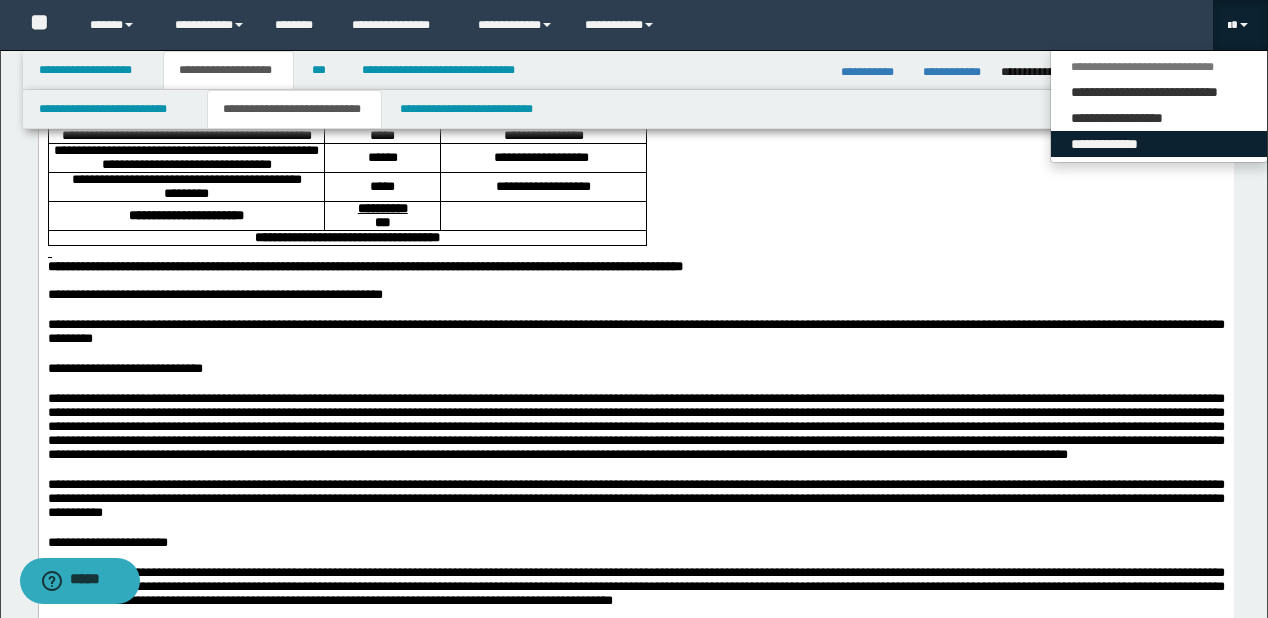 click on "**********" at bounding box center [1159, 144] 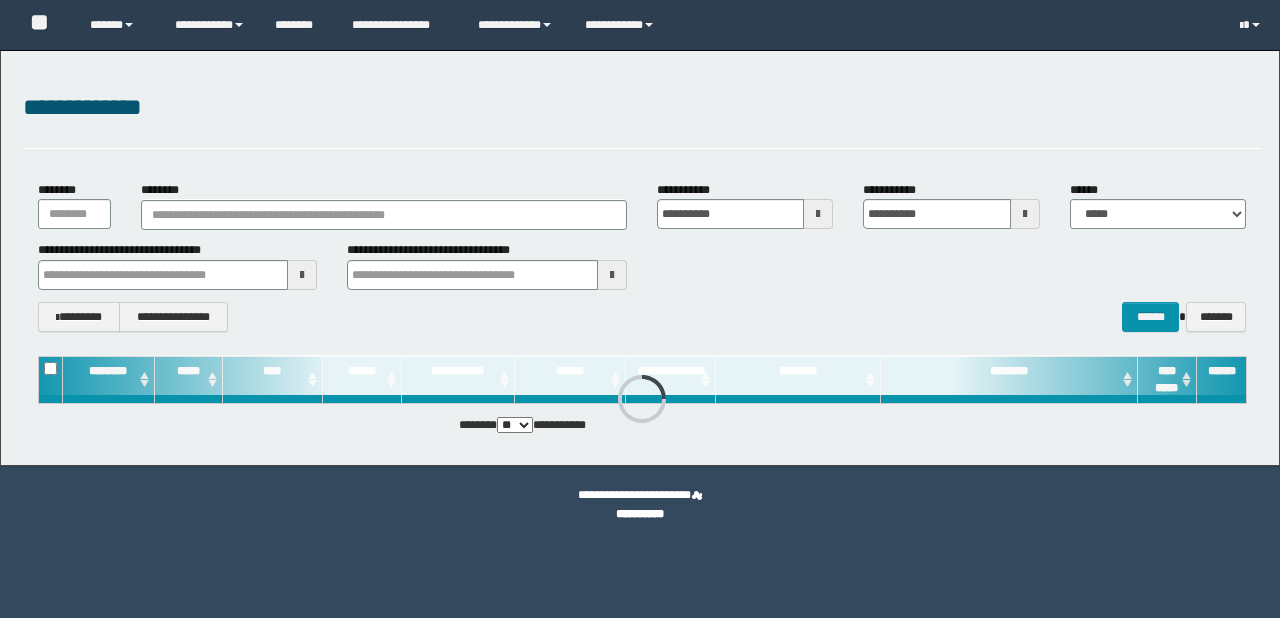 scroll, scrollTop: 0, scrollLeft: 0, axis: both 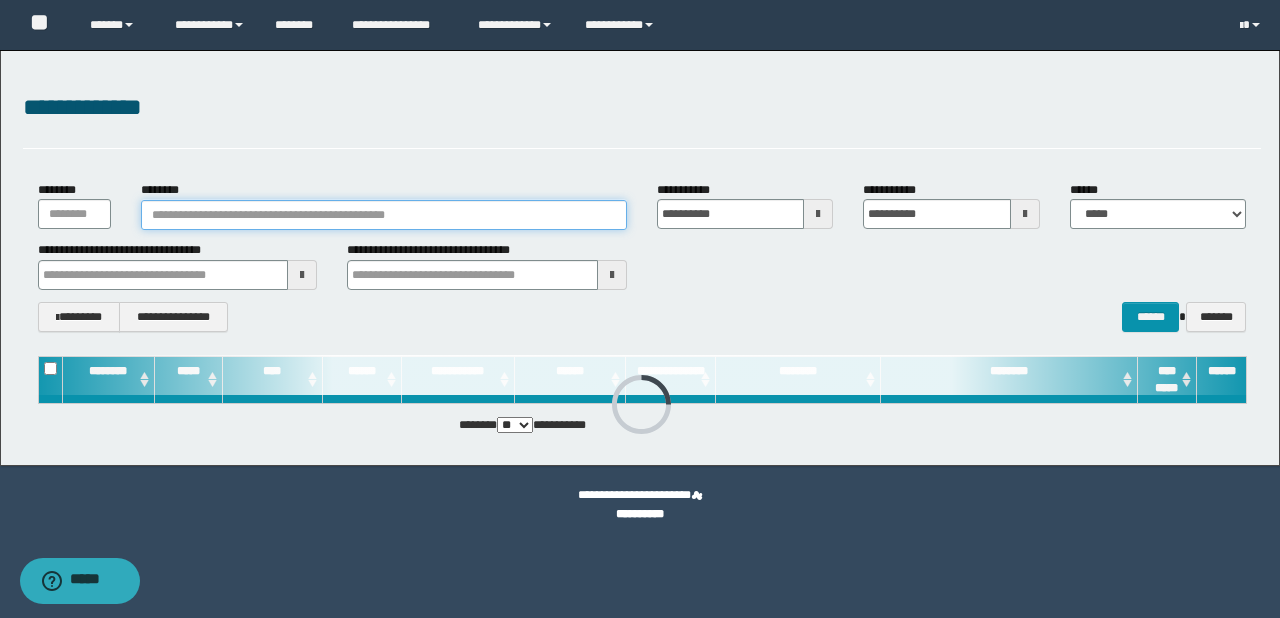click on "********" at bounding box center [384, 215] 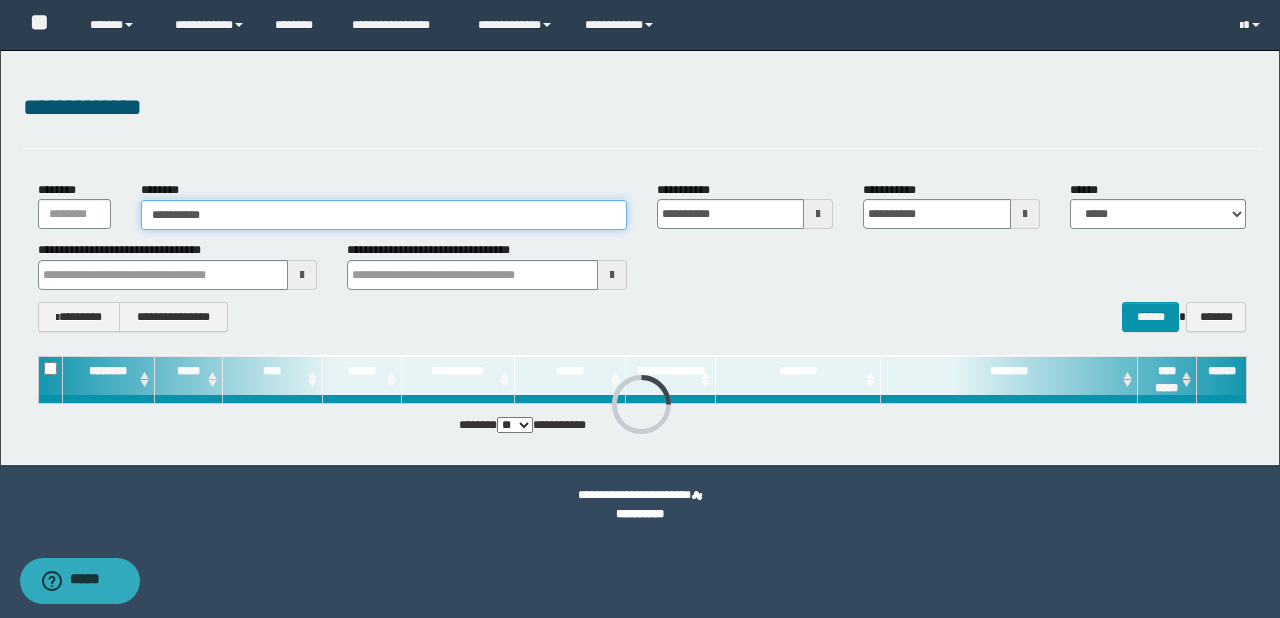 type on "**********" 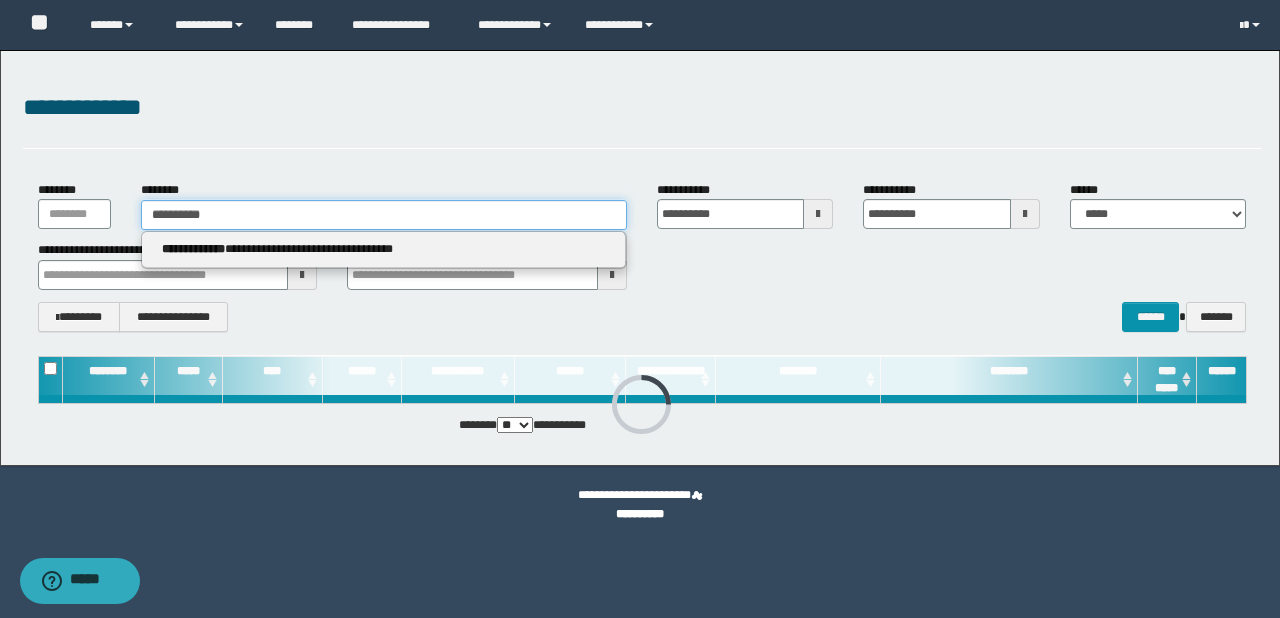 type on "**********" 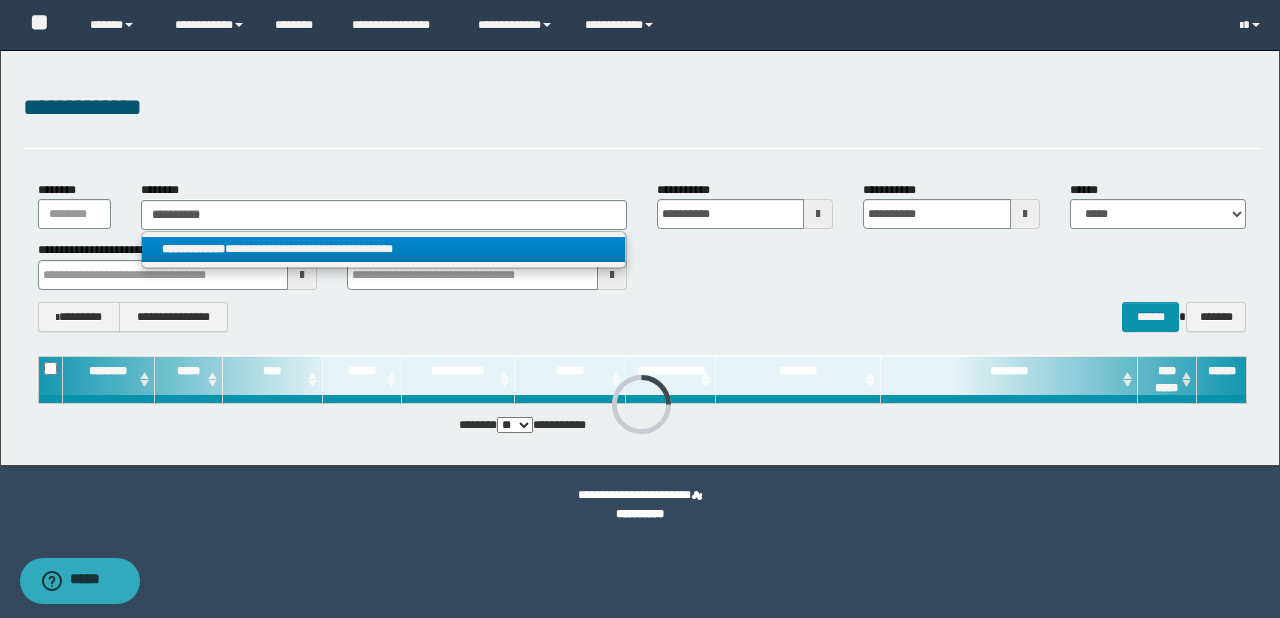 click on "**********" at bounding box center [384, 249] 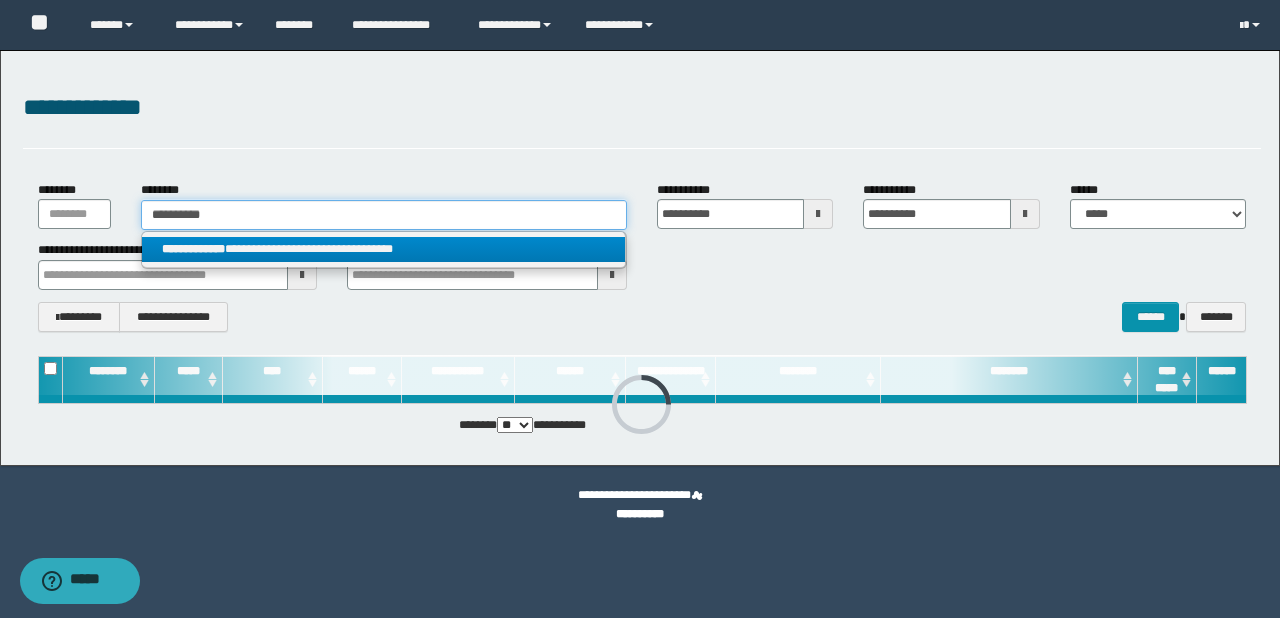type 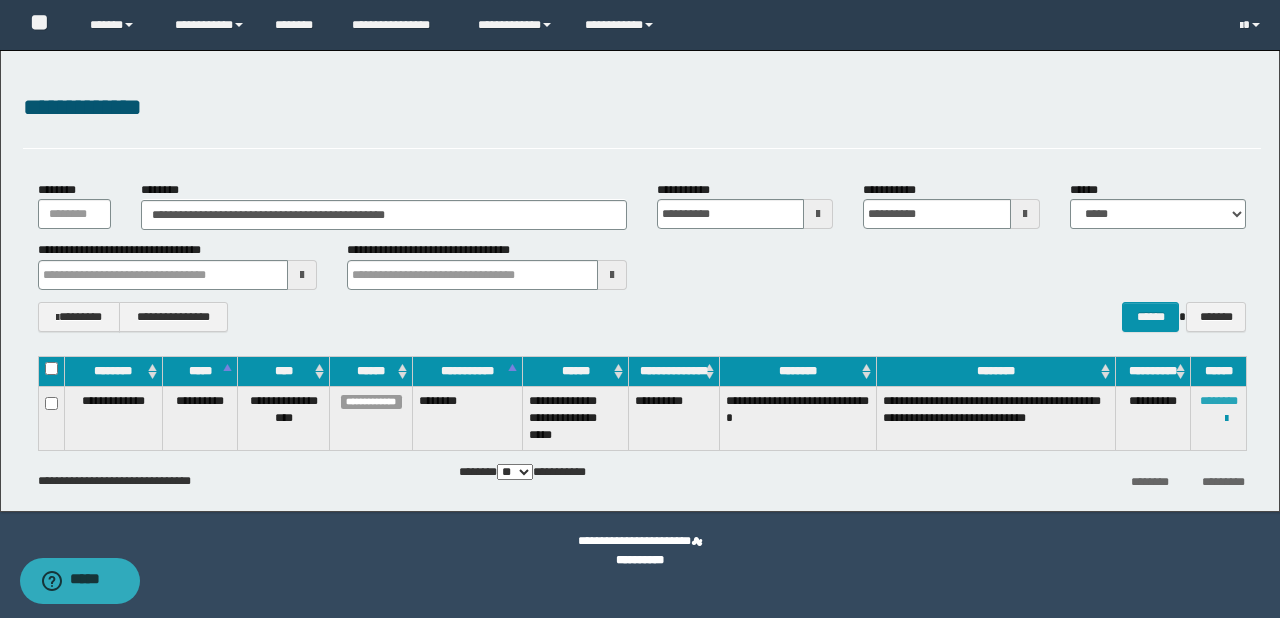 click on "********" at bounding box center (1219, 401) 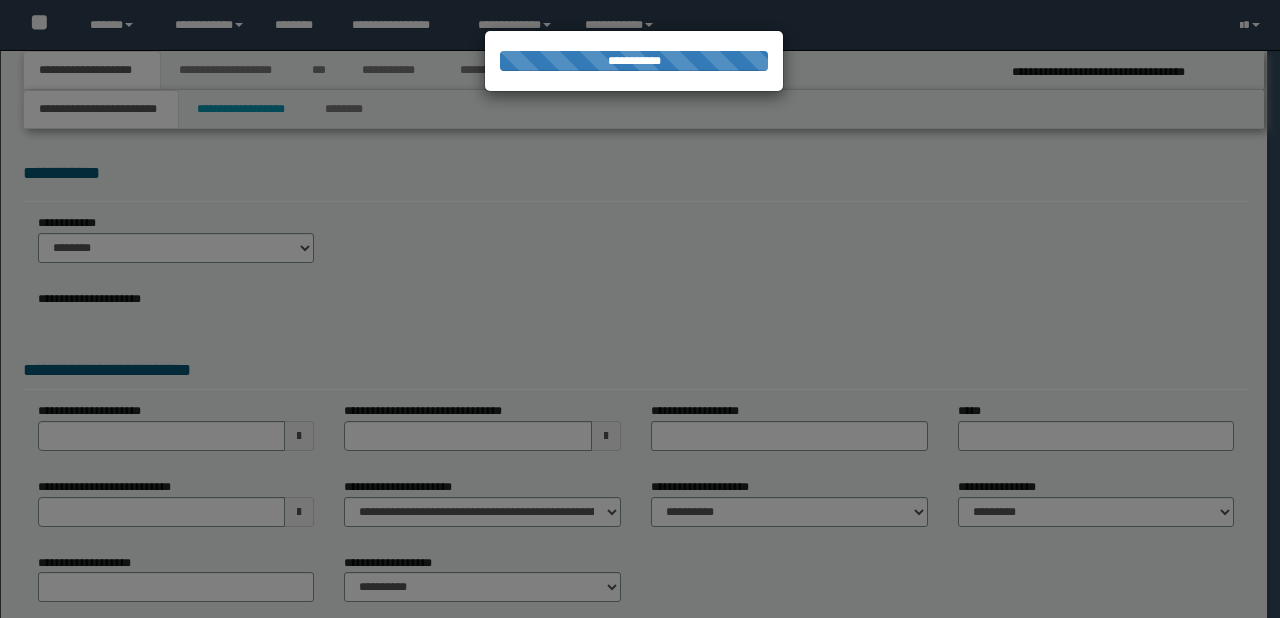 select on "*" 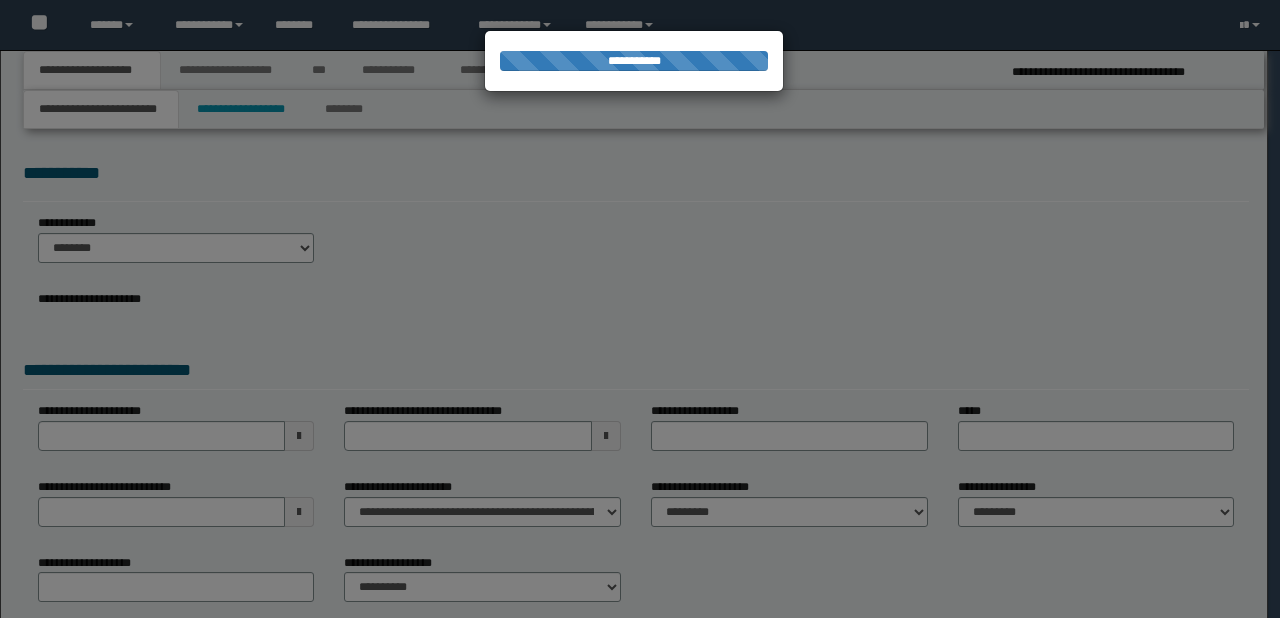 scroll, scrollTop: 0, scrollLeft: 0, axis: both 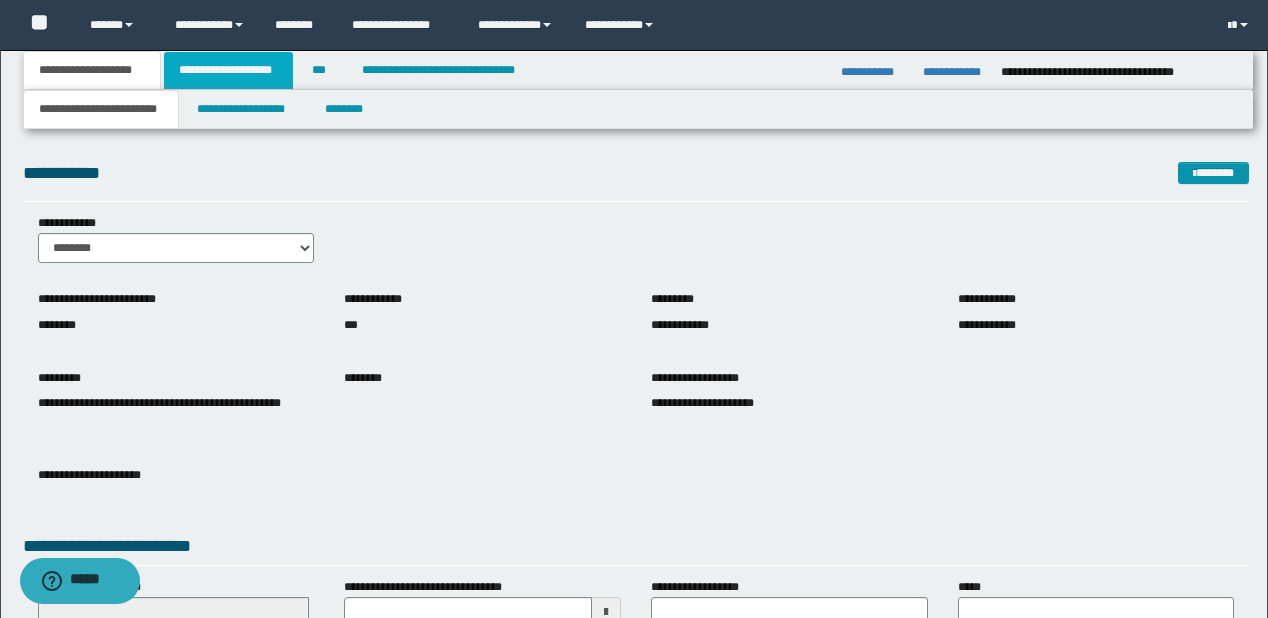 click on "**********" at bounding box center [228, 70] 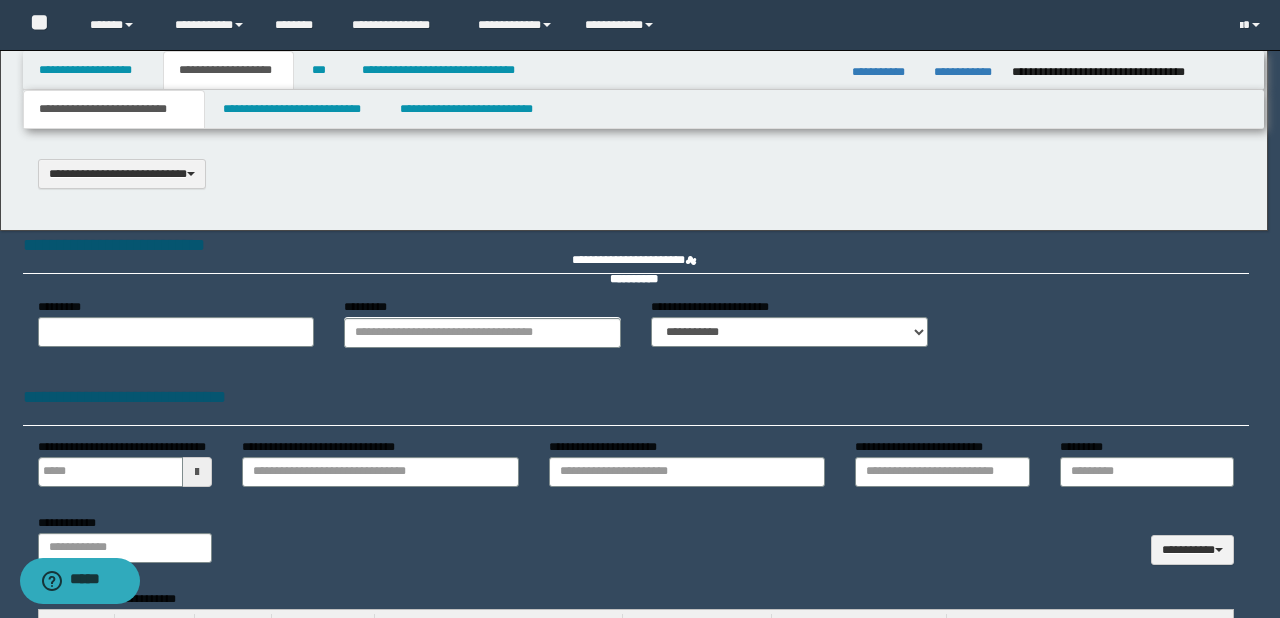 type 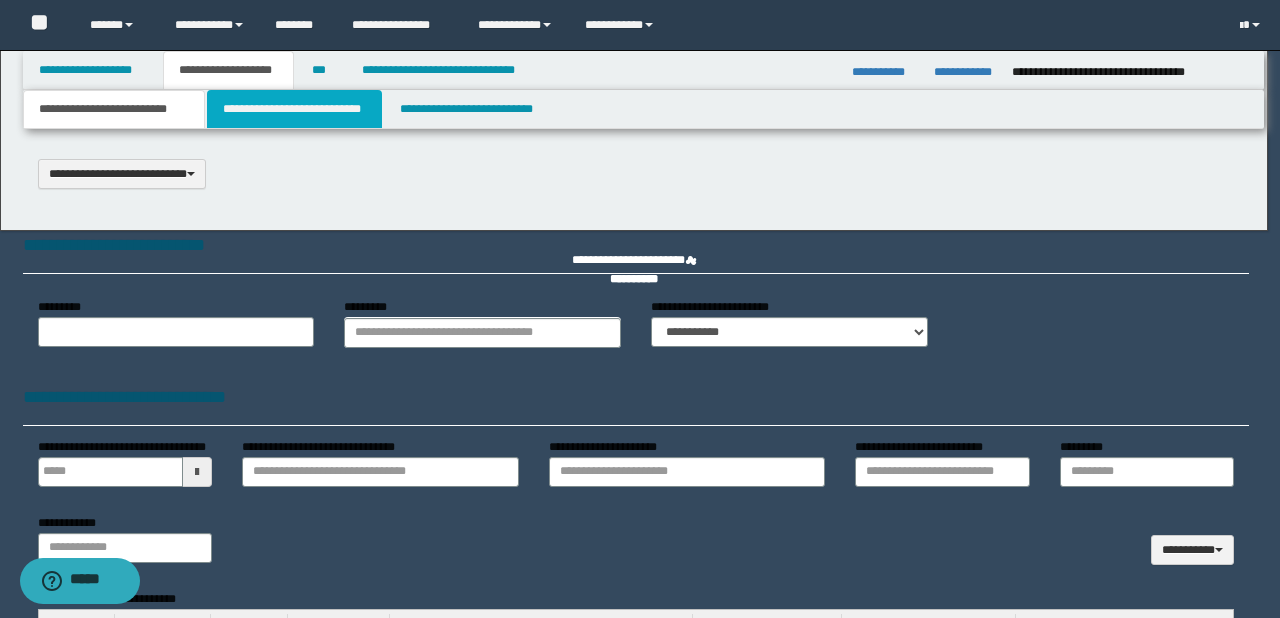 scroll, scrollTop: 0, scrollLeft: 0, axis: both 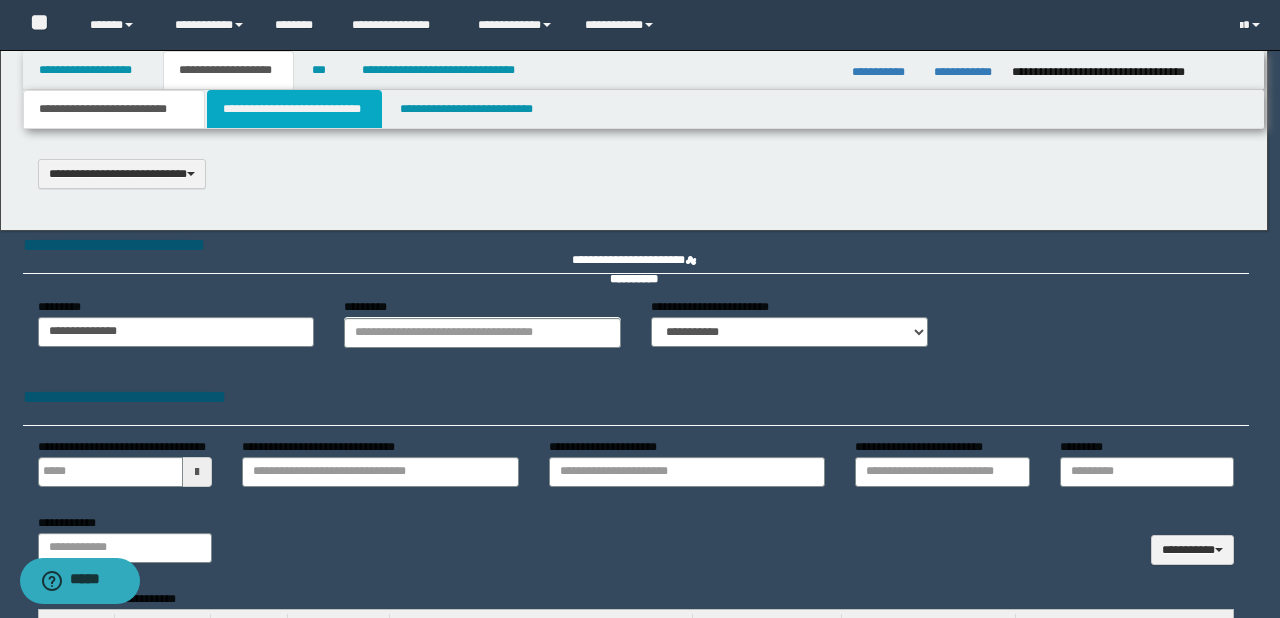 click on "**********" at bounding box center (294, 109) 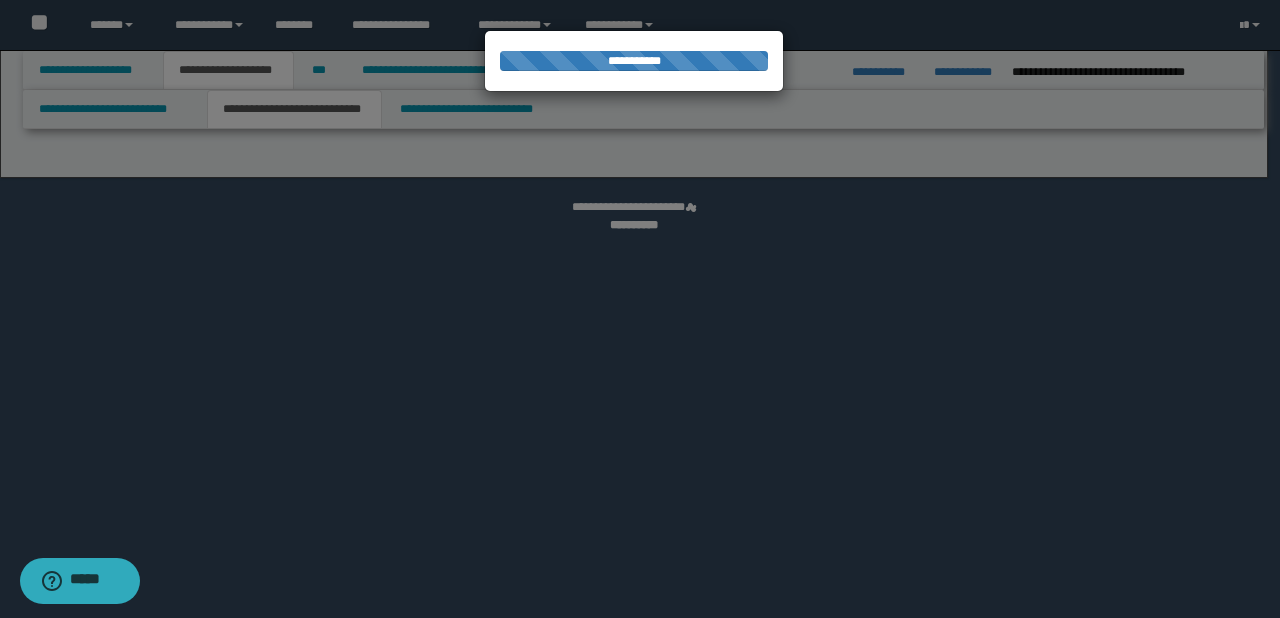select on "*" 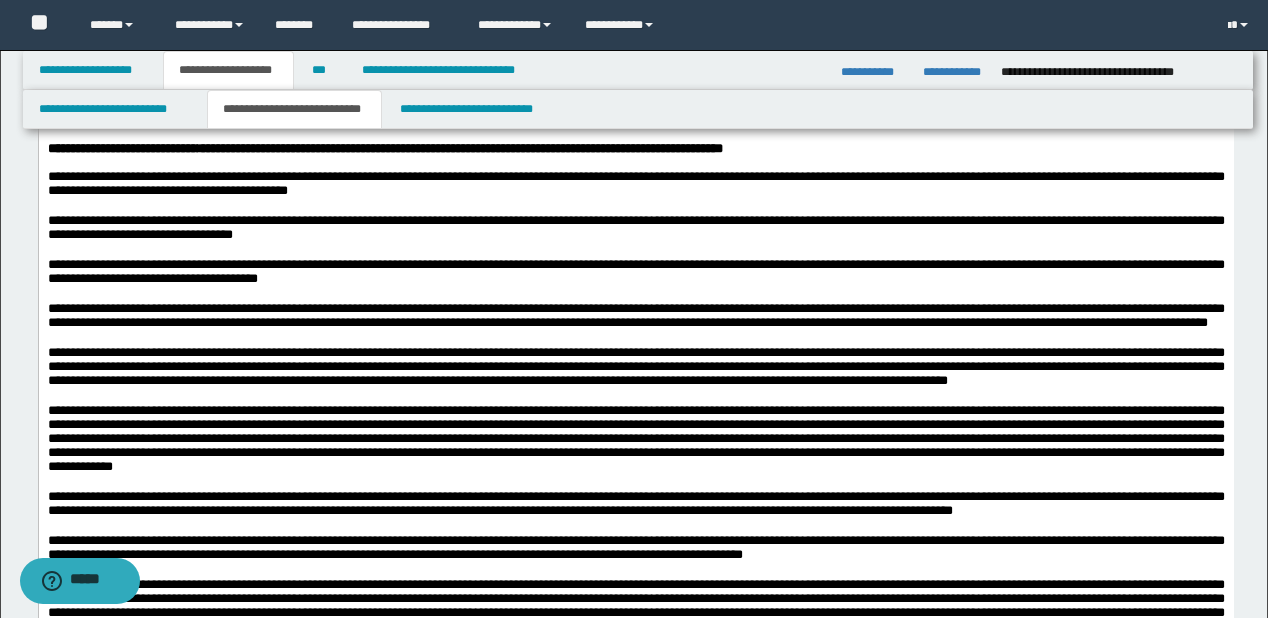 scroll, scrollTop: 800, scrollLeft: 0, axis: vertical 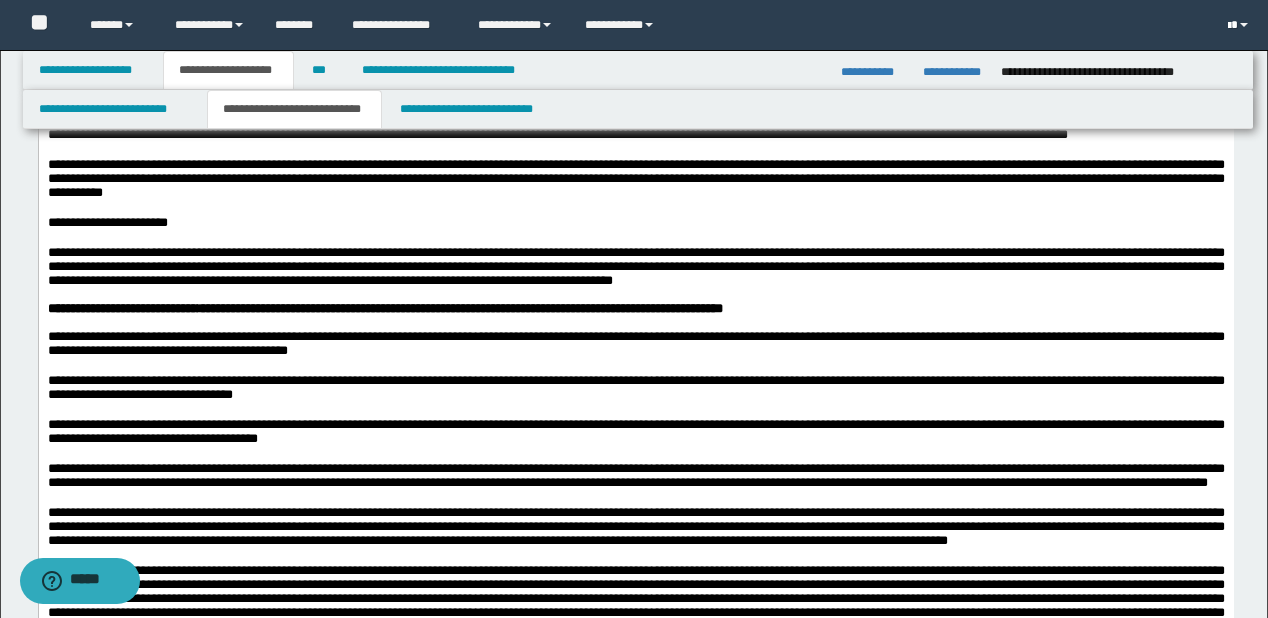 click at bounding box center [1229, 26] 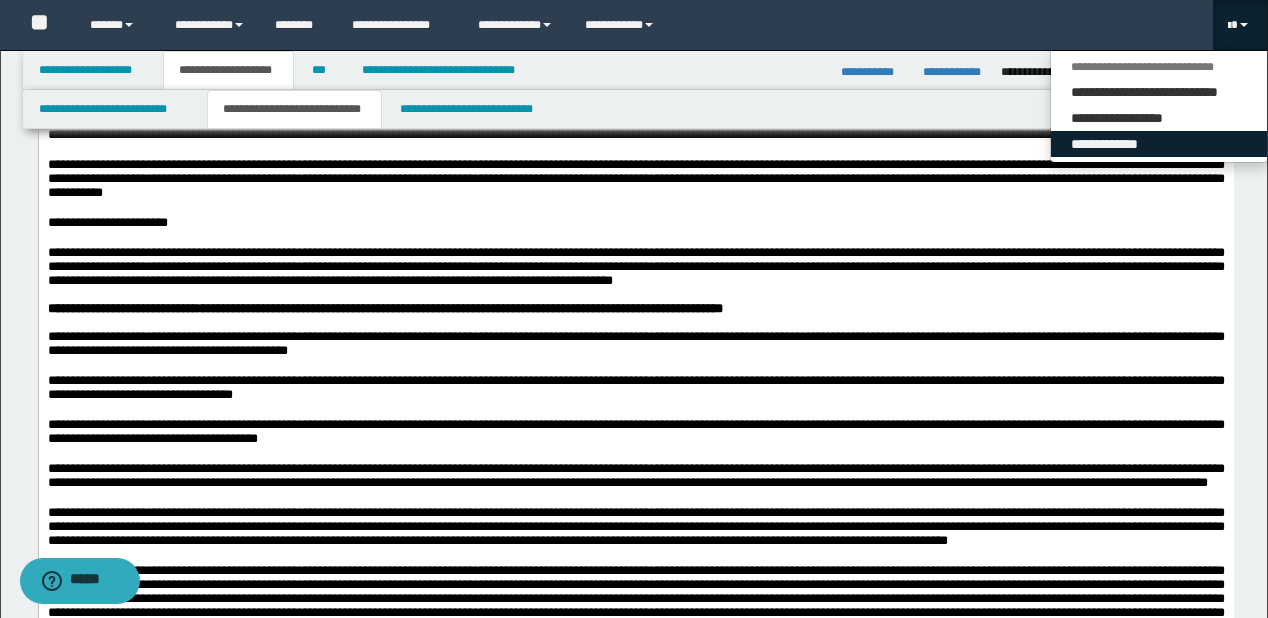 click on "**********" at bounding box center (1159, 144) 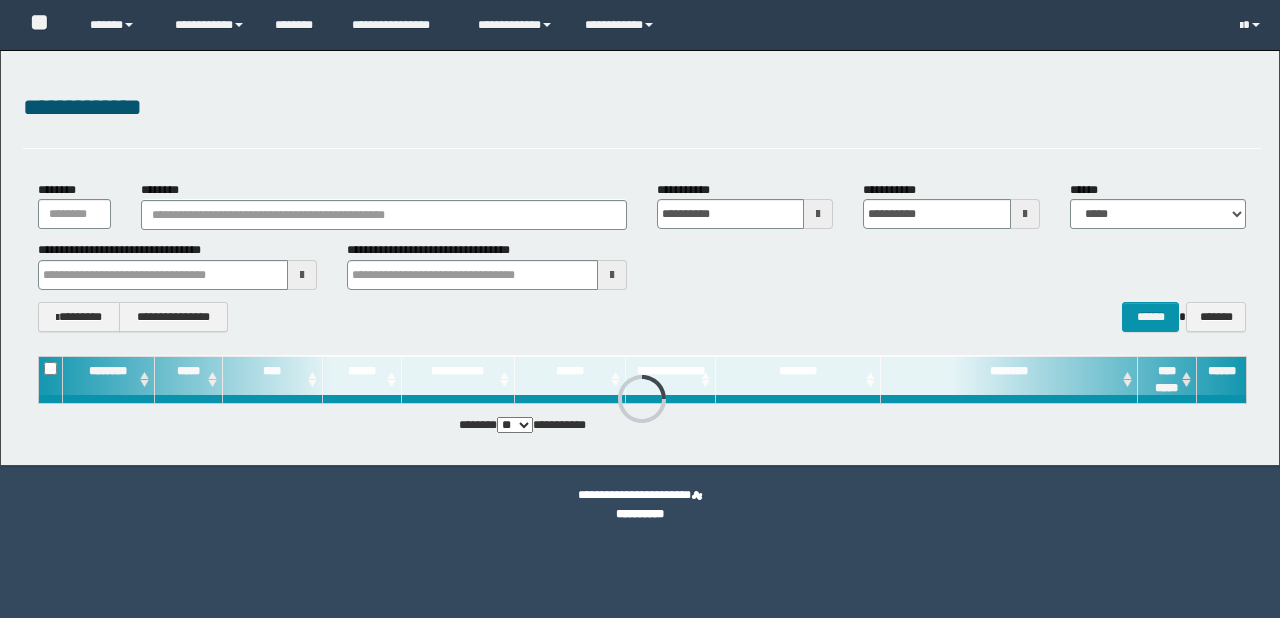 scroll, scrollTop: 0, scrollLeft: 0, axis: both 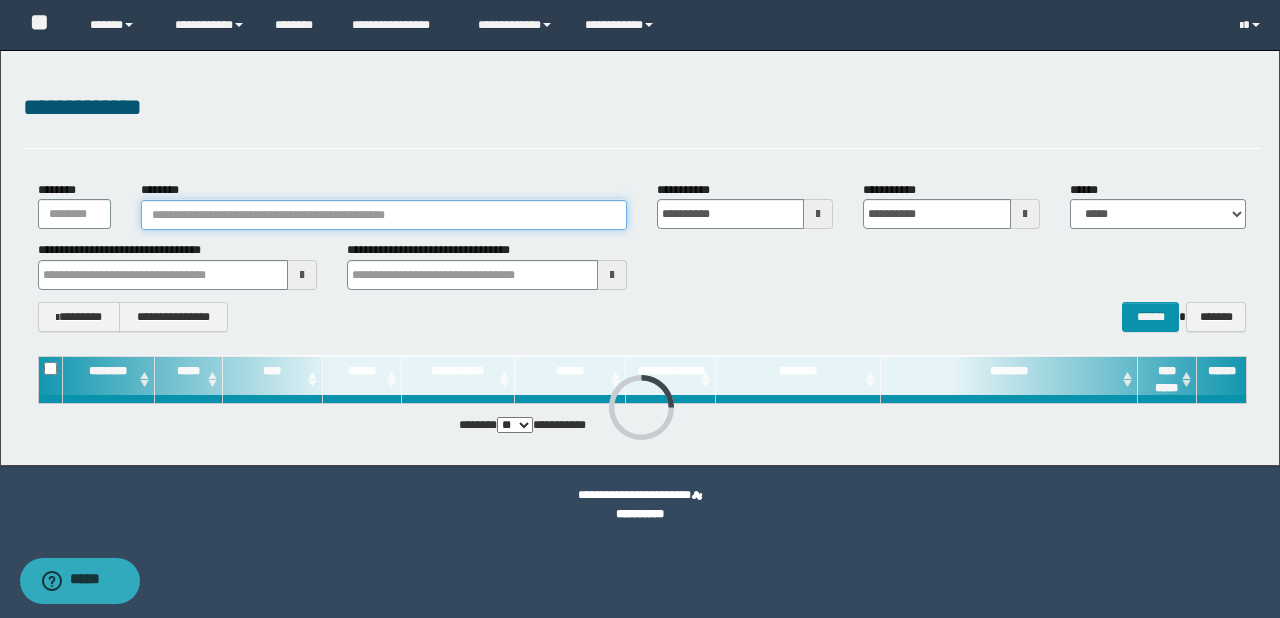 click on "********" at bounding box center (384, 215) 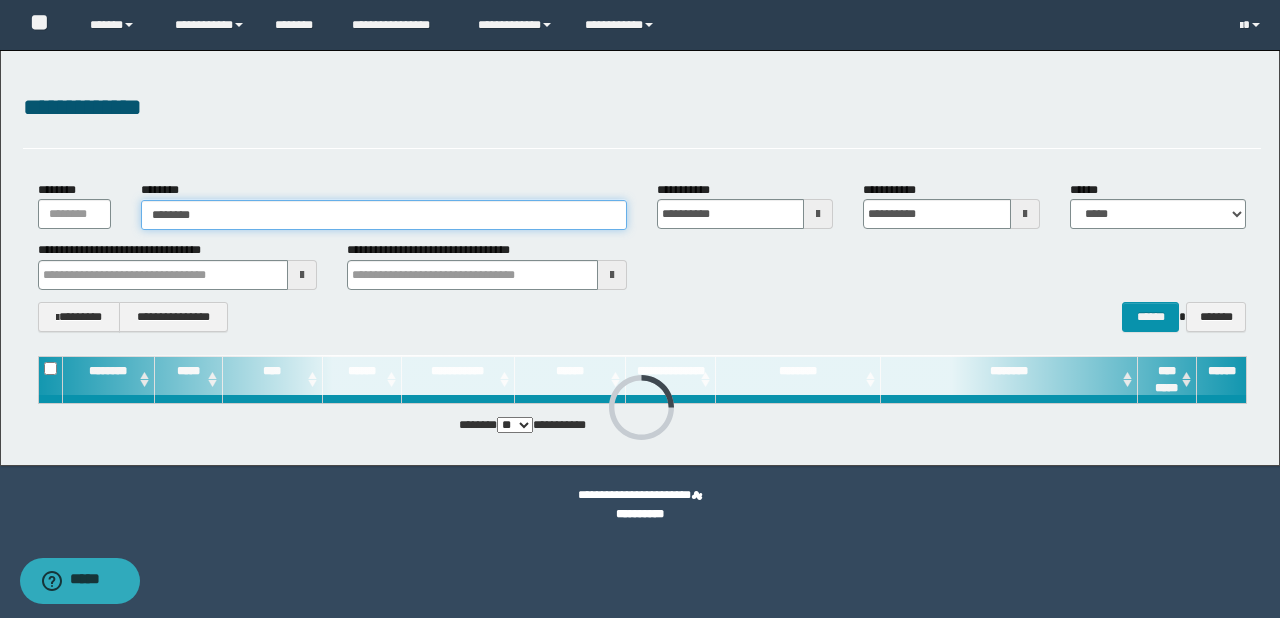 type on "********" 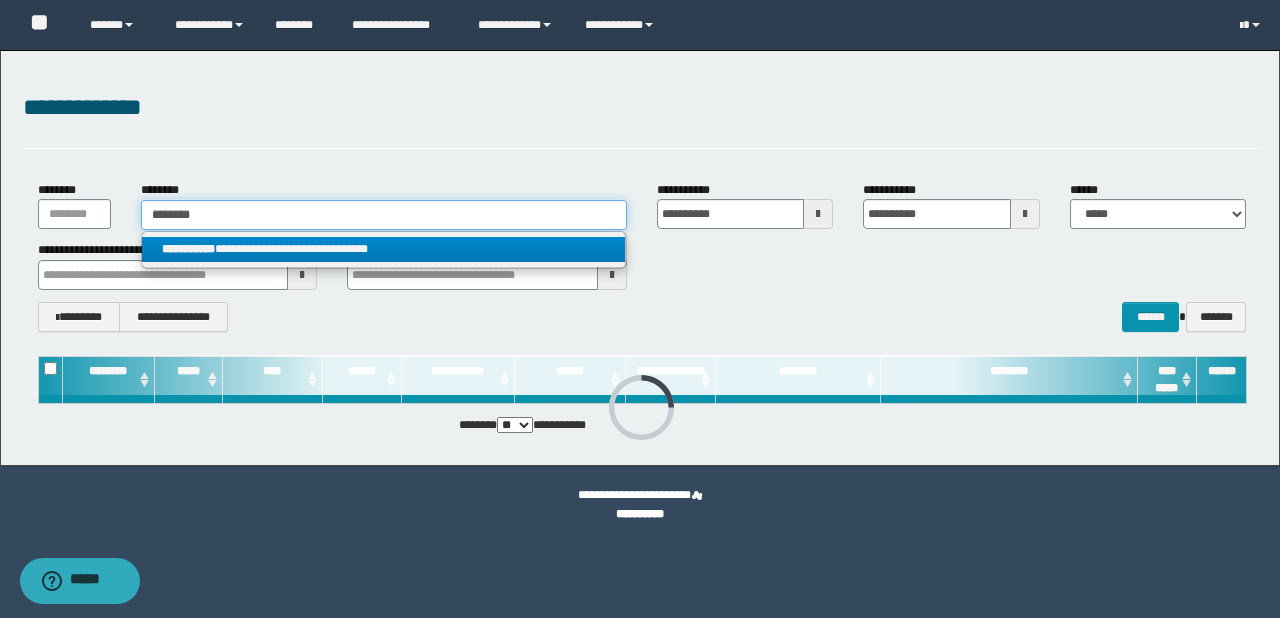 type on "********" 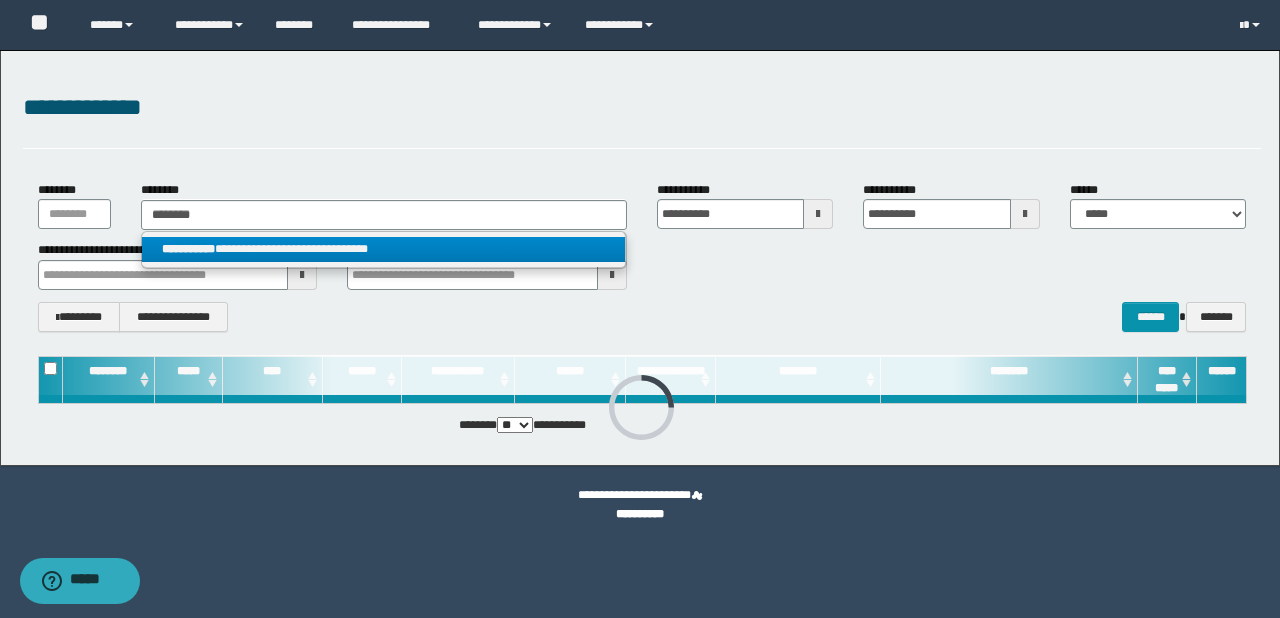 click on "**********" at bounding box center [384, 249] 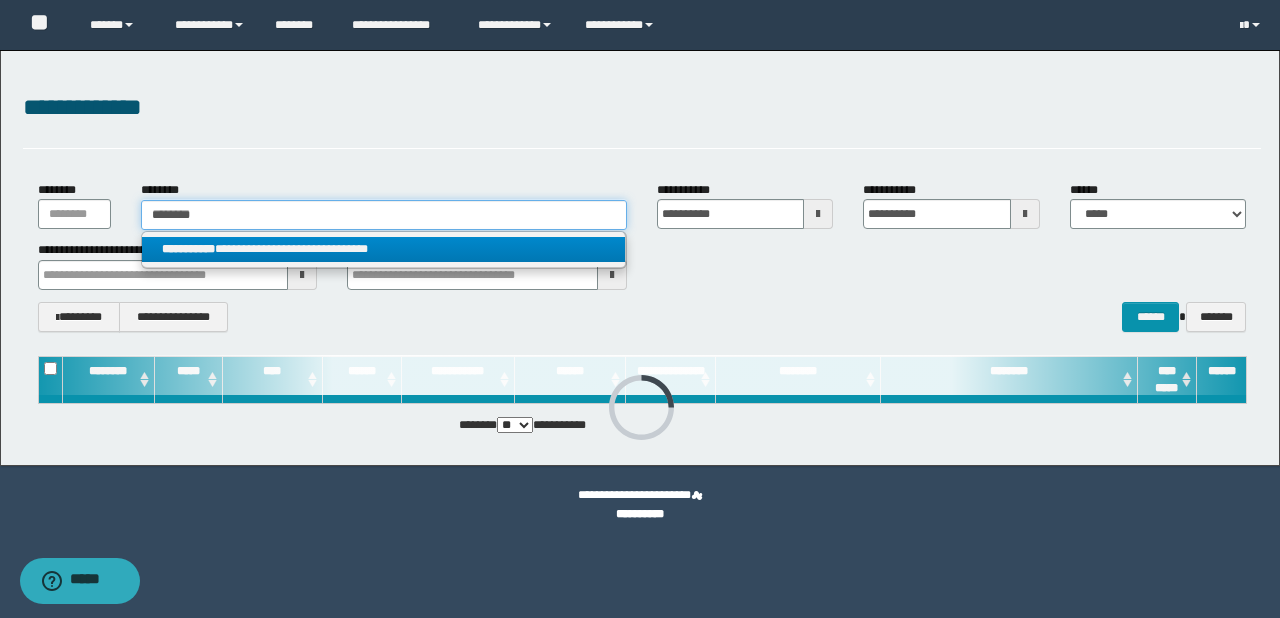 type 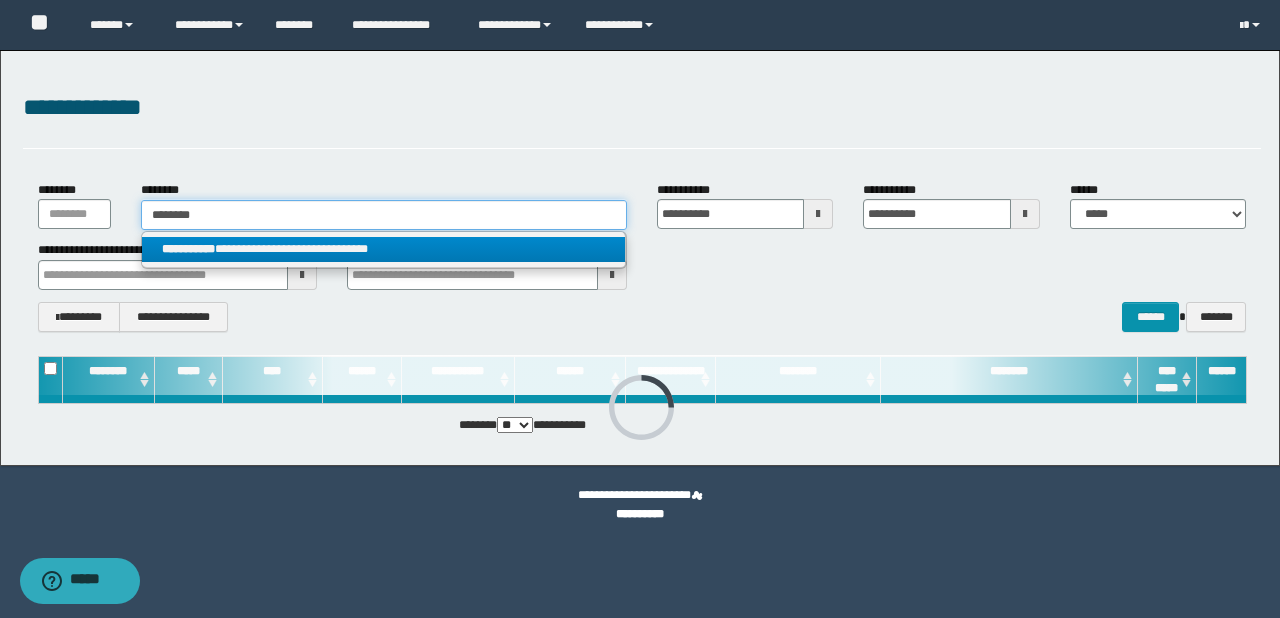 type on "**********" 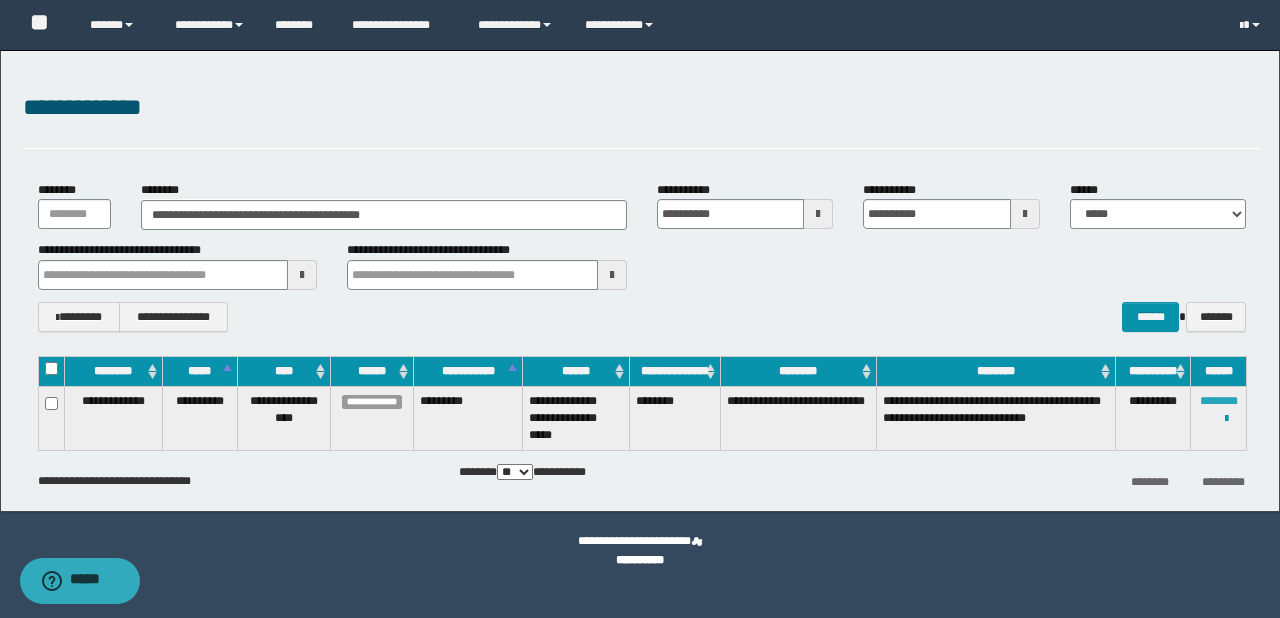 click on "********" at bounding box center (1219, 401) 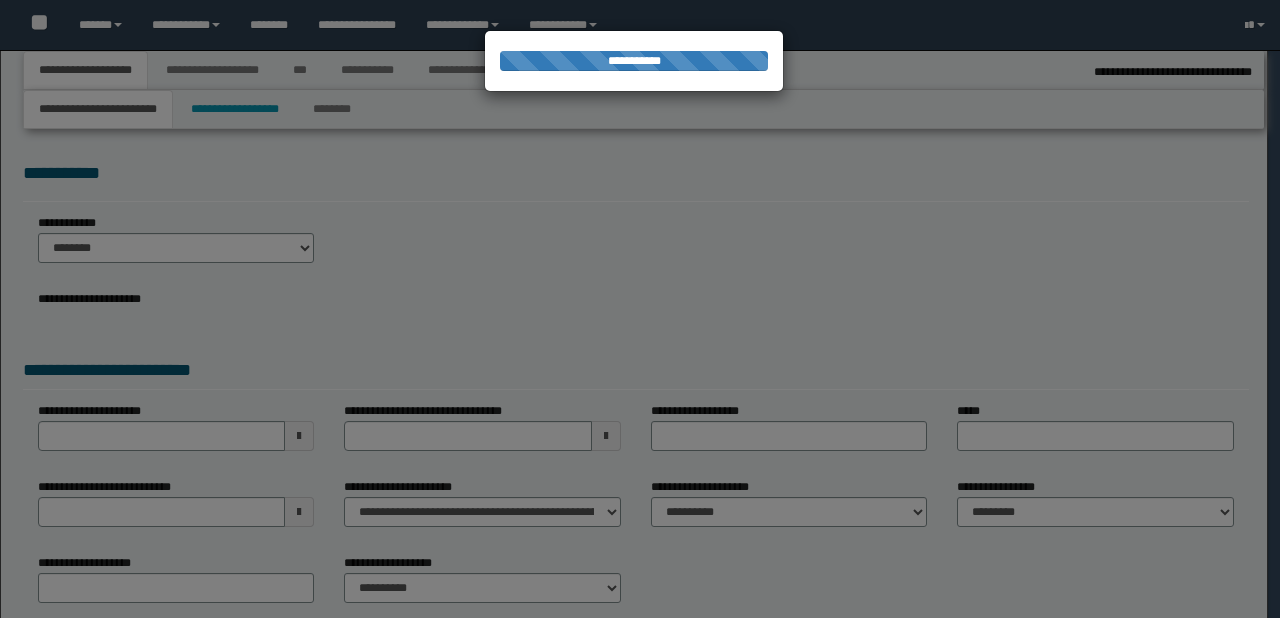 select on "*" 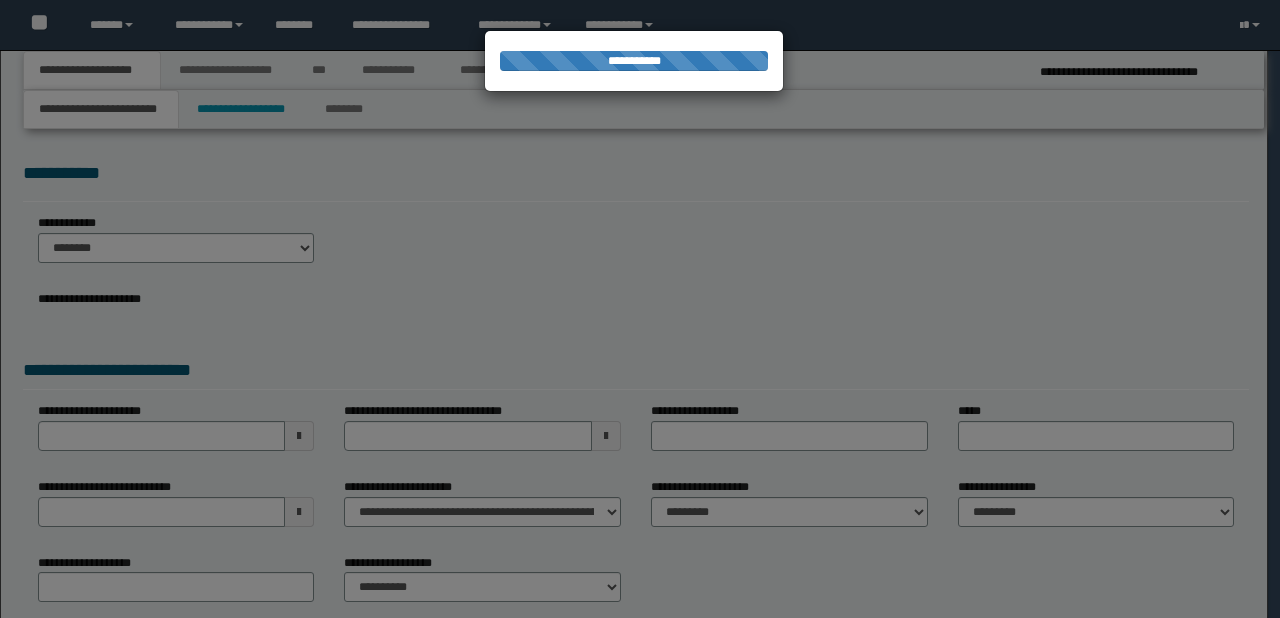 scroll, scrollTop: 0, scrollLeft: 0, axis: both 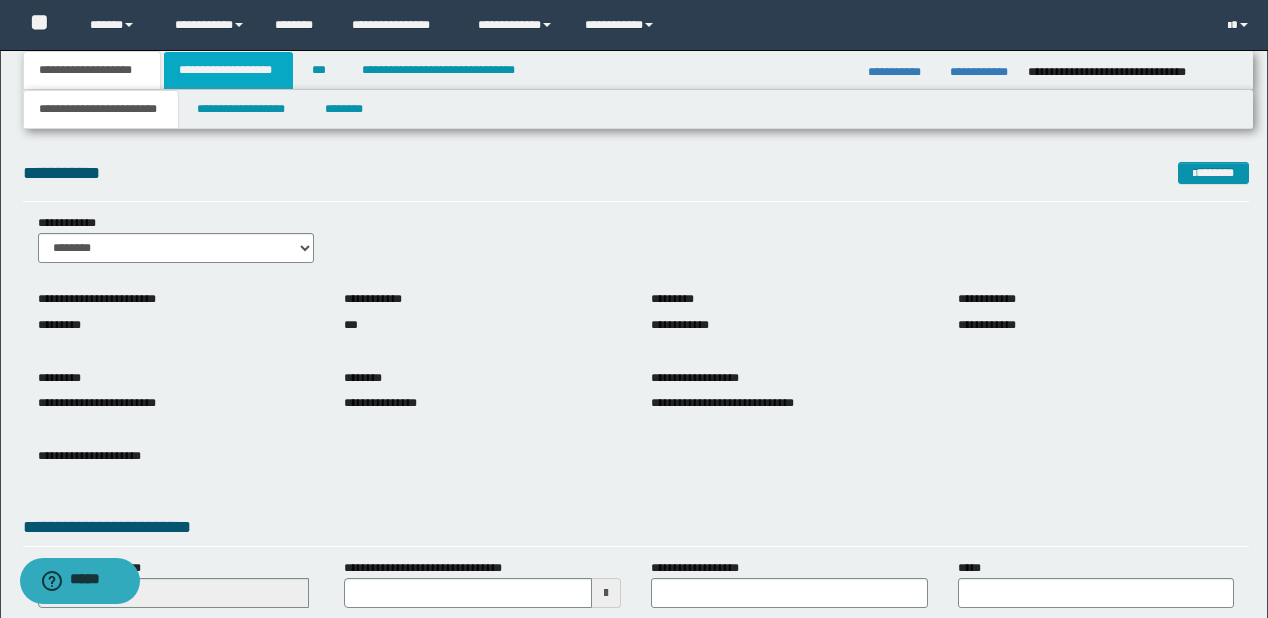 click on "**********" at bounding box center [228, 70] 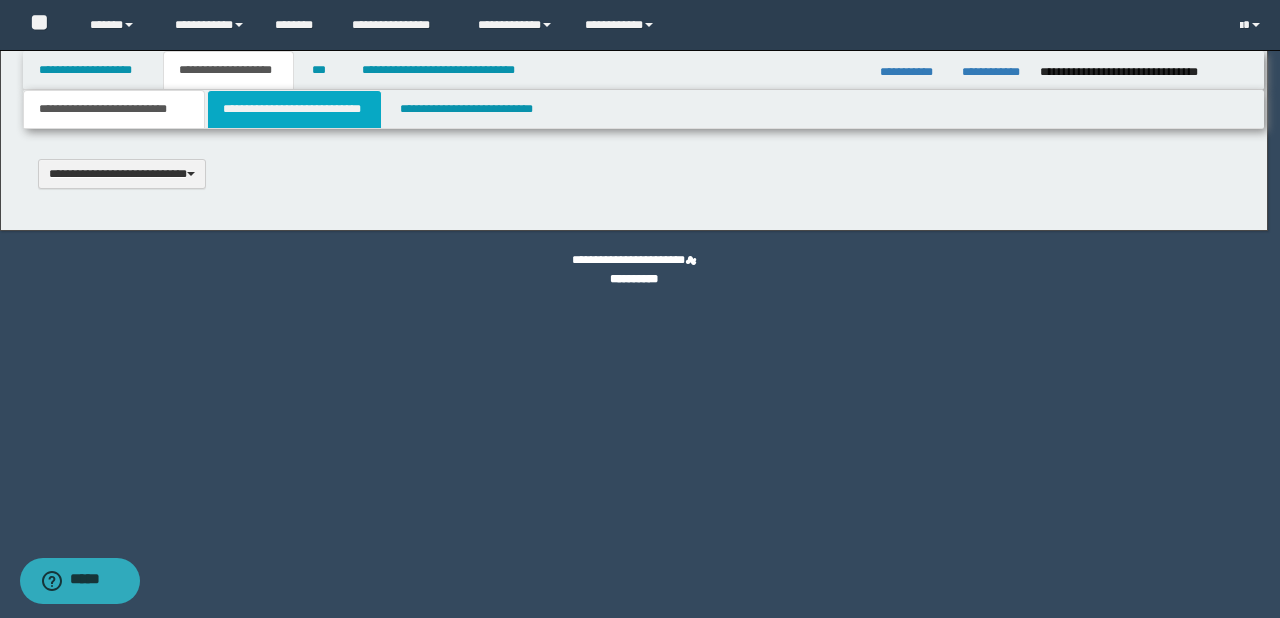 scroll, scrollTop: 0, scrollLeft: 0, axis: both 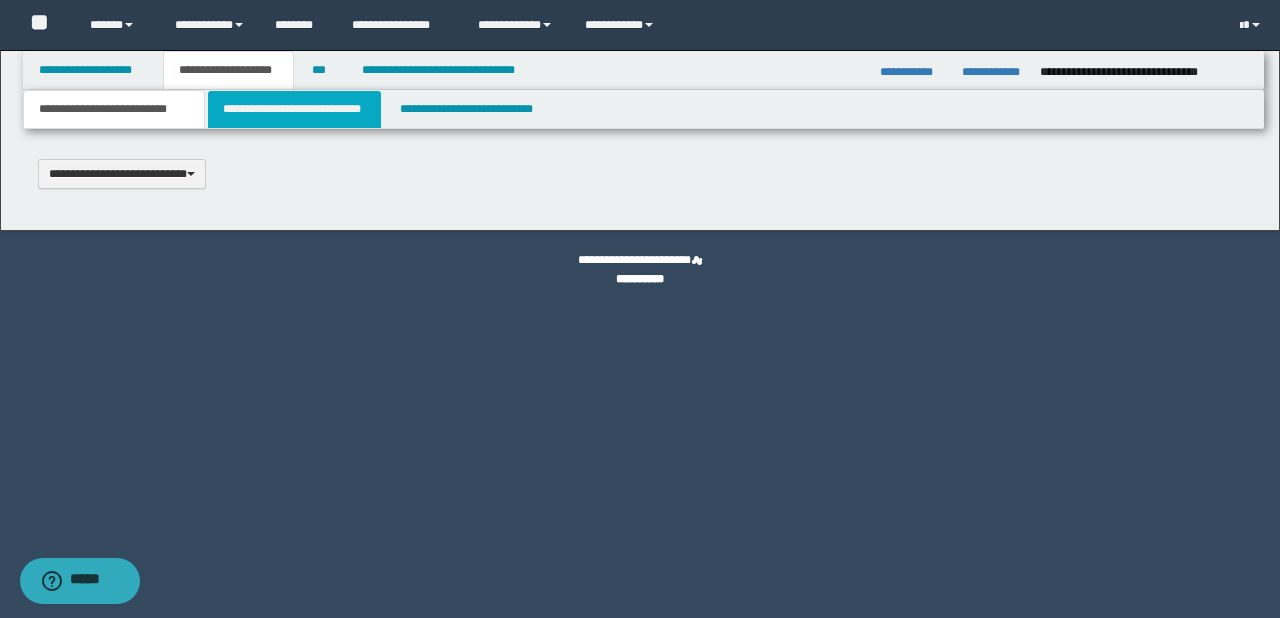 click on "**********" at bounding box center [294, 109] 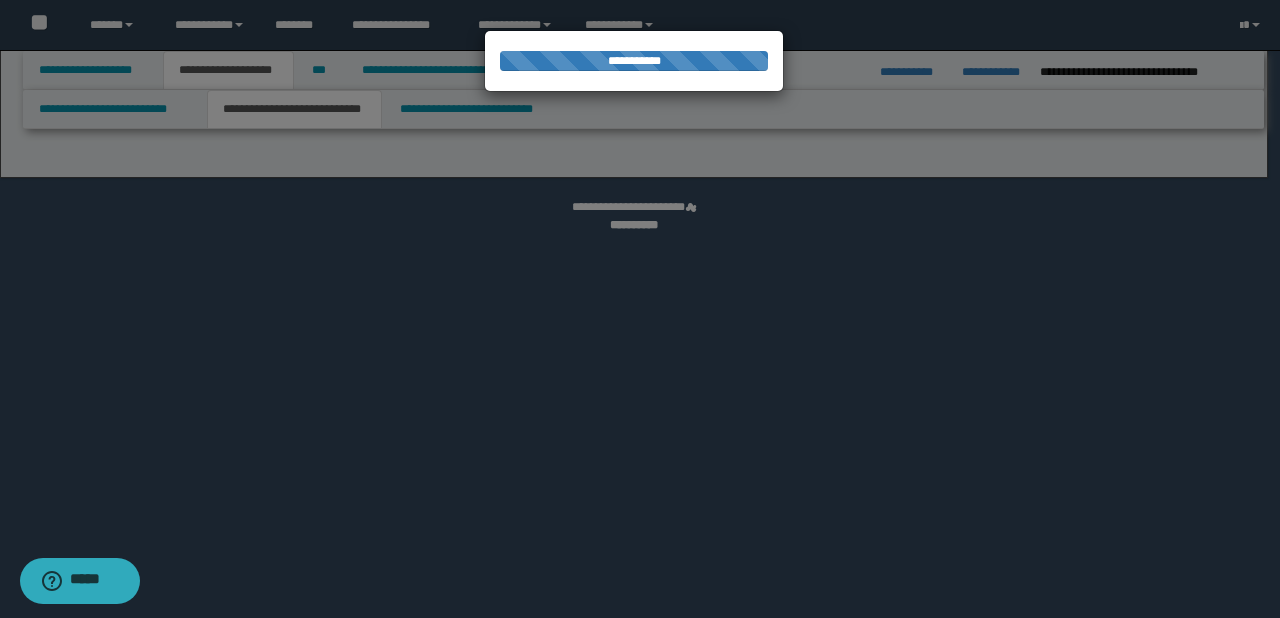 select on "*" 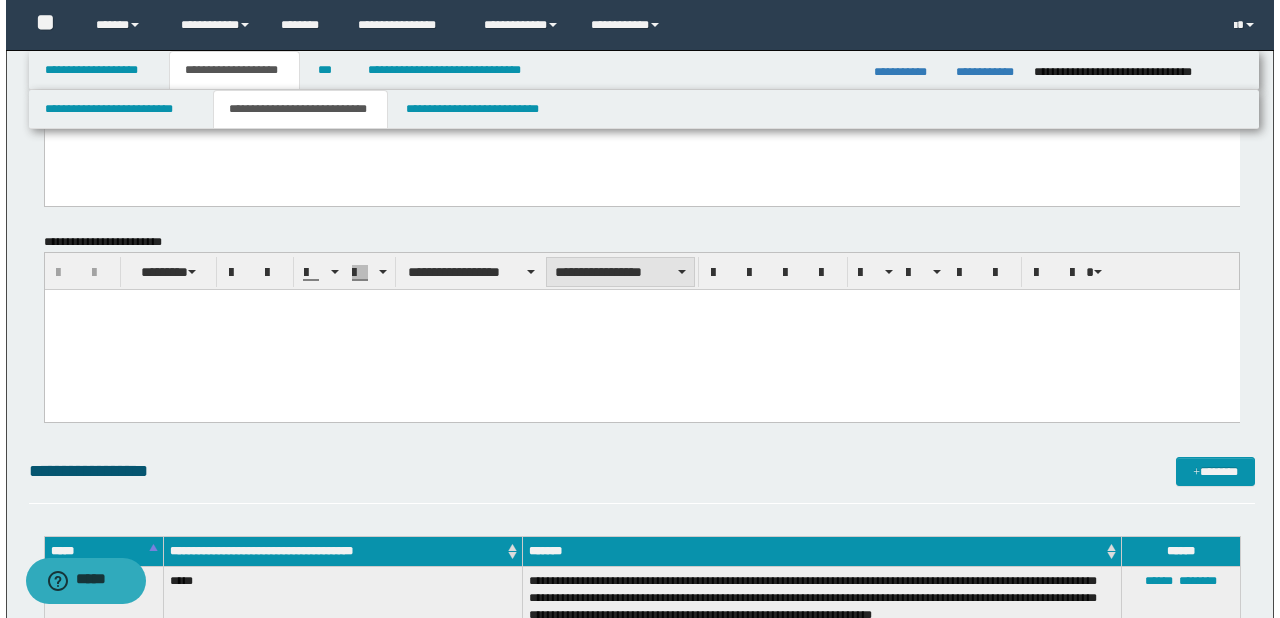 scroll, scrollTop: 6640, scrollLeft: 0, axis: vertical 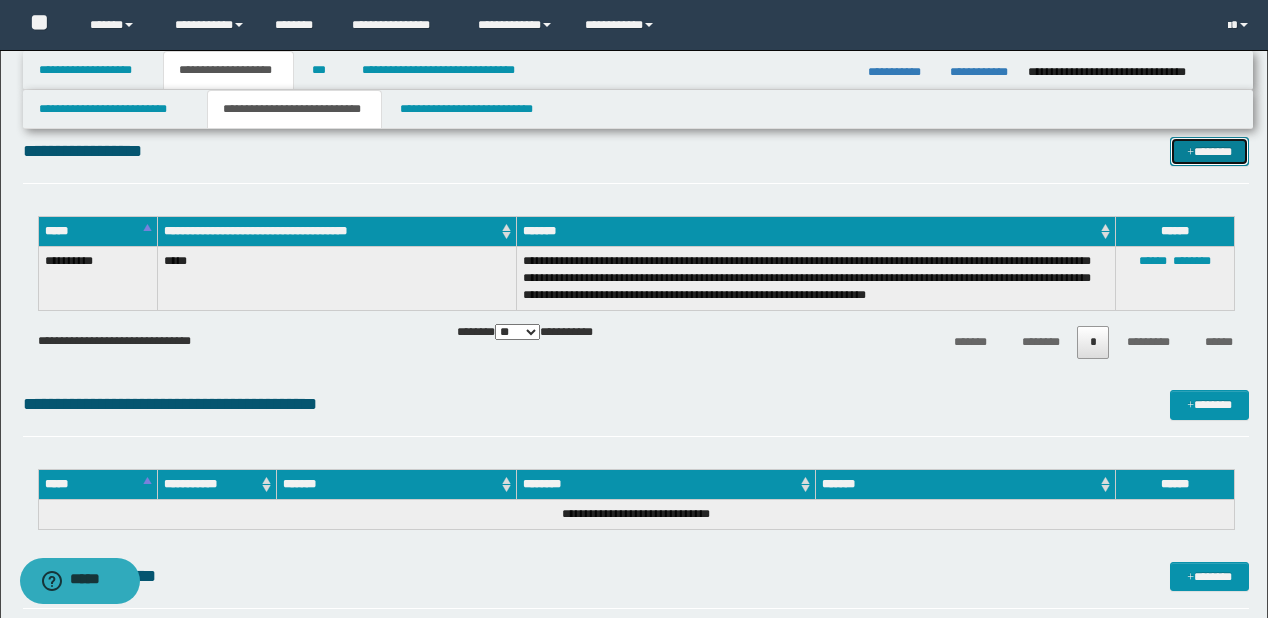 click at bounding box center [1190, 153] 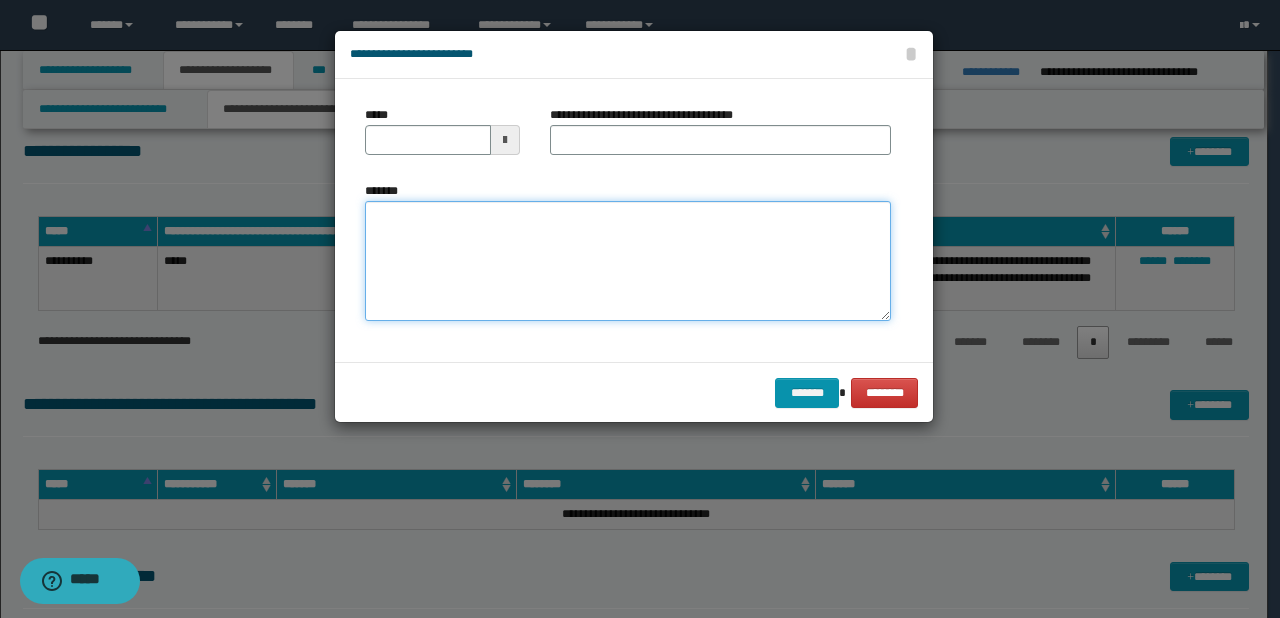 click on "*******" at bounding box center [628, 261] 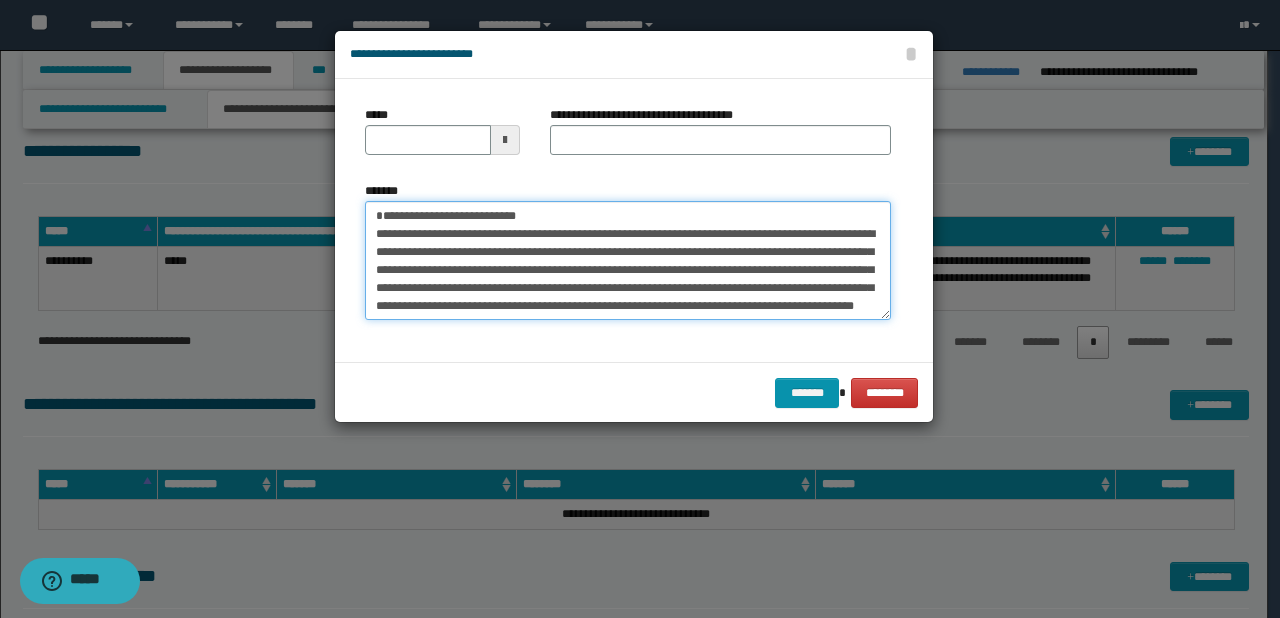 scroll, scrollTop: 0, scrollLeft: 0, axis: both 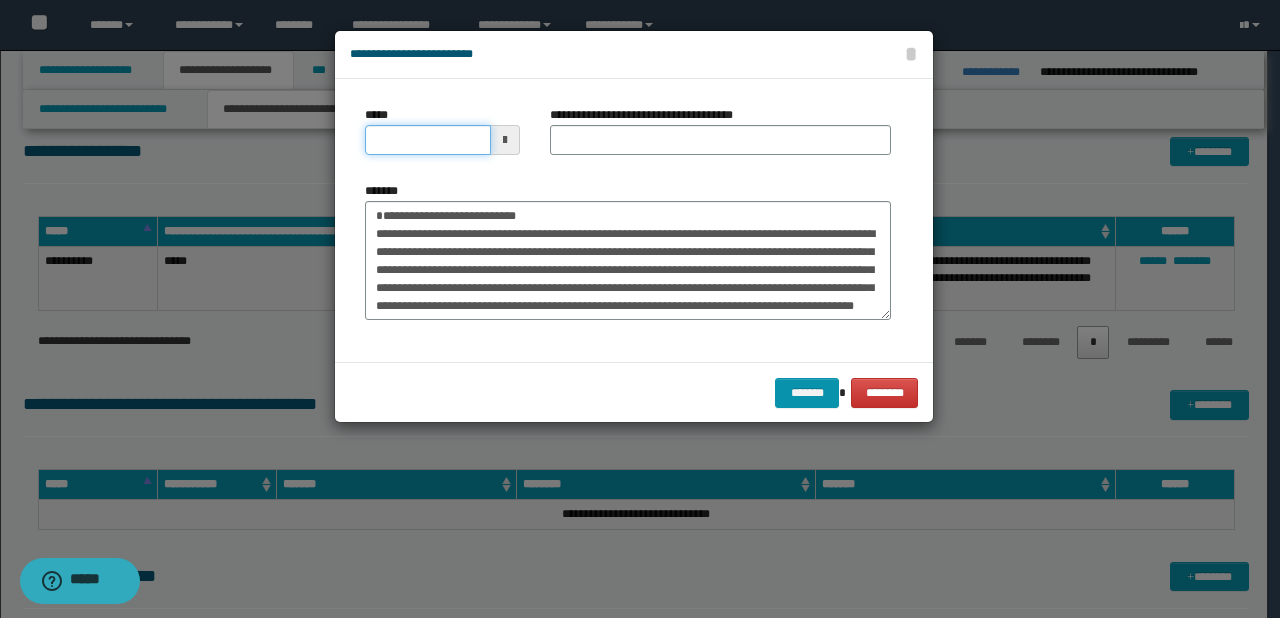click on "*****" at bounding box center (428, 140) 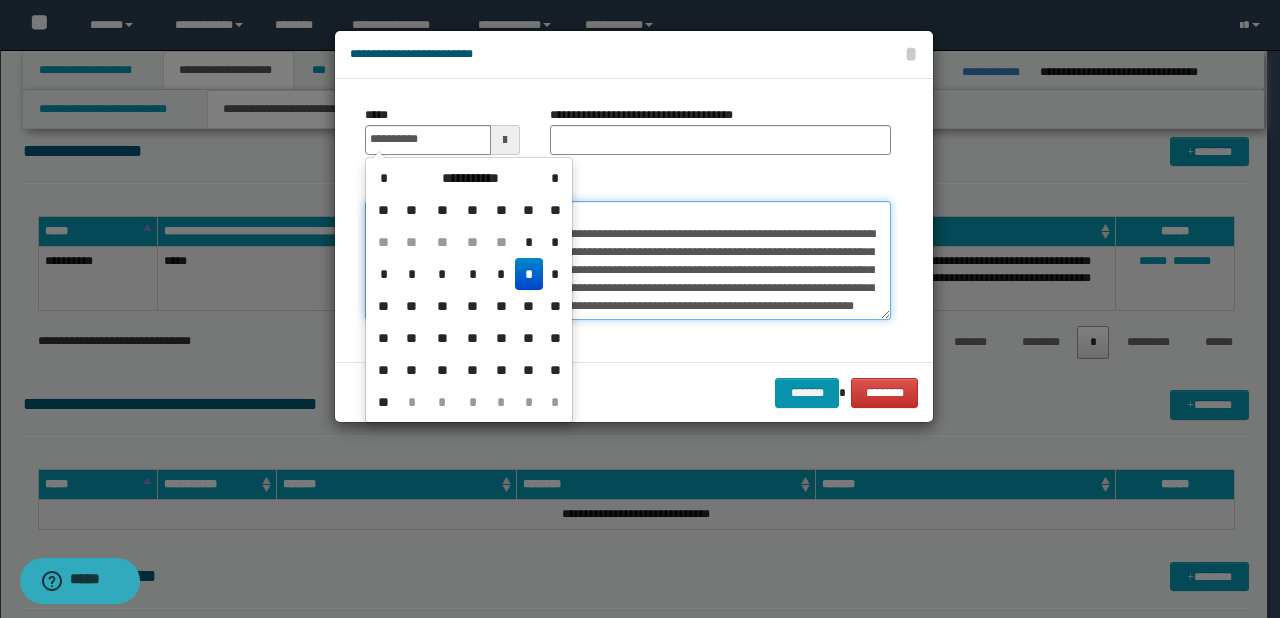type on "**********" 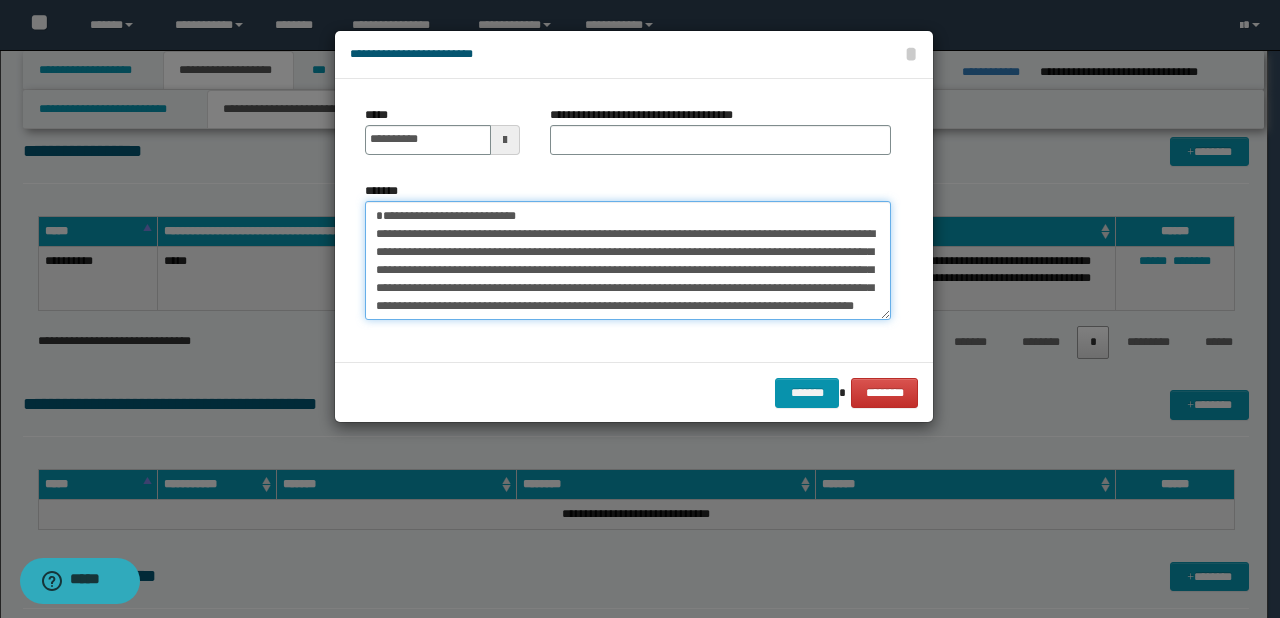 click on "**********" at bounding box center [628, 261] 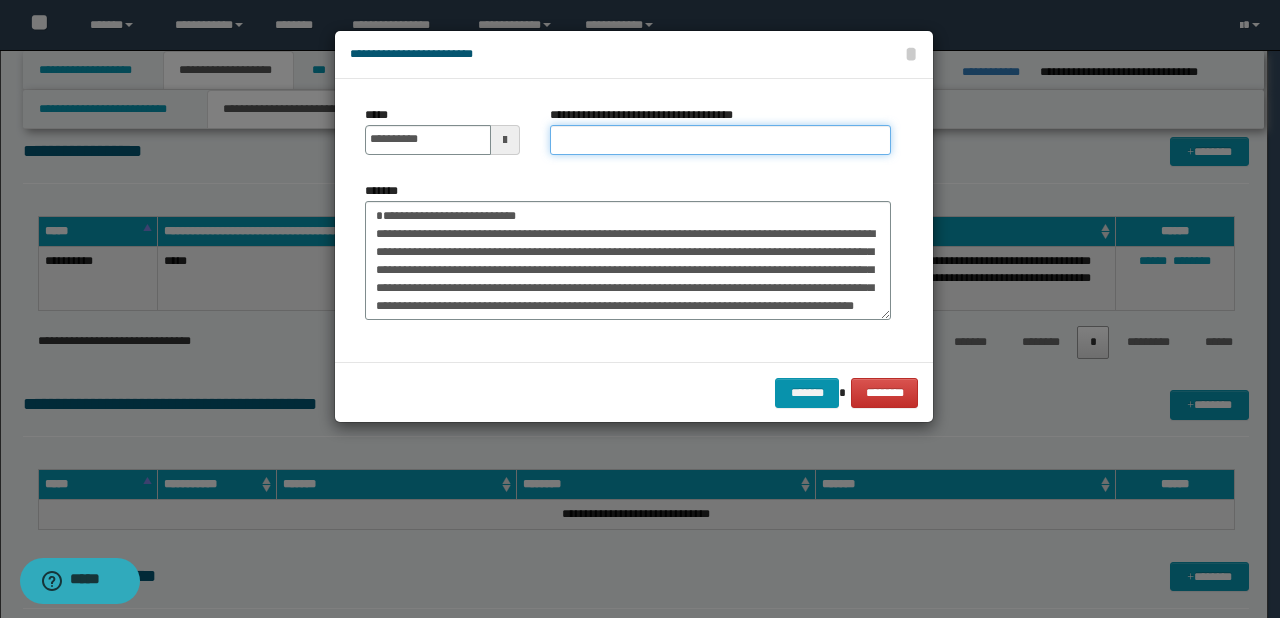 click on "**********" at bounding box center (720, 140) 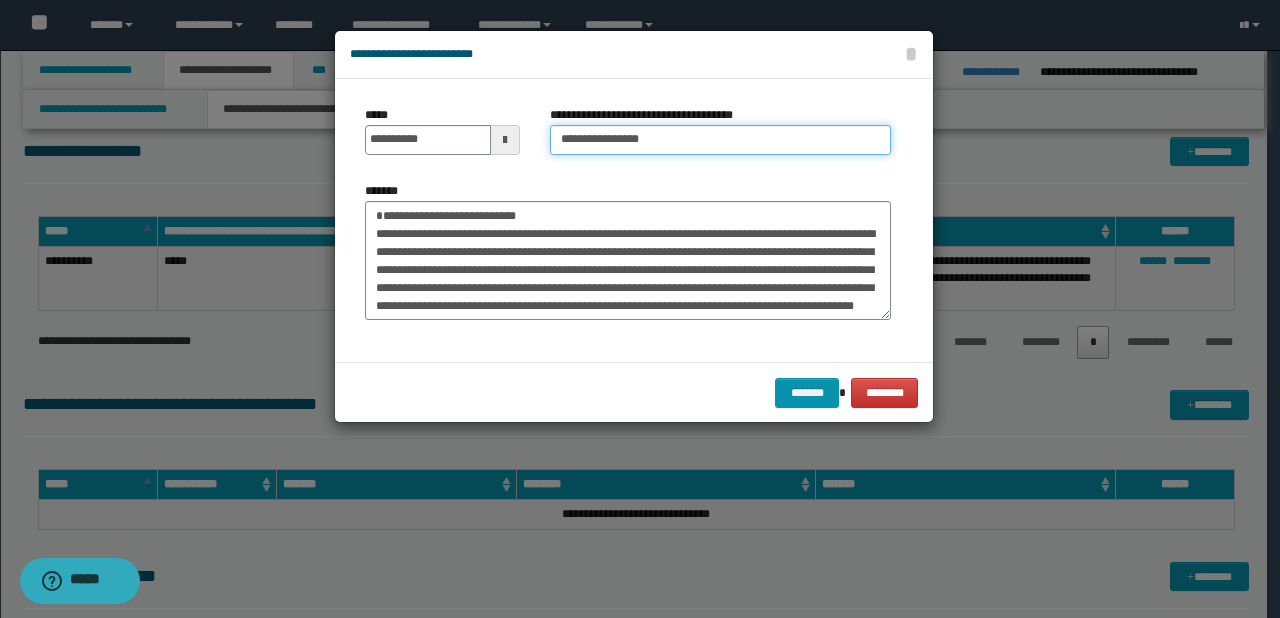 type on "**********" 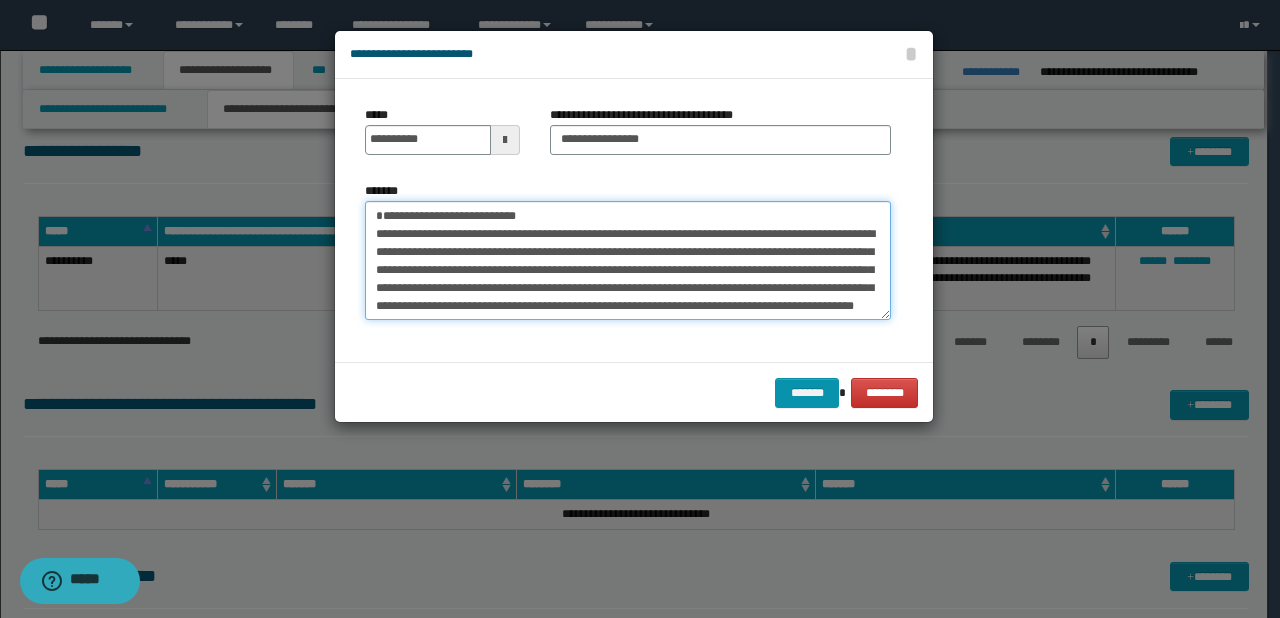 drag, startPoint x: 570, startPoint y: 239, endPoint x: 263, endPoint y: 235, distance: 307.02606 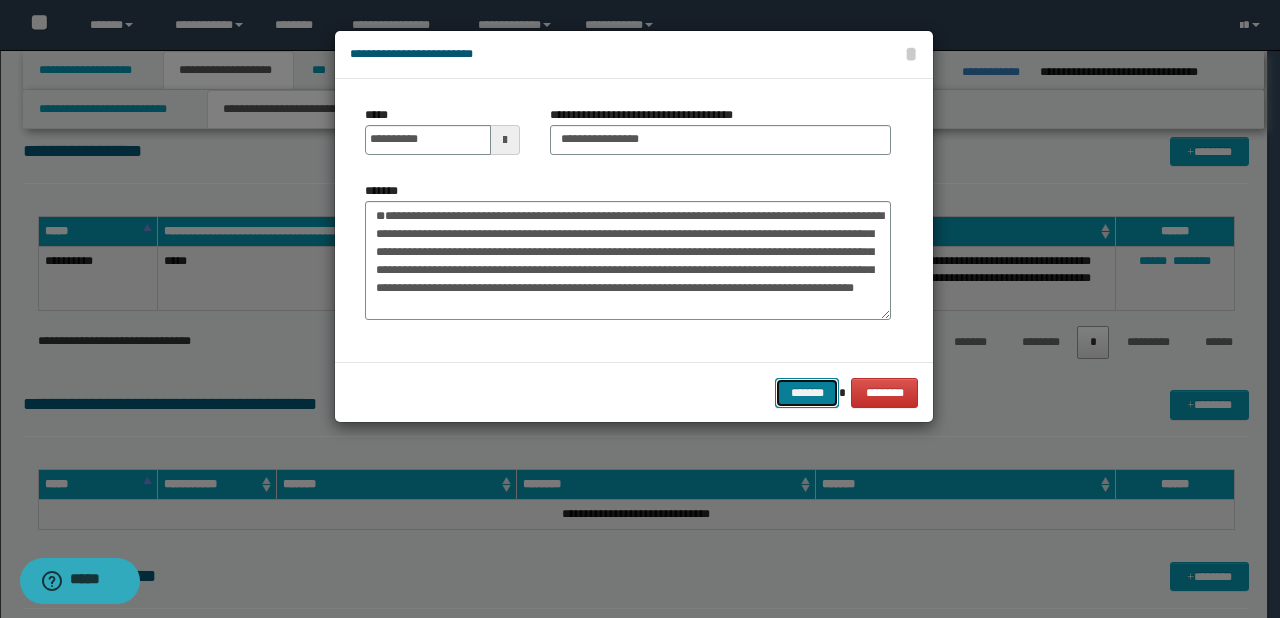 click on "*******" at bounding box center (807, 393) 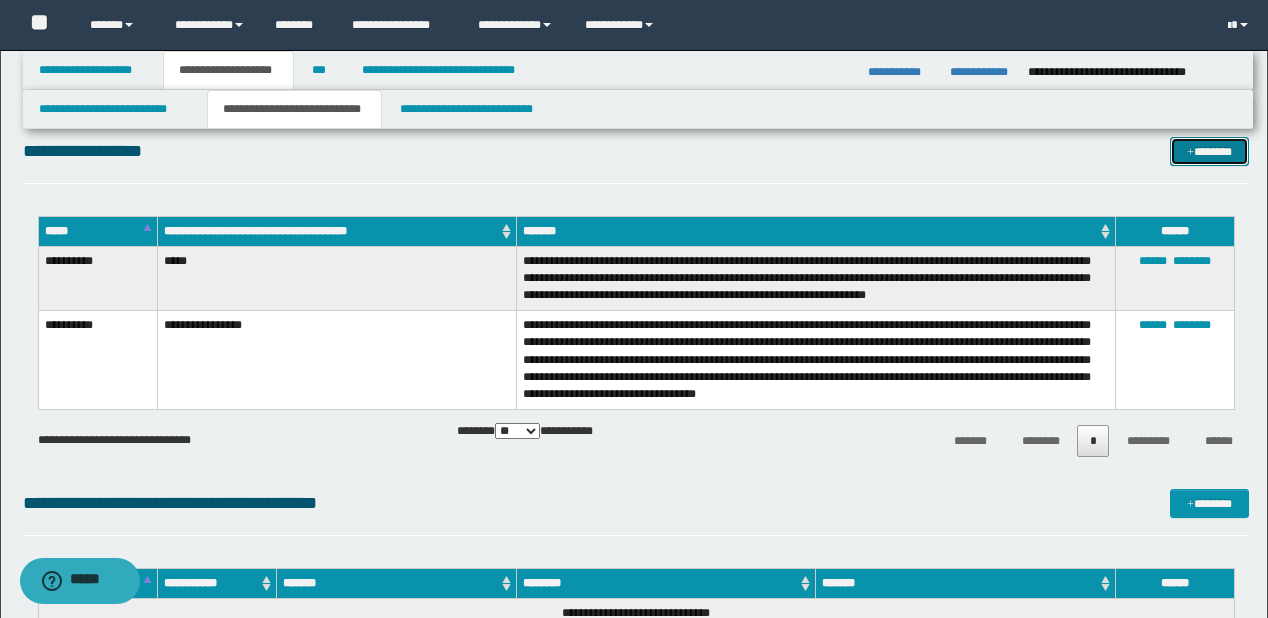 click on "*******" at bounding box center (1209, 152) 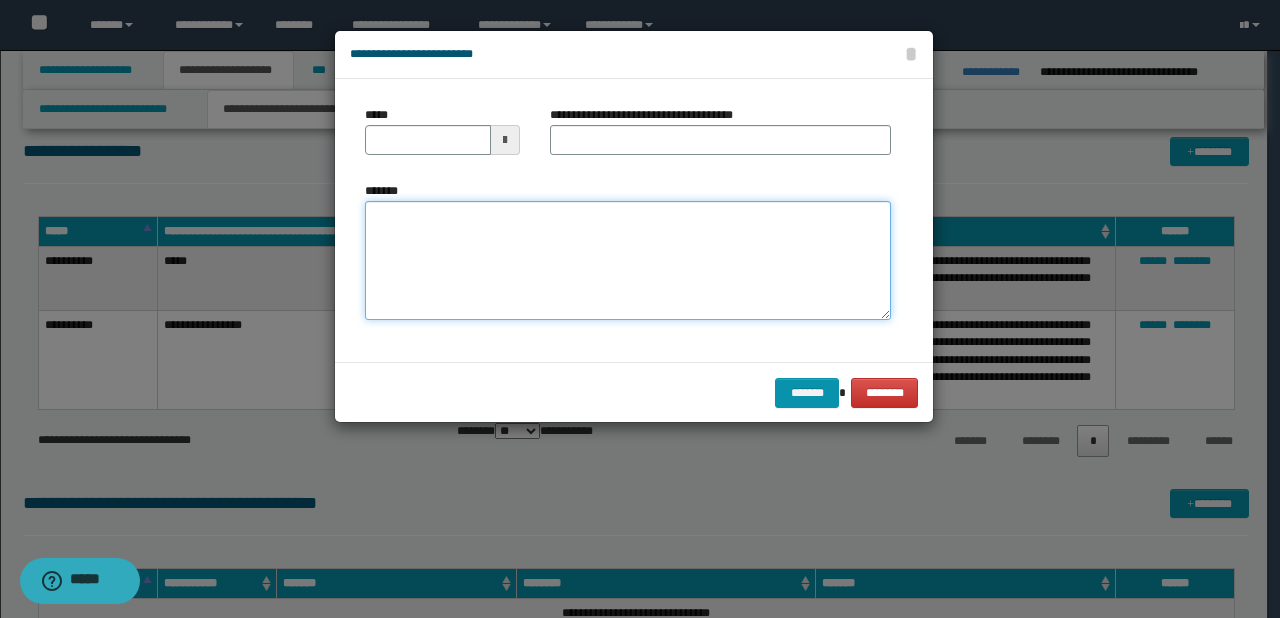 click on "*******" at bounding box center (628, 261) 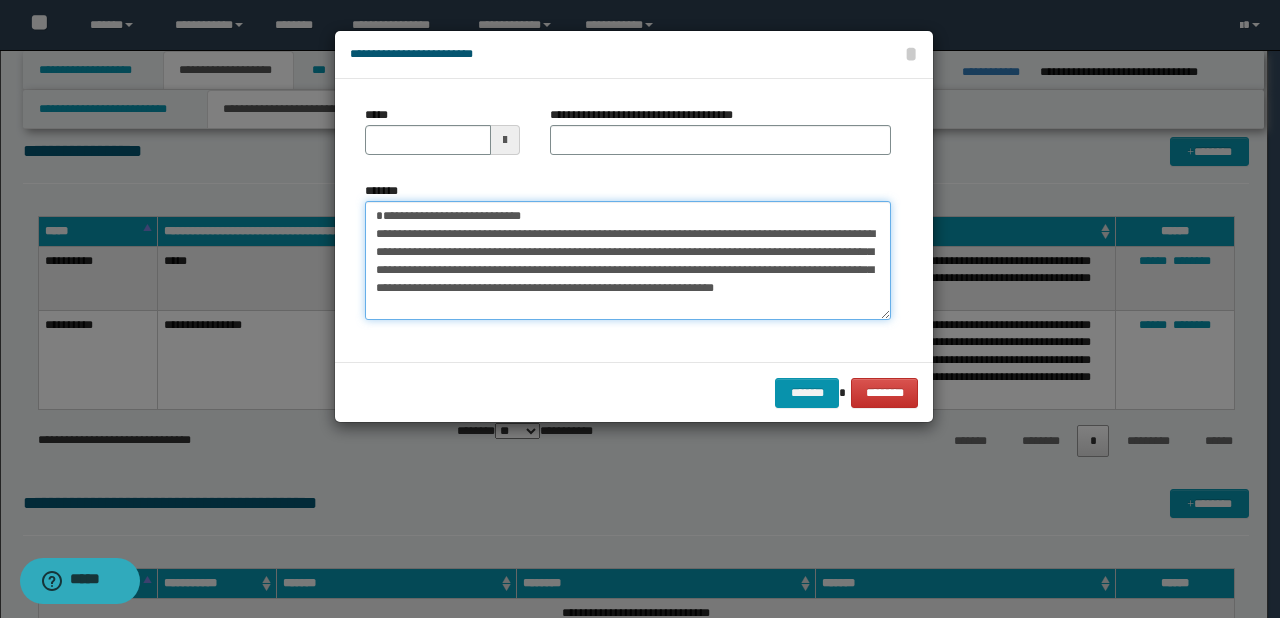 scroll, scrollTop: 0, scrollLeft: 0, axis: both 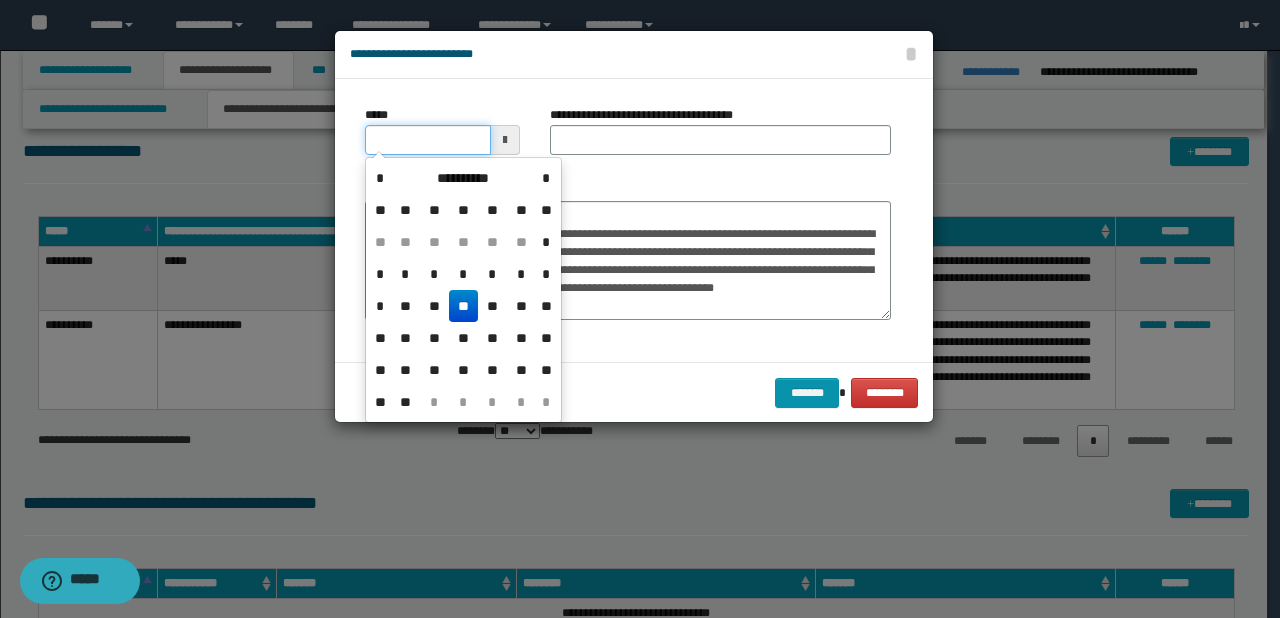 click on "*****" at bounding box center (428, 140) 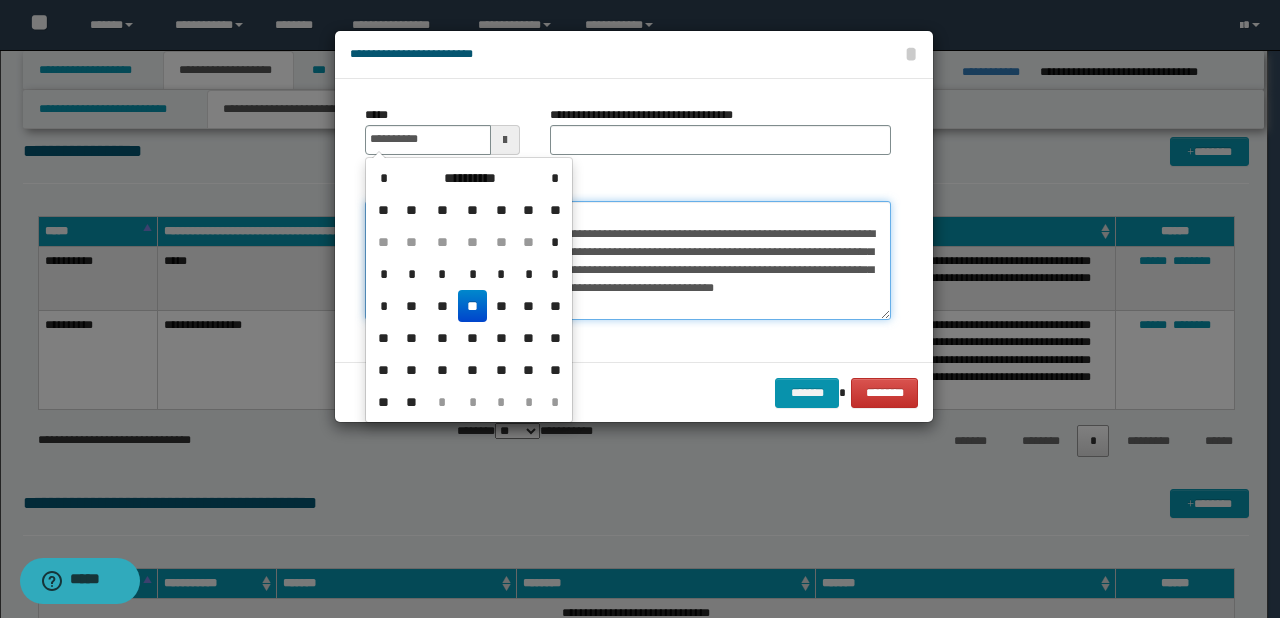 type on "**********" 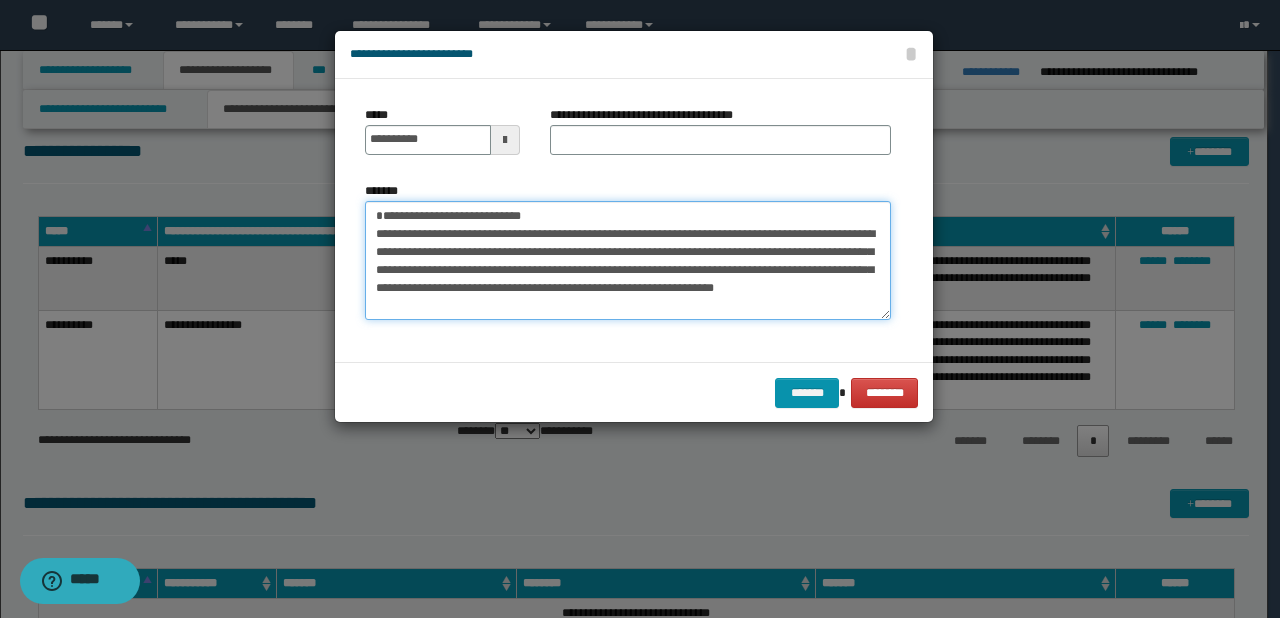 drag, startPoint x: 441, startPoint y: 235, endPoint x: 568, endPoint y: 234, distance: 127.00394 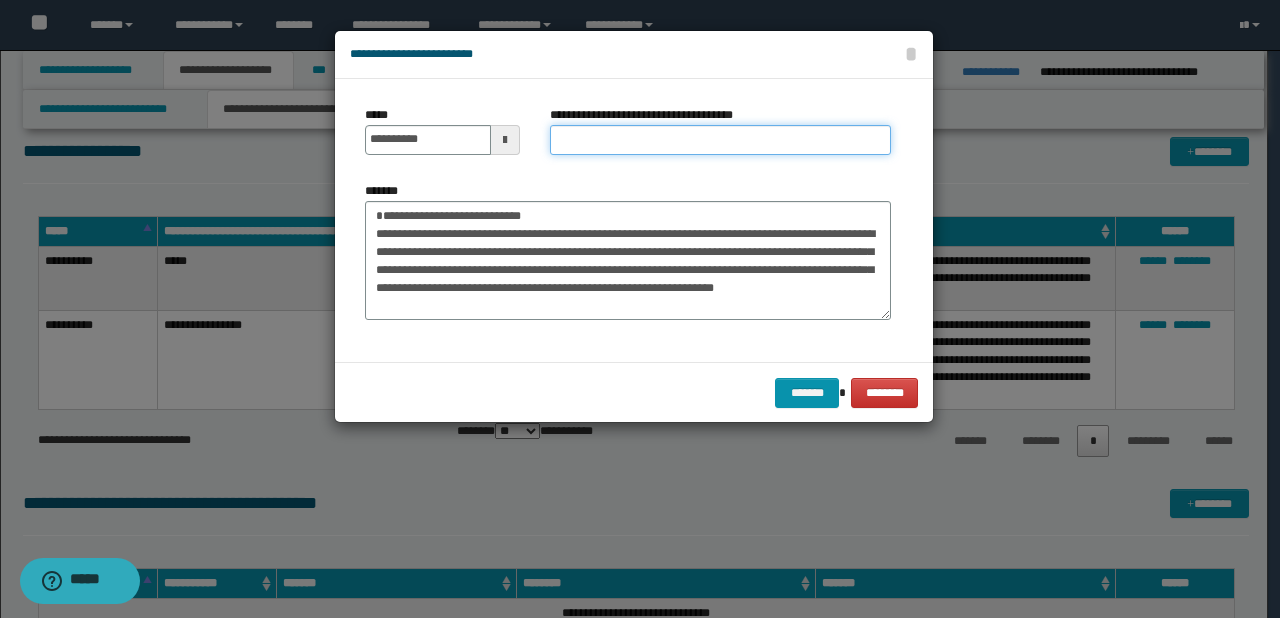 click on "**********" at bounding box center (720, 140) 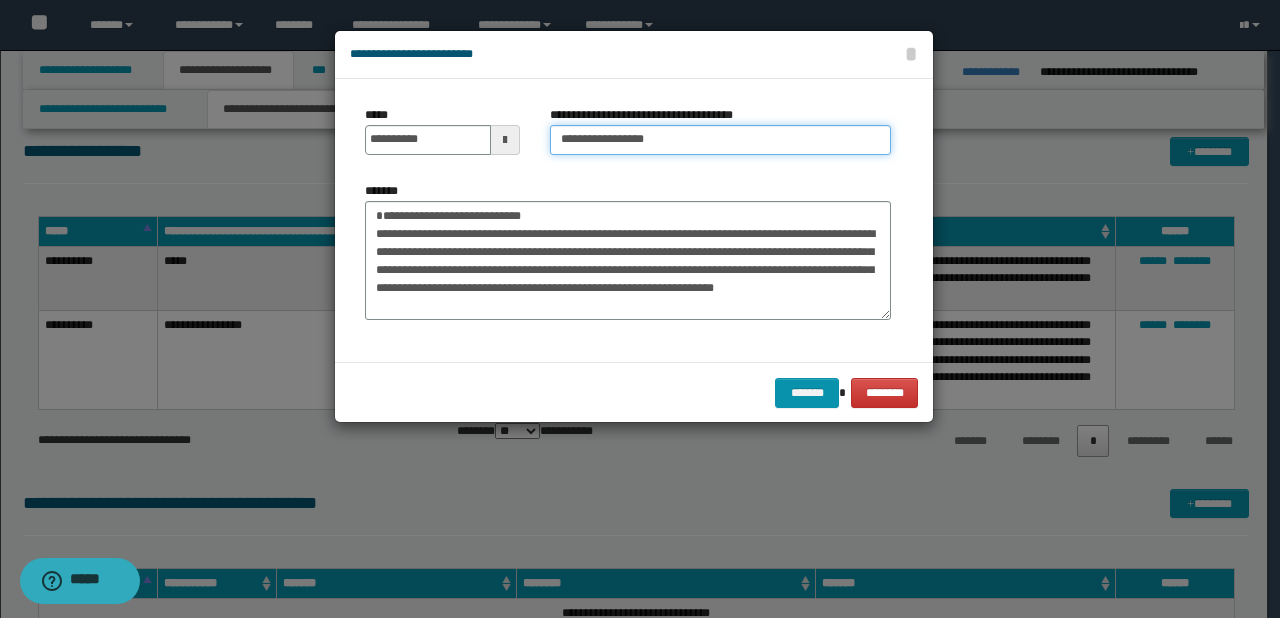 type on "**********" 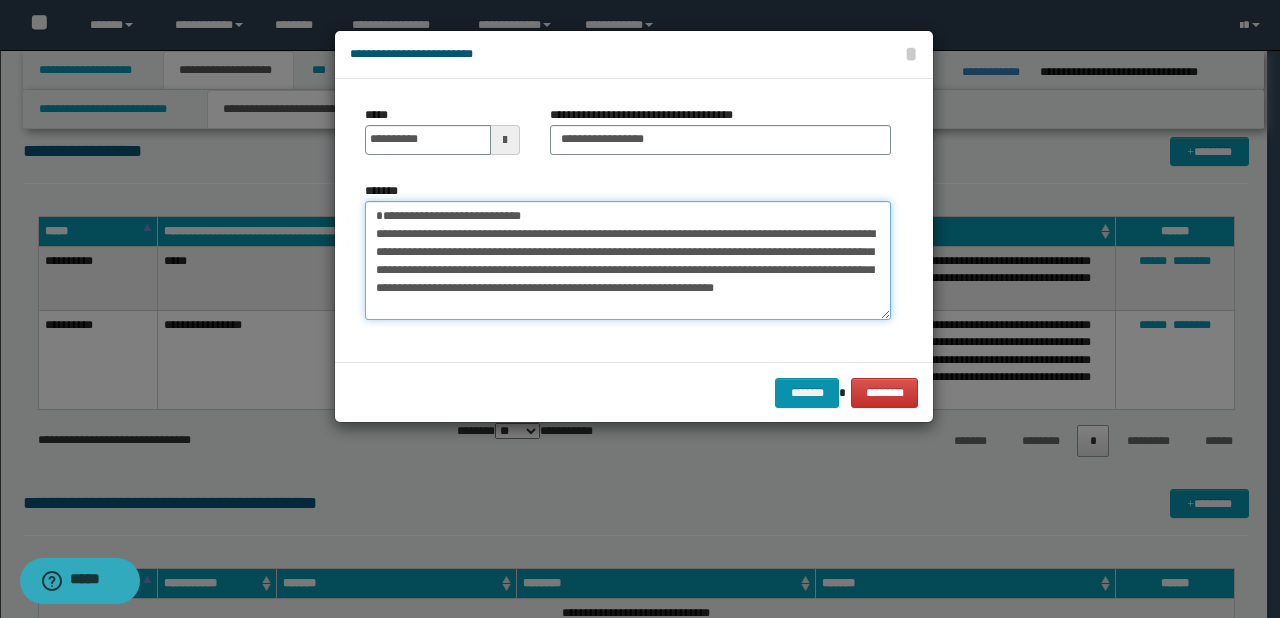drag, startPoint x: 573, startPoint y: 233, endPoint x: 112, endPoint y: 213, distance: 461.43362 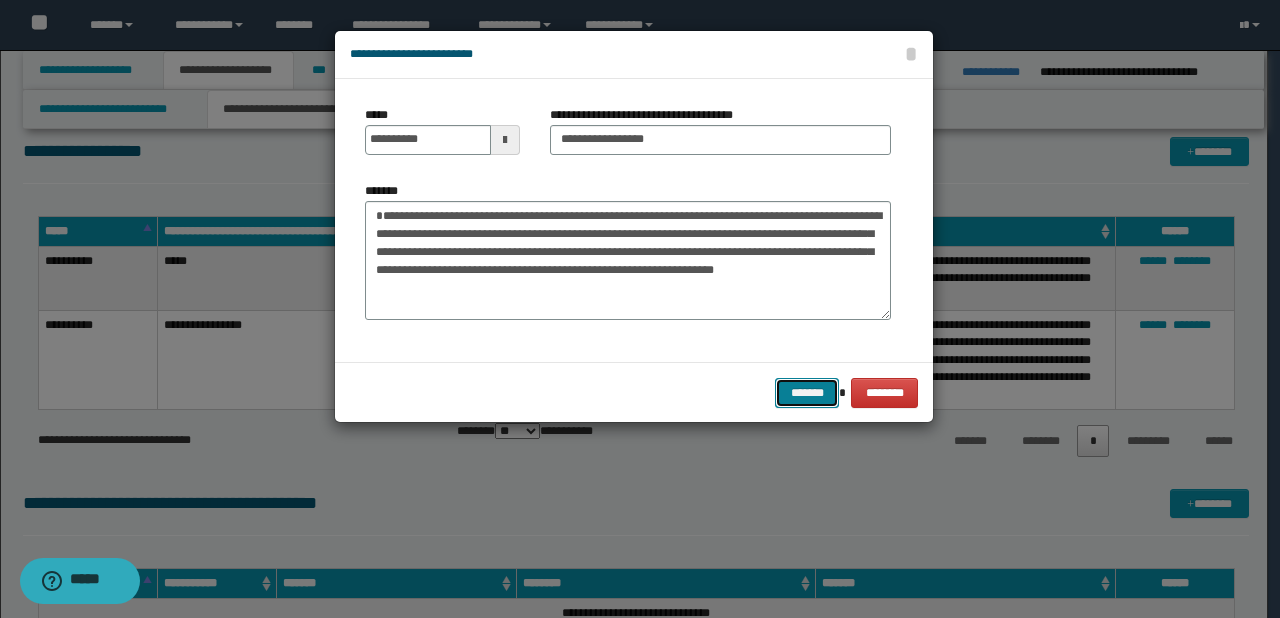 click on "*******" at bounding box center (807, 393) 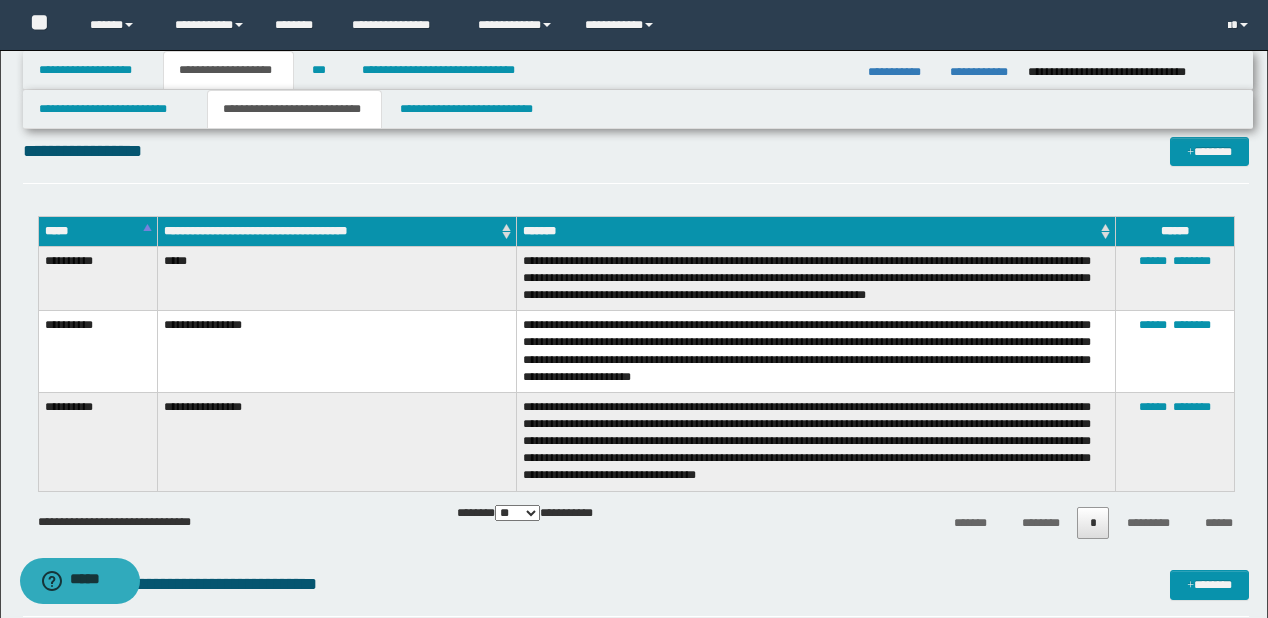 click on "**********" at bounding box center [636, 151] 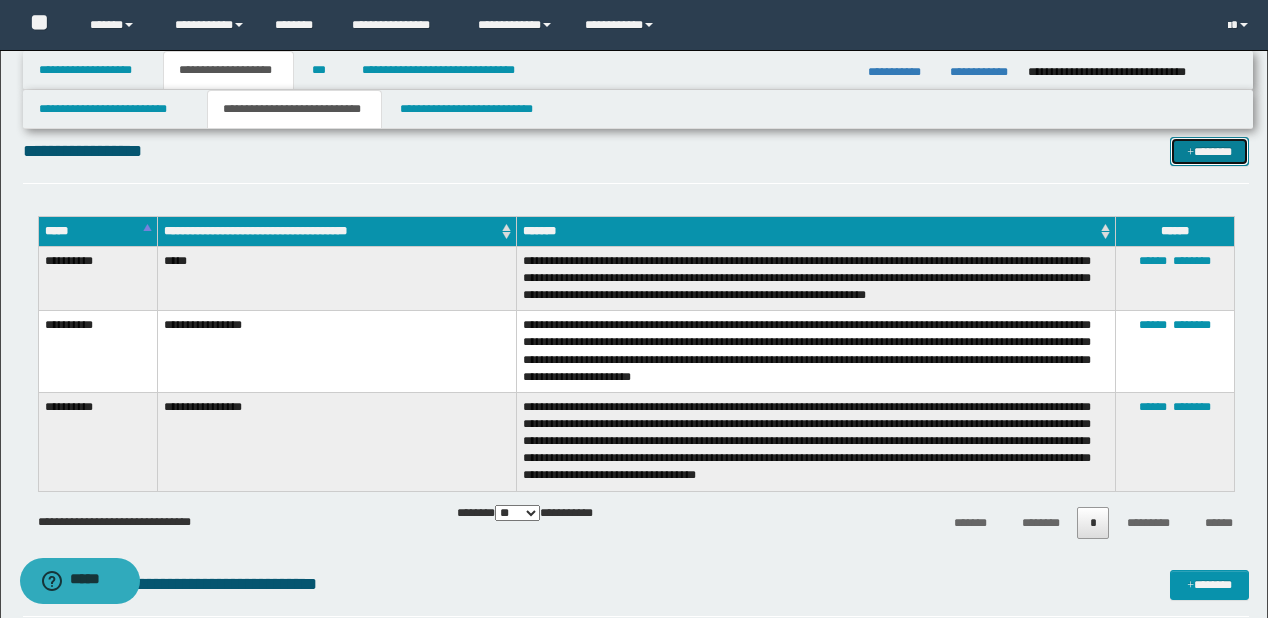 click on "*******" at bounding box center [1209, 152] 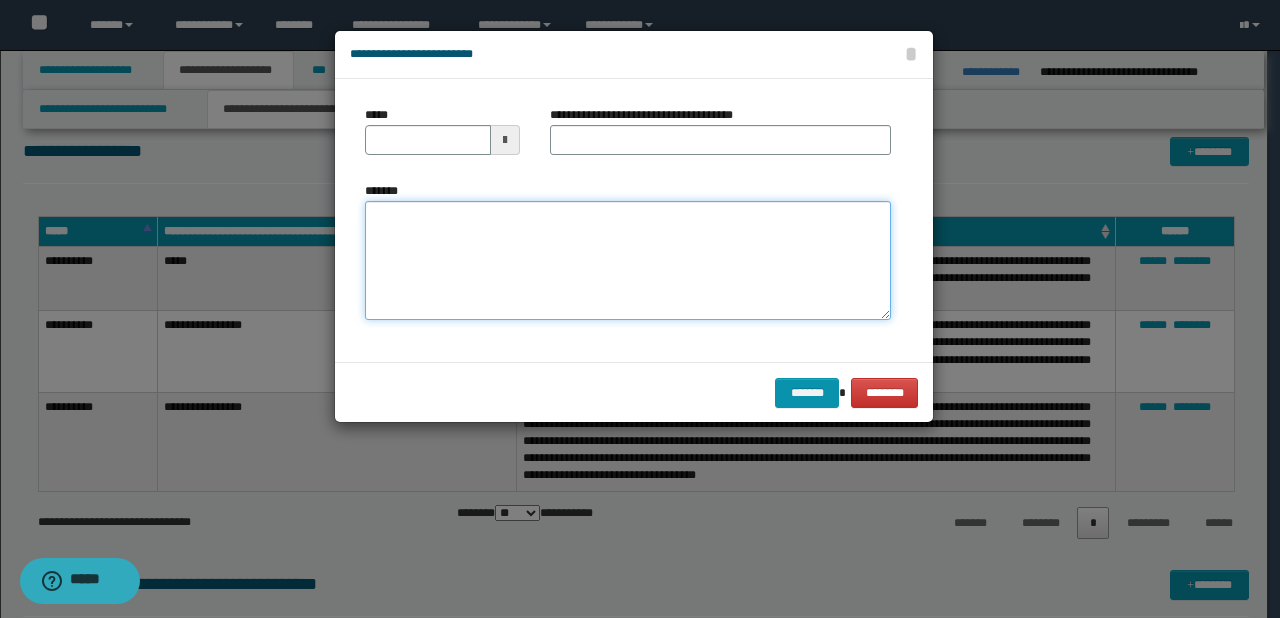 click on "*******" at bounding box center [628, 261] 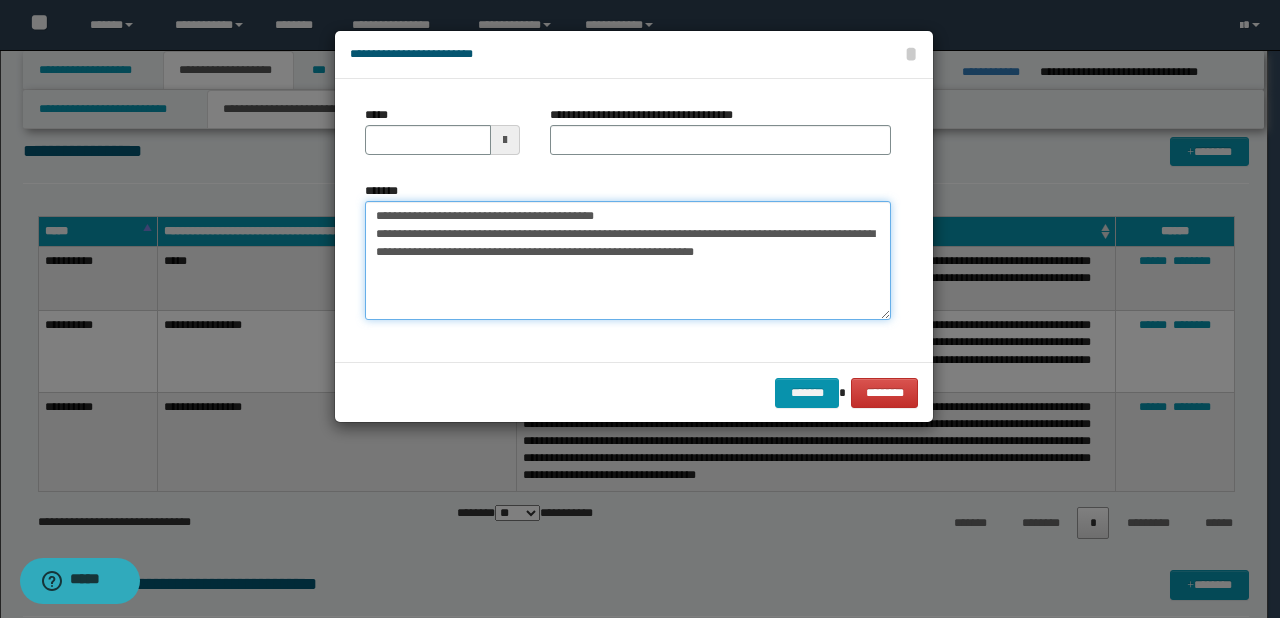 drag, startPoint x: 435, startPoint y: 214, endPoint x: 375, endPoint y: 208, distance: 60.299255 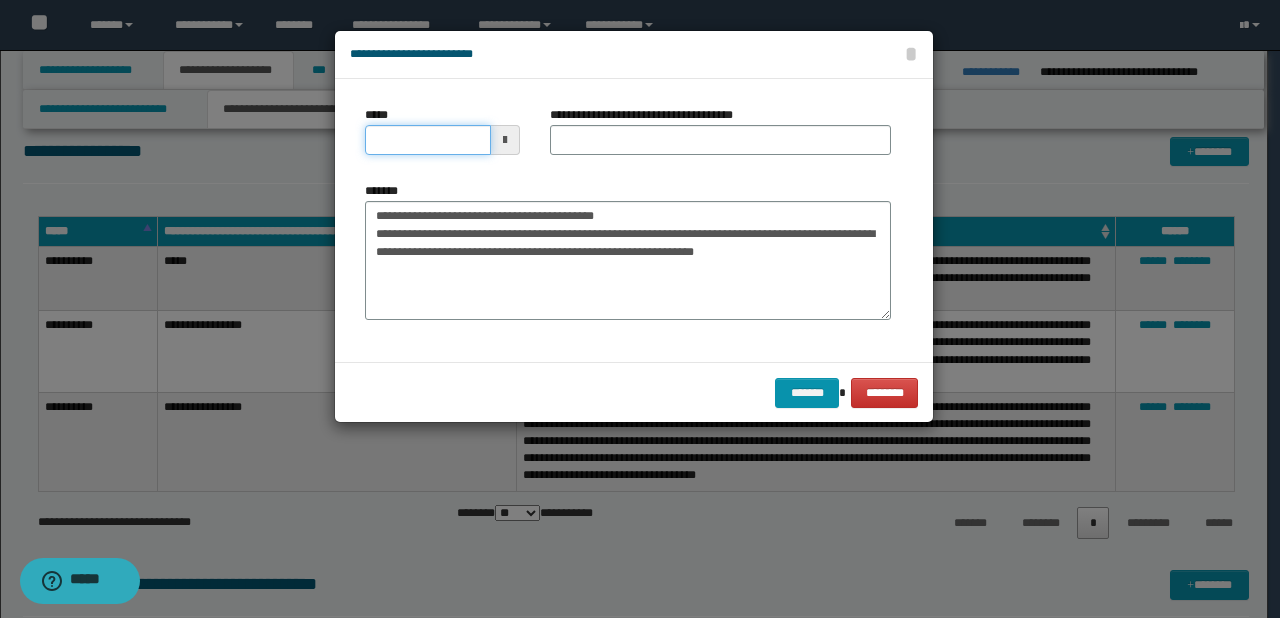 click on "*****" at bounding box center [428, 140] 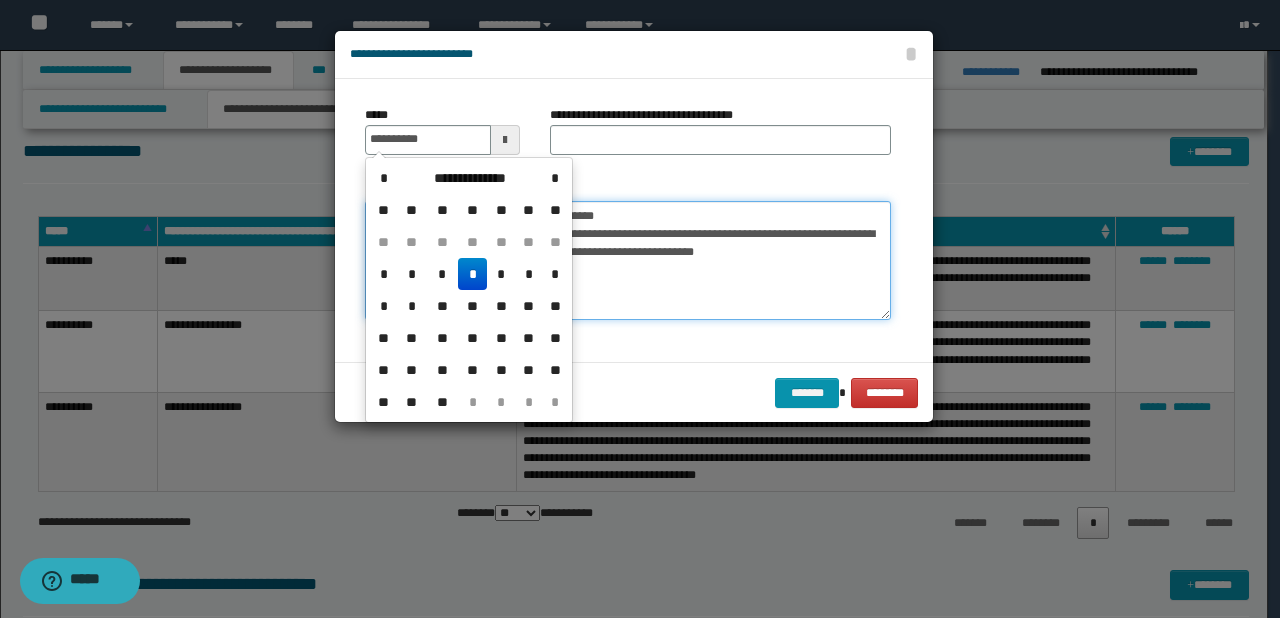 type on "**********" 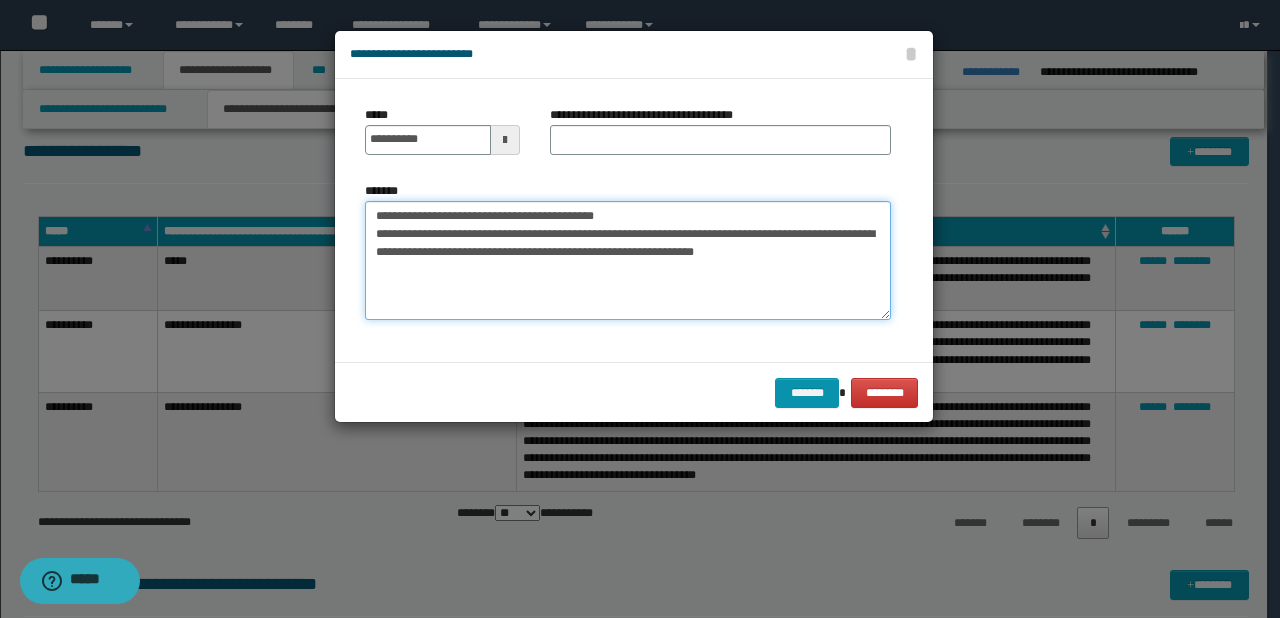drag, startPoint x: 440, startPoint y: 220, endPoint x: 697, endPoint y: 220, distance: 257 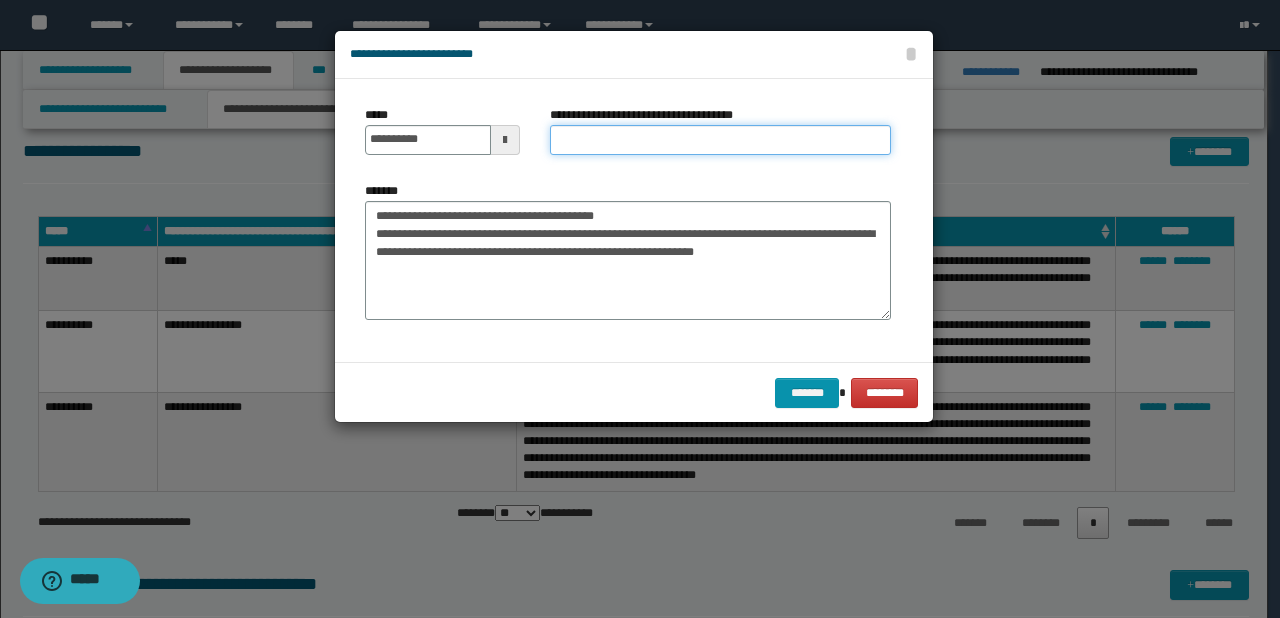 click on "**********" at bounding box center (720, 140) 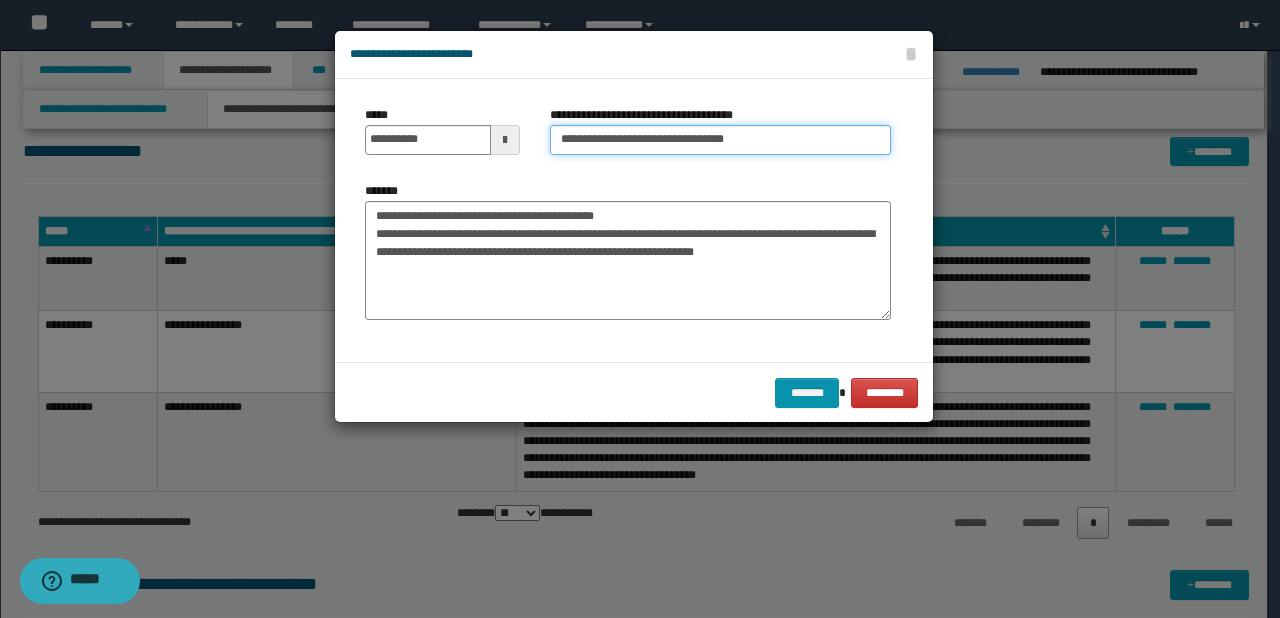 type on "**********" 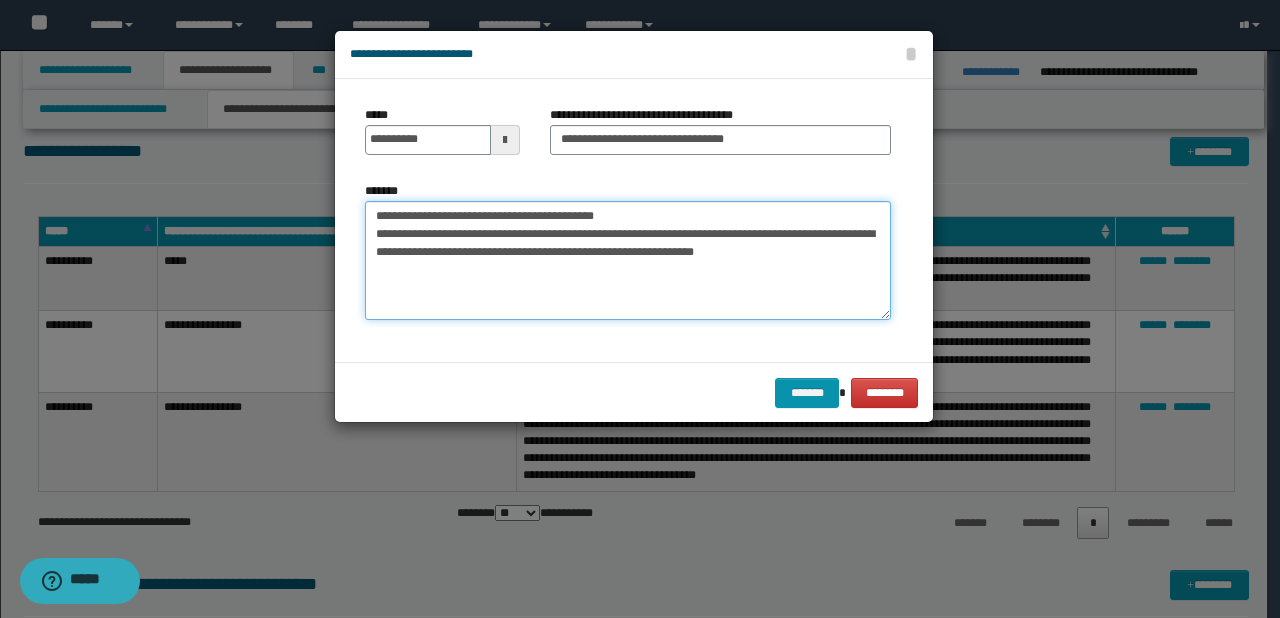 click on "**********" at bounding box center [628, 261] 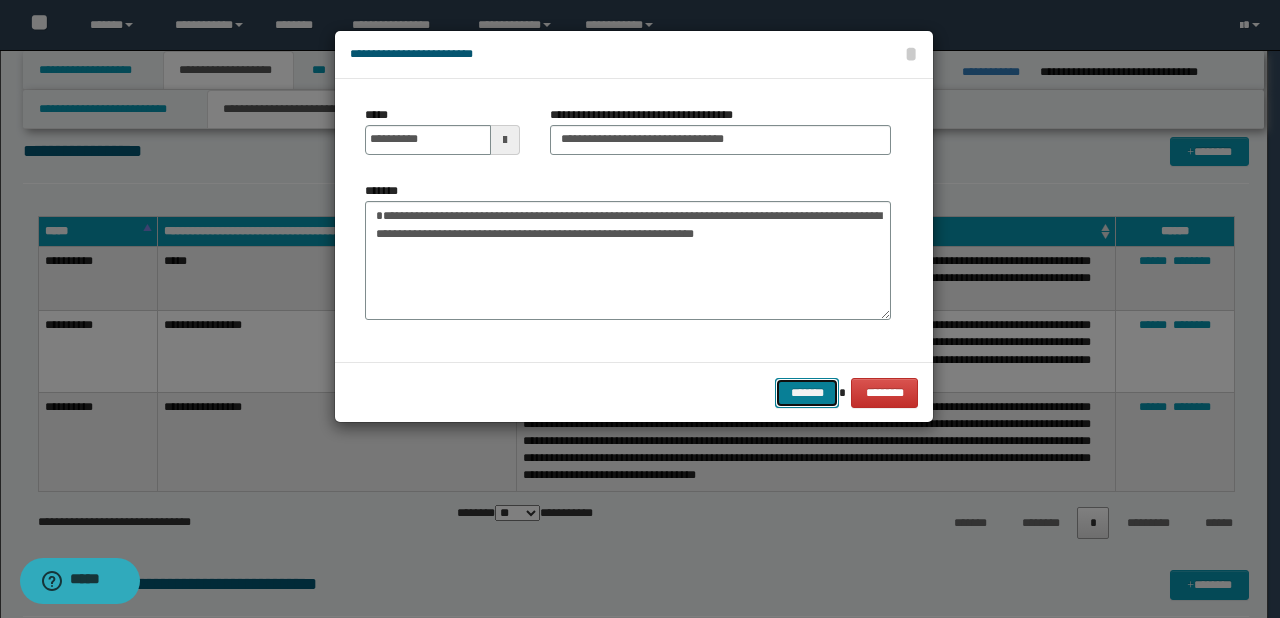 click on "*******" at bounding box center (807, 393) 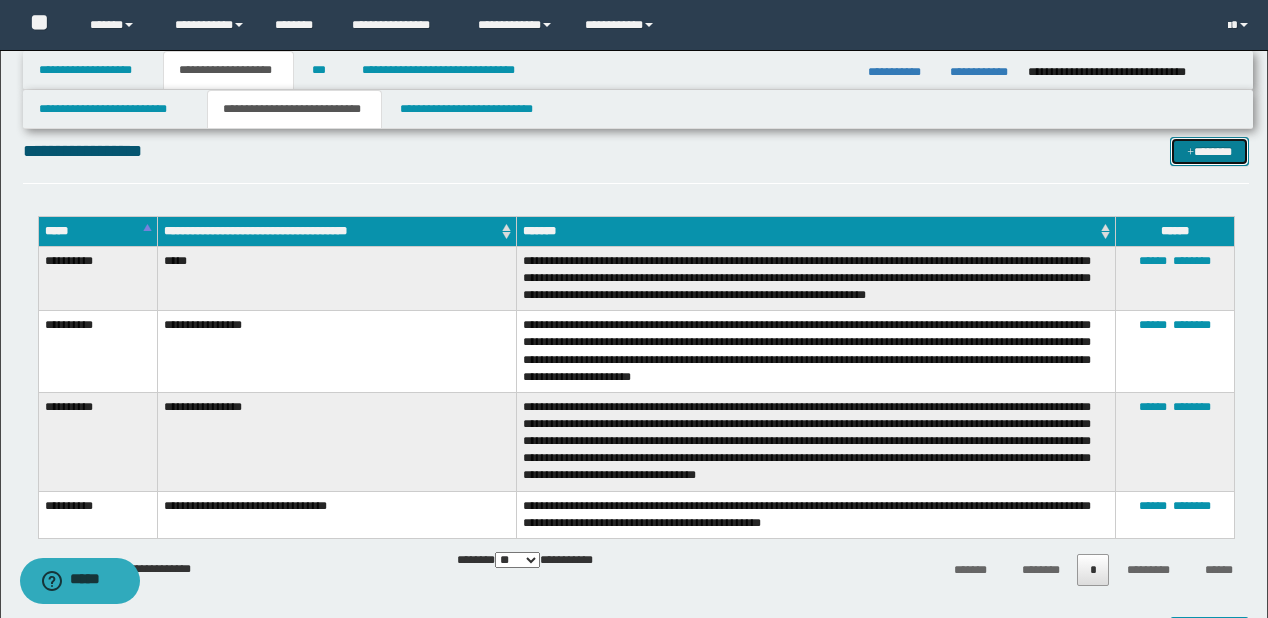 click on "*******" at bounding box center (1209, 152) 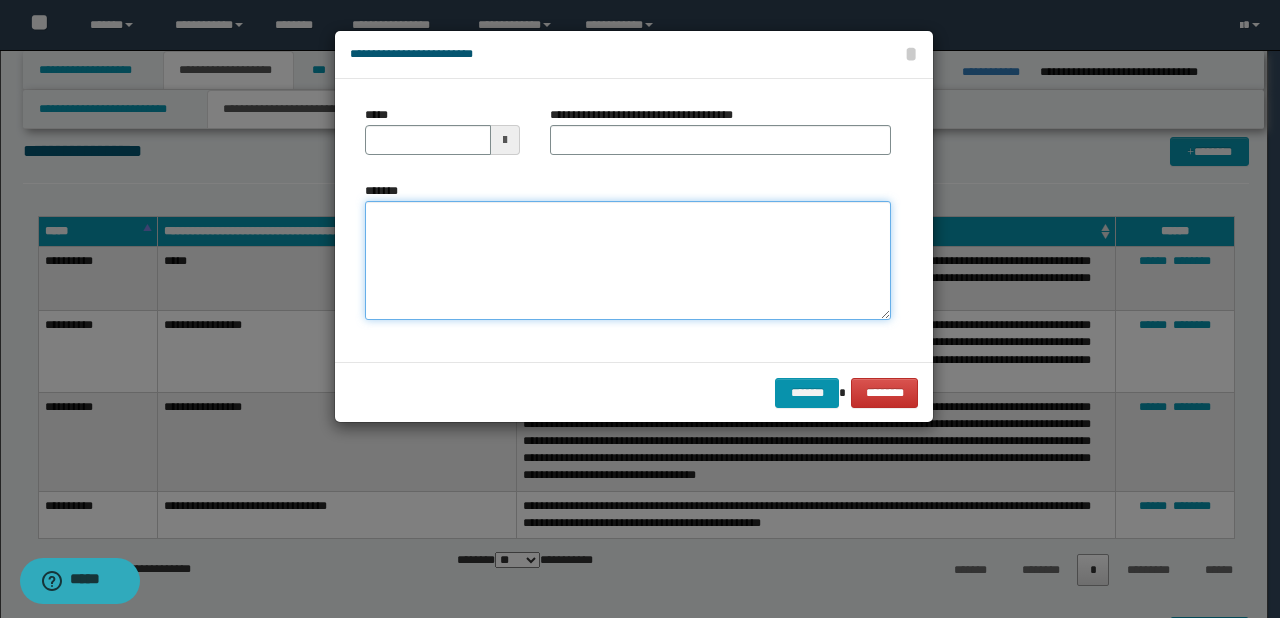 click on "*******" at bounding box center [628, 261] 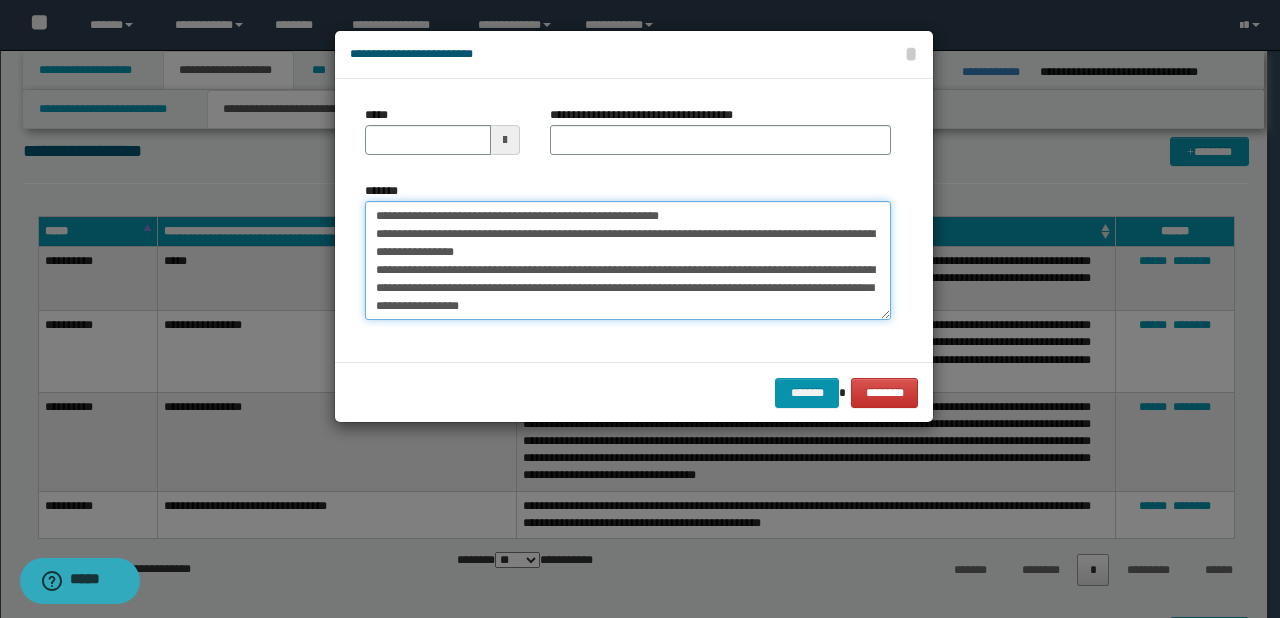 scroll, scrollTop: 0, scrollLeft: 0, axis: both 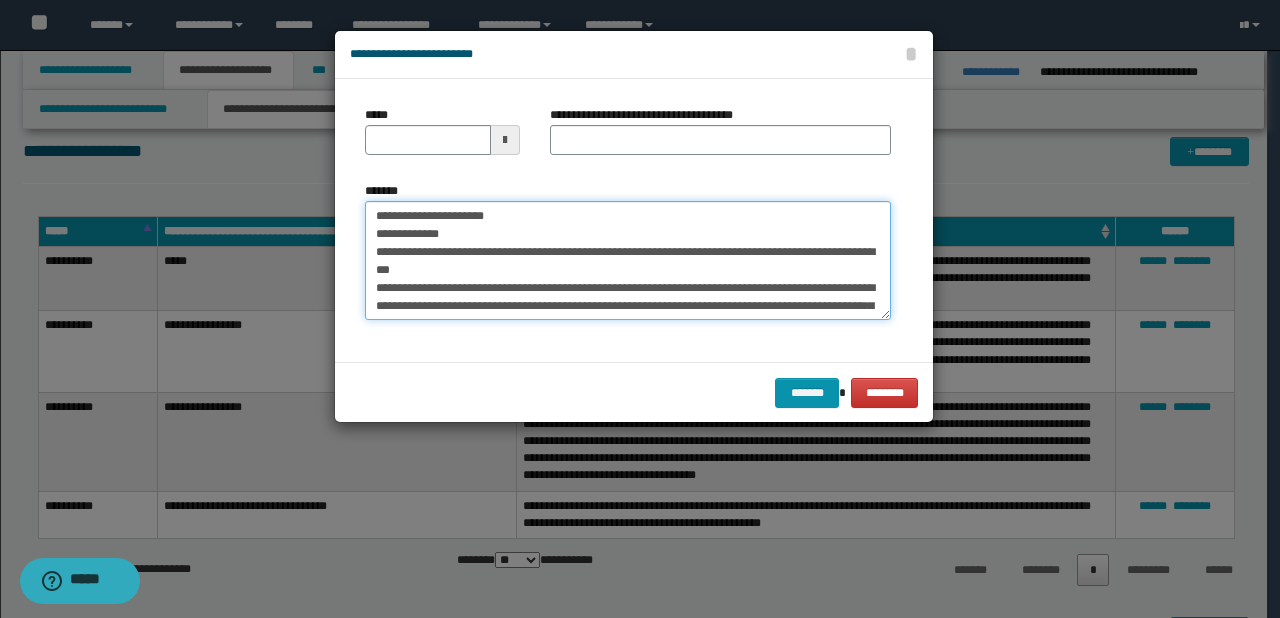 drag, startPoint x: 435, startPoint y: 216, endPoint x: 361, endPoint y: 216, distance: 74 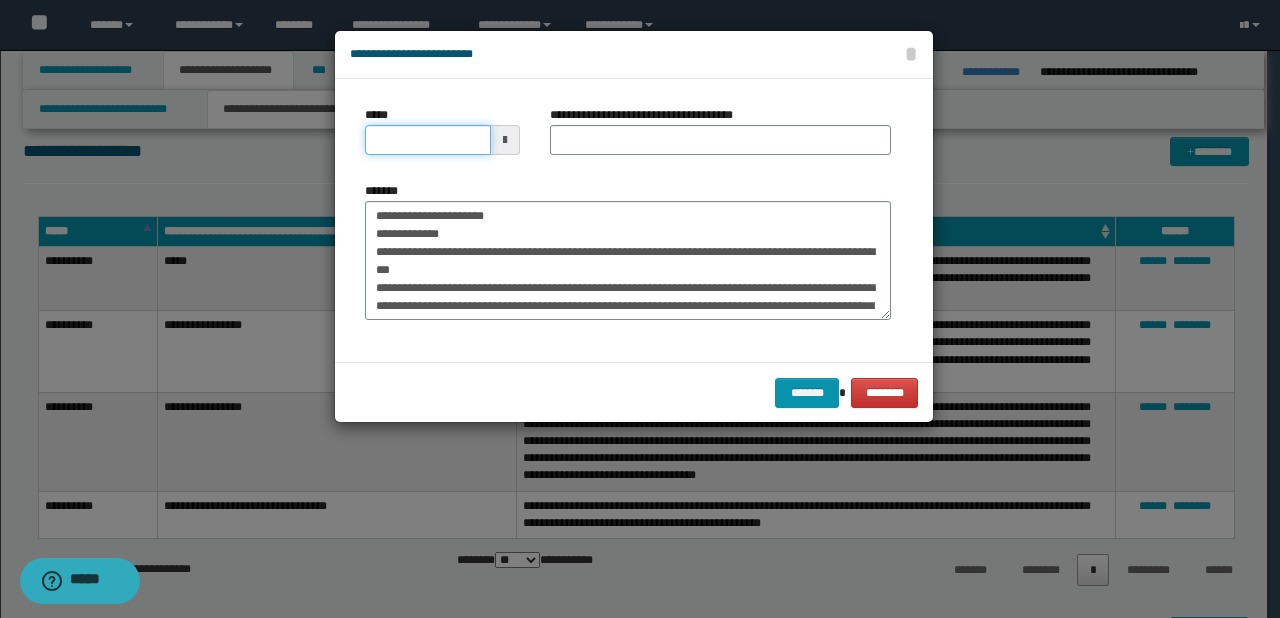 click on "*****" at bounding box center [428, 140] 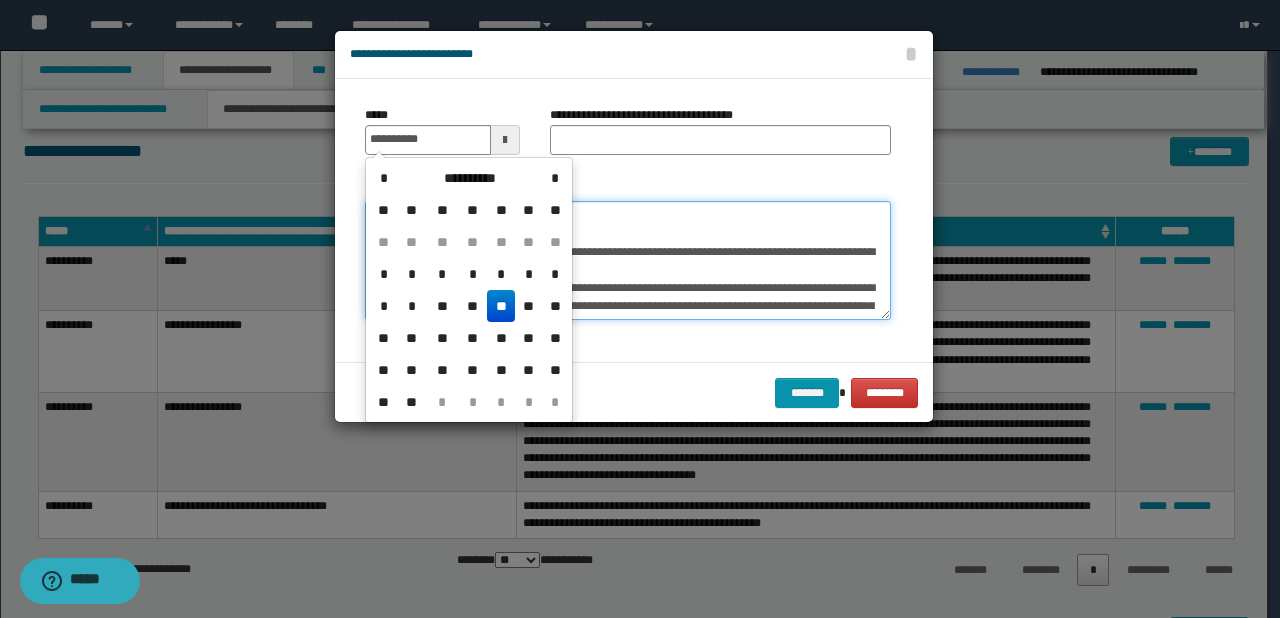 type on "**********" 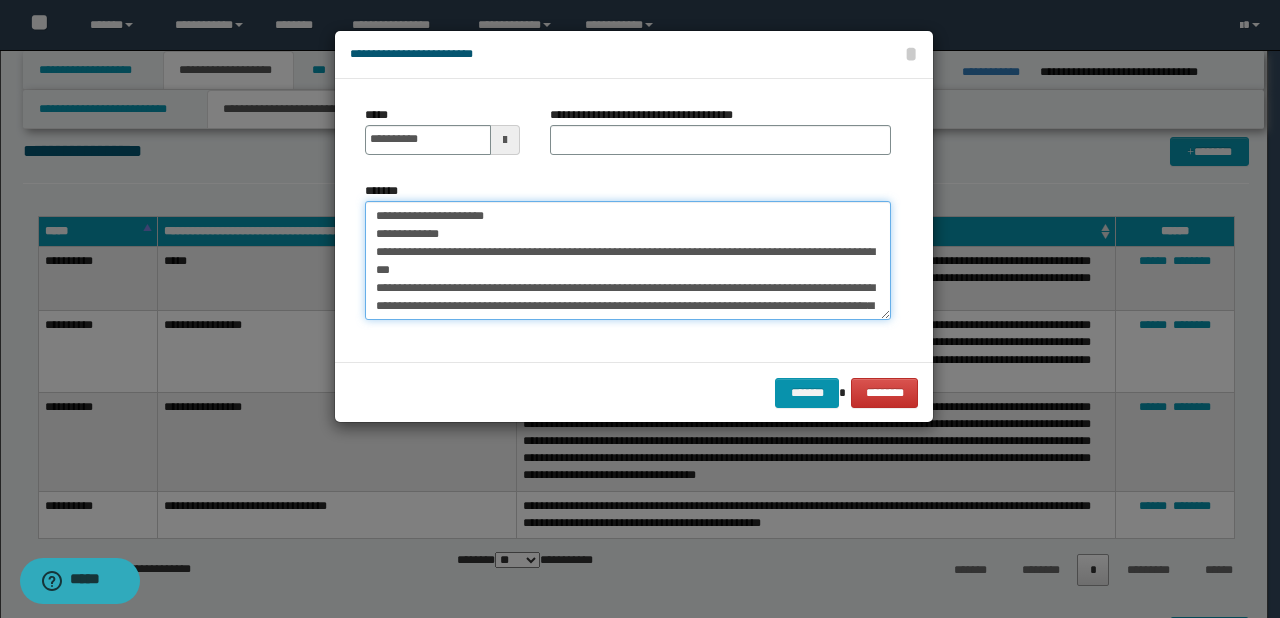 click on "*******" at bounding box center [628, 261] 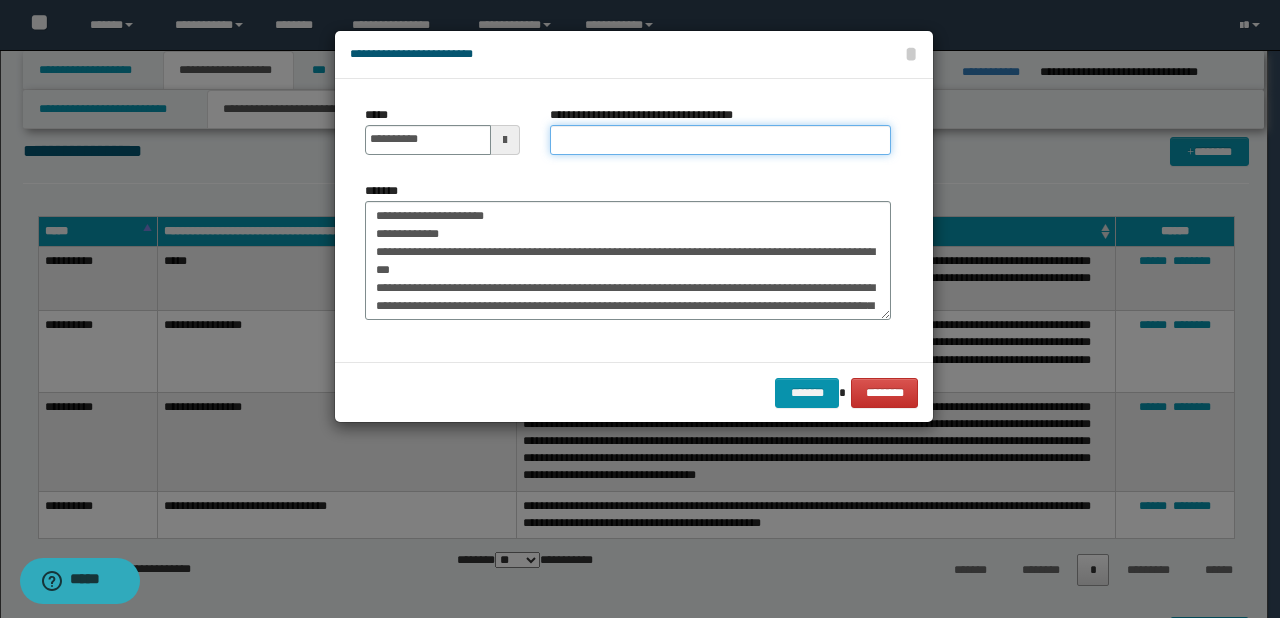 click on "**********" at bounding box center [720, 140] 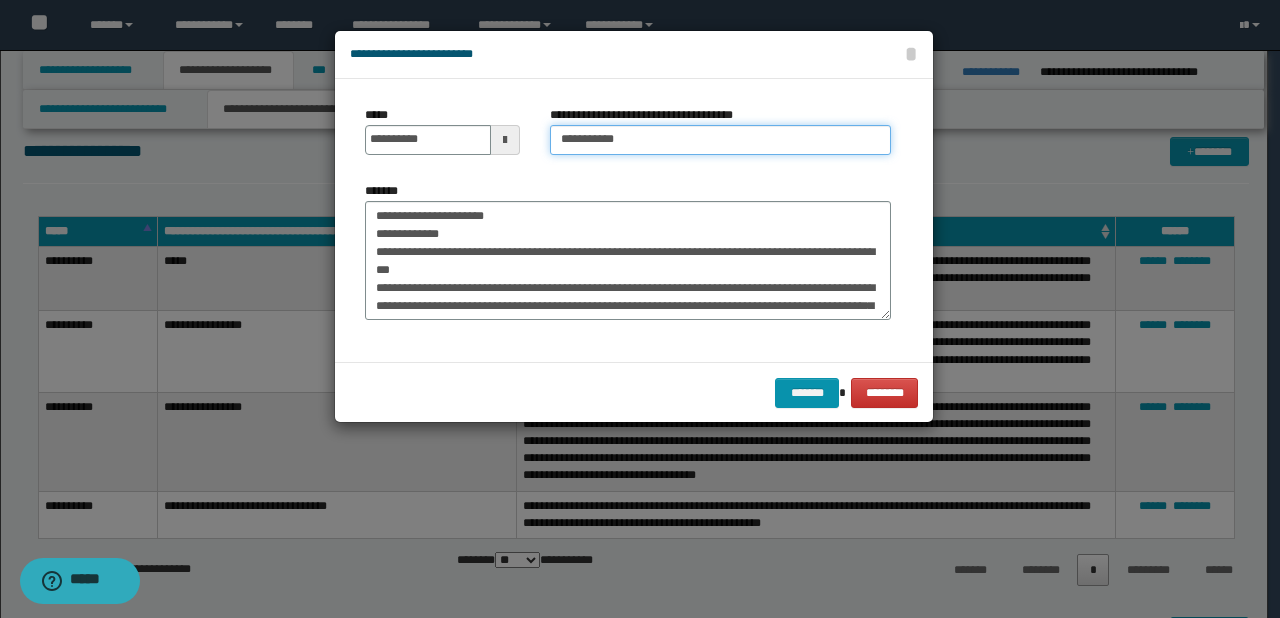 type on "**********" 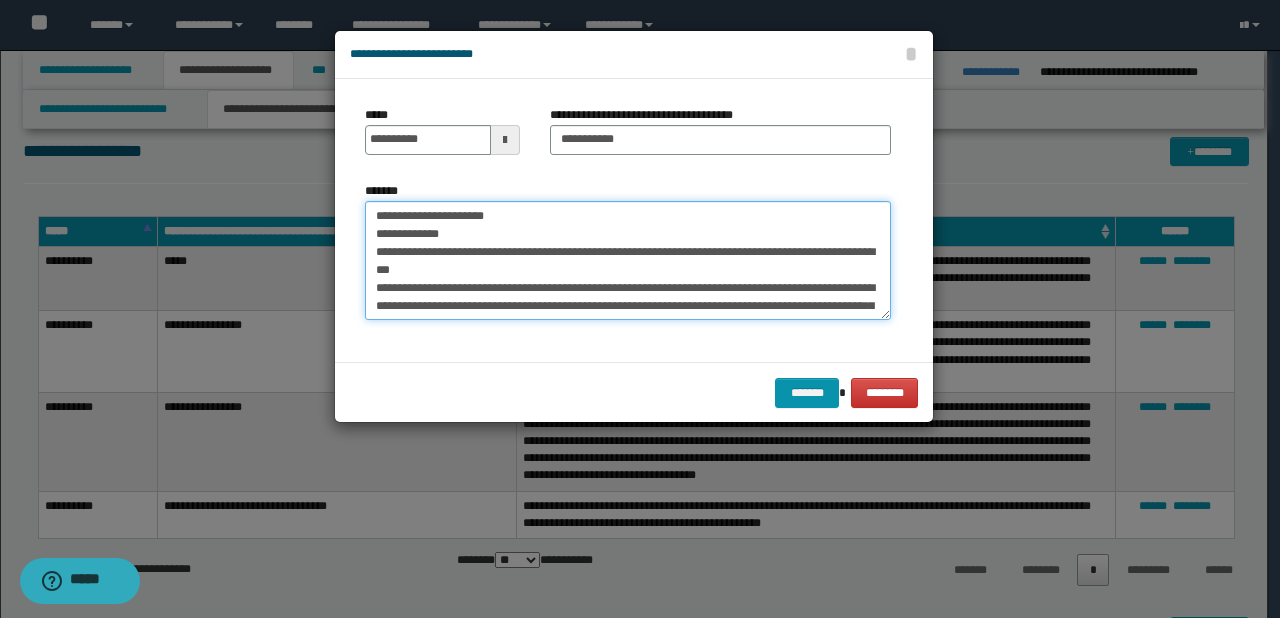 drag, startPoint x: 554, startPoint y: 212, endPoint x: 230, endPoint y: 204, distance: 324.09875 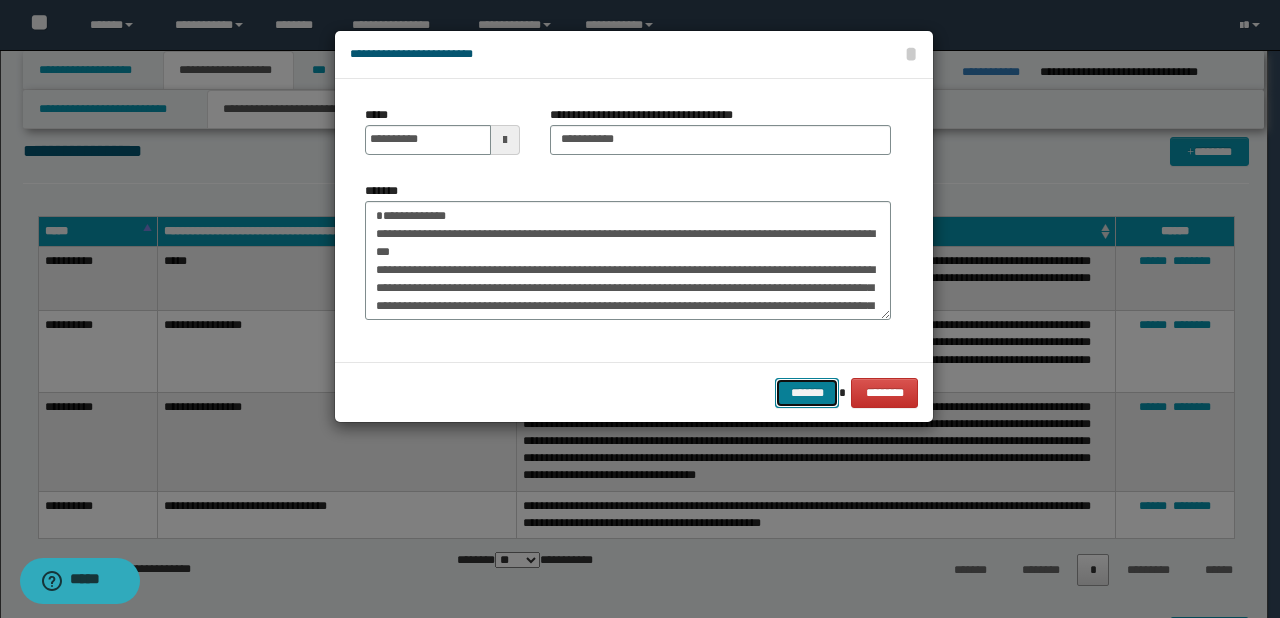 click on "*******" at bounding box center (807, 393) 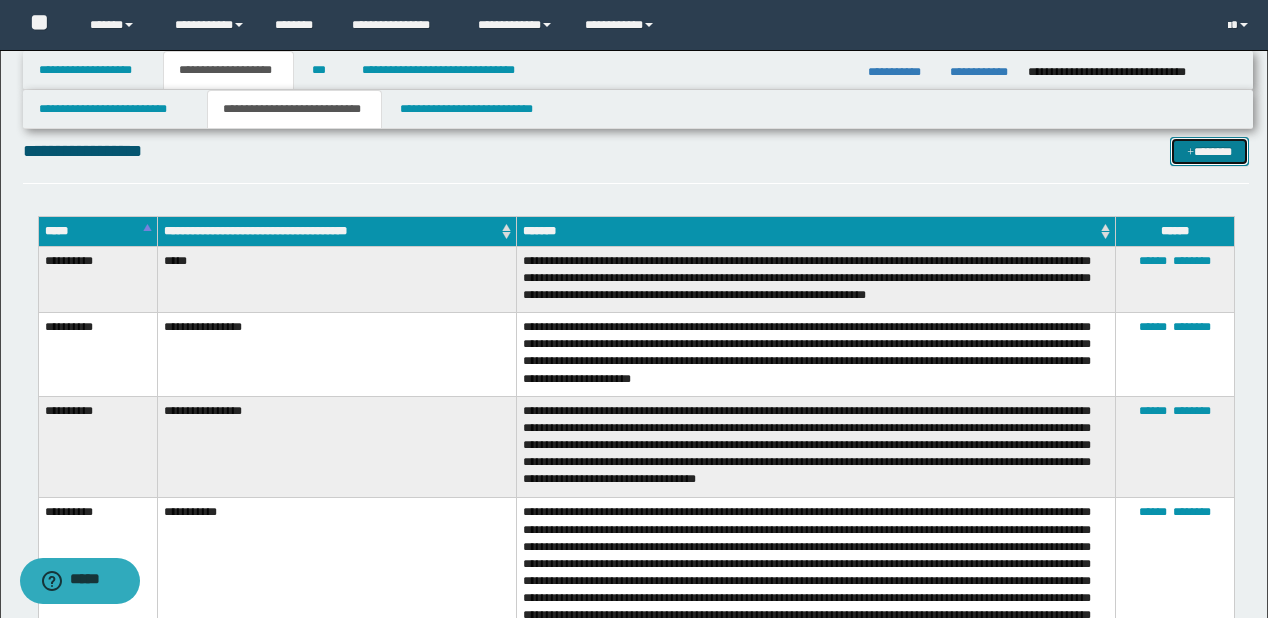 click on "*******" at bounding box center [1209, 152] 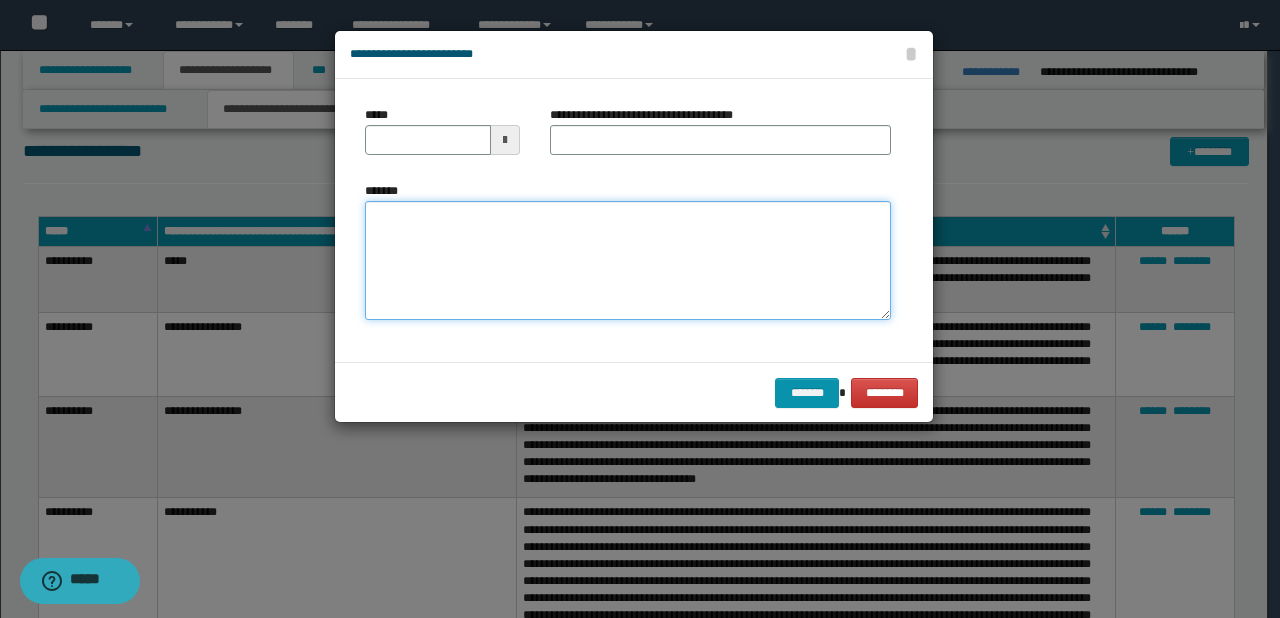 click on "*******" at bounding box center [628, 261] 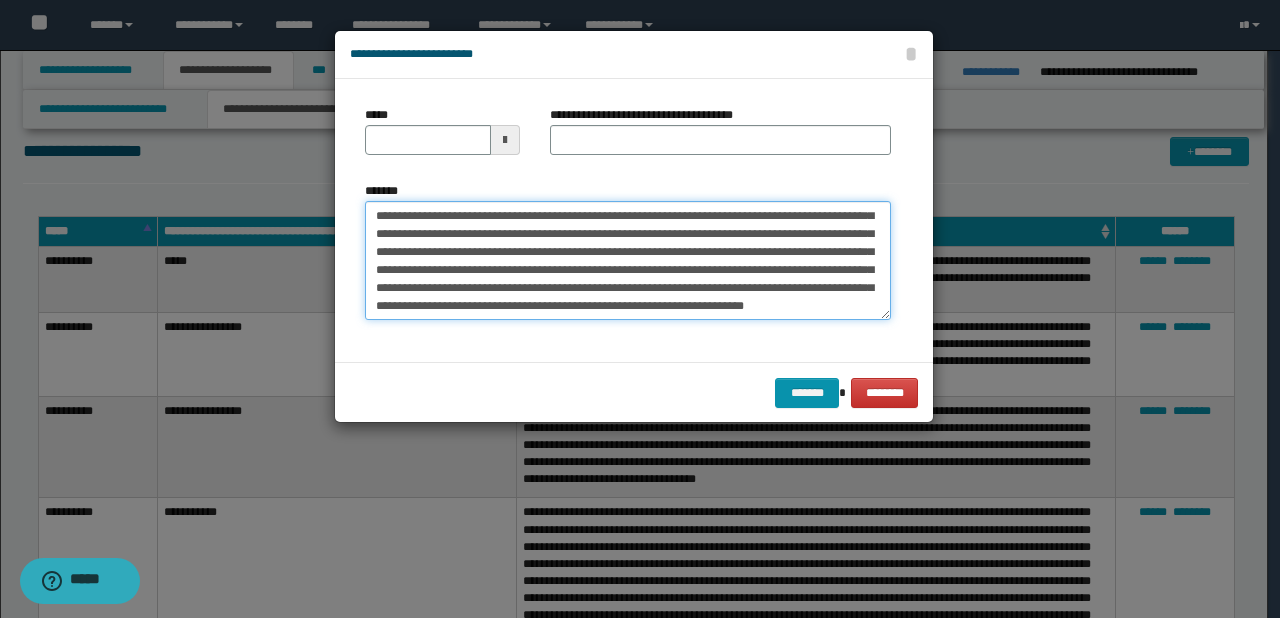 scroll, scrollTop: 0, scrollLeft: 0, axis: both 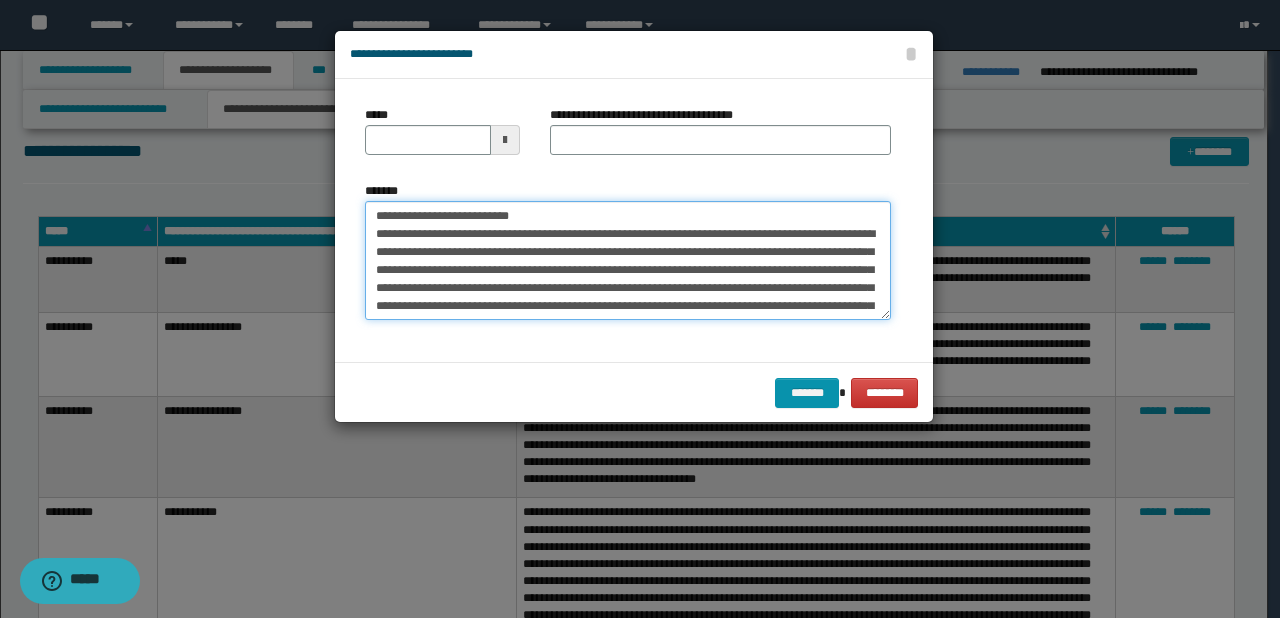 drag, startPoint x: 436, startPoint y: 212, endPoint x: 374, endPoint y: 212, distance: 62 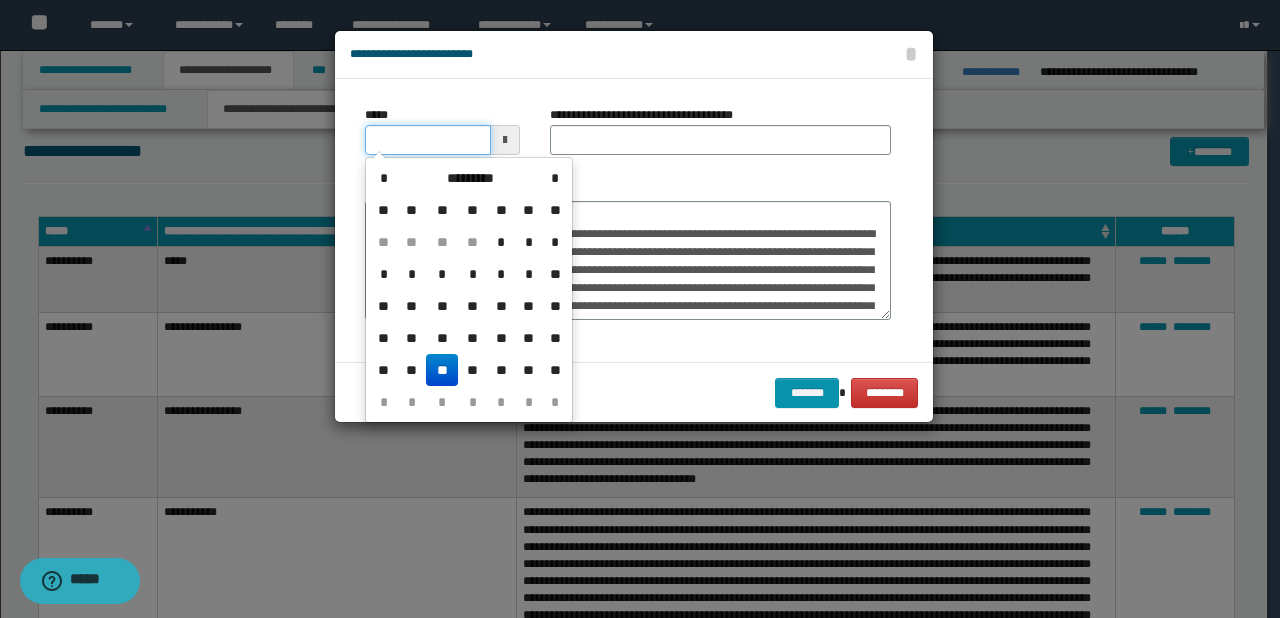 click on "*****" at bounding box center (428, 140) 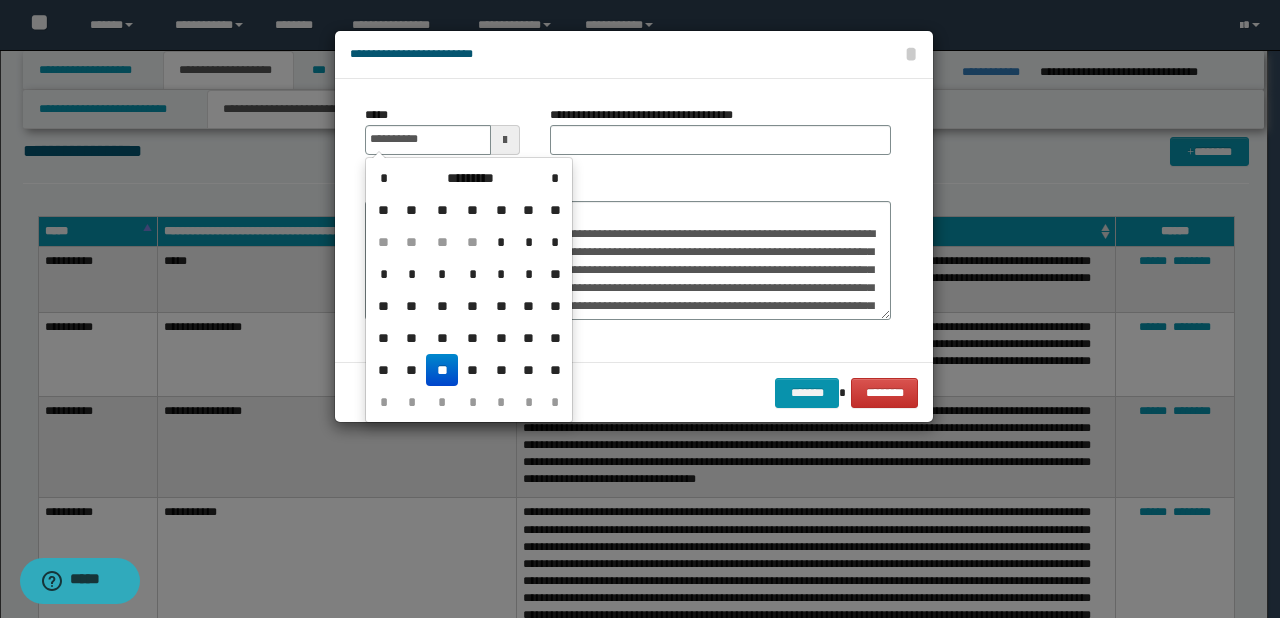 type on "**********" 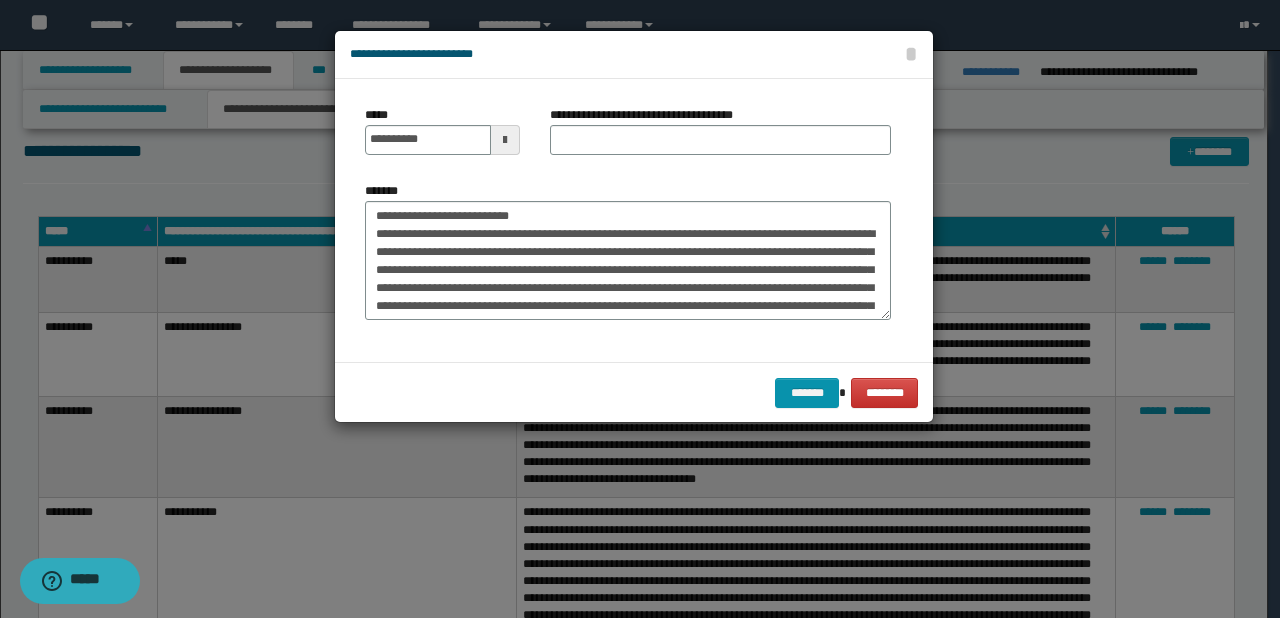 click on "**********" at bounding box center (628, 251) 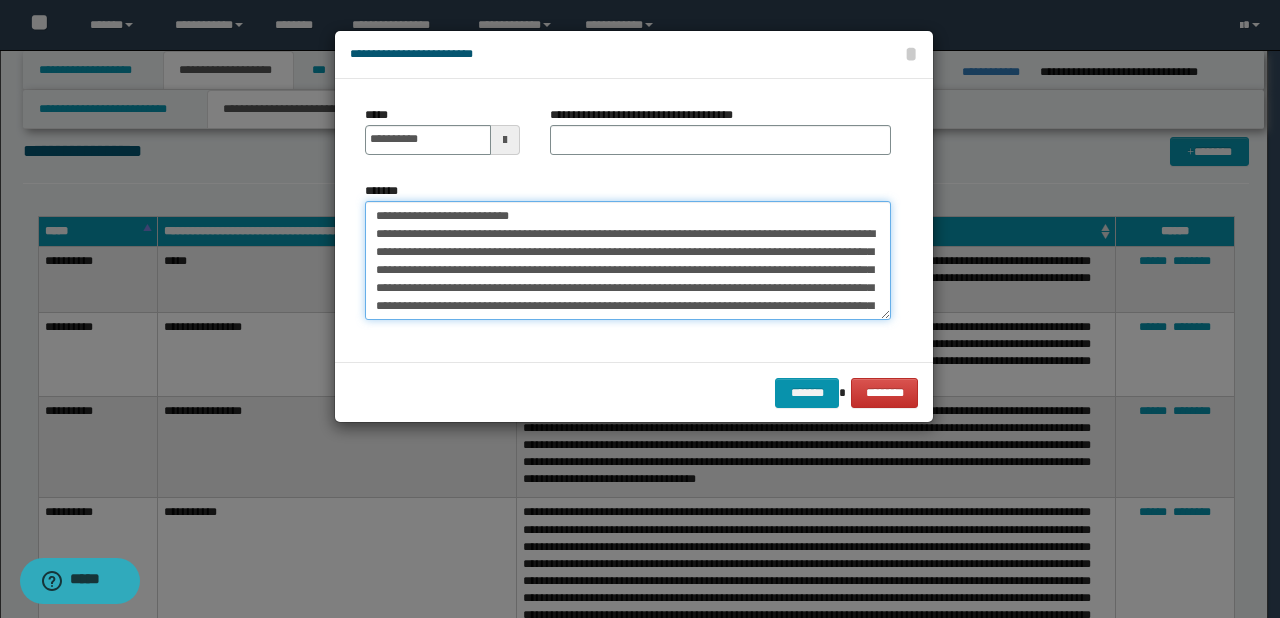 drag, startPoint x: 438, startPoint y: 214, endPoint x: 550, endPoint y: 214, distance: 112 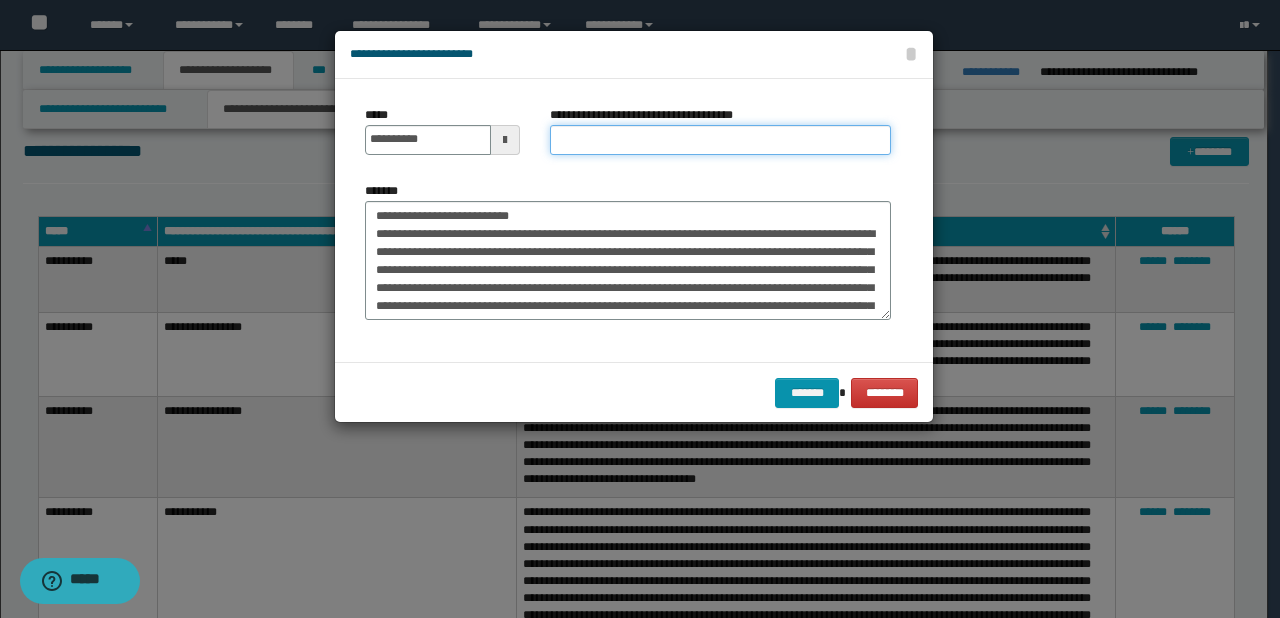click on "**********" at bounding box center [720, 140] 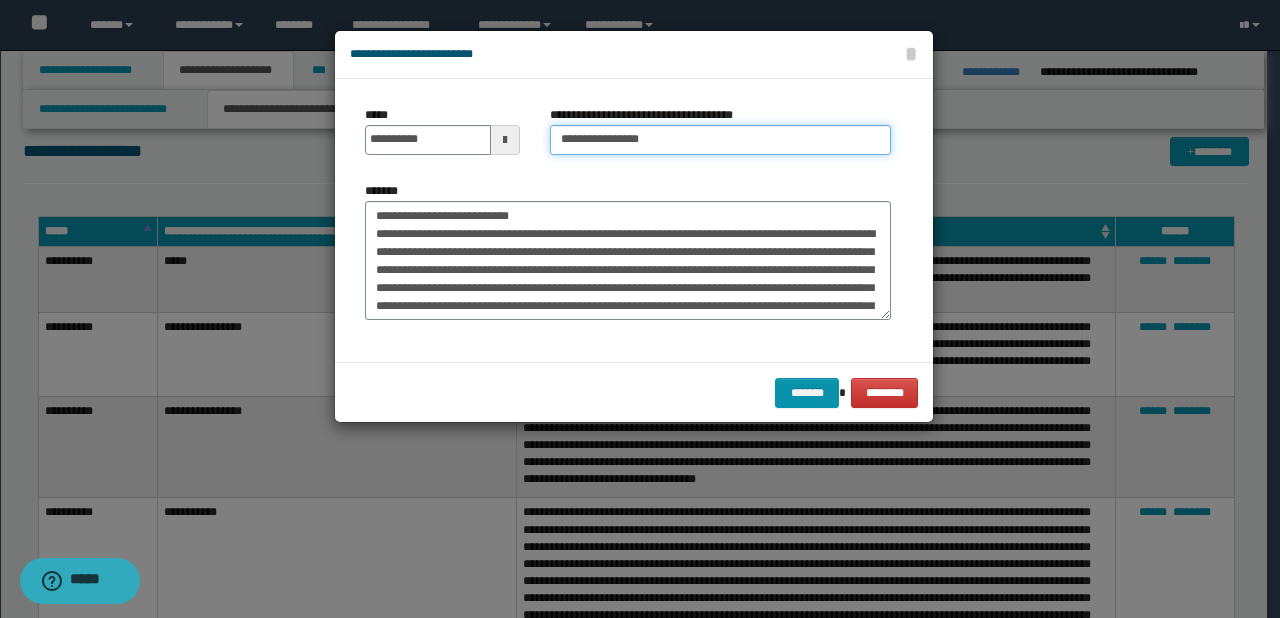 type on "**********" 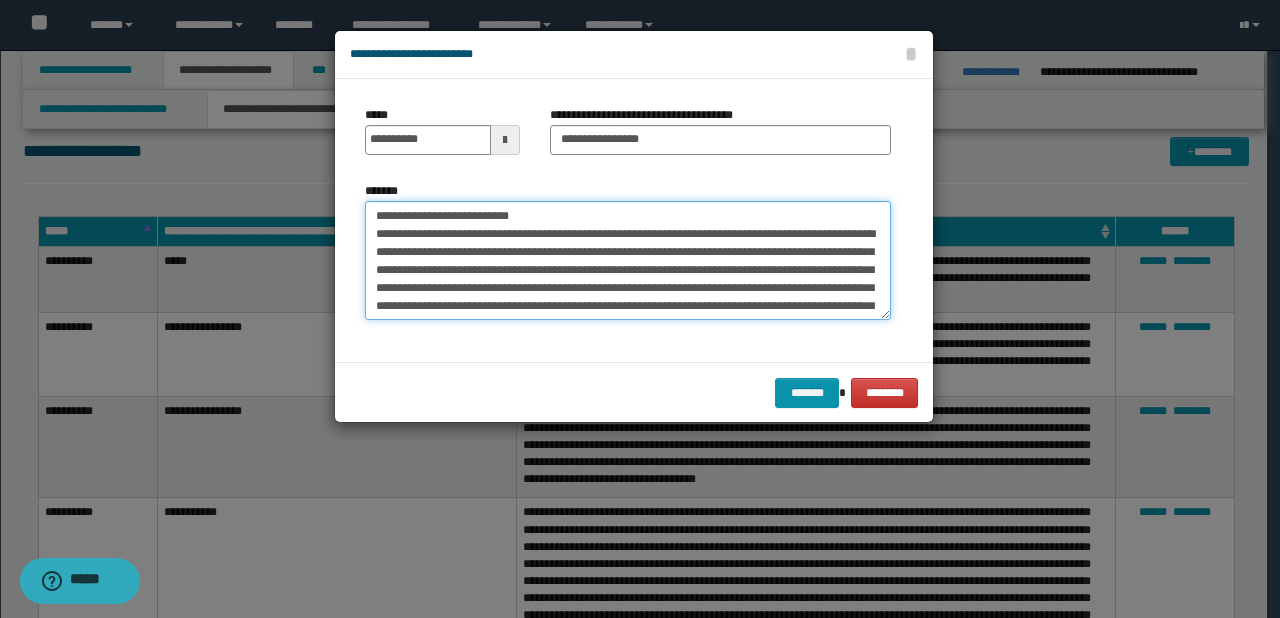 drag, startPoint x: 581, startPoint y: 212, endPoint x: 234, endPoint y: 202, distance: 347.14407 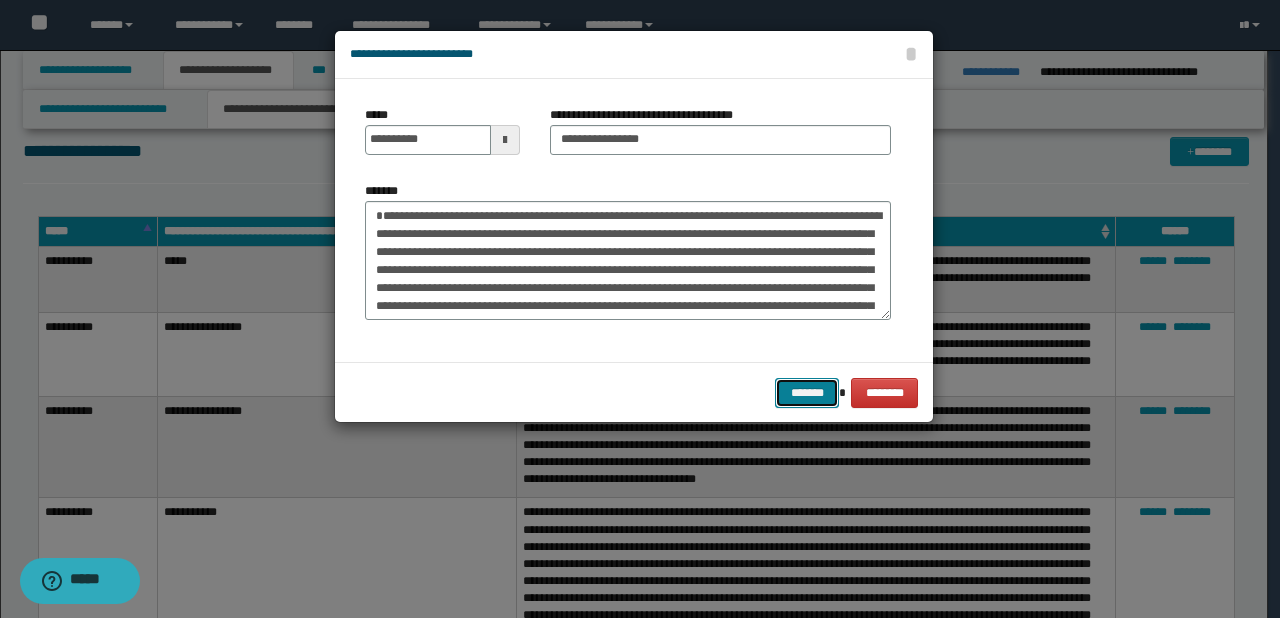 click on "*******" at bounding box center [807, 393] 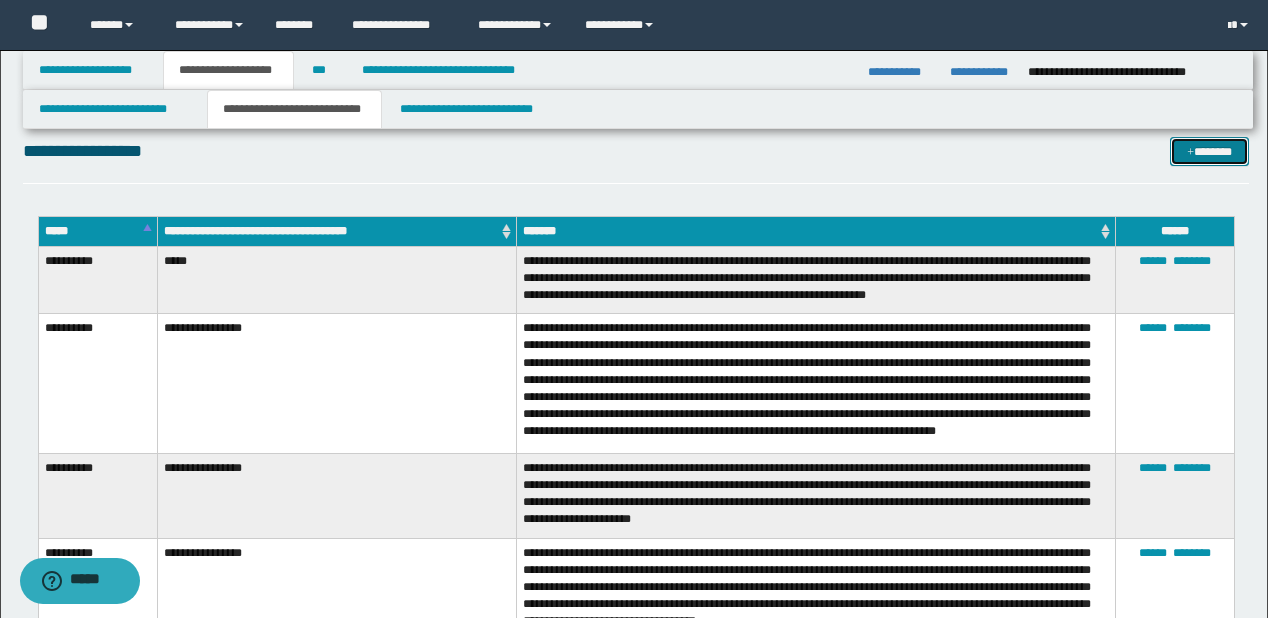 click on "*******" at bounding box center [1209, 152] 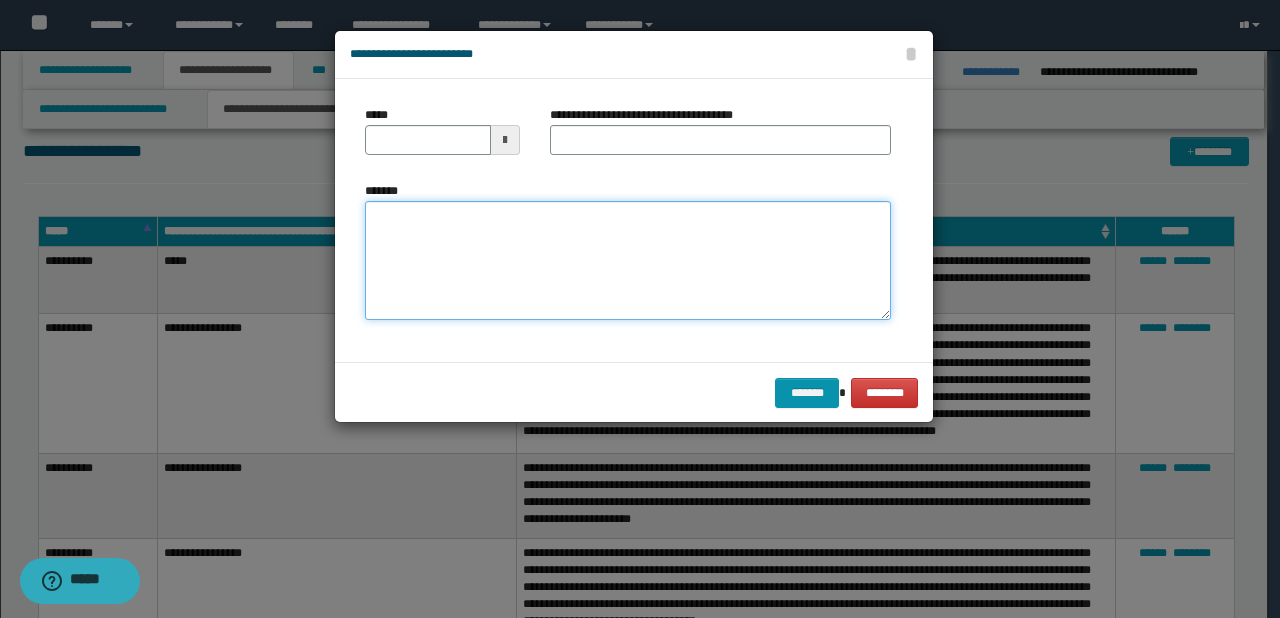 click on "*******" at bounding box center (628, 261) 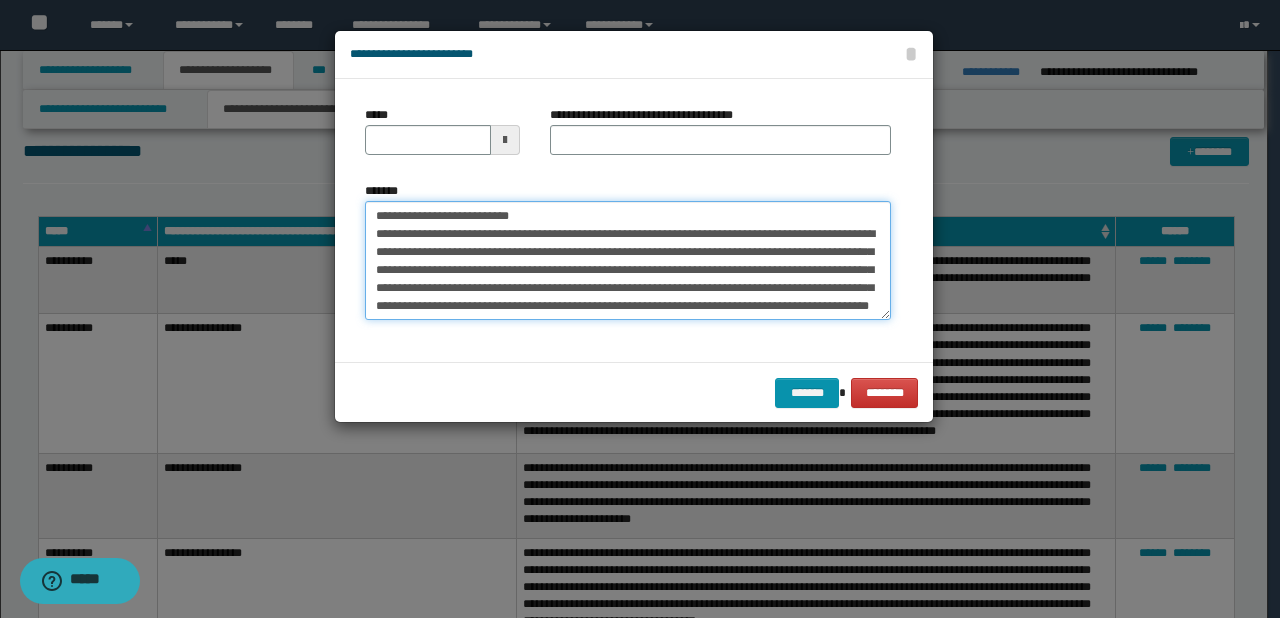 scroll, scrollTop: 0, scrollLeft: 0, axis: both 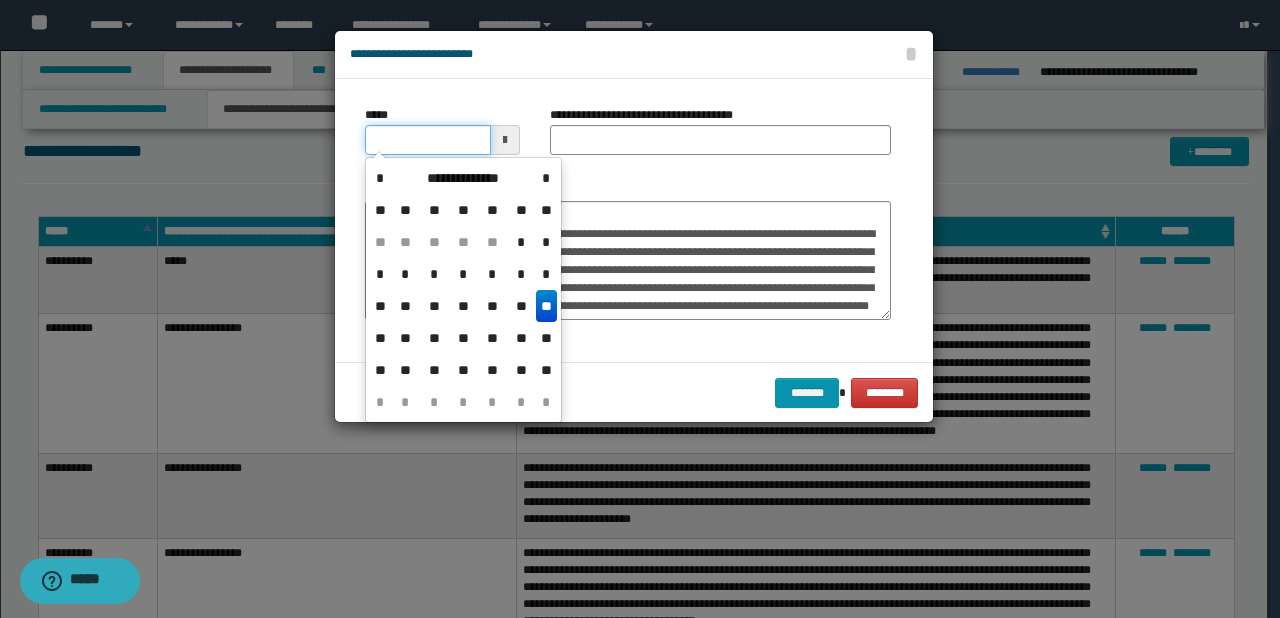 click on "*****" at bounding box center (428, 140) 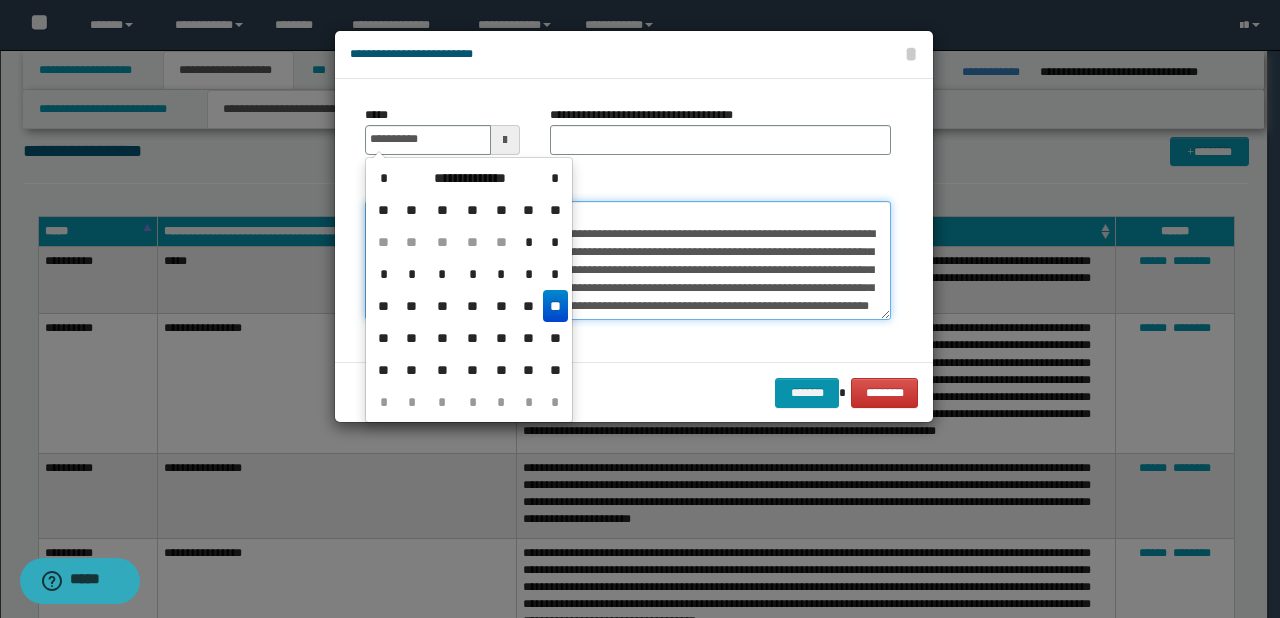 type on "**********" 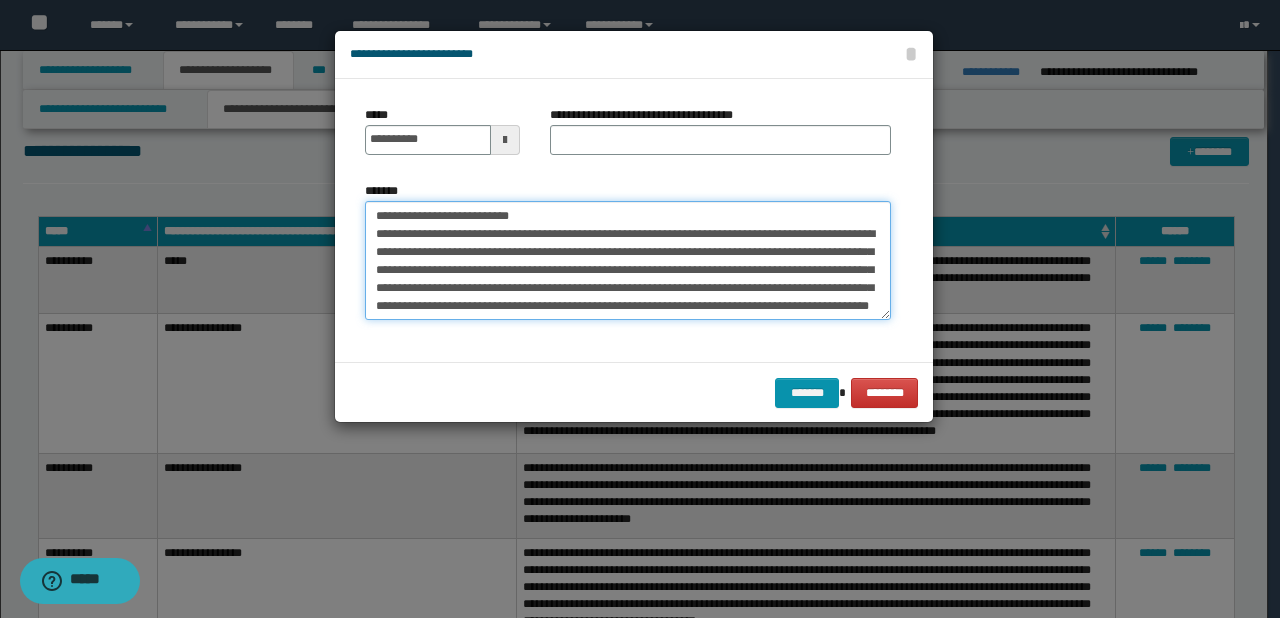drag, startPoint x: 440, startPoint y: 212, endPoint x: 632, endPoint y: 213, distance: 192.00261 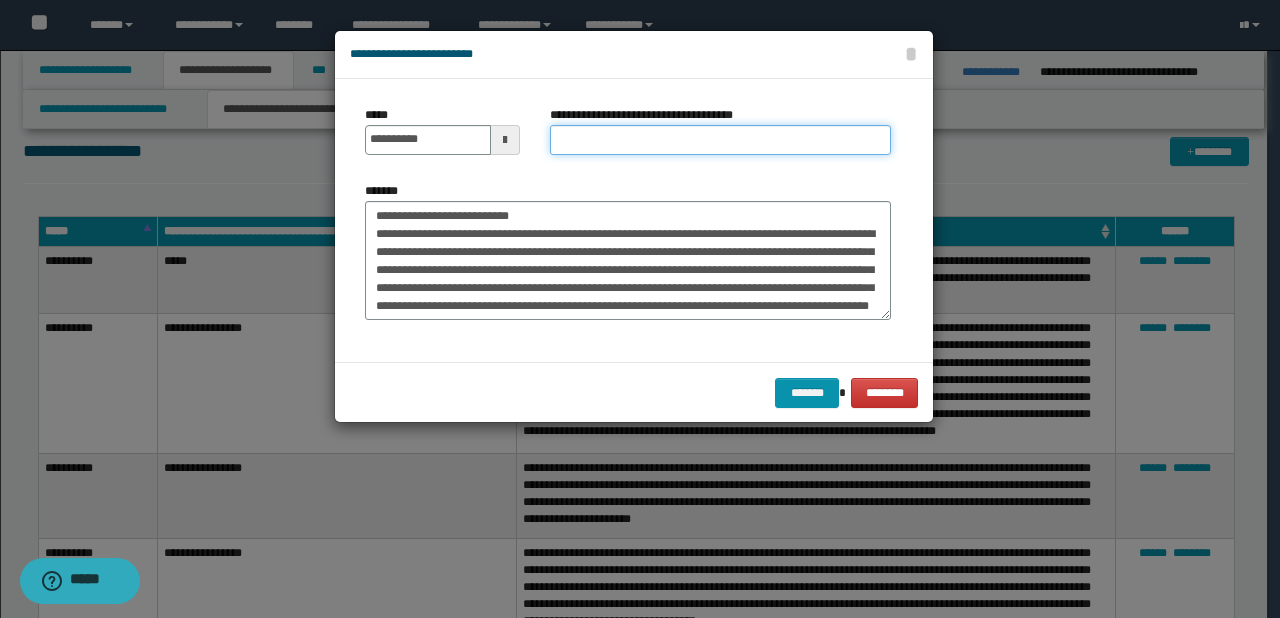 click on "**********" at bounding box center (720, 140) 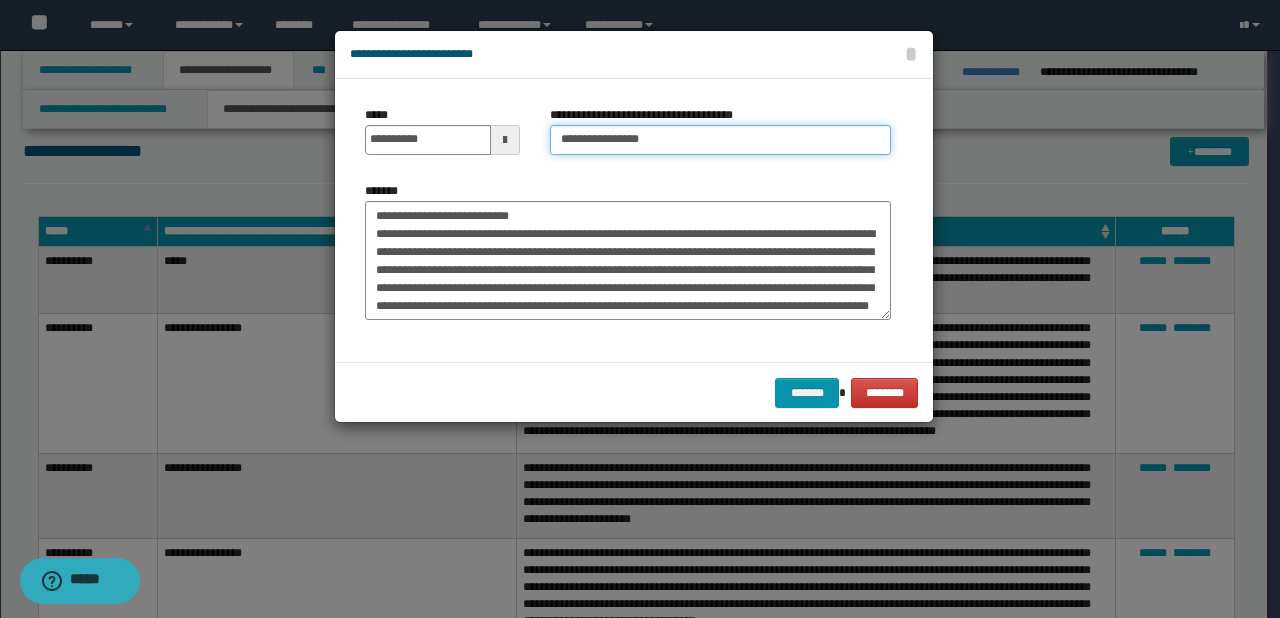 type on "**********" 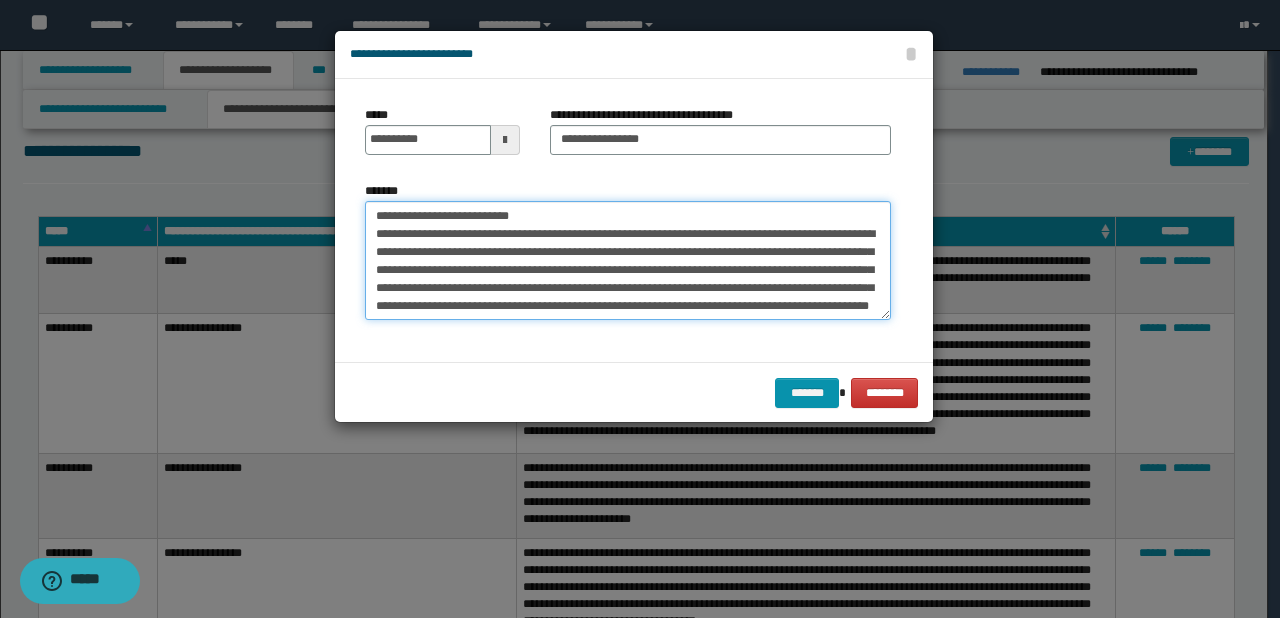 drag, startPoint x: 576, startPoint y: 205, endPoint x: 90, endPoint y: 205, distance: 486 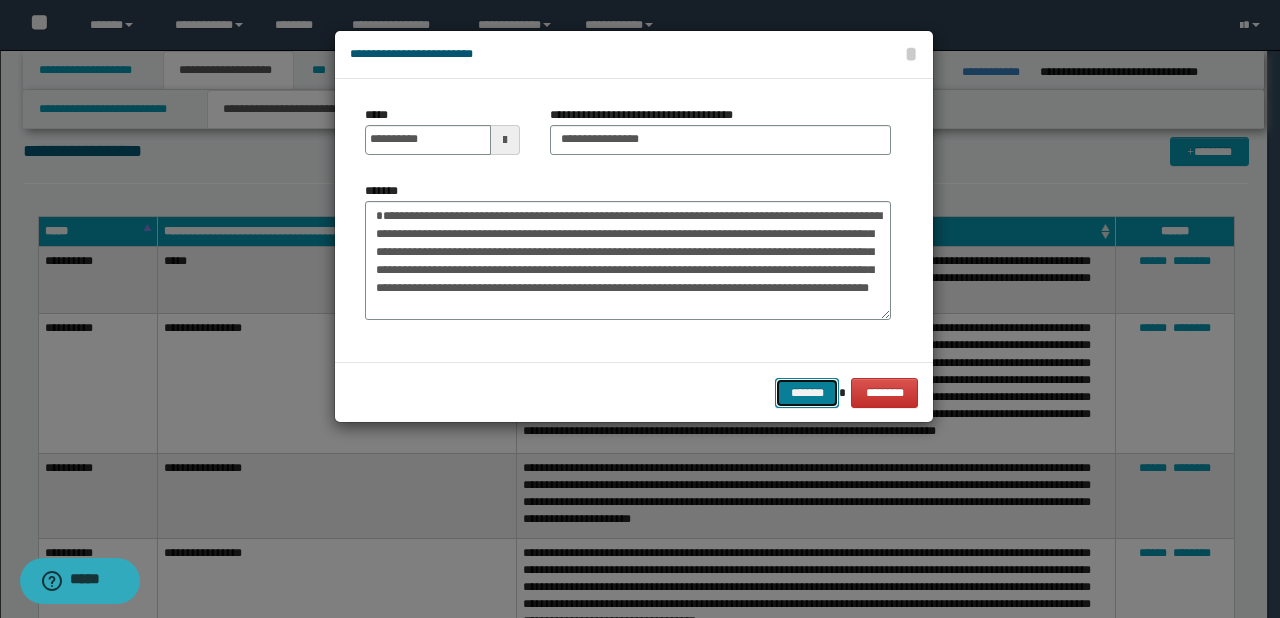 click on "*******" at bounding box center [807, 393] 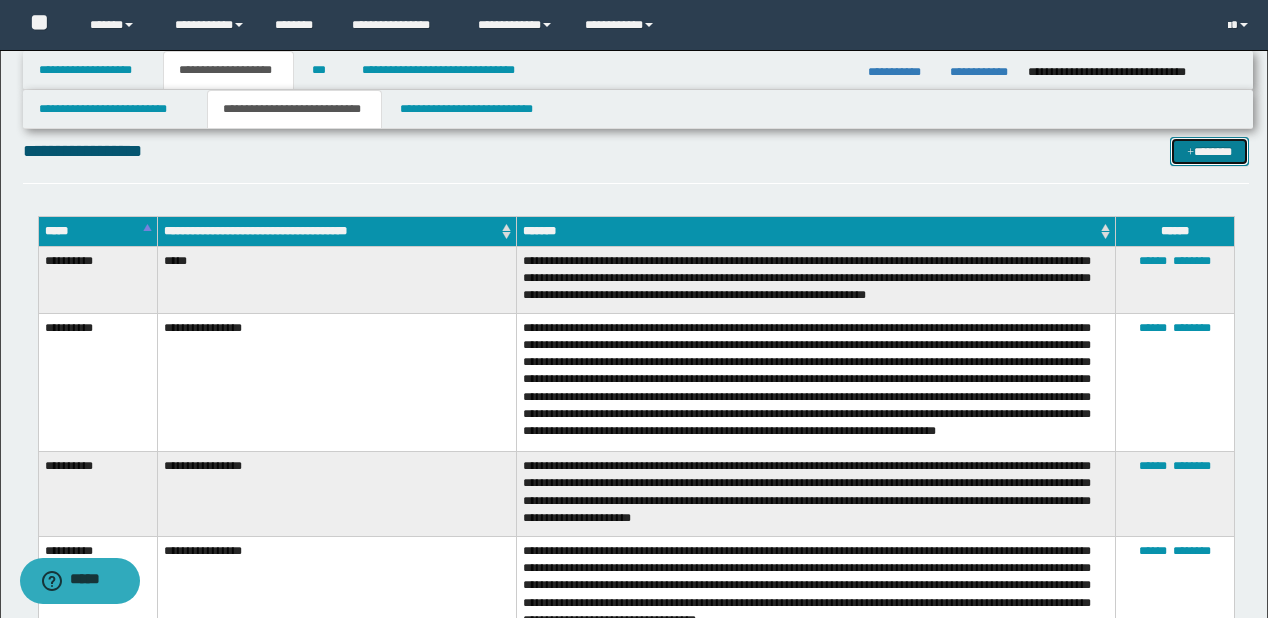 click on "*******" at bounding box center [1209, 152] 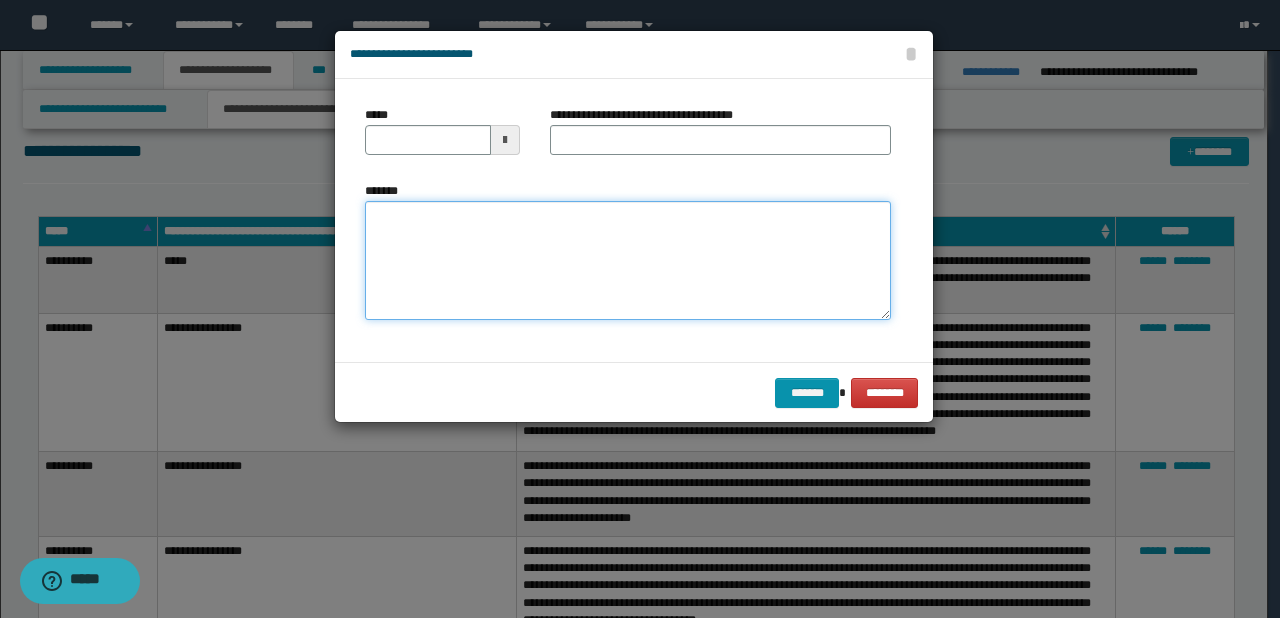 click on "*******" at bounding box center [628, 261] 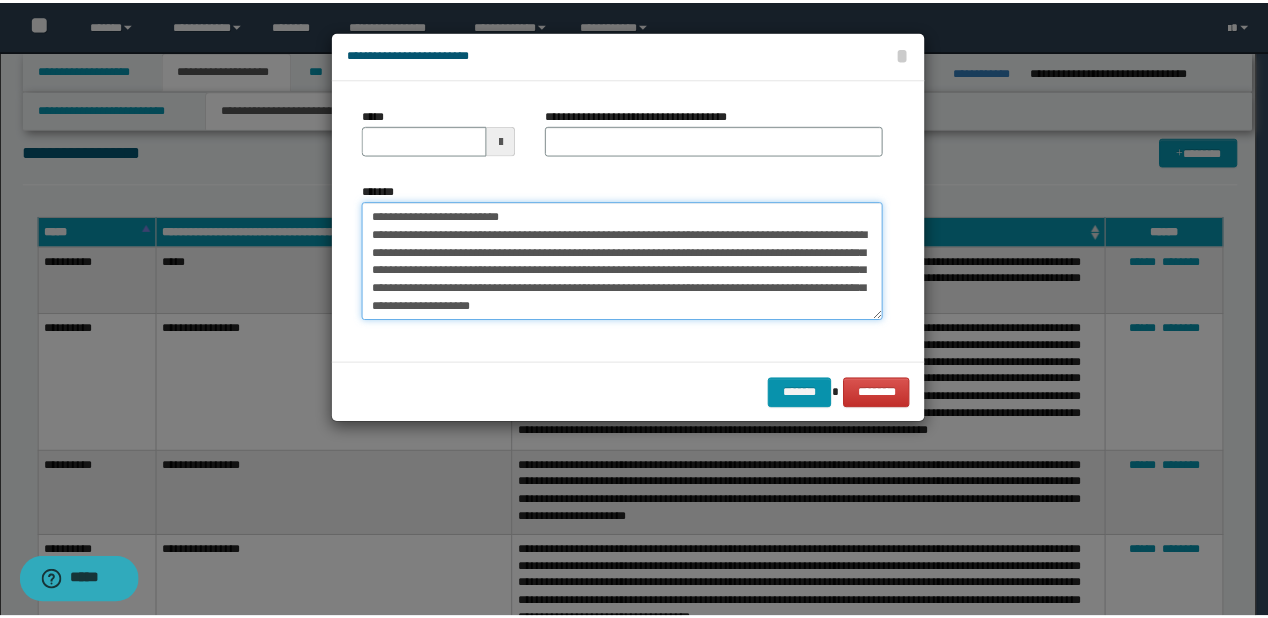 scroll, scrollTop: 0, scrollLeft: 0, axis: both 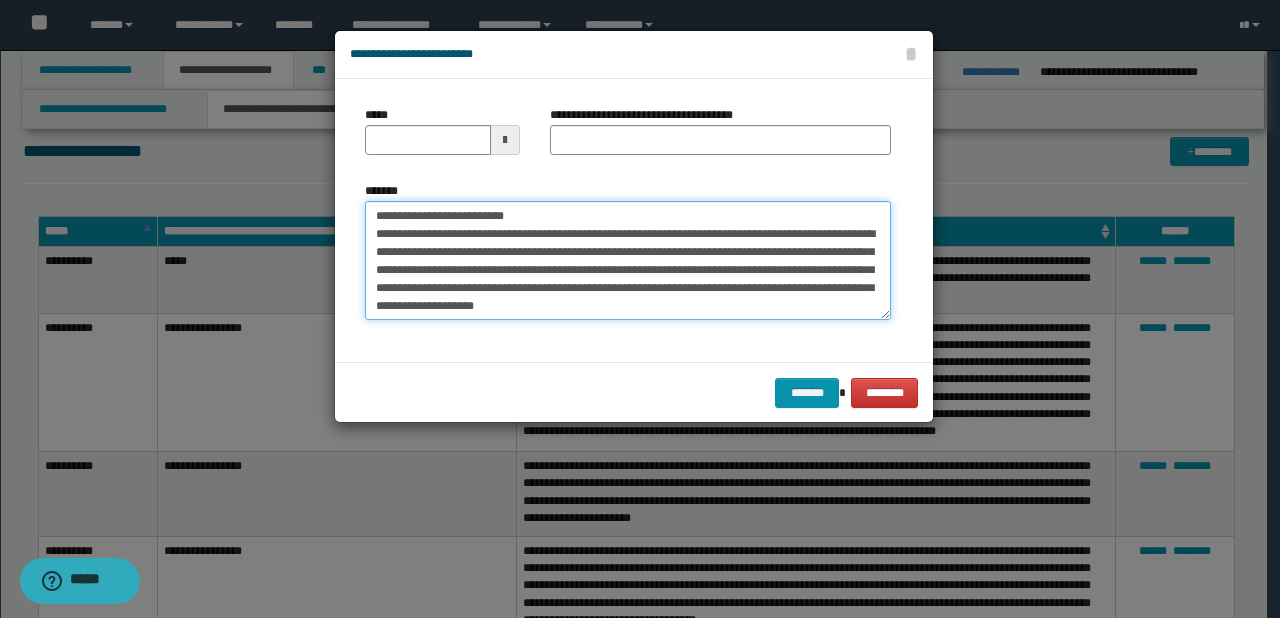 drag, startPoint x: 440, startPoint y: 212, endPoint x: 374, endPoint y: 216, distance: 66.1211 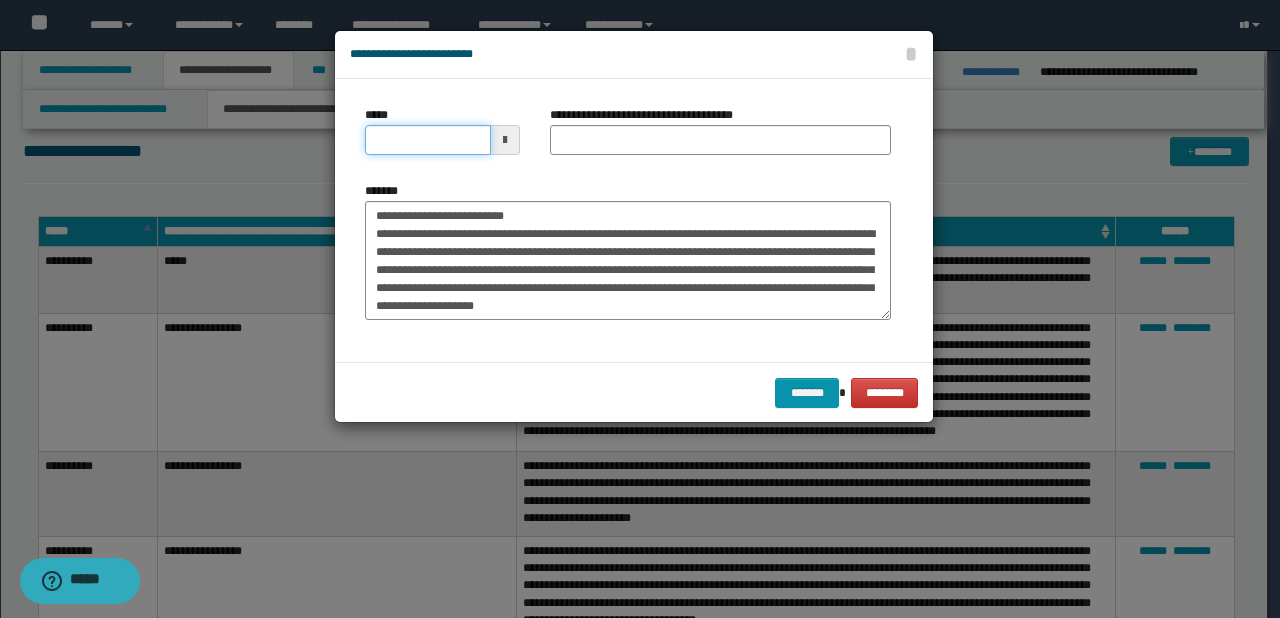 click on "*****" at bounding box center (428, 140) 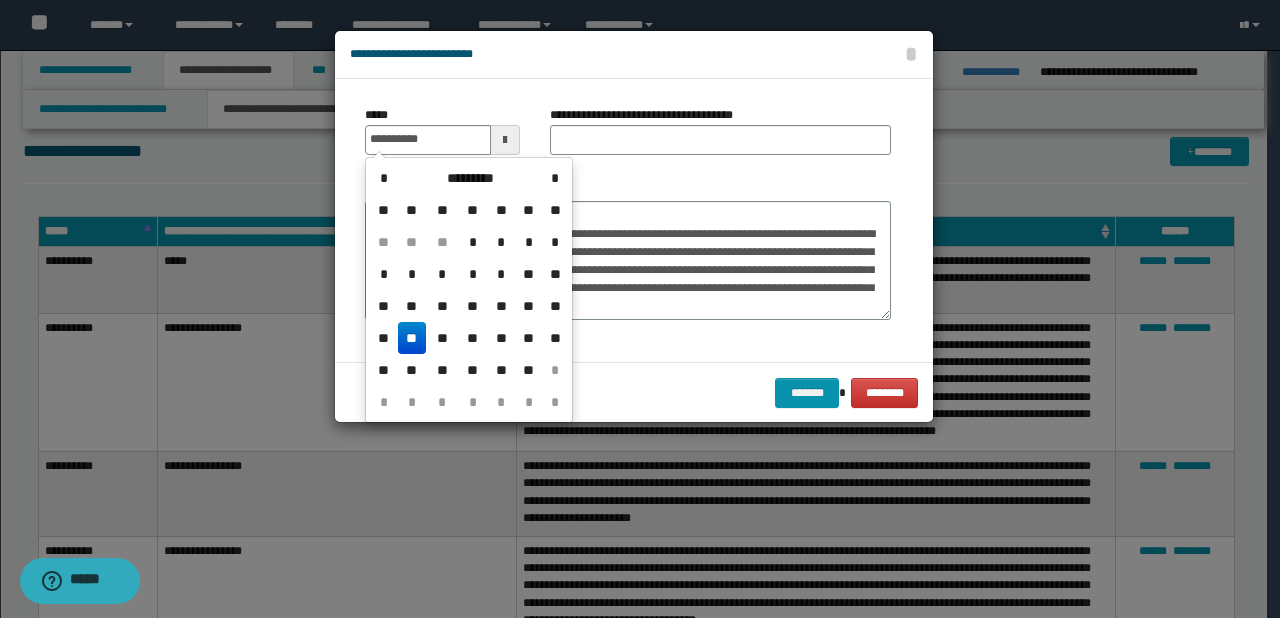 type on "**********" 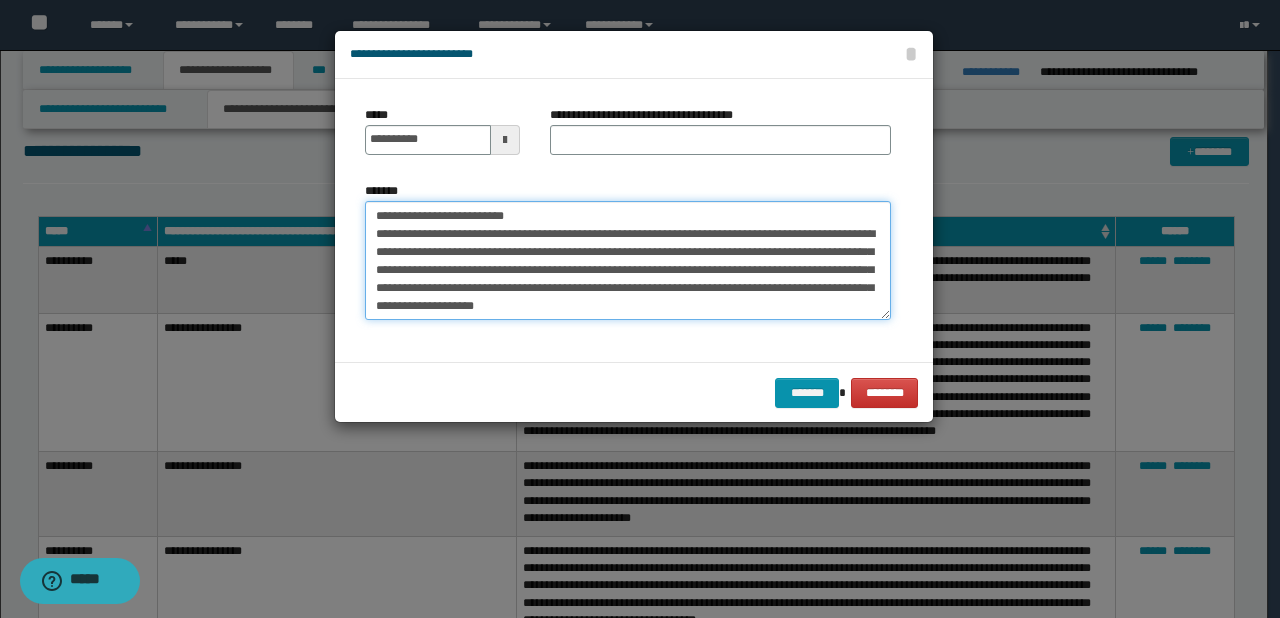 drag, startPoint x: 440, startPoint y: 217, endPoint x: 594, endPoint y: 217, distance: 154 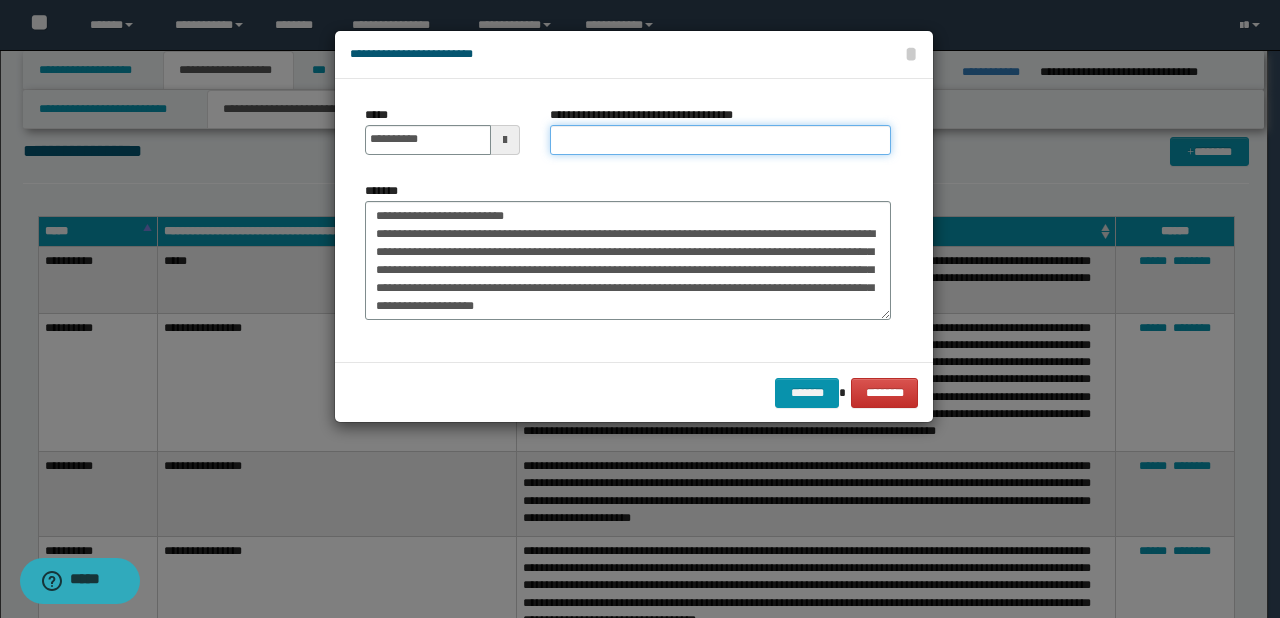 click on "**********" at bounding box center [720, 140] 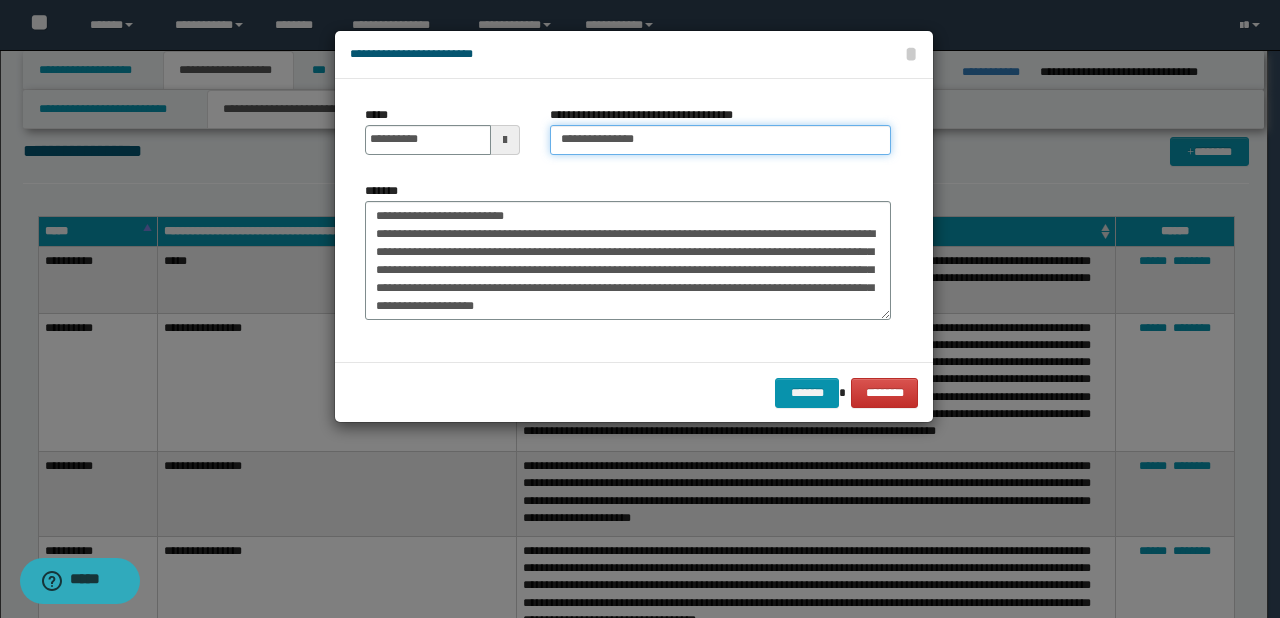type on "**********" 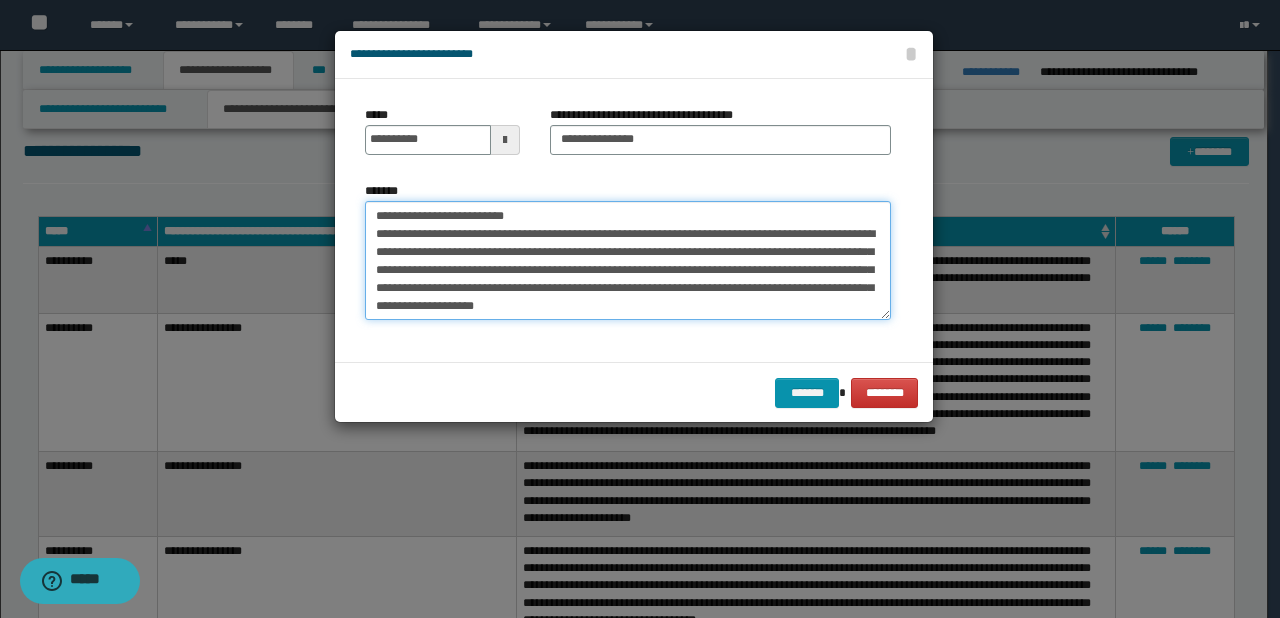 drag, startPoint x: 568, startPoint y: 213, endPoint x: 221, endPoint y: 213, distance: 347 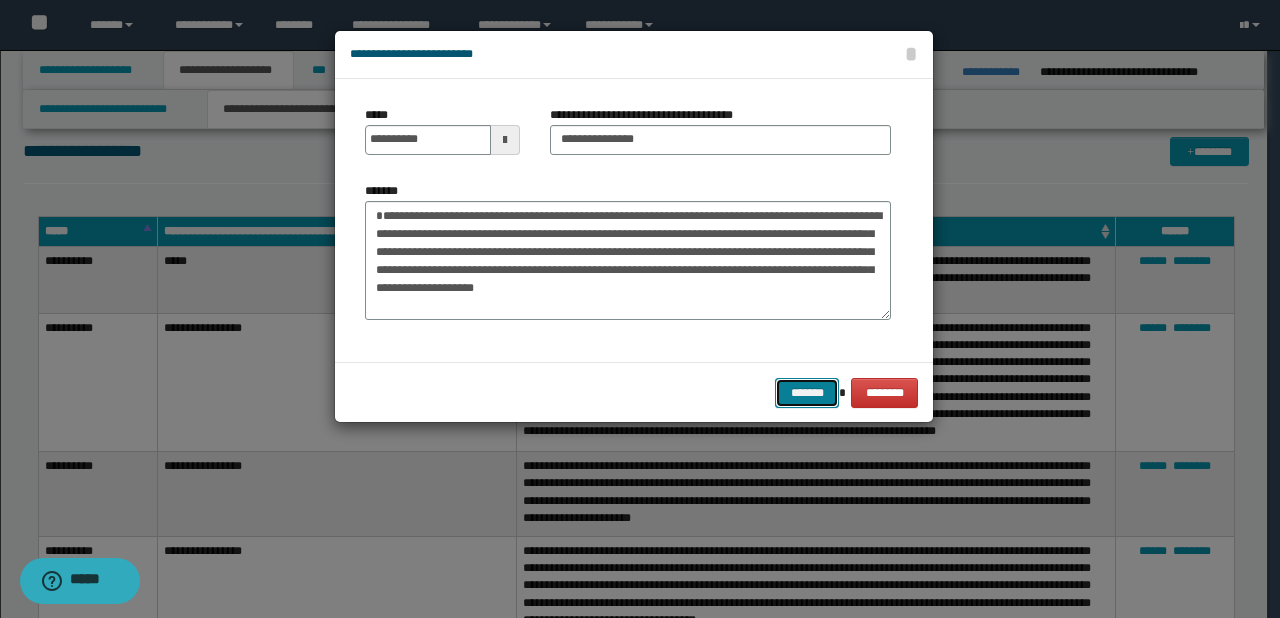 click on "*******" at bounding box center [807, 393] 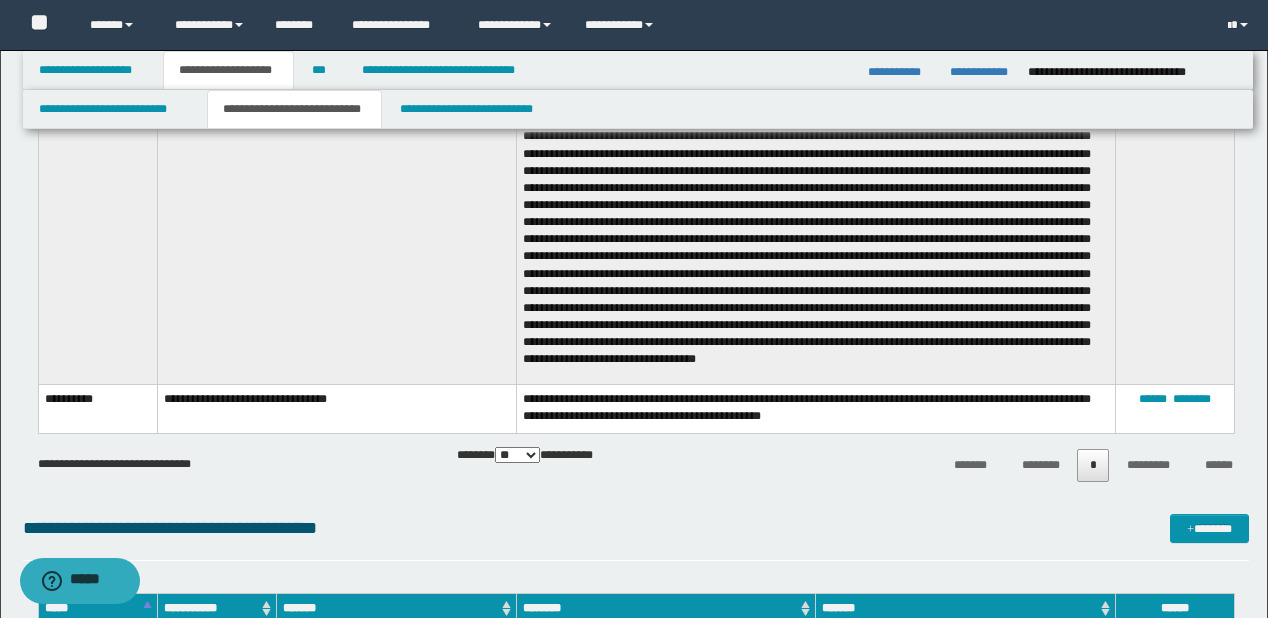 scroll, scrollTop: 7440, scrollLeft: 0, axis: vertical 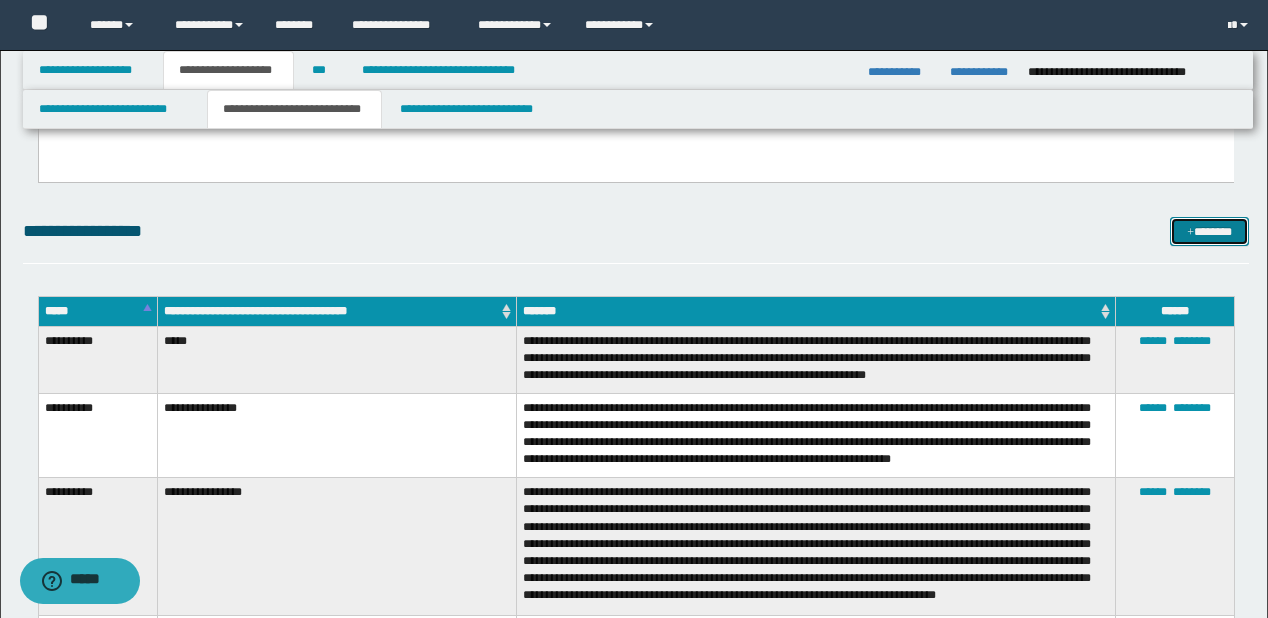 click on "*******" at bounding box center [1209, 232] 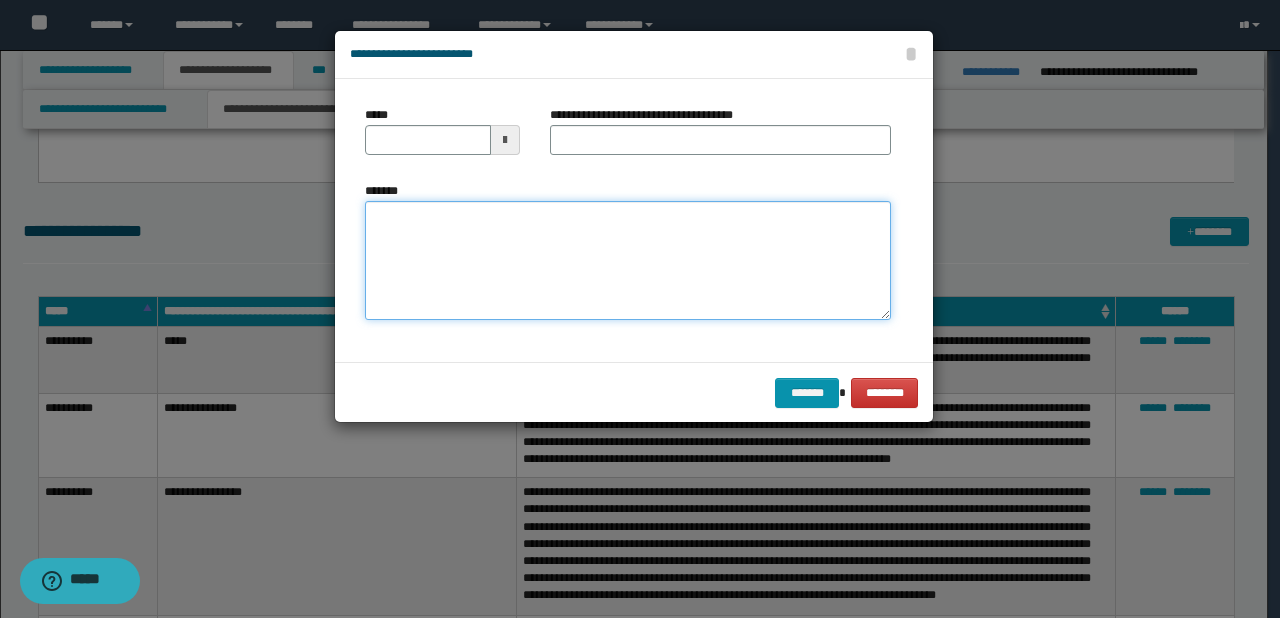 click on "*******" at bounding box center [628, 261] 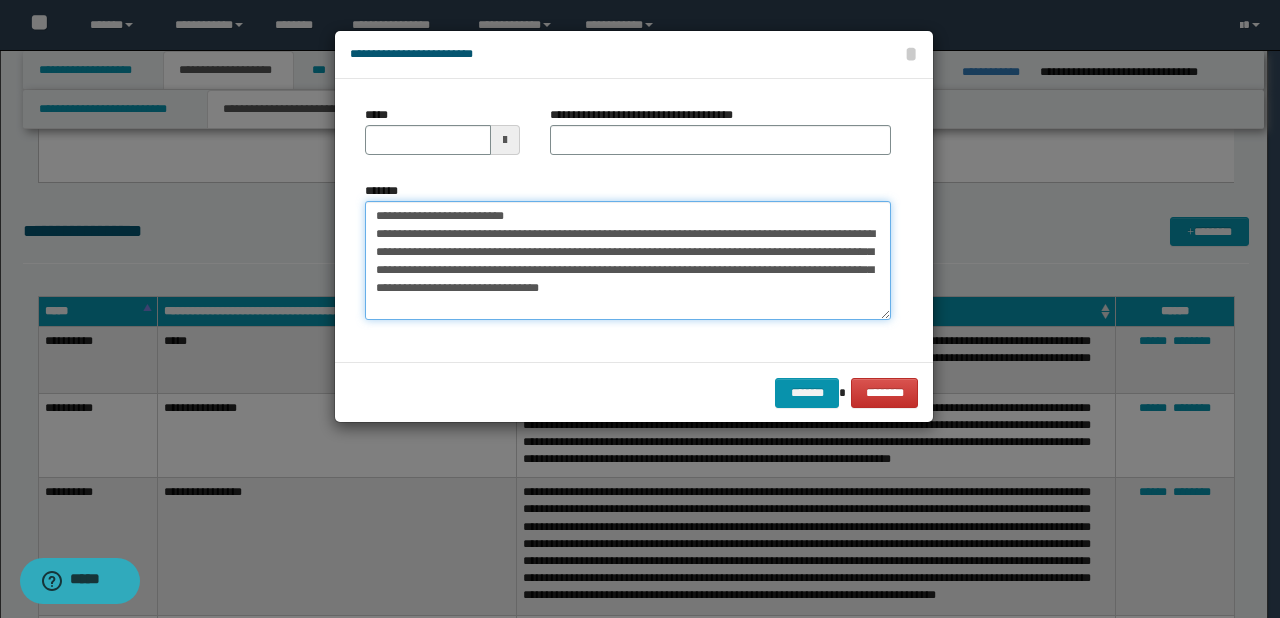 drag, startPoint x: 436, startPoint y: 220, endPoint x: 371, endPoint y: 212, distance: 65.490456 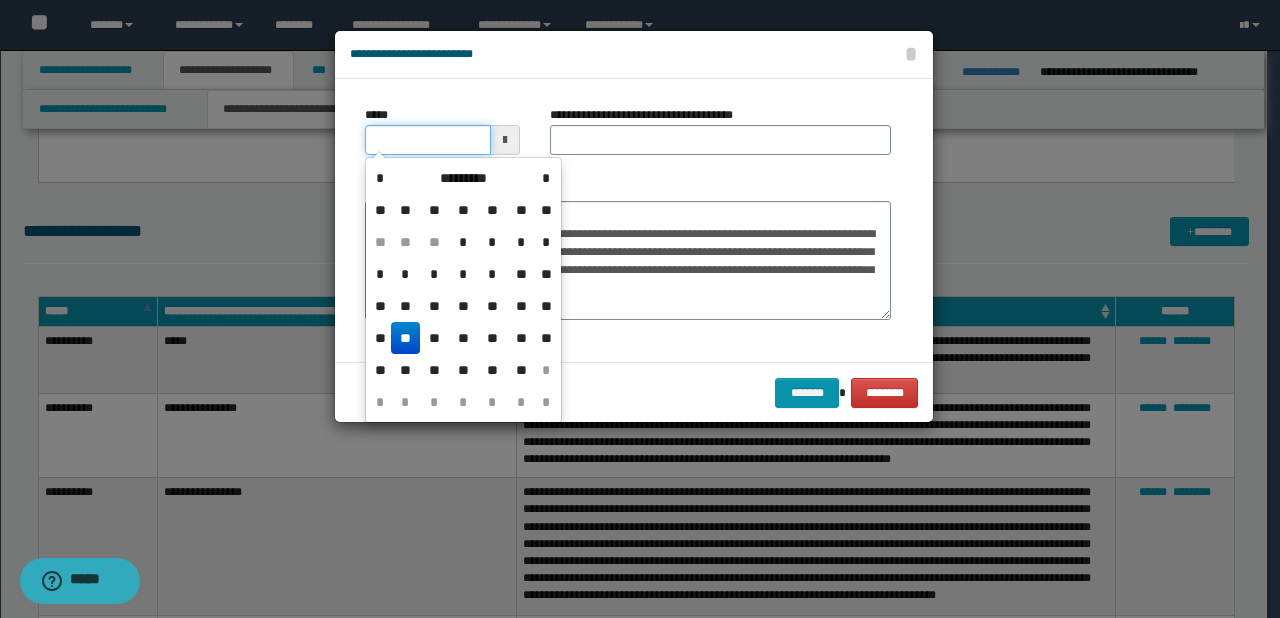 click on "*****" at bounding box center (428, 140) 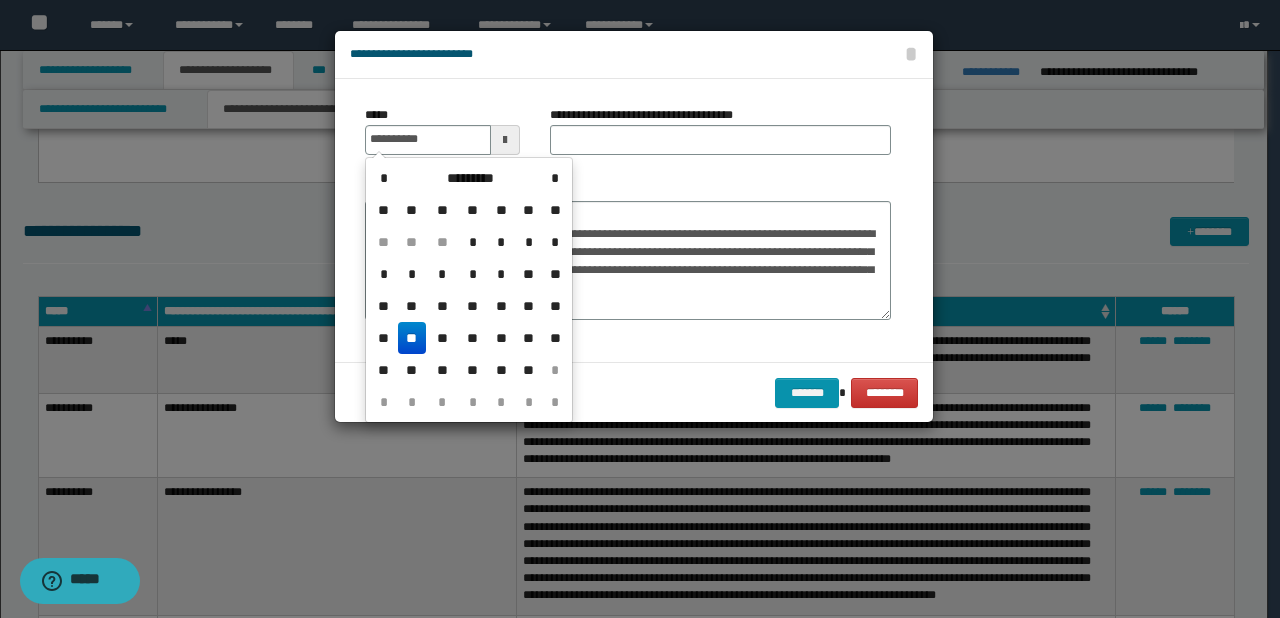type on "**********" 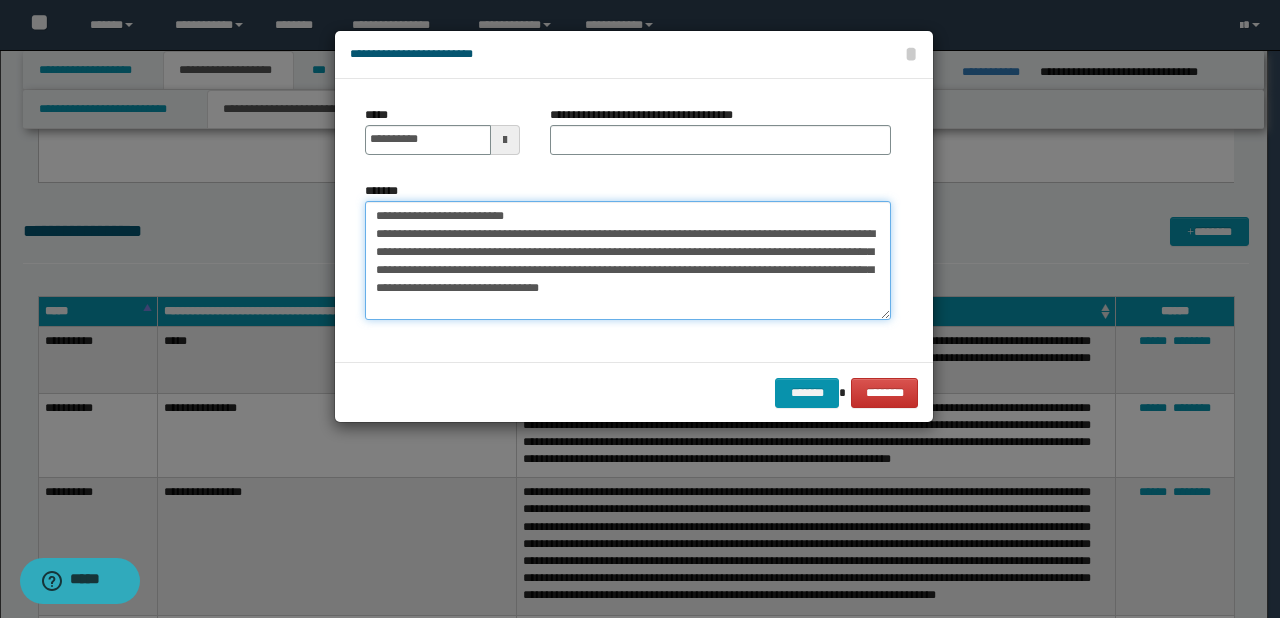 drag, startPoint x: 436, startPoint y: 207, endPoint x: 600, endPoint y: 216, distance: 164.24677 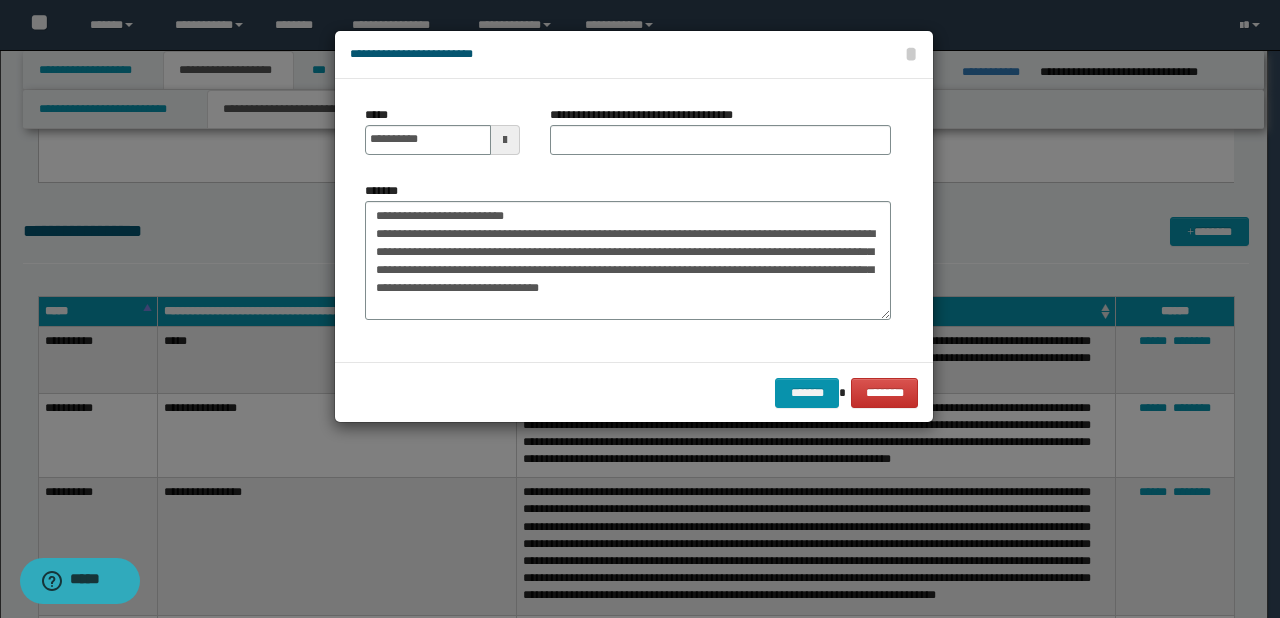 drag, startPoint x: 599, startPoint y: 165, endPoint x: 590, endPoint y: 147, distance: 20.12461 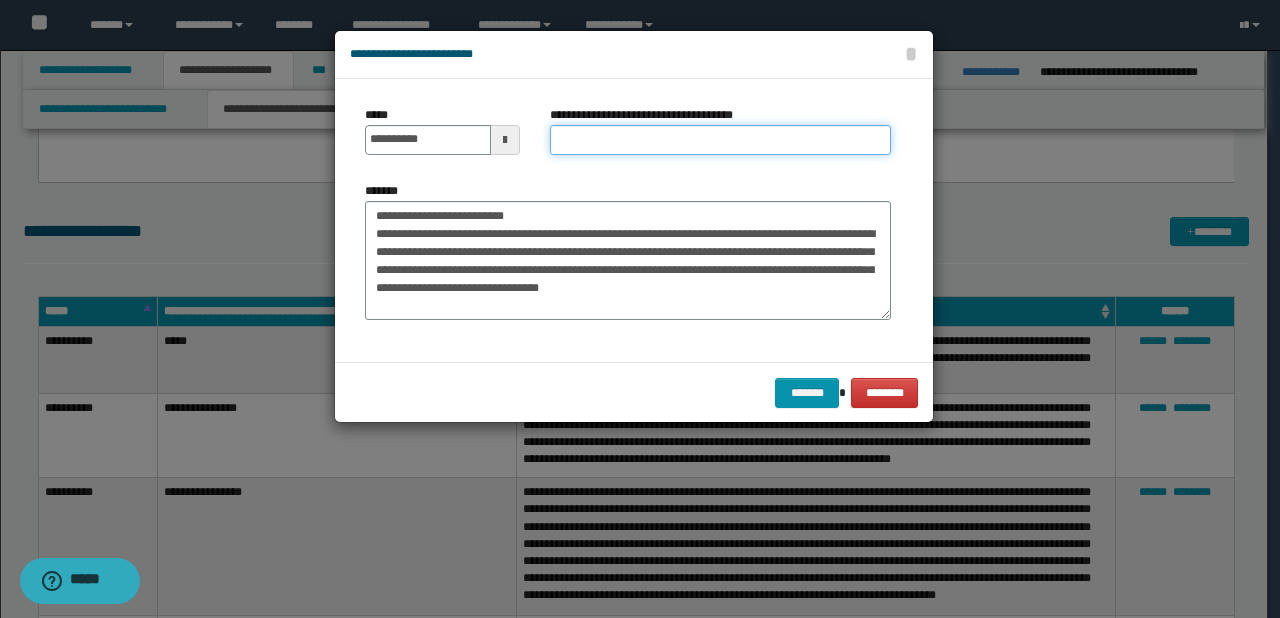 click on "**********" at bounding box center [720, 140] 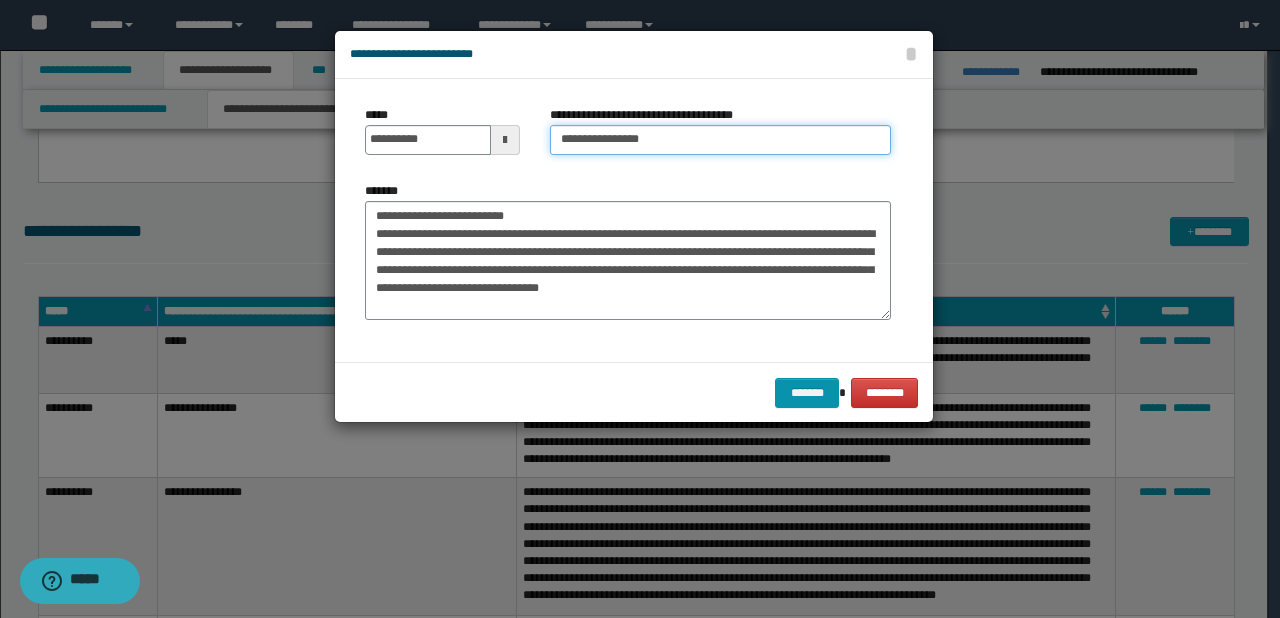 type on "**********" 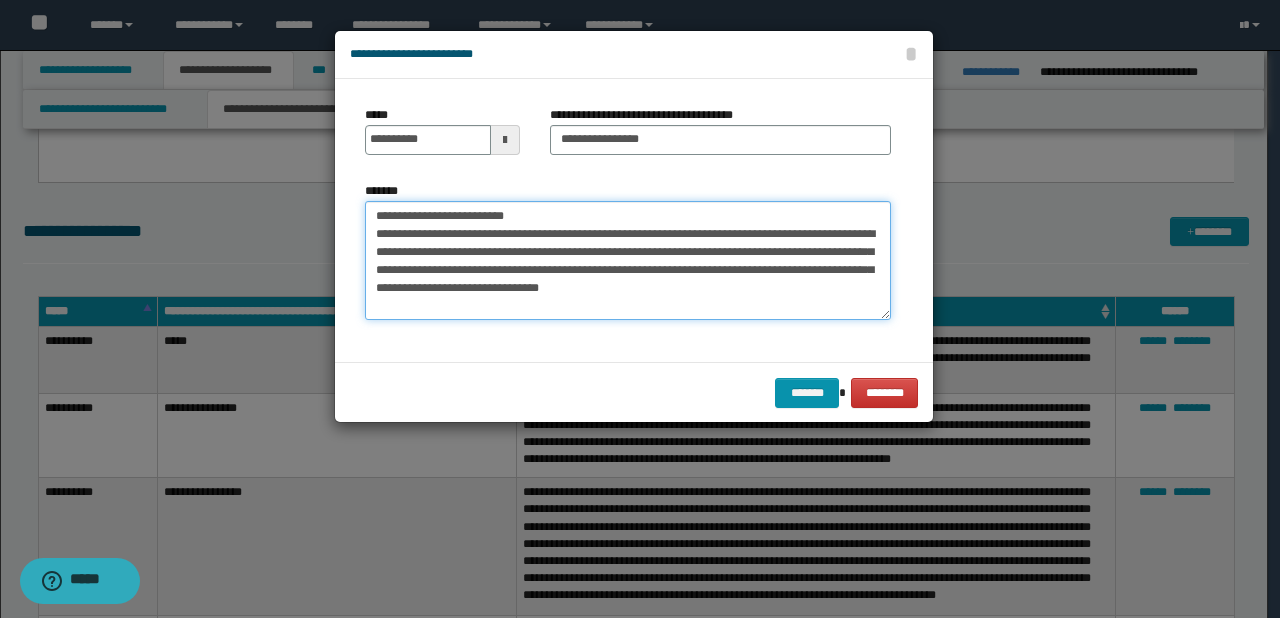 click on "**********" at bounding box center (628, 261) 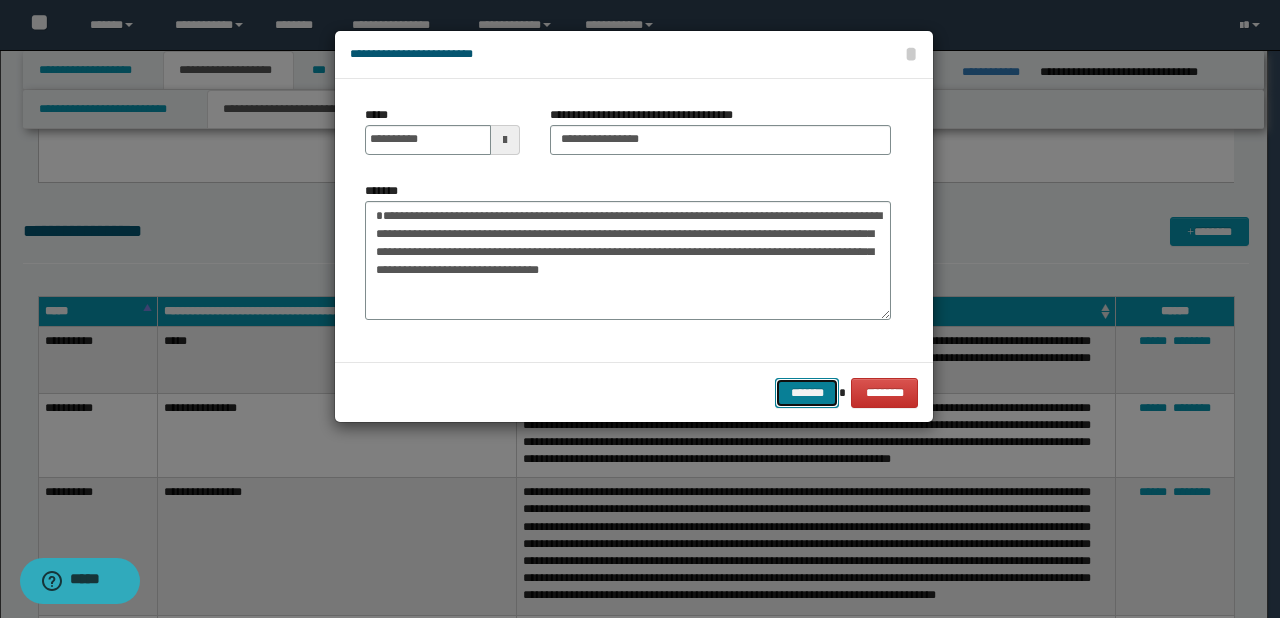 click on "*******" at bounding box center (807, 393) 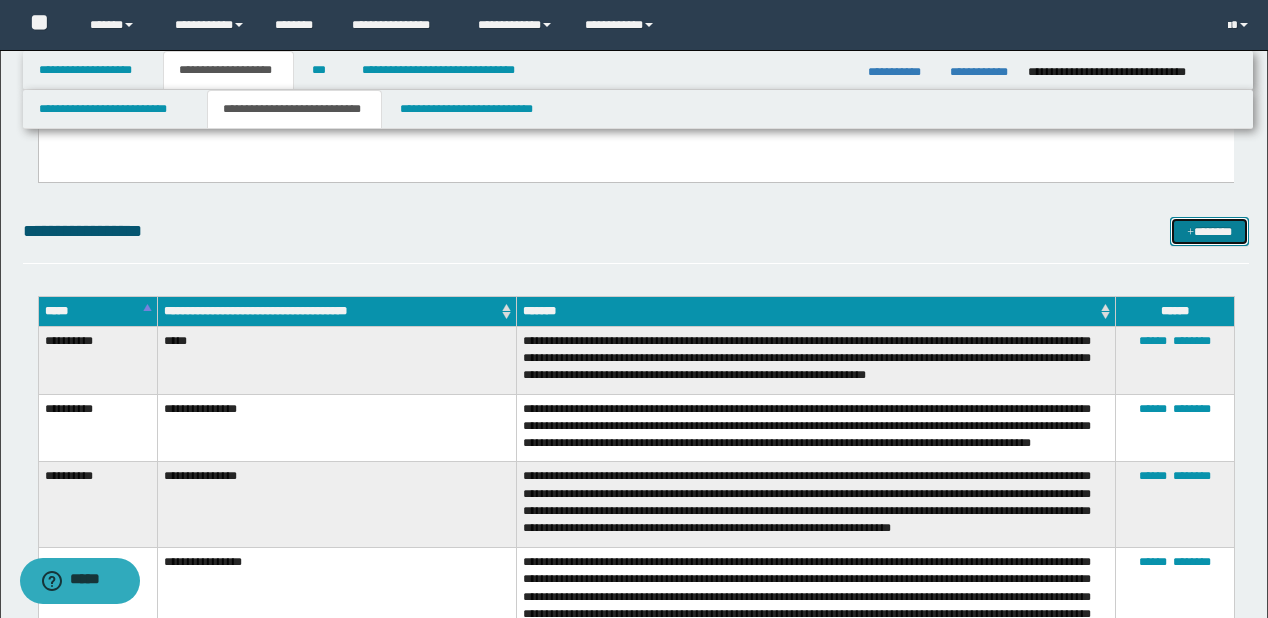 click on "*******" at bounding box center [1209, 232] 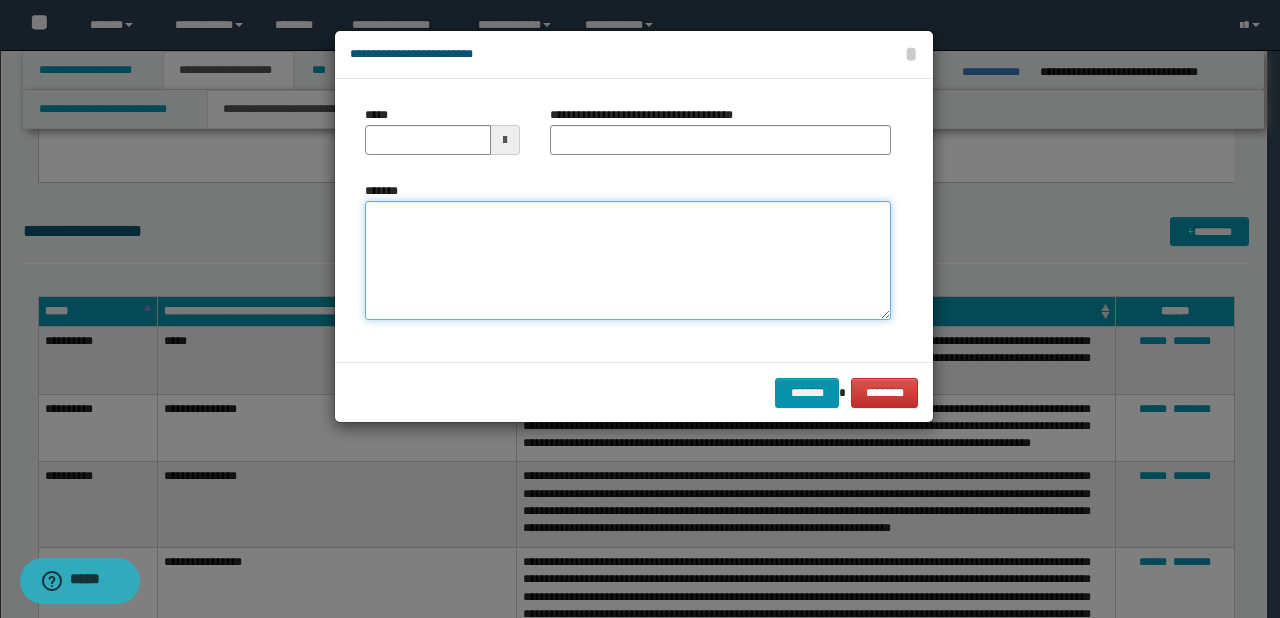 click on "*******" at bounding box center [628, 261] 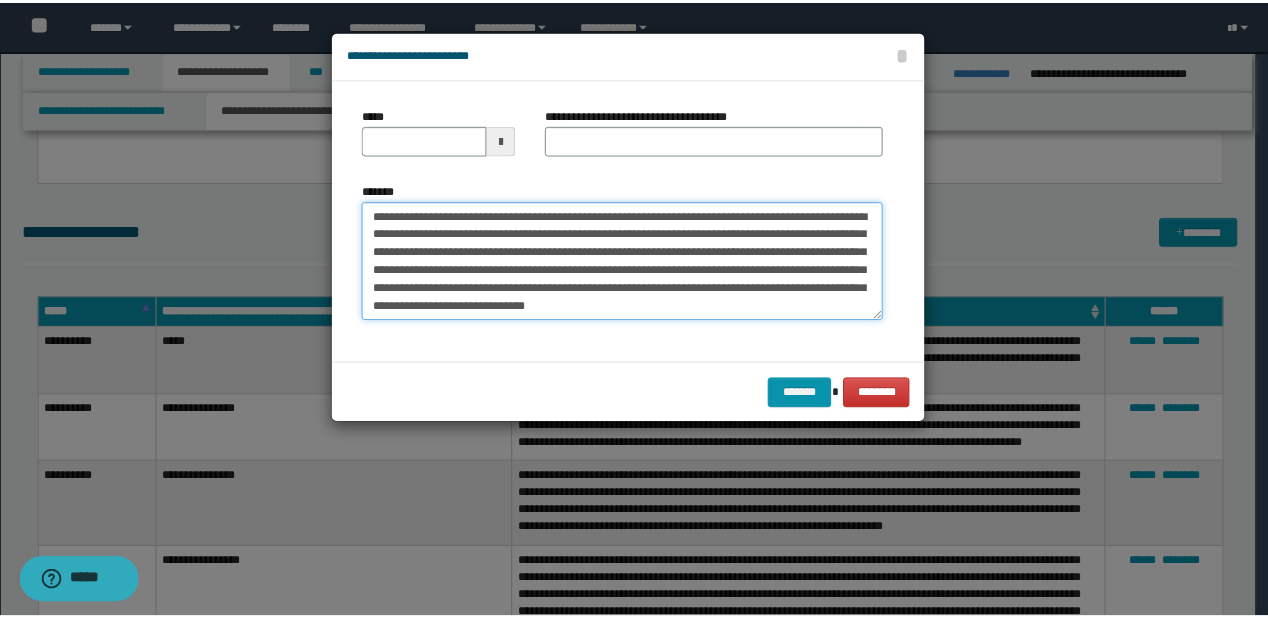 scroll, scrollTop: 0, scrollLeft: 0, axis: both 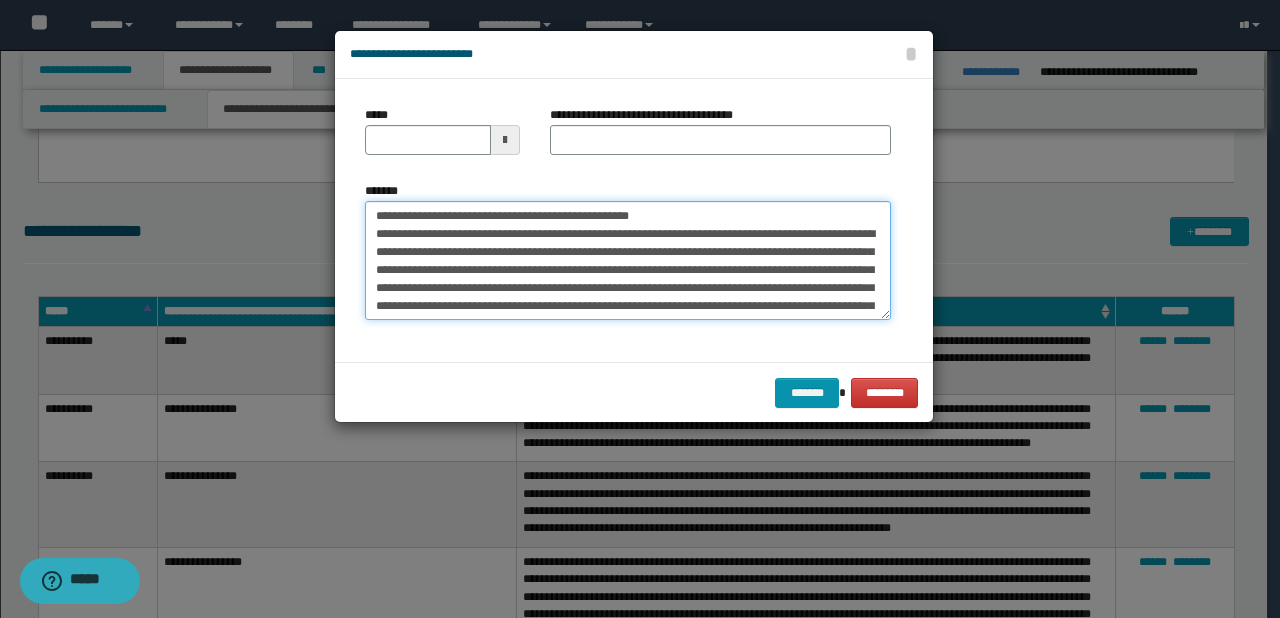 drag, startPoint x: 439, startPoint y: 216, endPoint x: 352, endPoint y: 212, distance: 87.0919 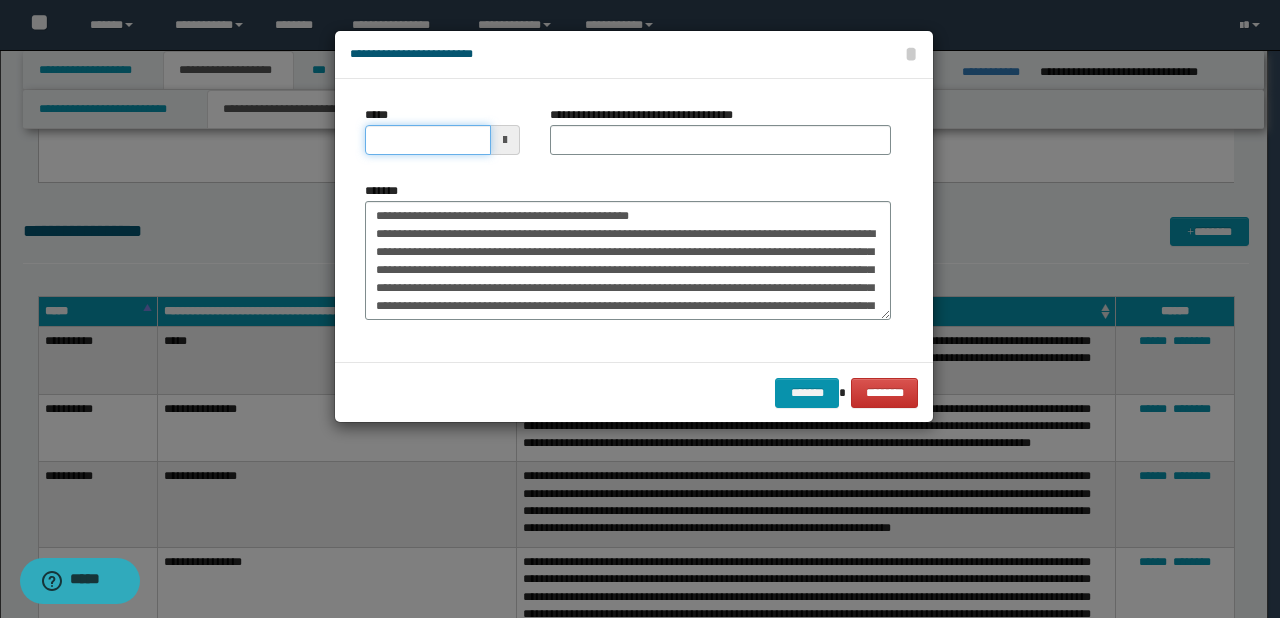 click on "*****" at bounding box center [428, 140] 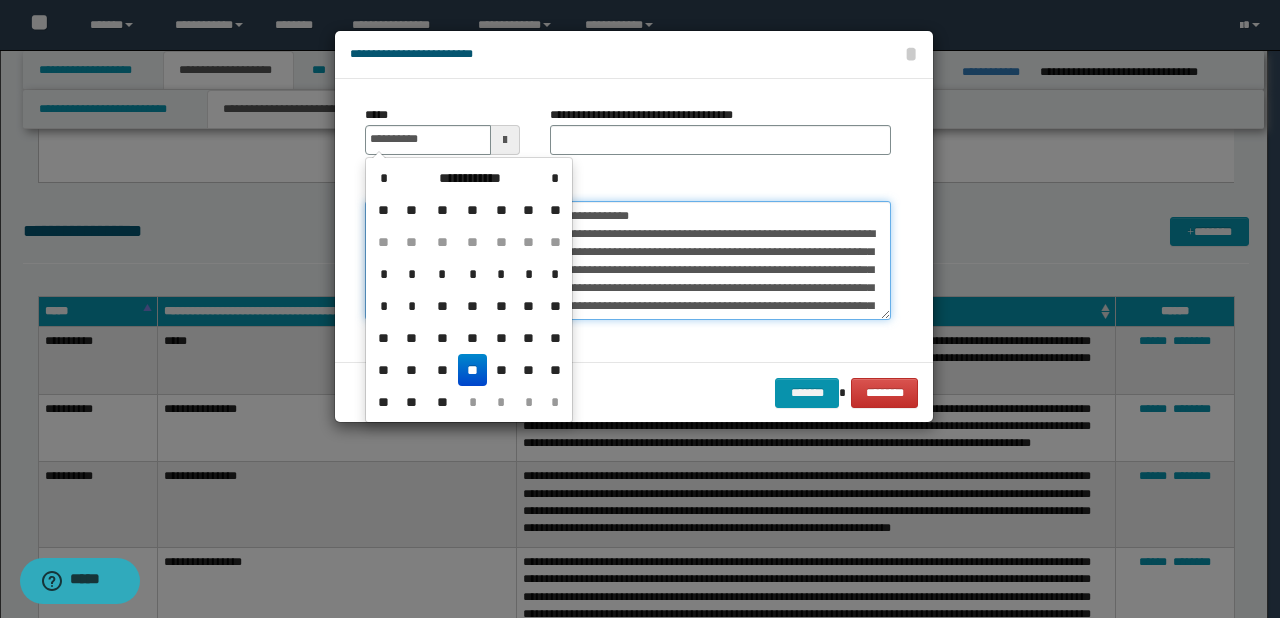 type on "**********" 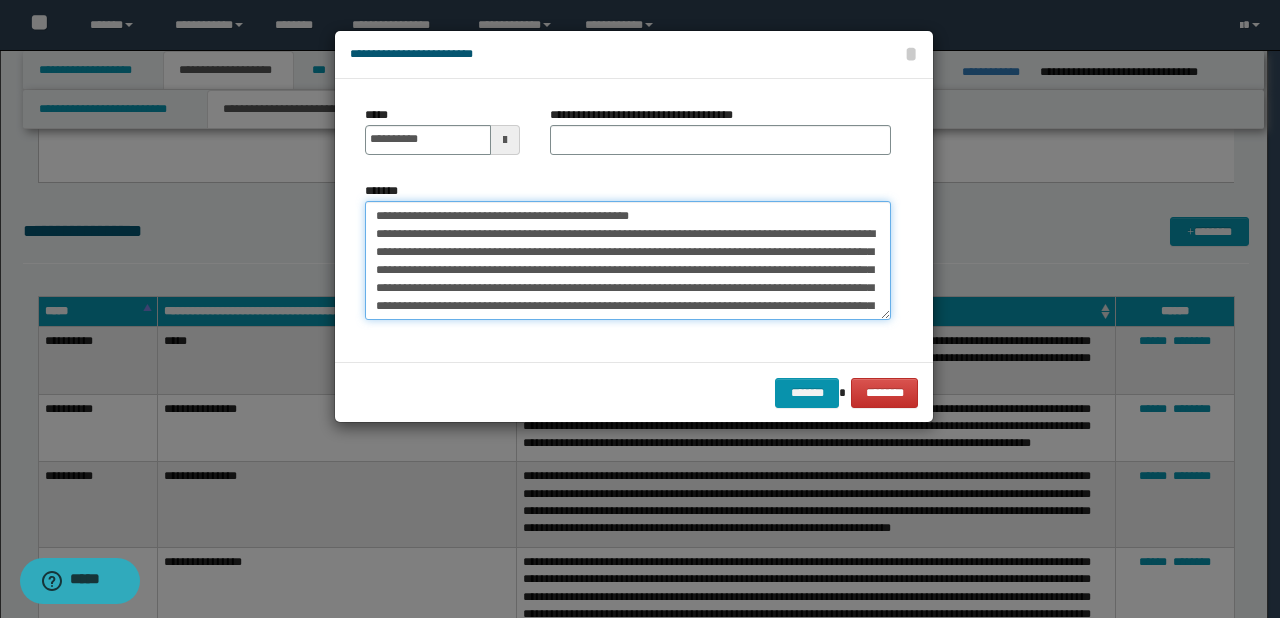 drag, startPoint x: 441, startPoint y: 215, endPoint x: 745, endPoint y: 215, distance: 304 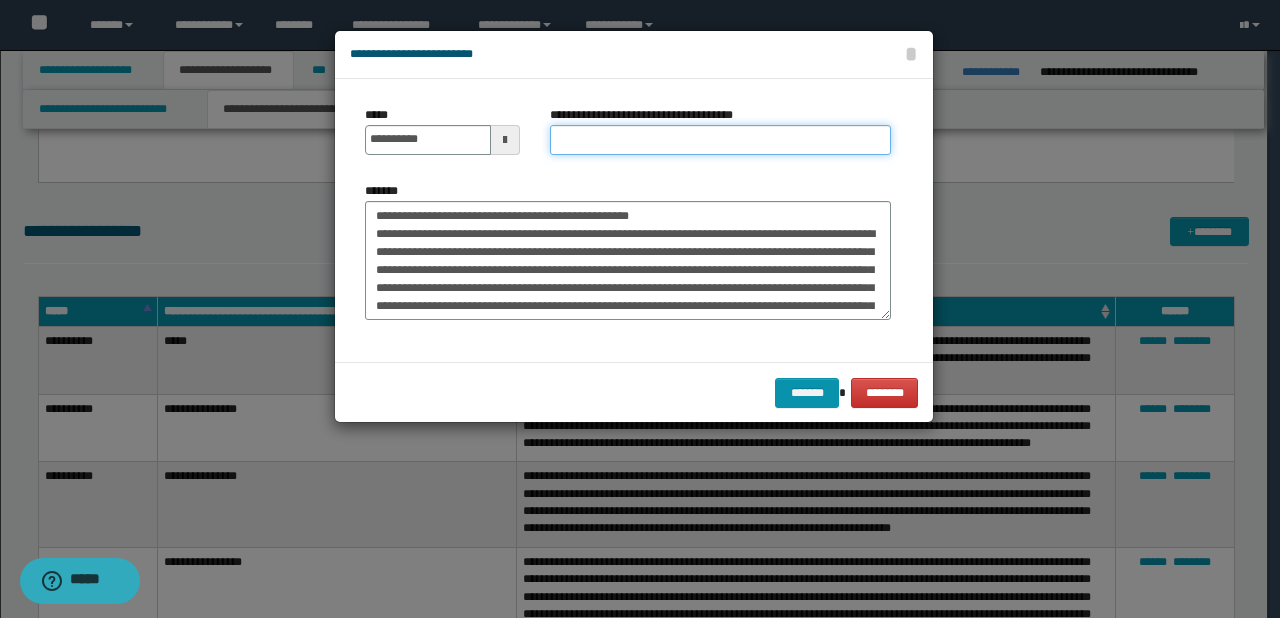 click on "**********" at bounding box center [720, 140] 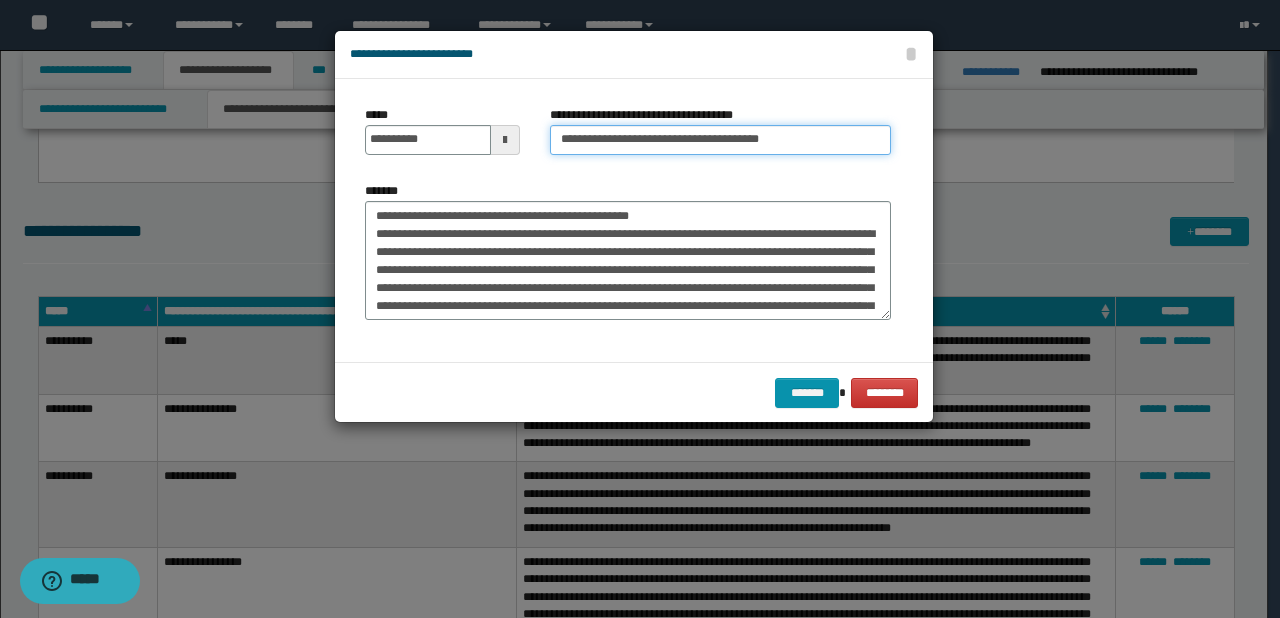 type on "**********" 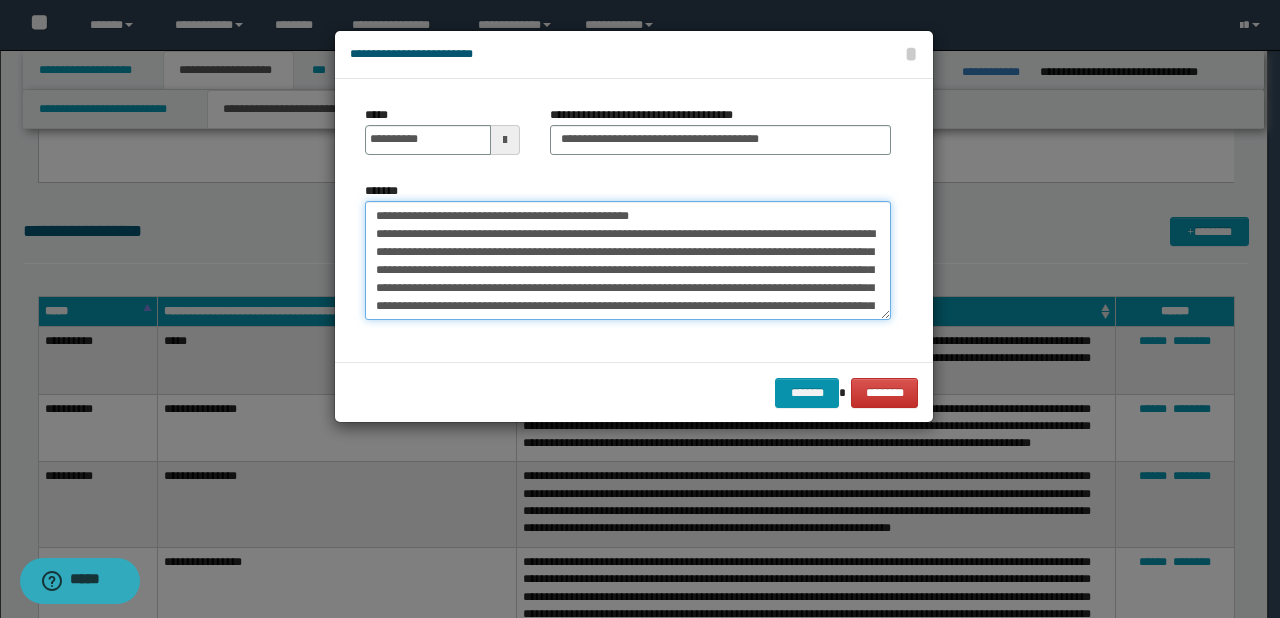 click on "**********" at bounding box center [628, 261] 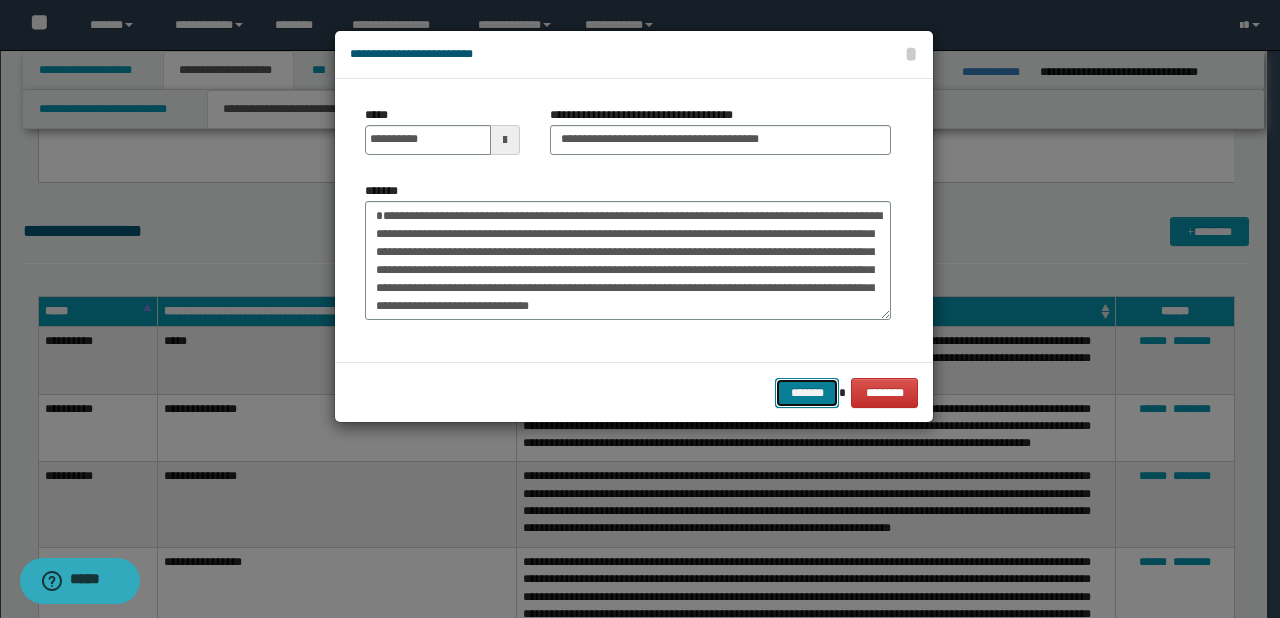 click on "*******" at bounding box center [807, 393] 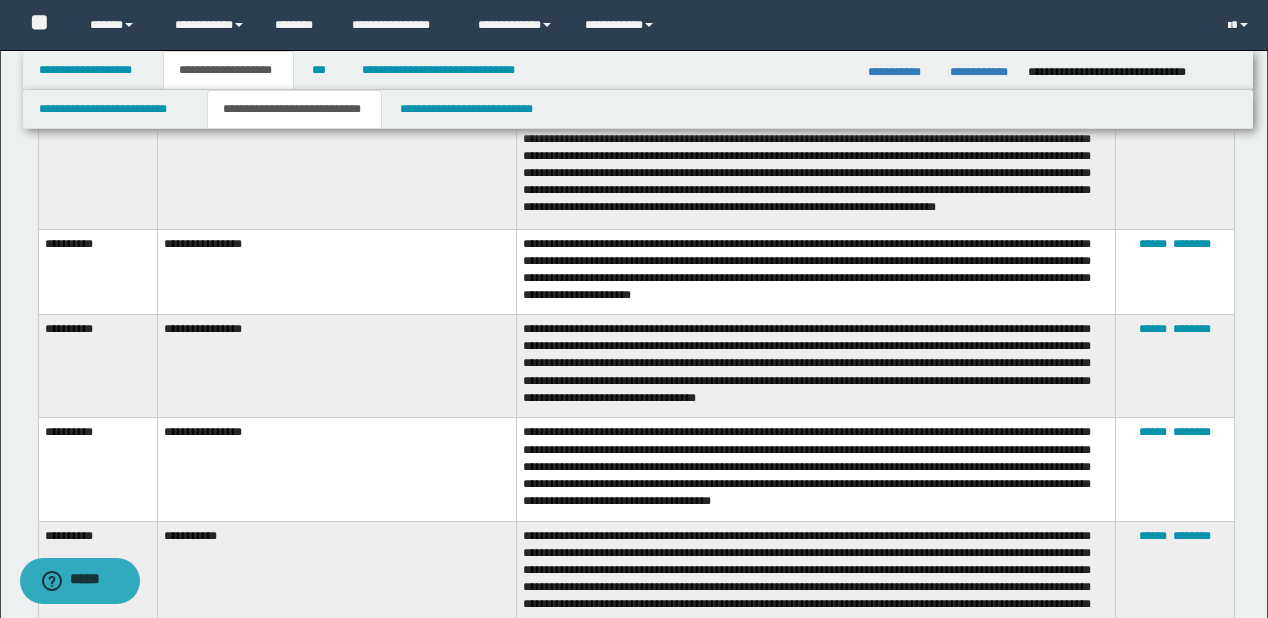 scroll, scrollTop: 7280, scrollLeft: 0, axis: vertical 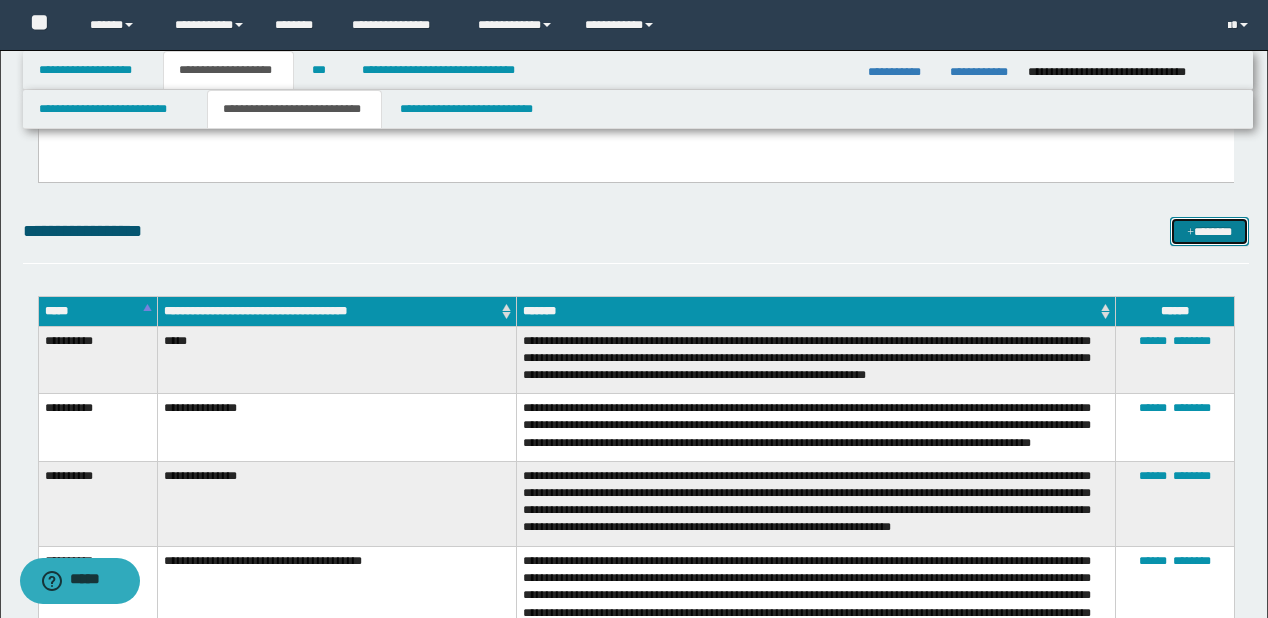 click on "*******" at bounding box center [1209, 232] 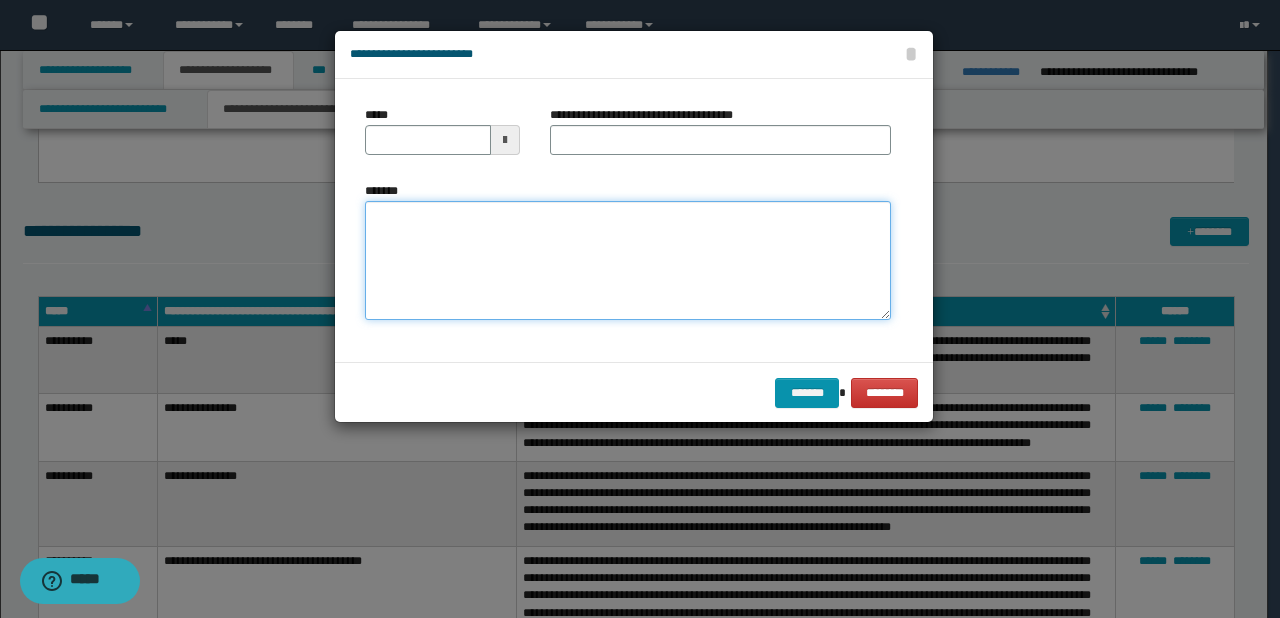 click on "*******" at bounding box center [628, 261] 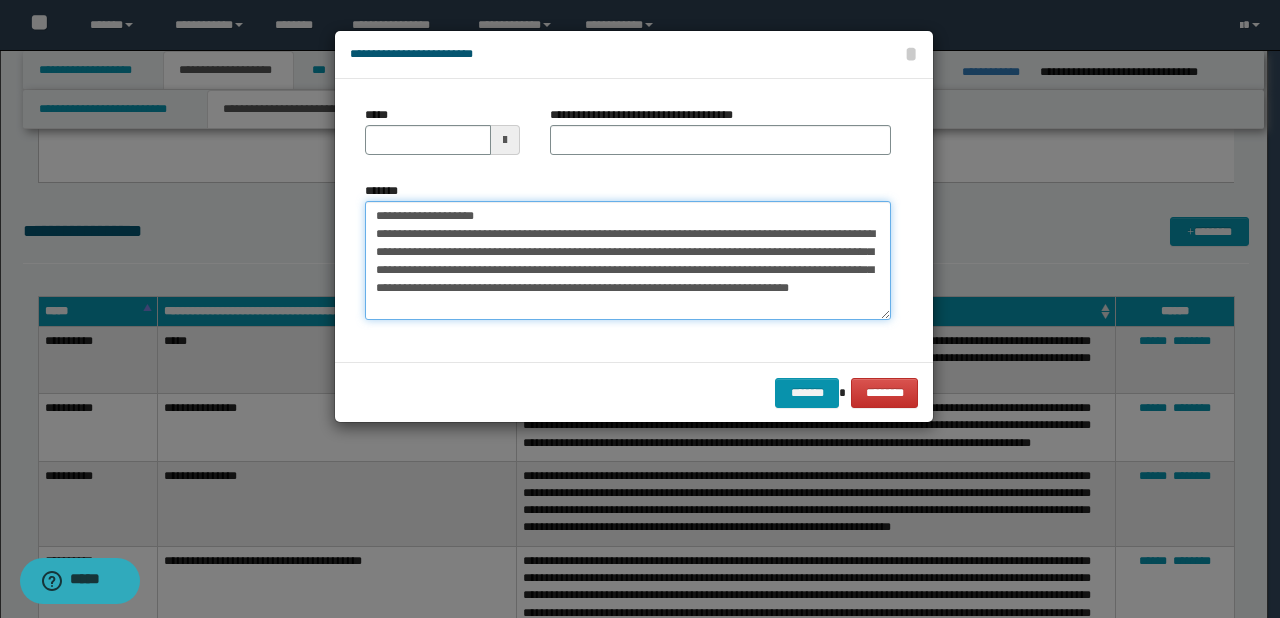 scroll, scrollTop: 0, scrollLeft: 0, axis: both 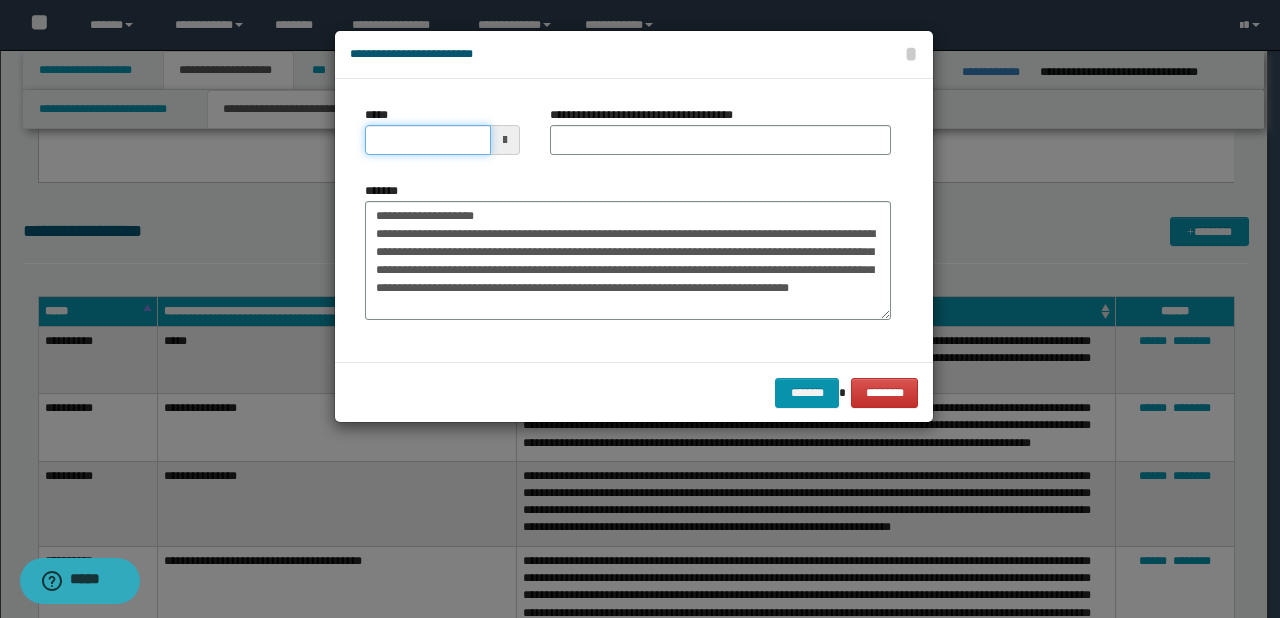 click on "*****" at bounding box center [428, 140] 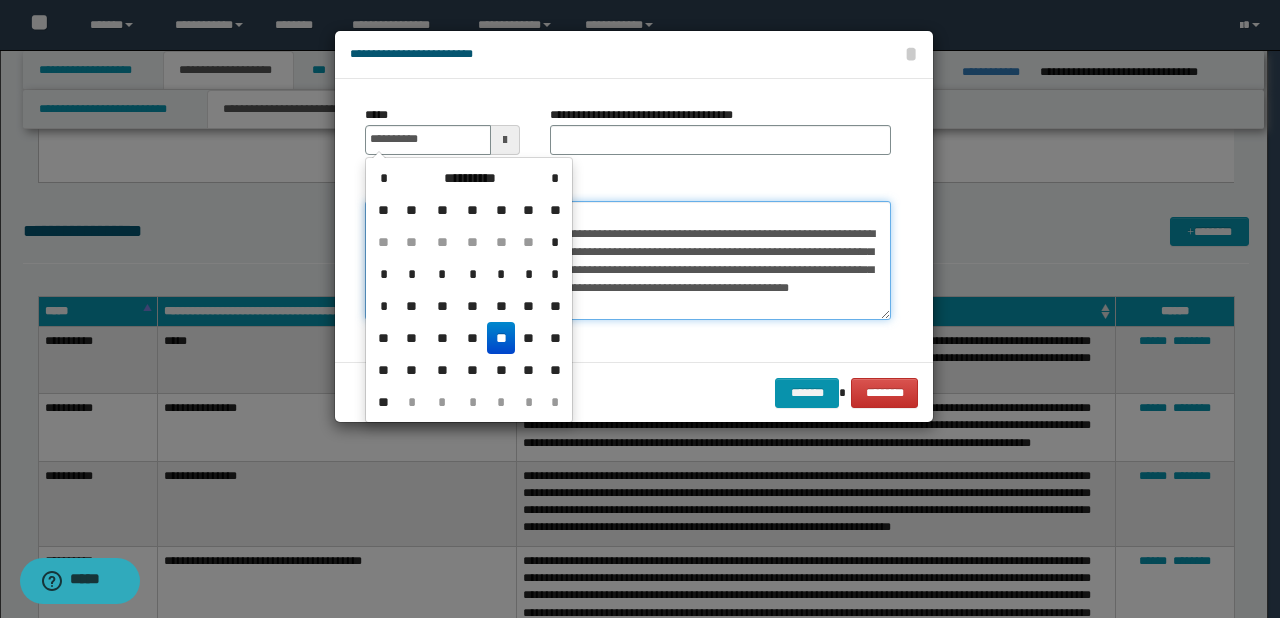 type on "**********" 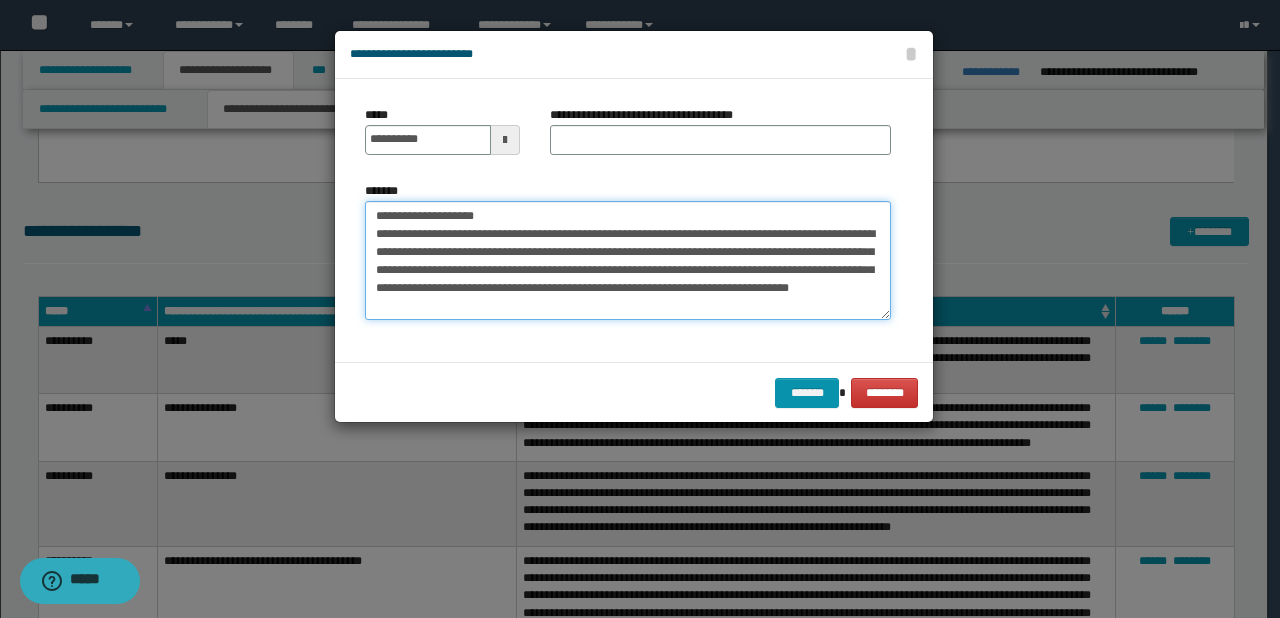 drag, startPoint x: 439, startPoint y: 217, endPoint x: 540, endPoint y: 215, distance: 101.0198 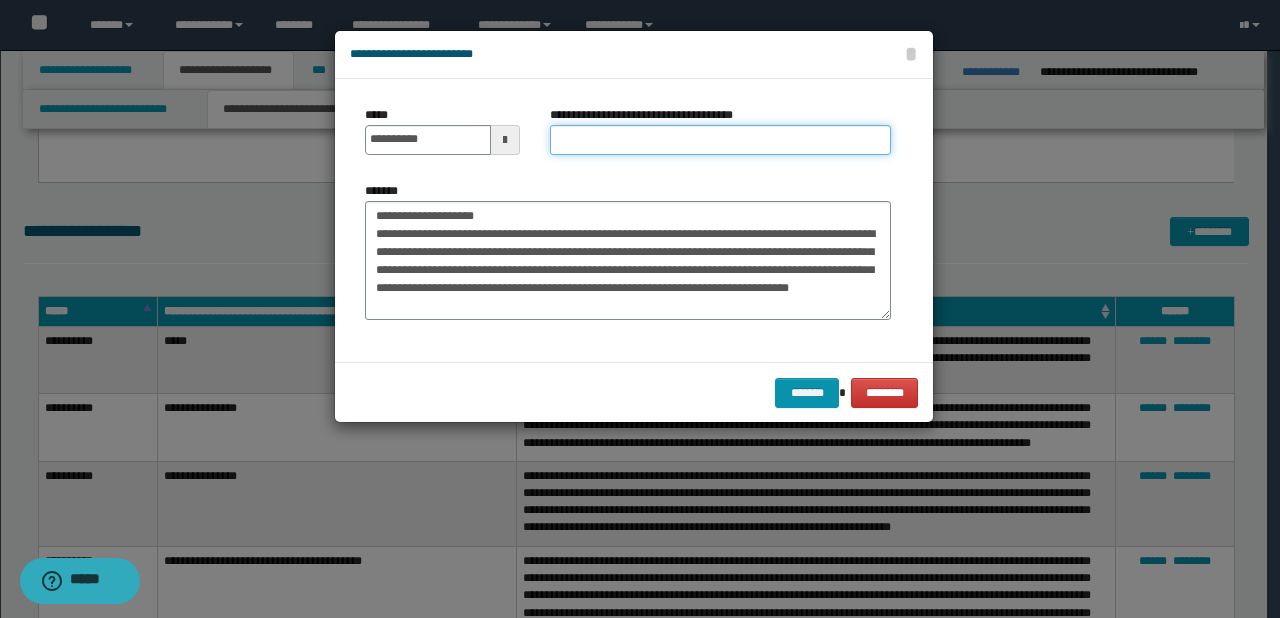 click on "**********" at bounding box center (720, 140) 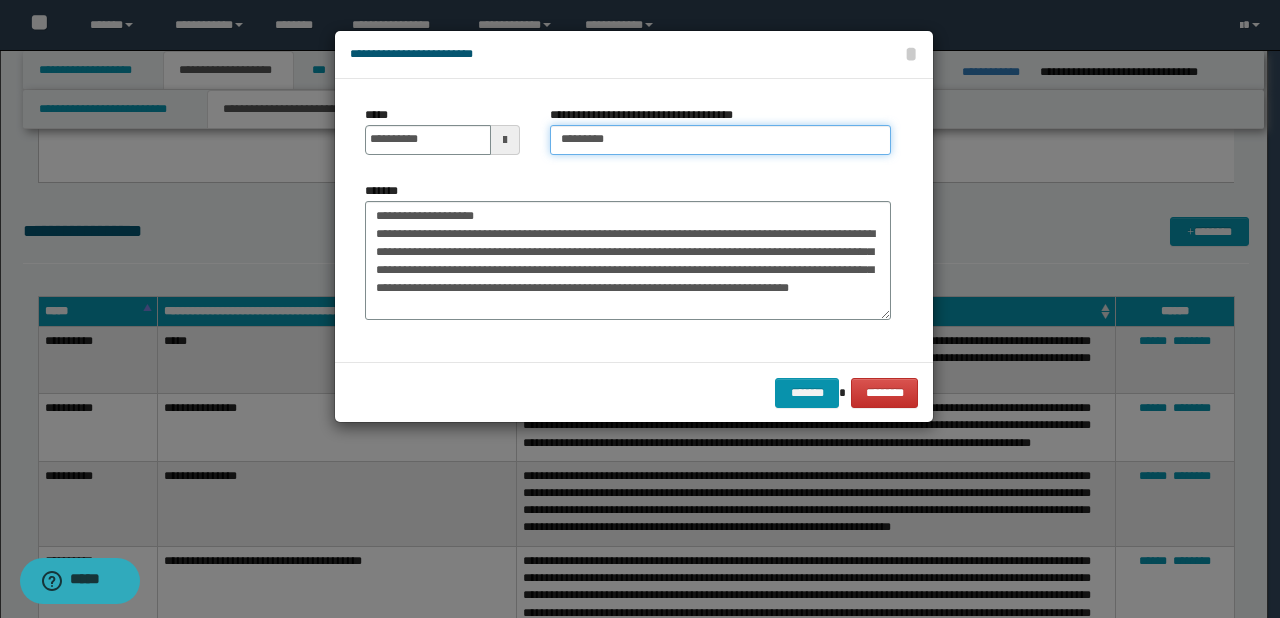 type on "*********" 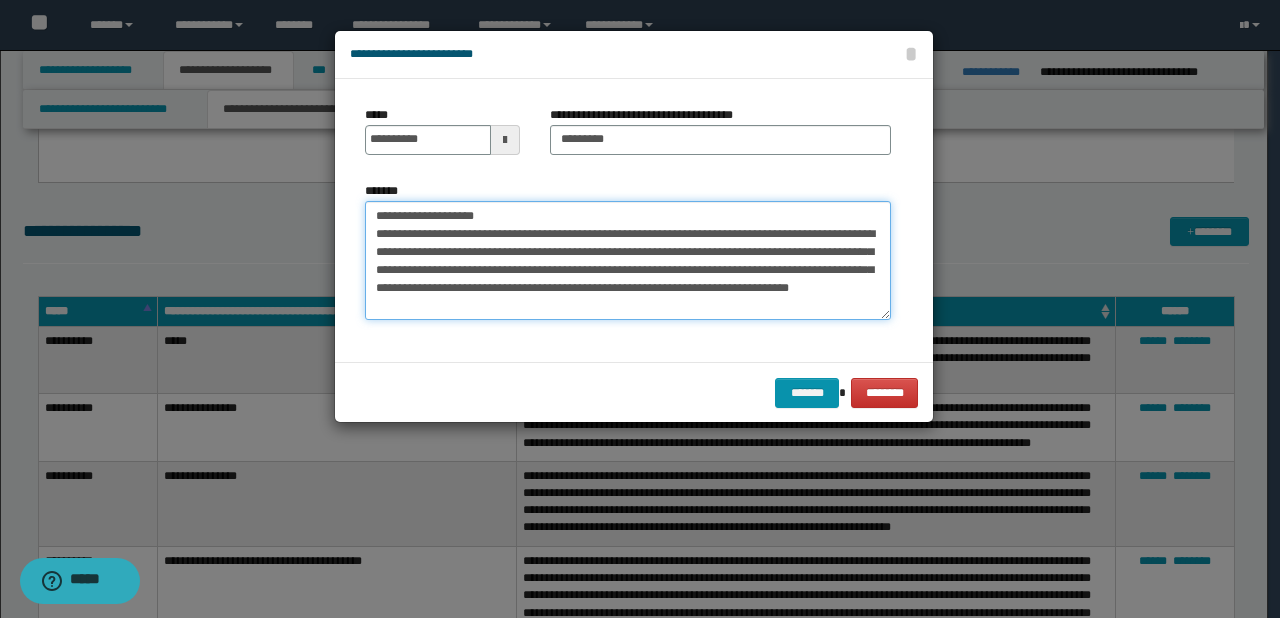 drag, startPoint x: 546, startPoint y: 213, endPoint x: 210, endPoint y: 213, distance: 336 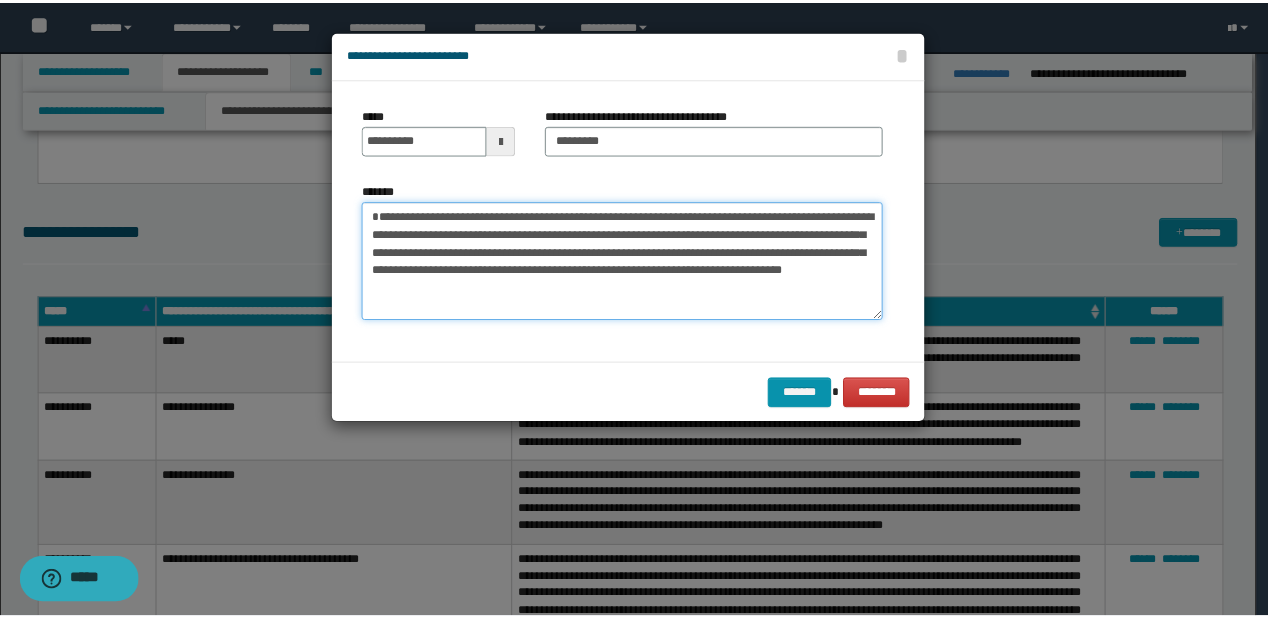 scroll, scrollTop: 17, scrollLeft: 0, axis: vertical 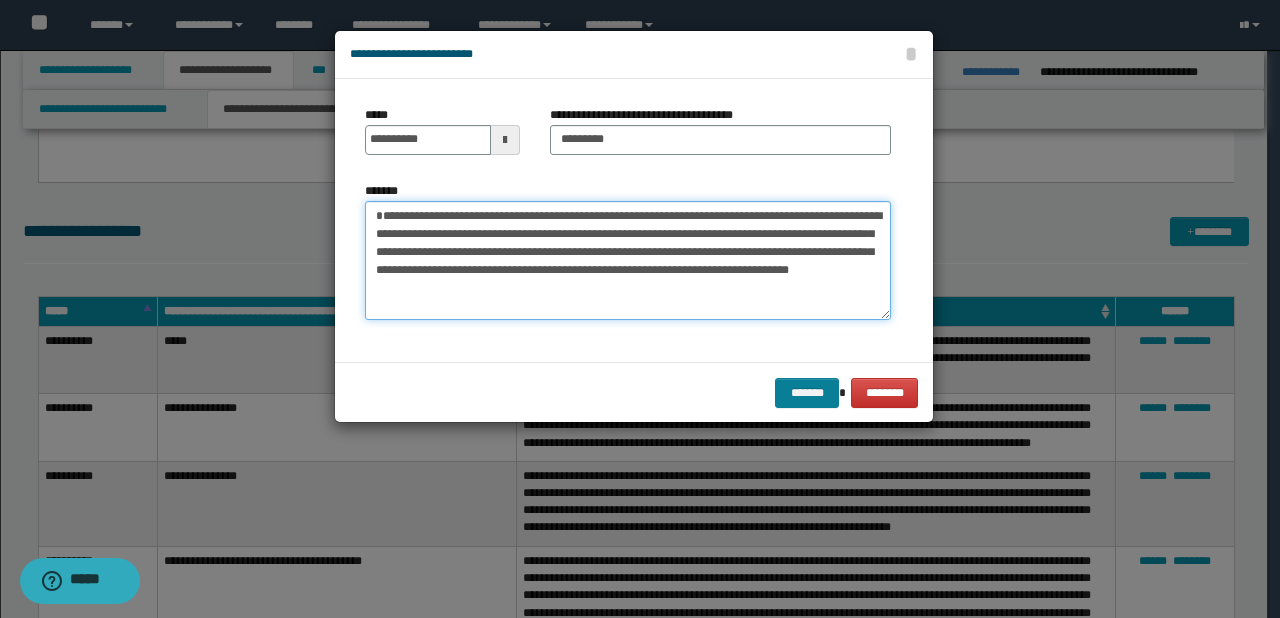 type on "**********" 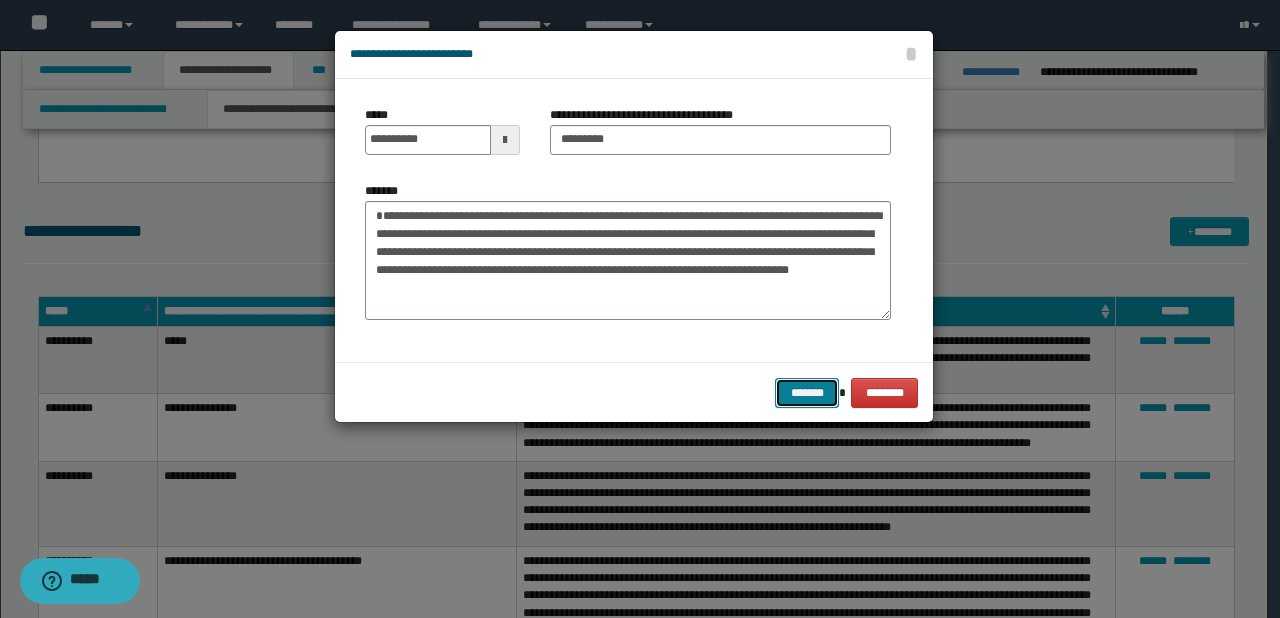 click on "*******" at bounding box center [807, 393] 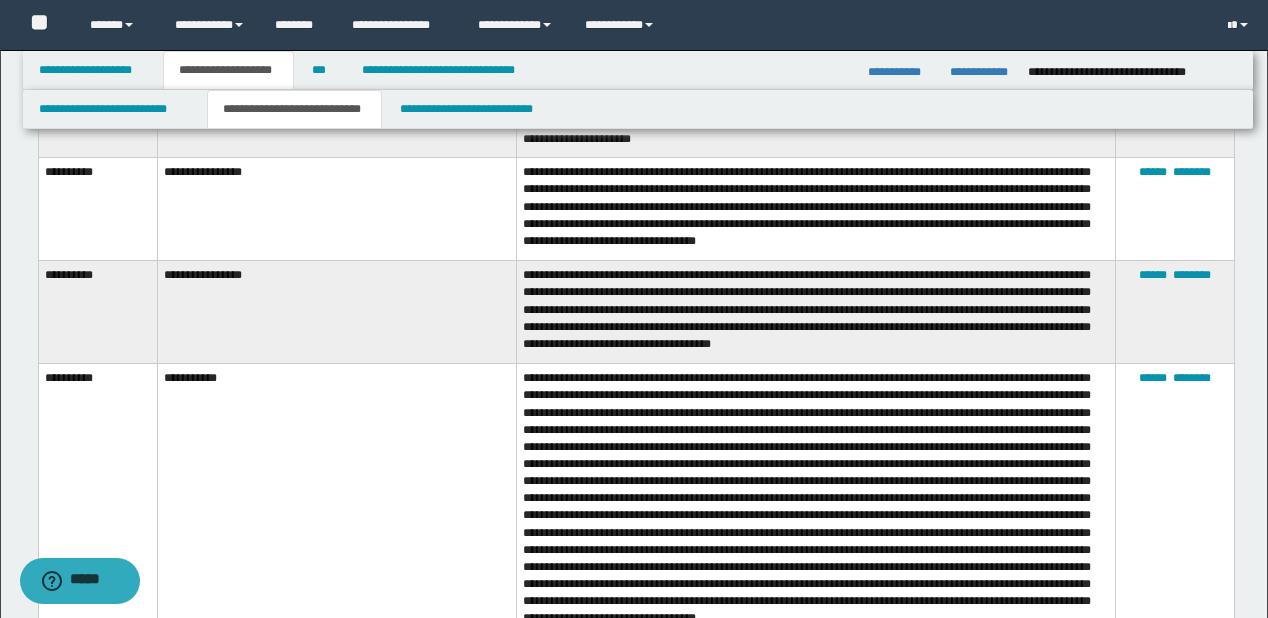 scroll, scrollTop: 7040, scrollLeft: 0, axis: vertical 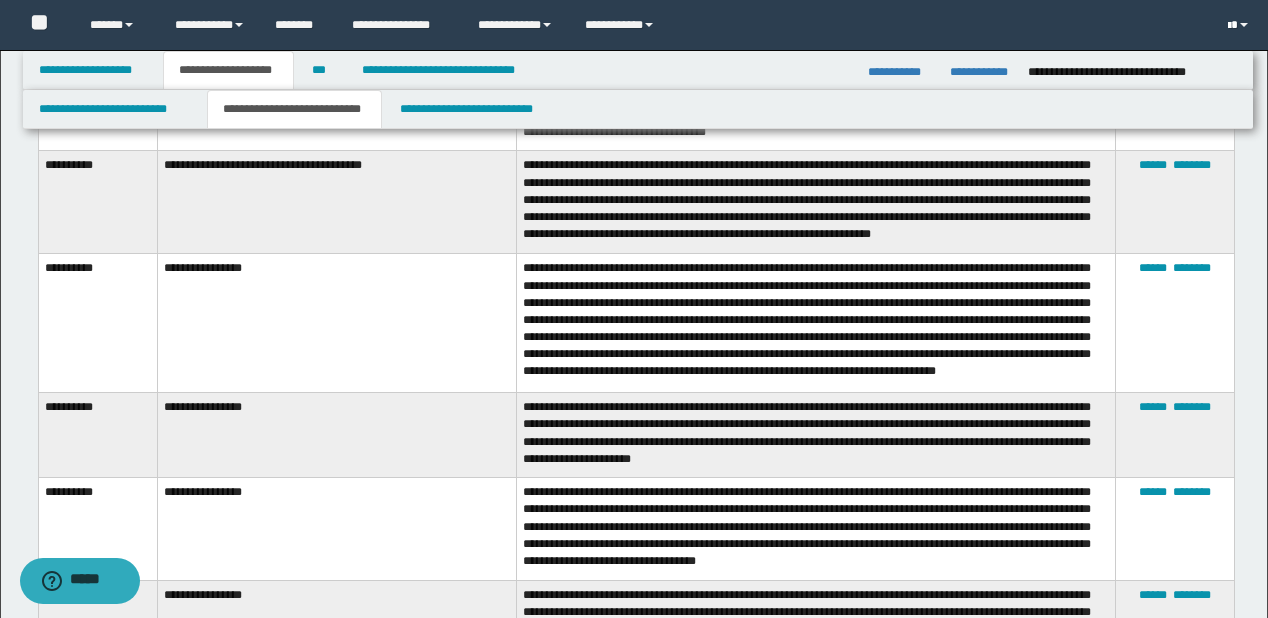 click at bounding box center (1240, 25) 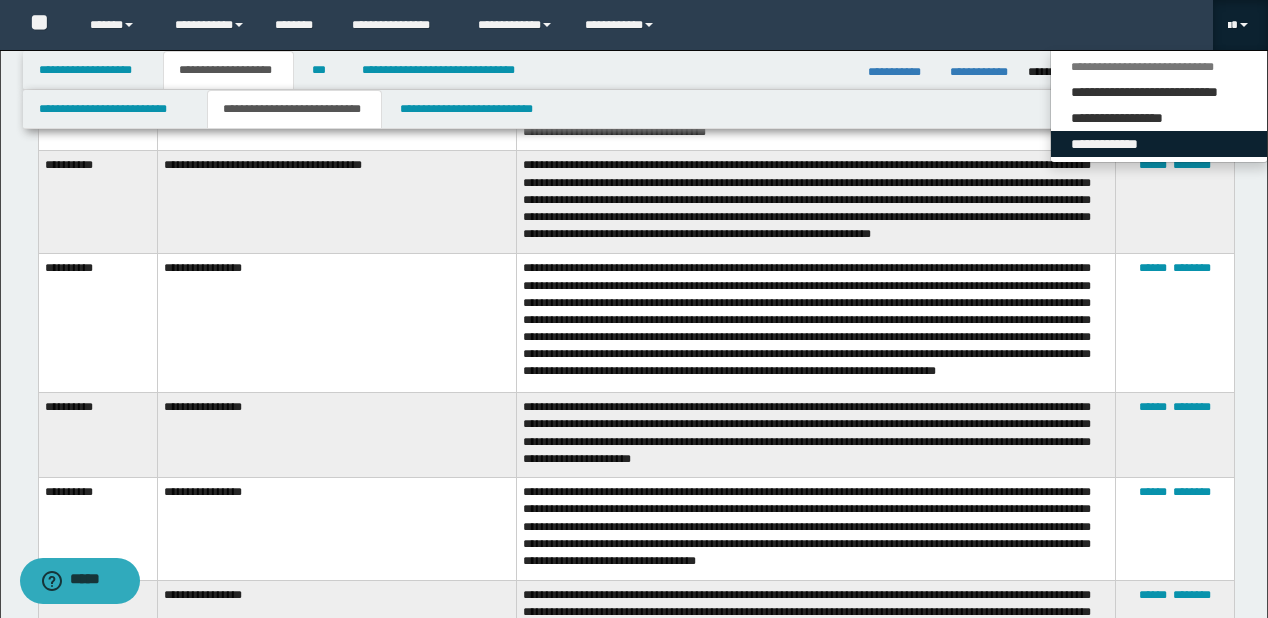 click on "**********" at bounding box center (1159, 144) 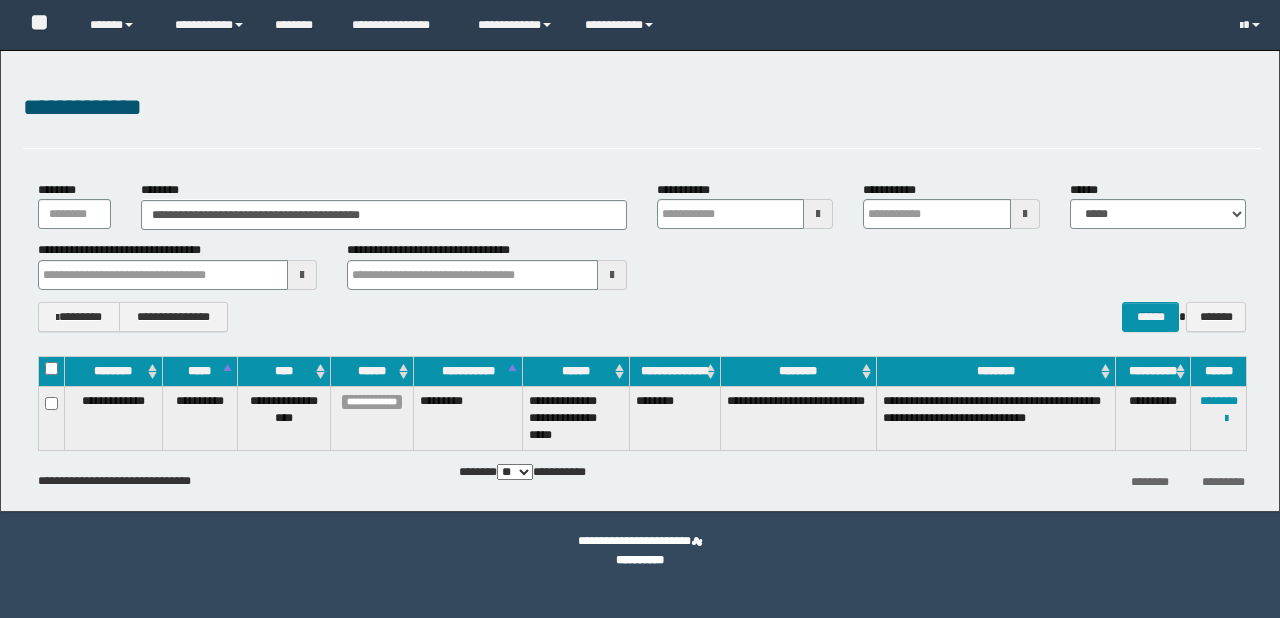 scroll, scrollTop: 0, scrollLeft: 0, axis: both 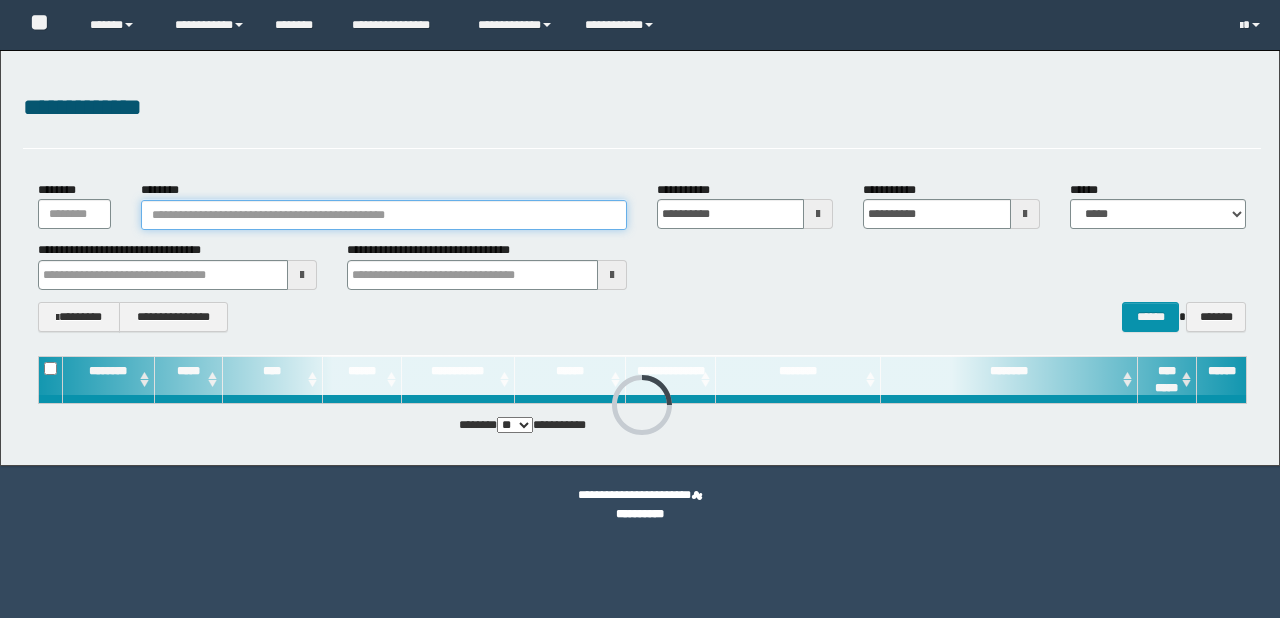 click on "********" at bounding box center [384, 215] 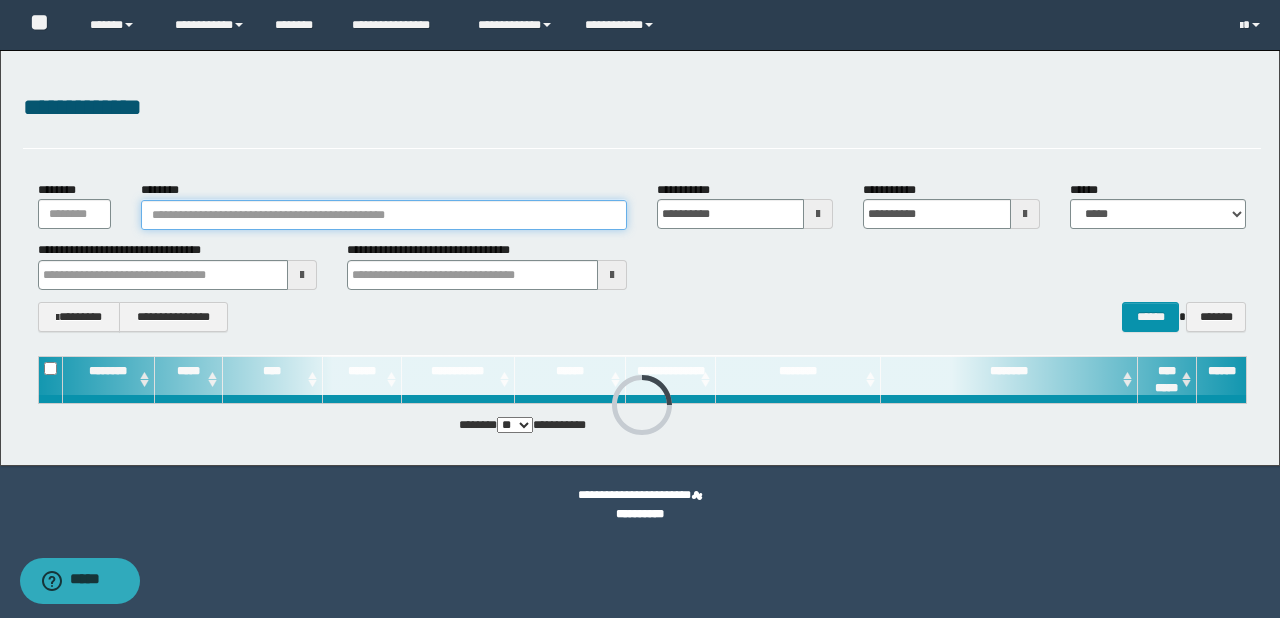 paste on "********" 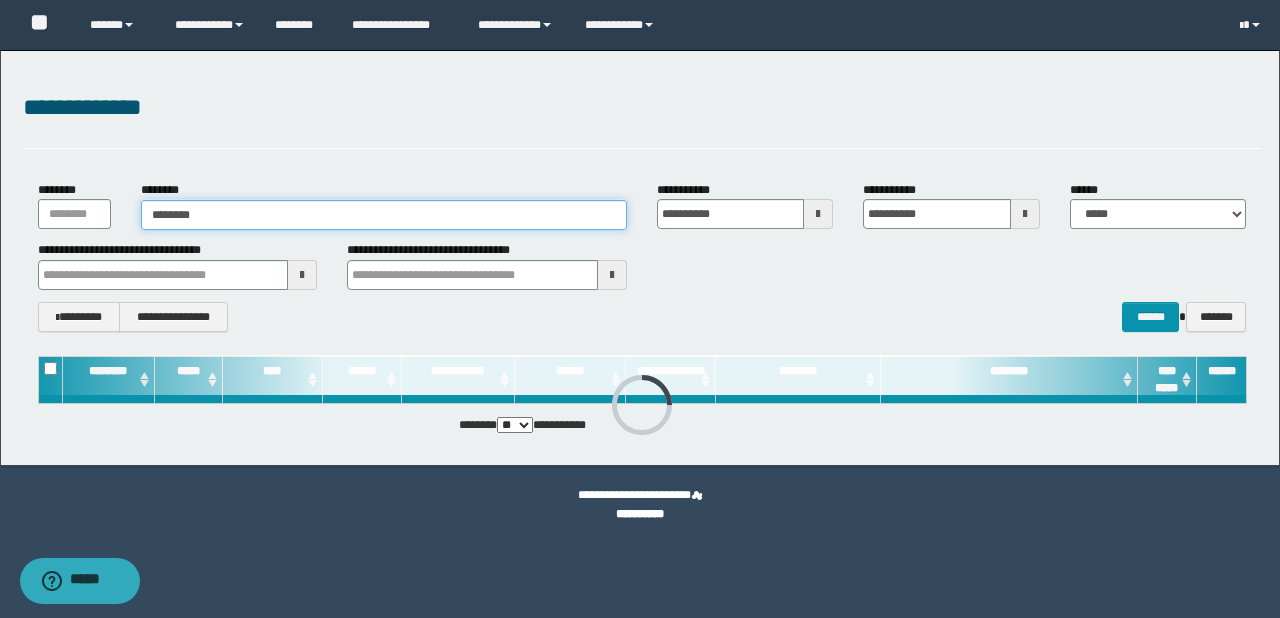 type on "********" 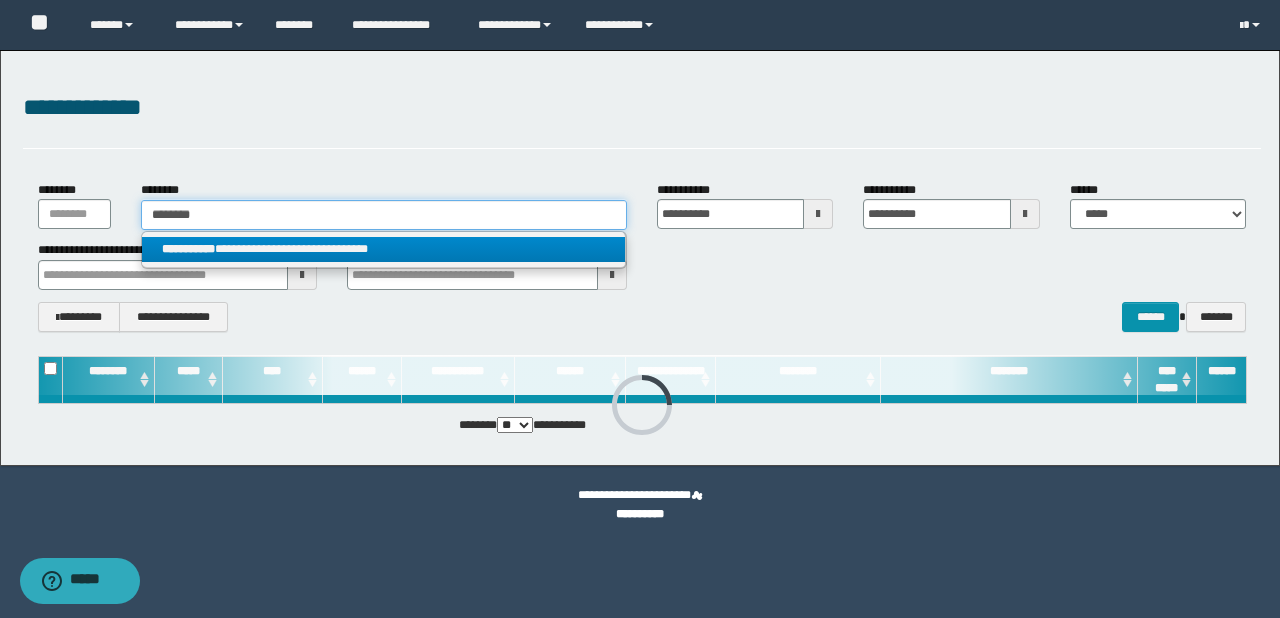 type on "********" 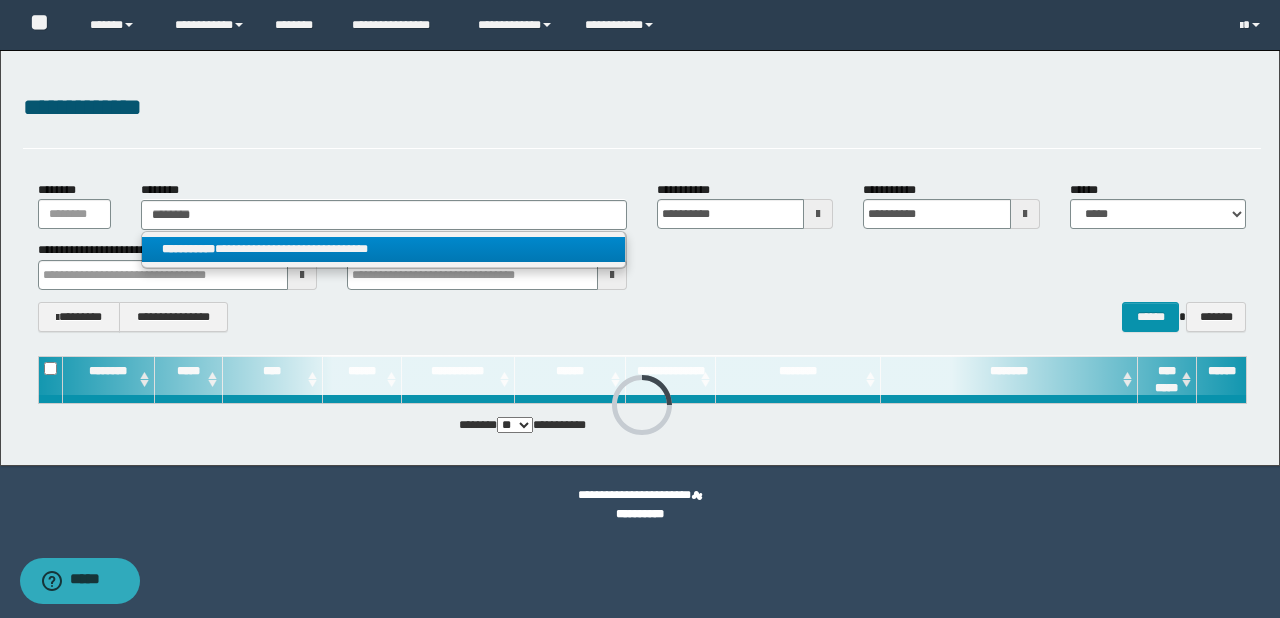 click on "**********" at bounding box center [384, 249] 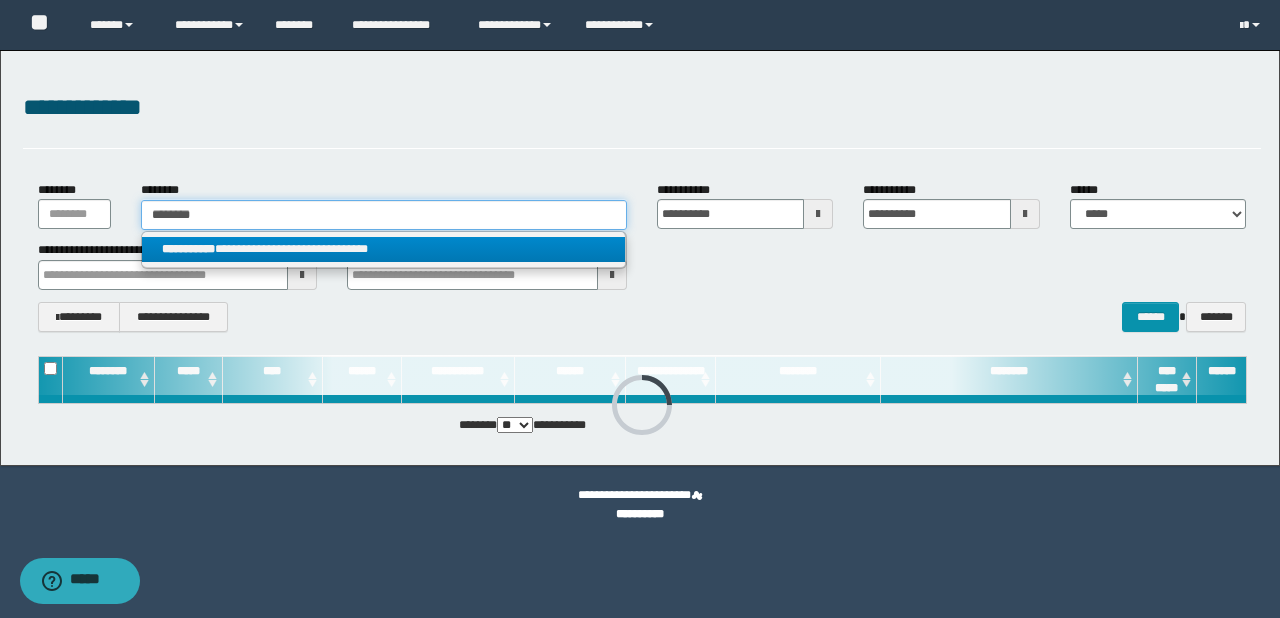 type 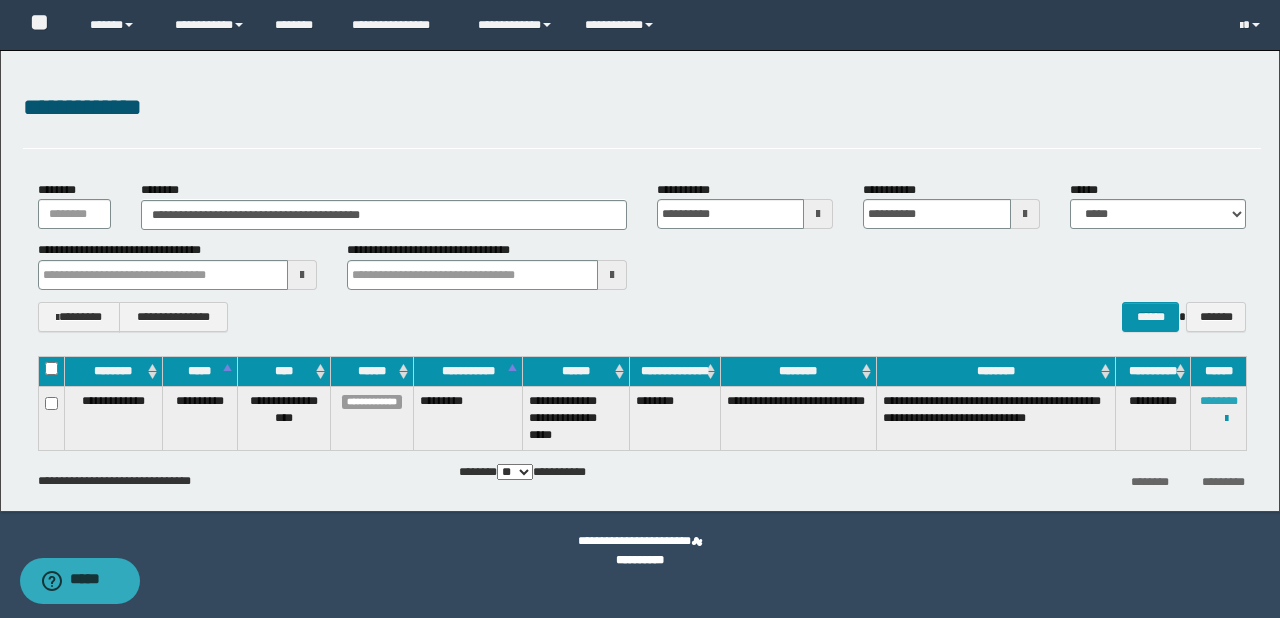 click on "********" at bounding box center (1219, 401) 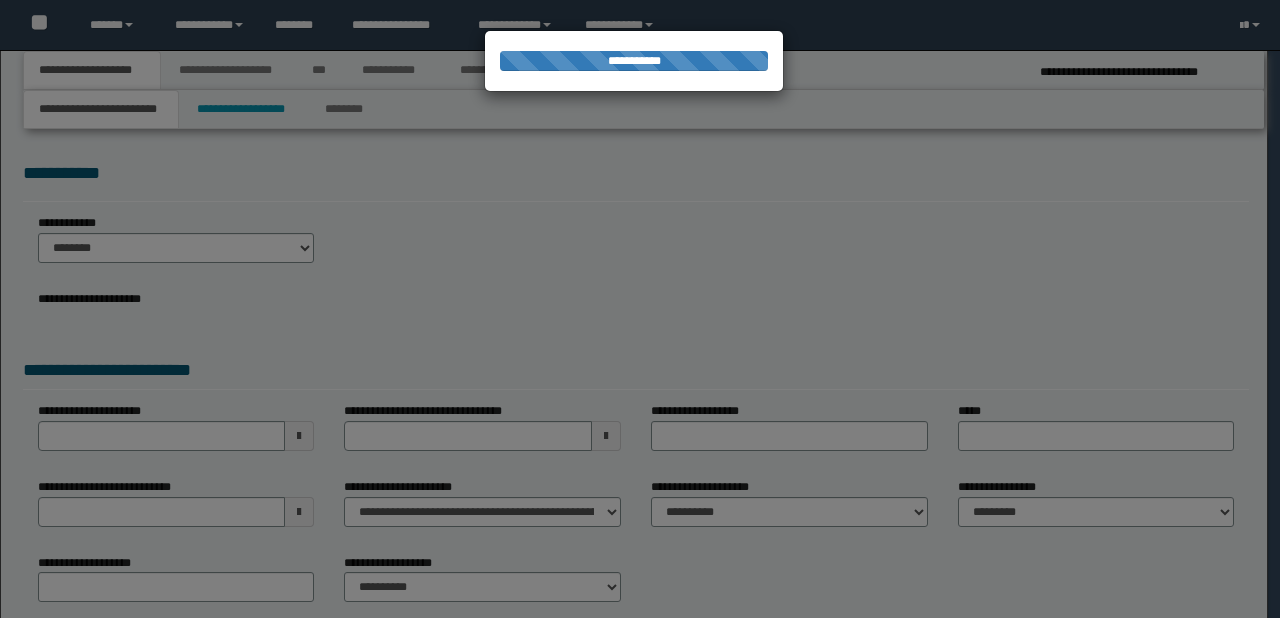 scroll, scrollTop: 0, scrollLeft: 0, axis: both 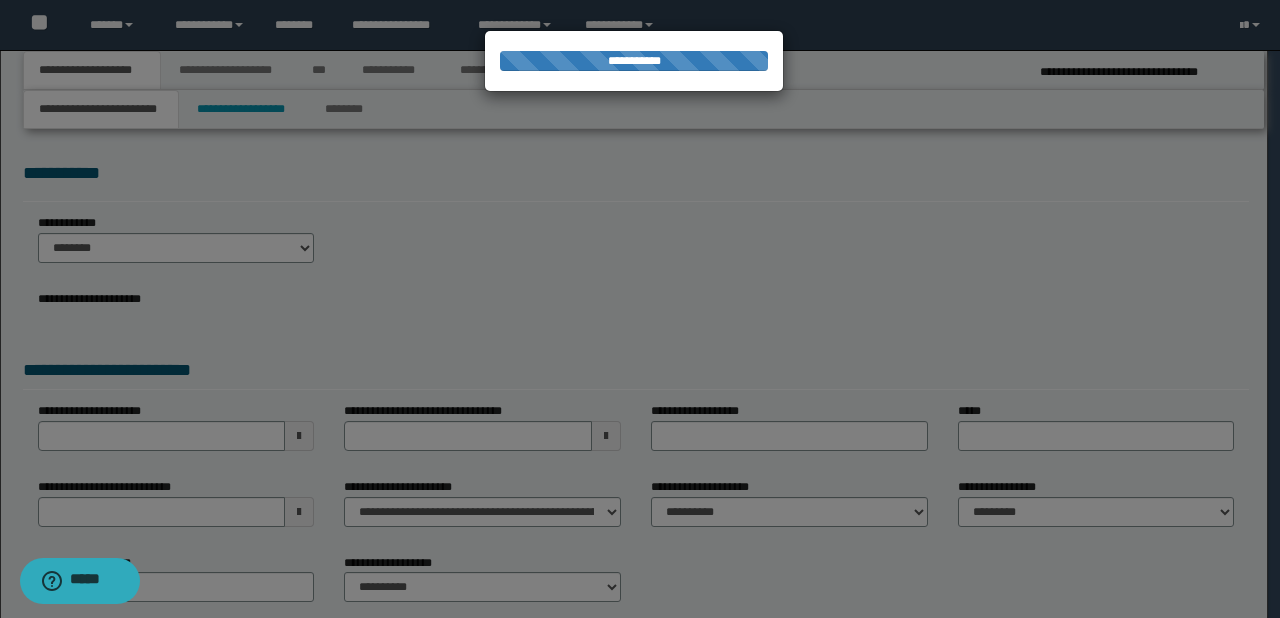 select on "*" 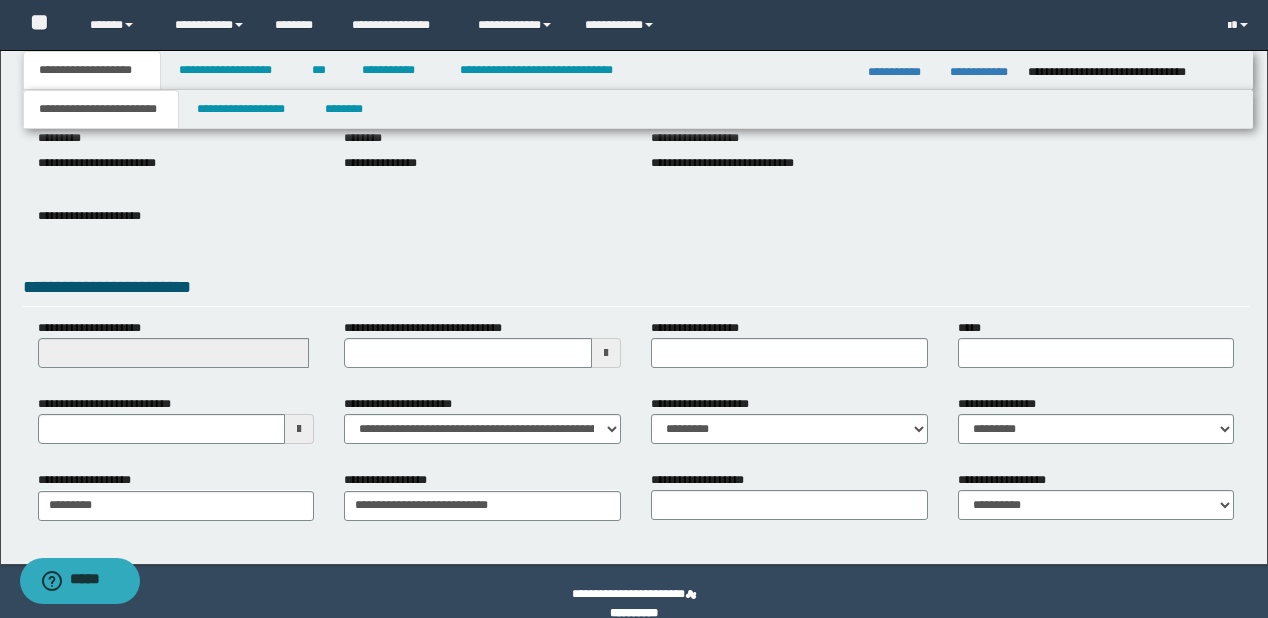 scroll, scrollTop: 264, scrollLeft: 0, axis: vertical 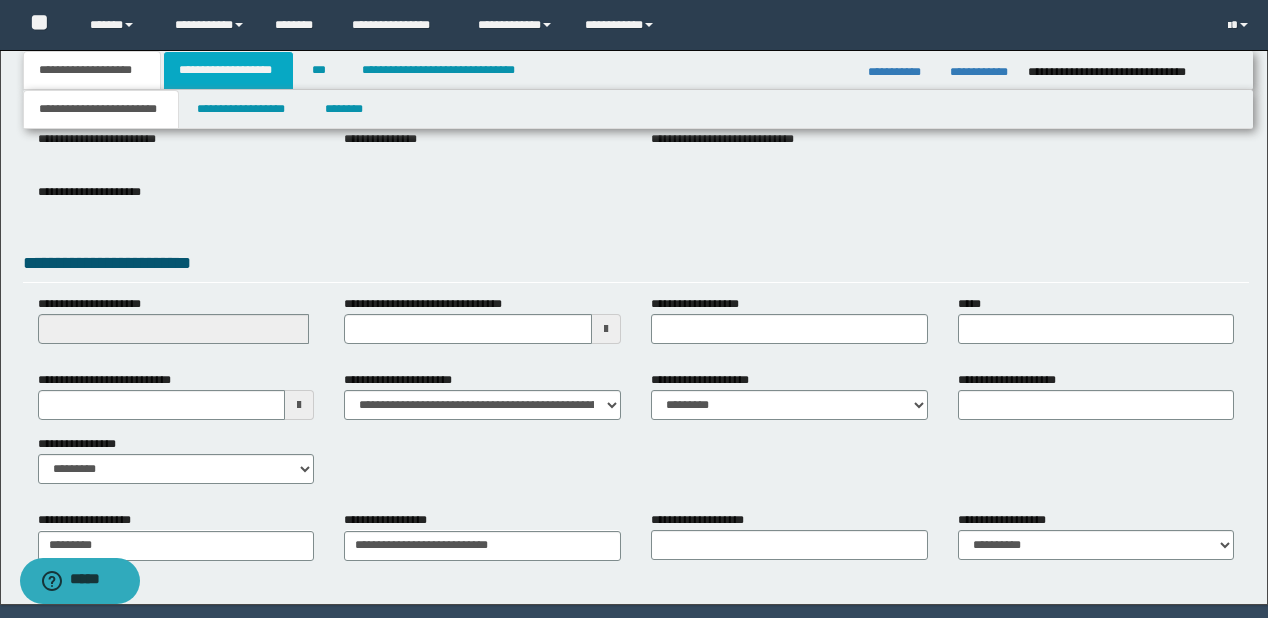 click on "**********" at bounding box center [228, 70] 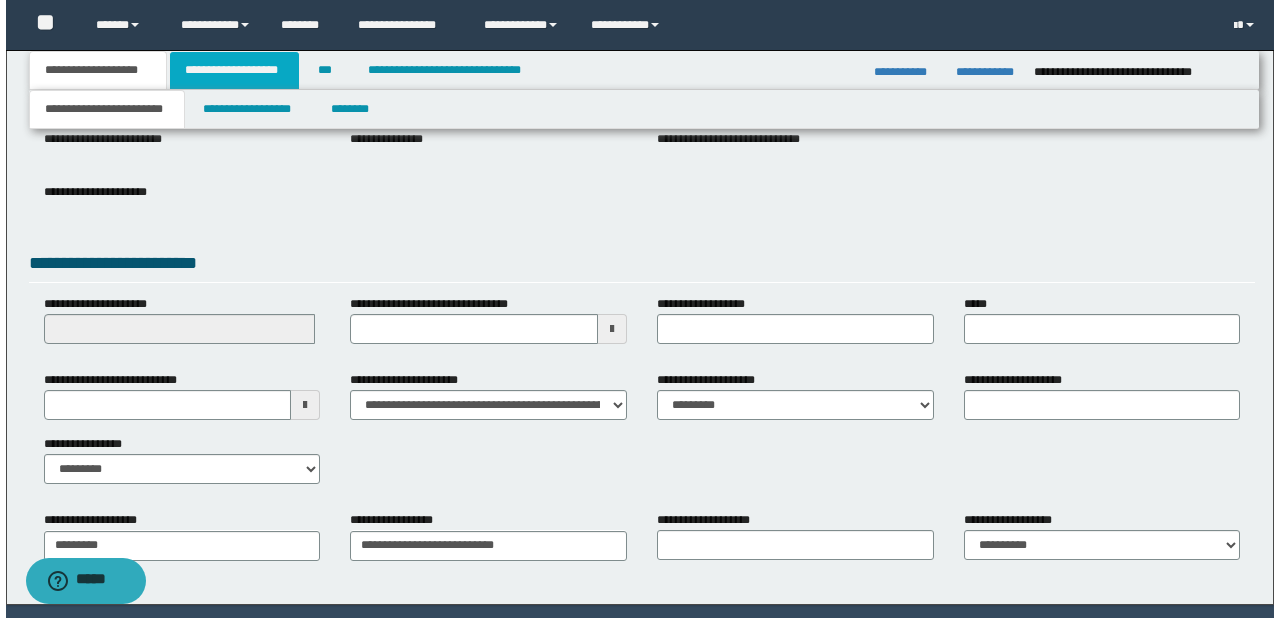 scroll, scrollTop: 0, scrollLeft: 0, axis: both 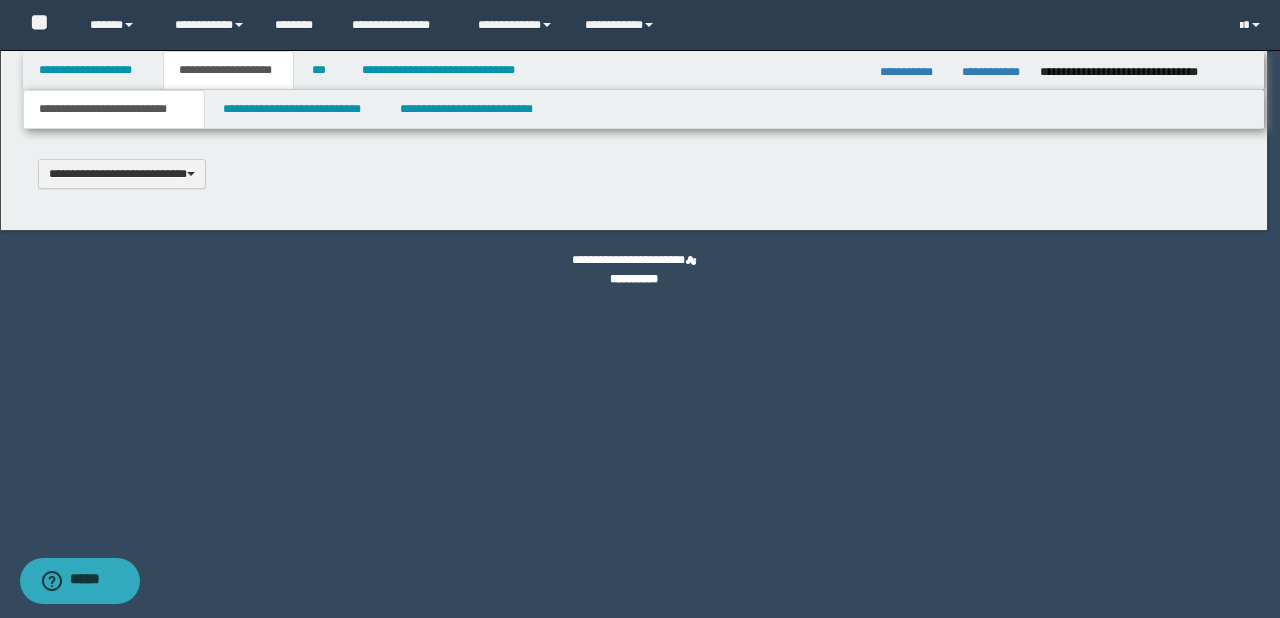 type 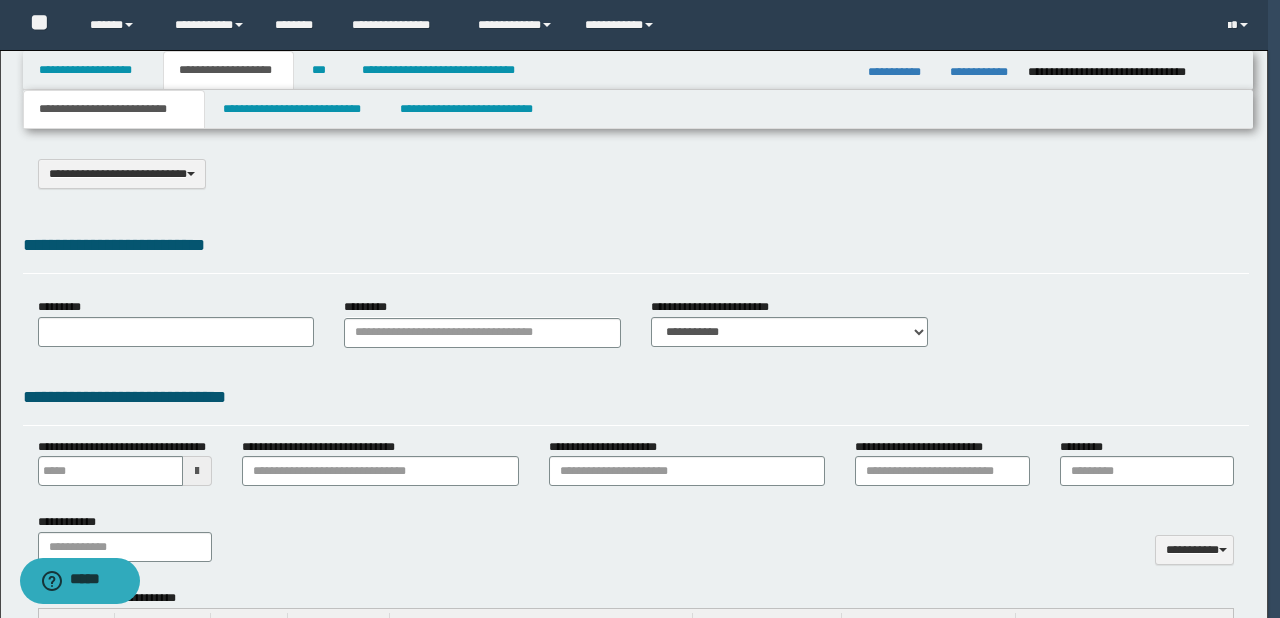 scroll, scrollTop: 0, scrollLeft: 0, axis: both 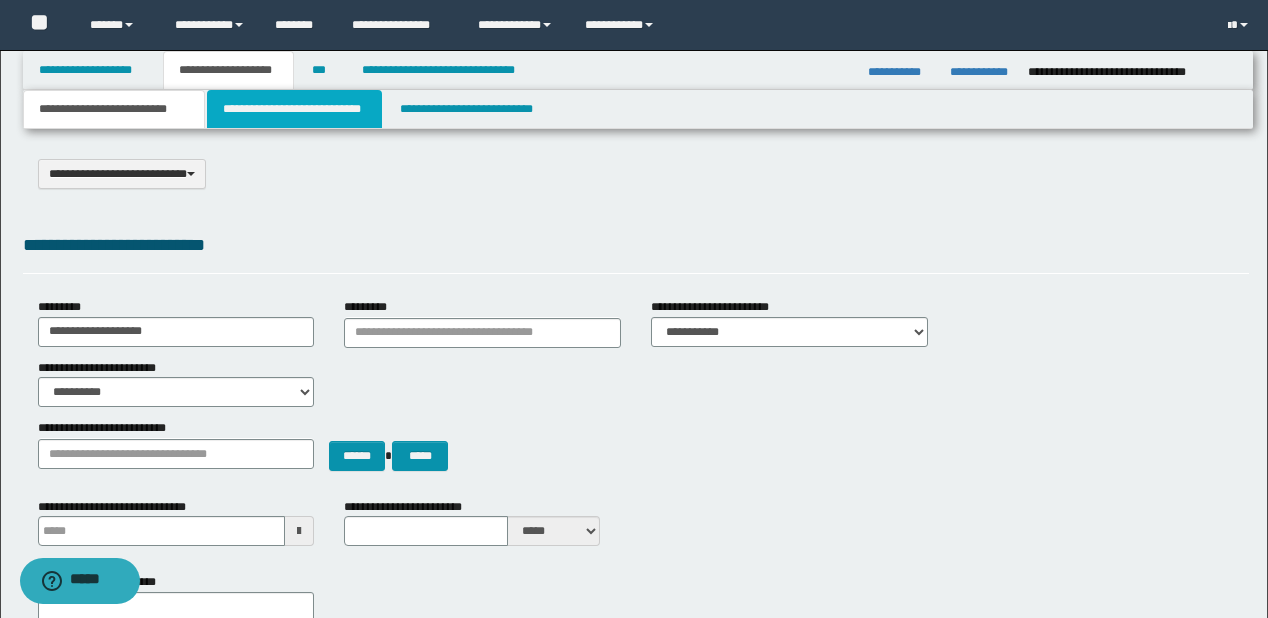 click on "**********" at bounding box center (294, 109) 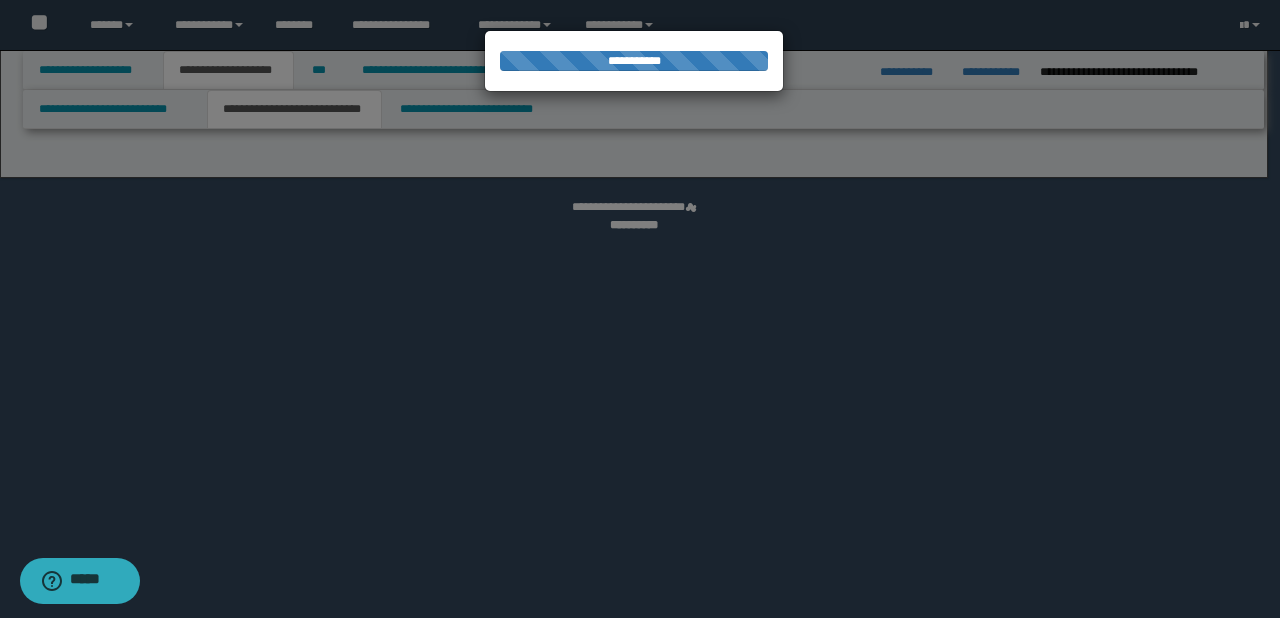 select on "*" 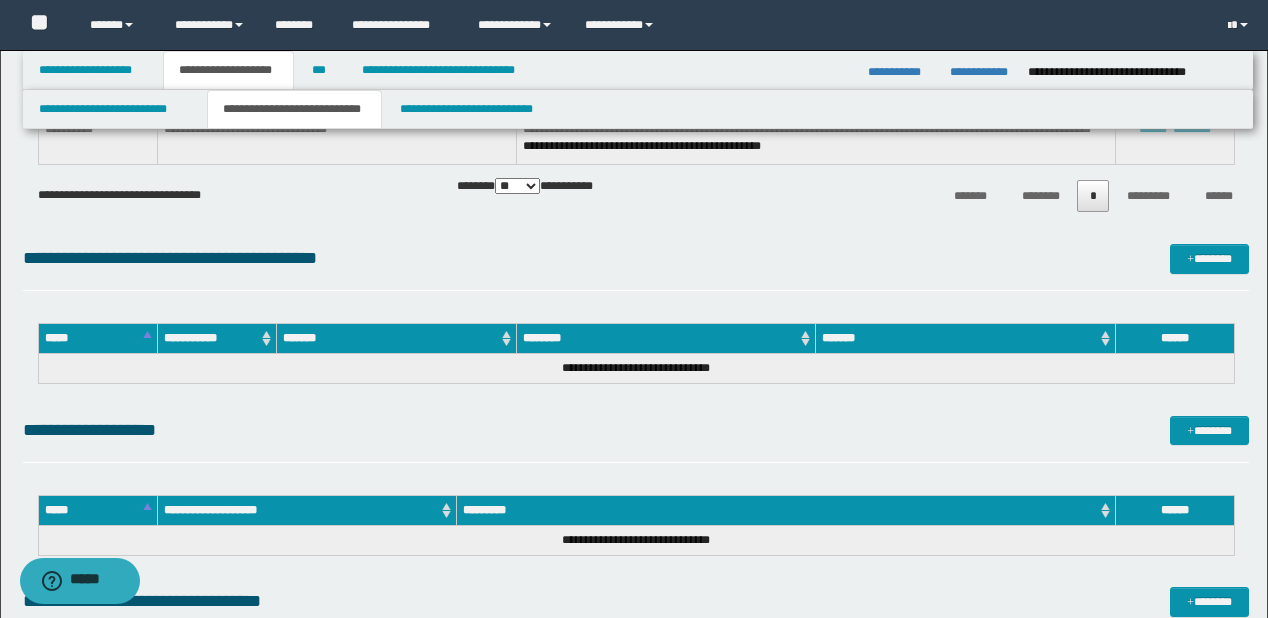 scroll, scrollTop: 7811, scrollLeft: 0, axis: vertical 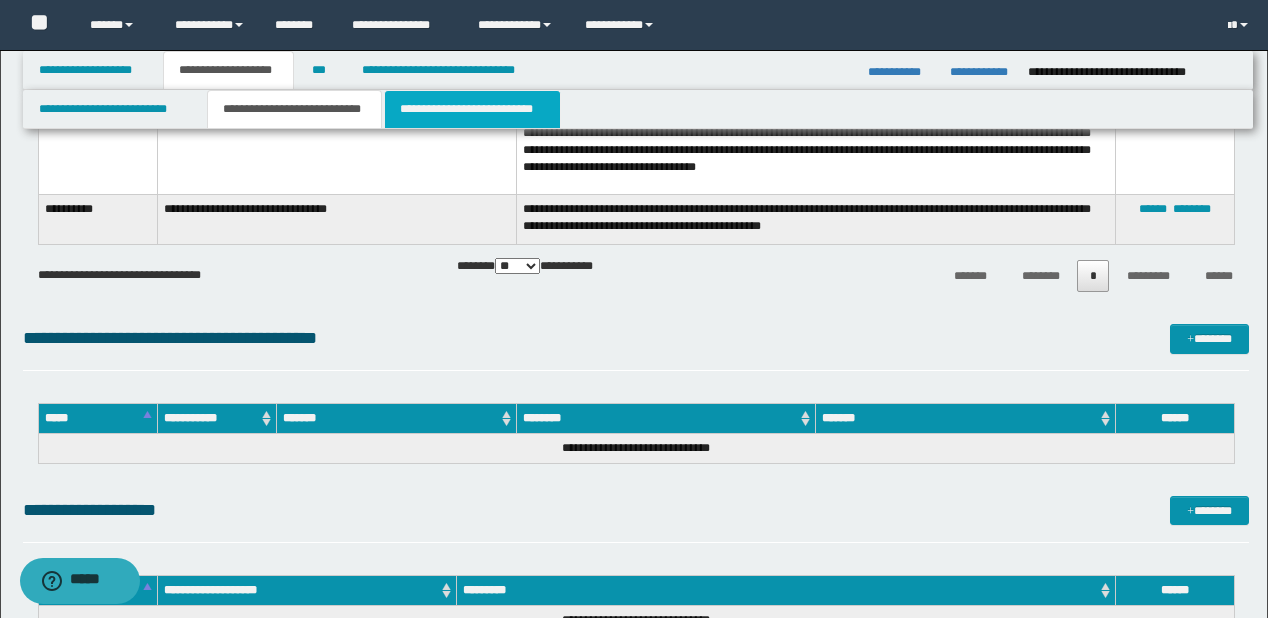 click on "**********" at bounding box center (472, 109) 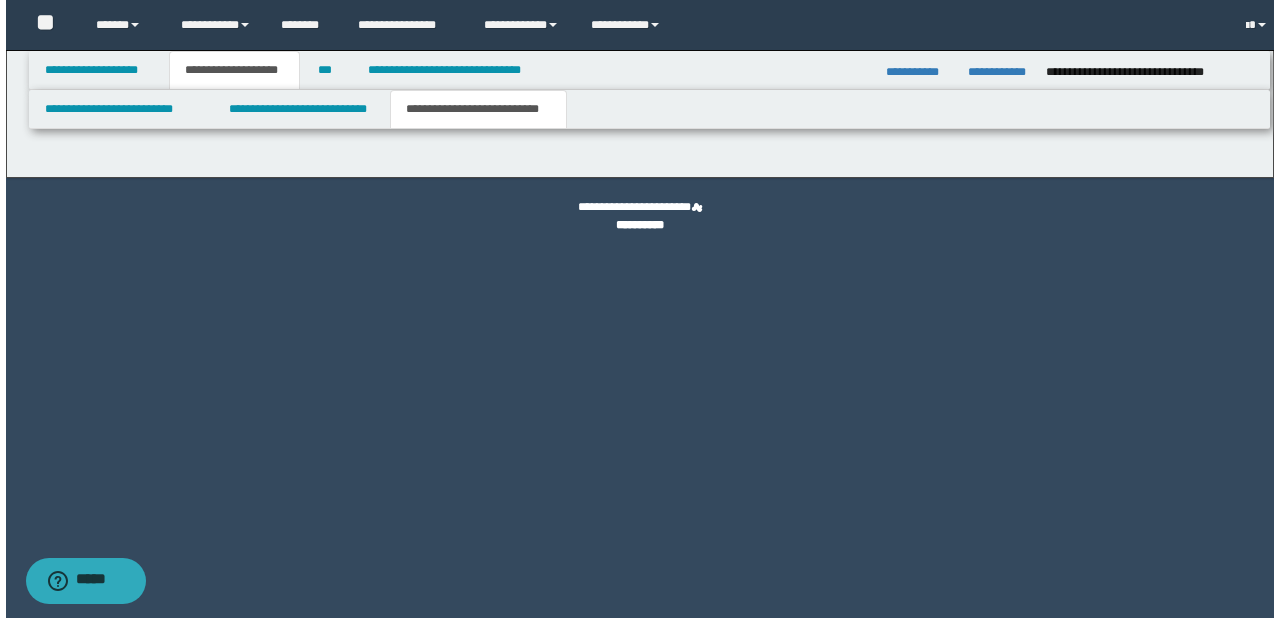scroll, scrollTop: 0, scrollLeft: 0, axis: both 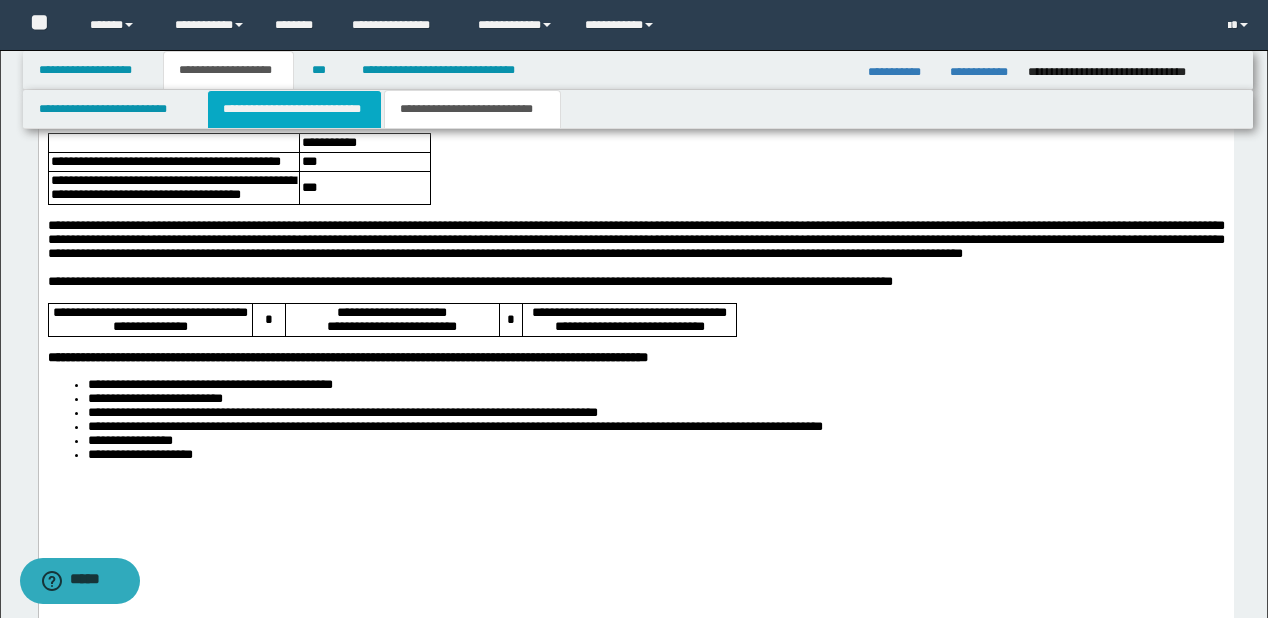click on "**********" at bounding box center [294, 109] 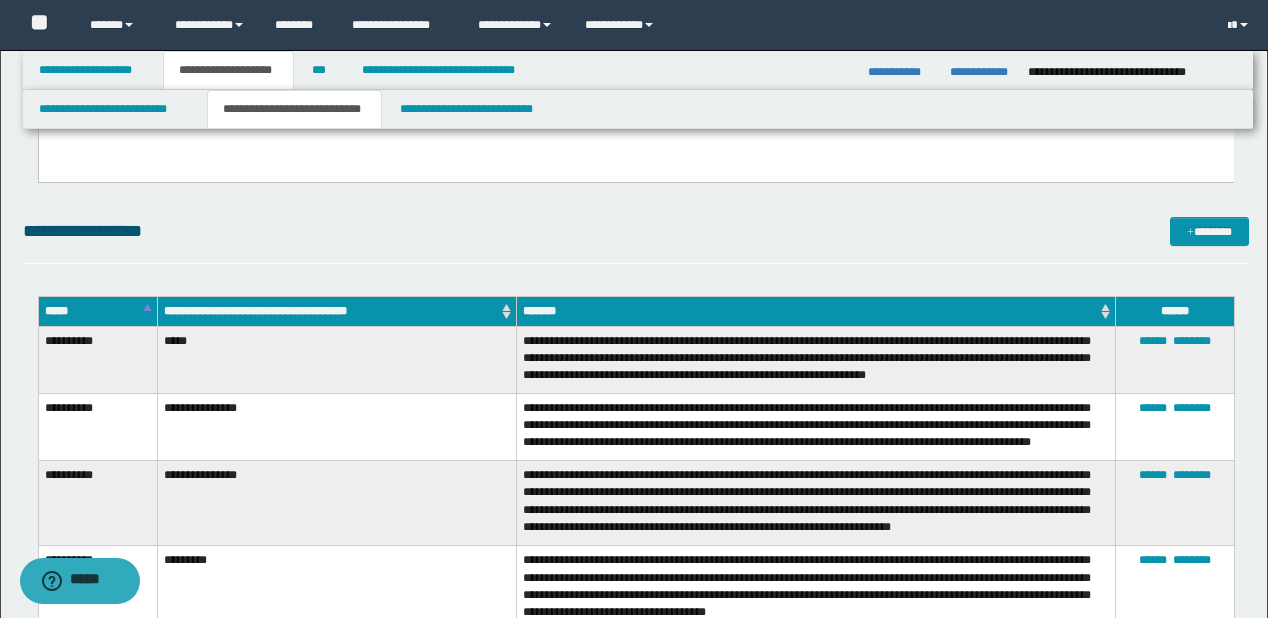 scroll, scrollTop: 6640, scrollLeft: 0, axis: vertical 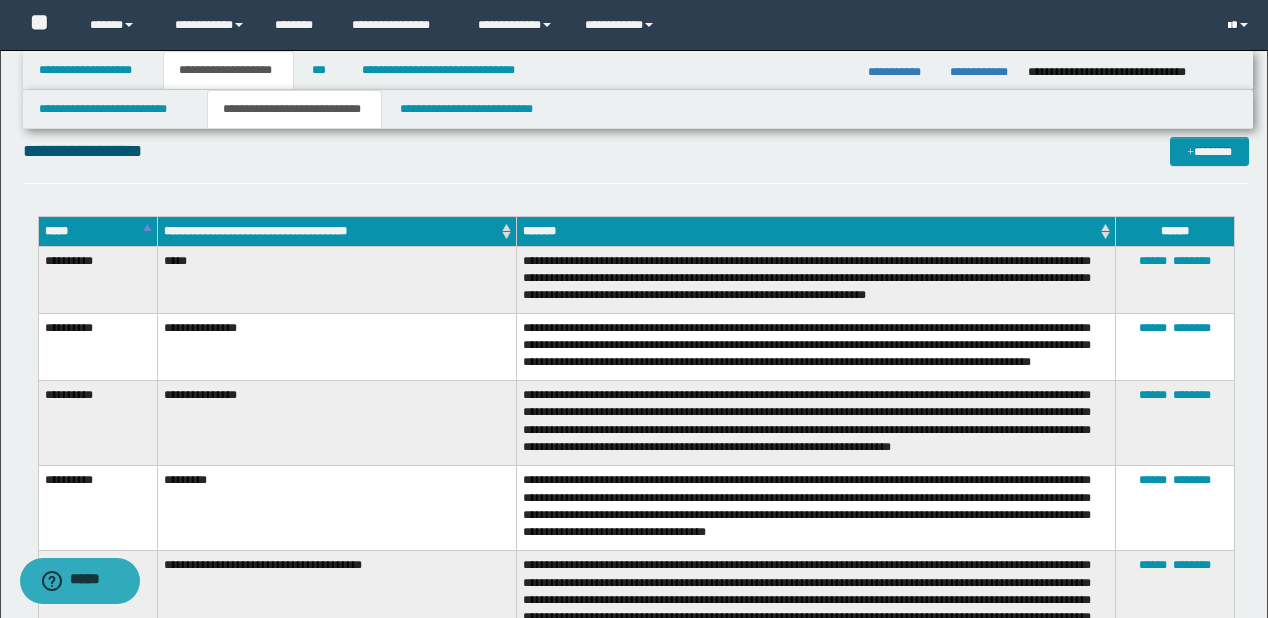 click at bounding box center (1229, 26) 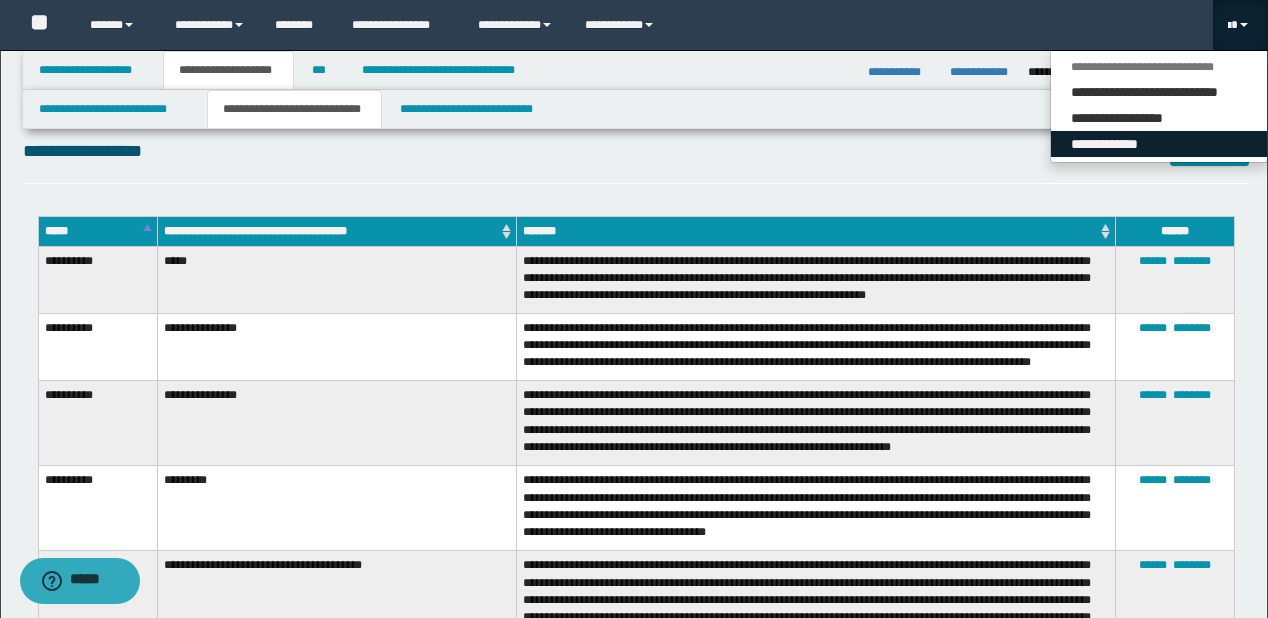 click on "**********" at bounding box center (1159, 144) 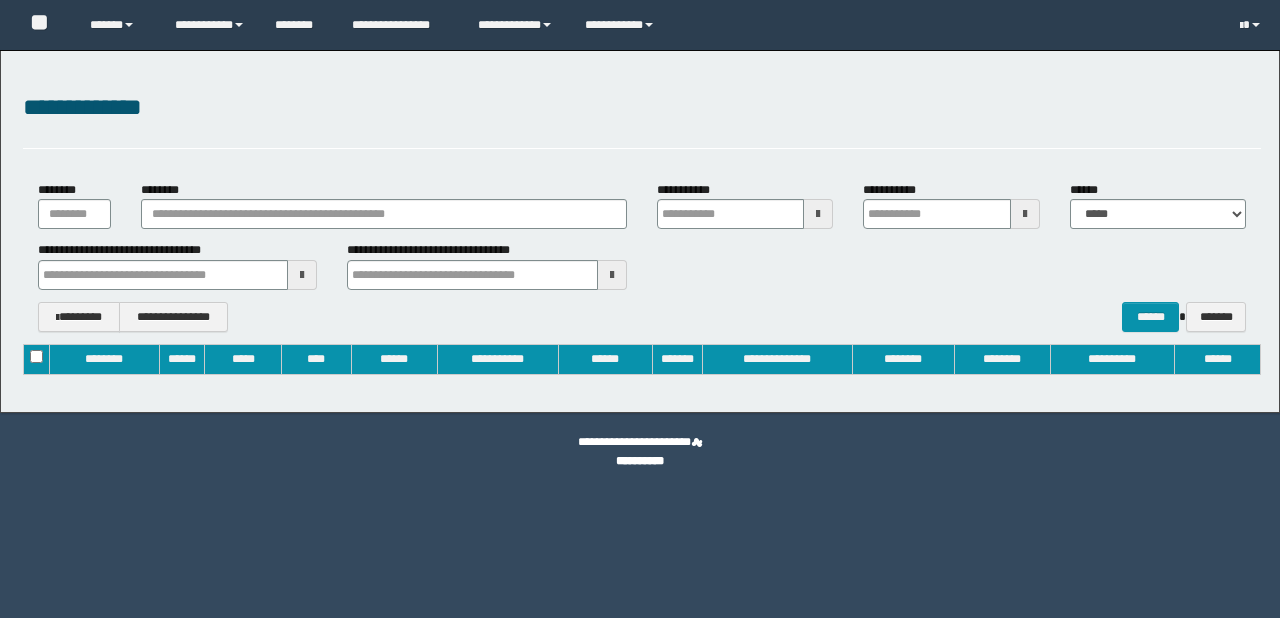 type on "**********" 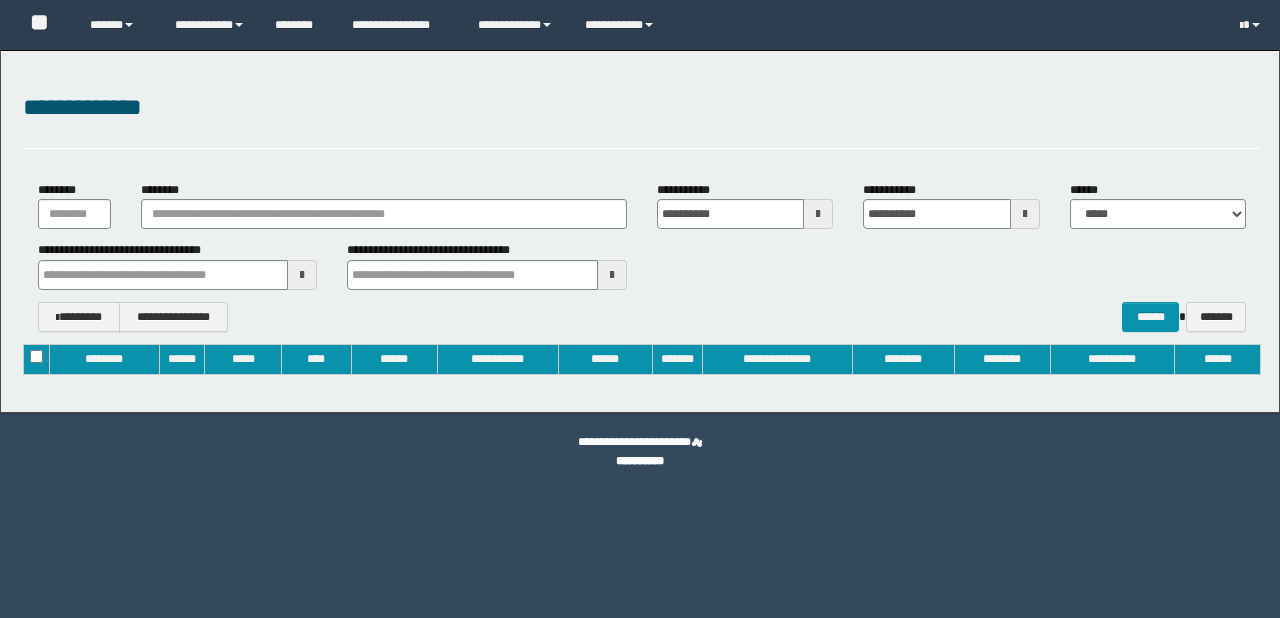 scroll, scrollTop: 0, scrollLeft: 0, axis: both 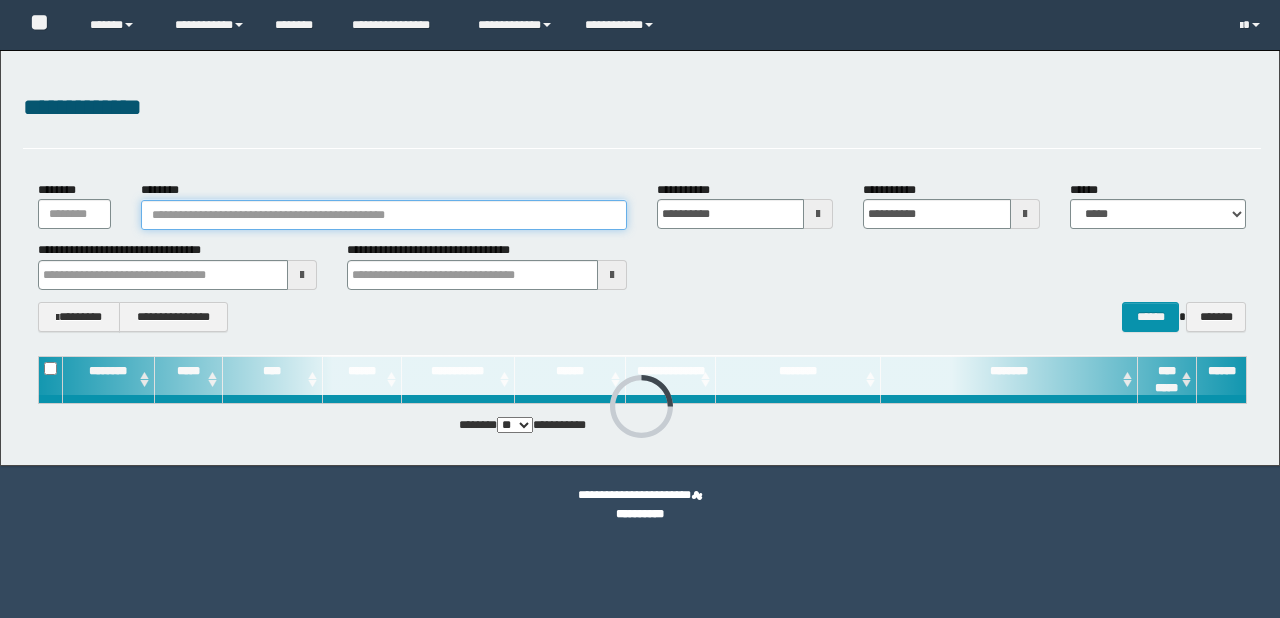 click on "********" at bounding box center [384, 215] 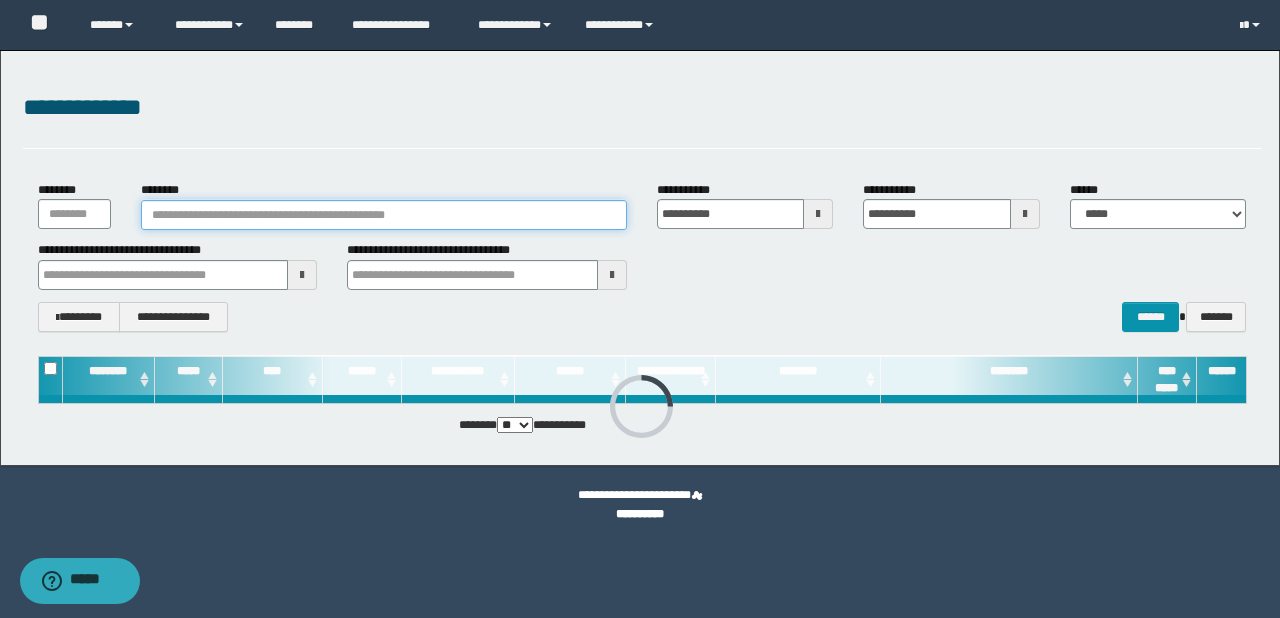 paste on "*******" 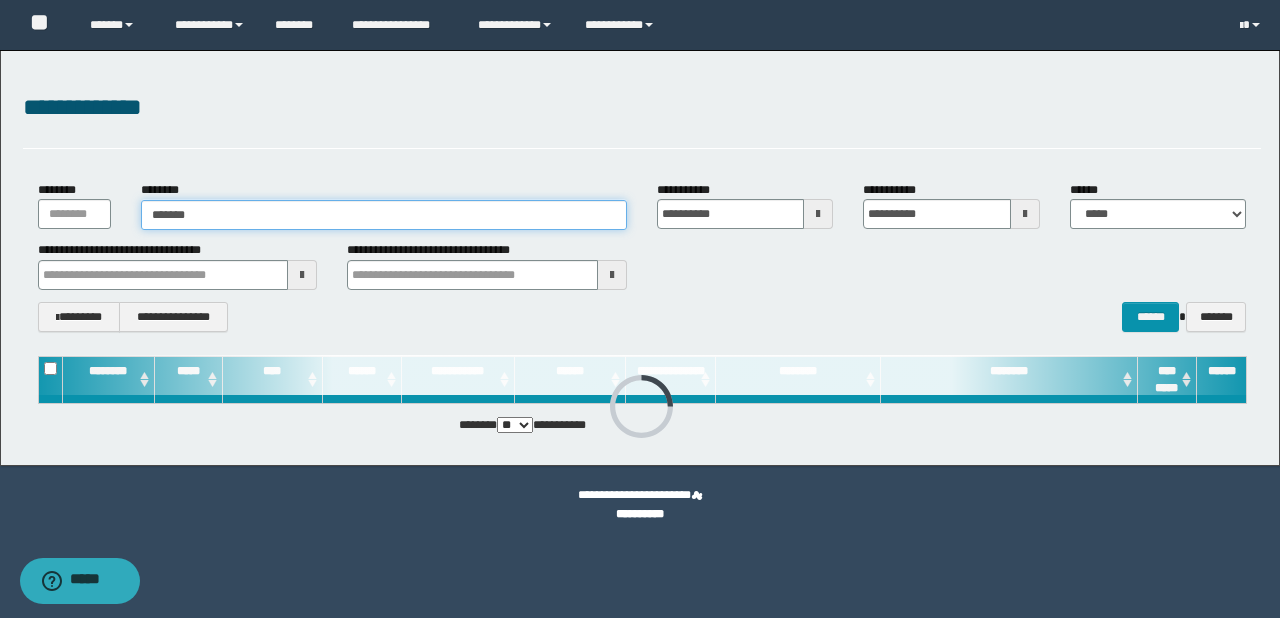 type on "*******" 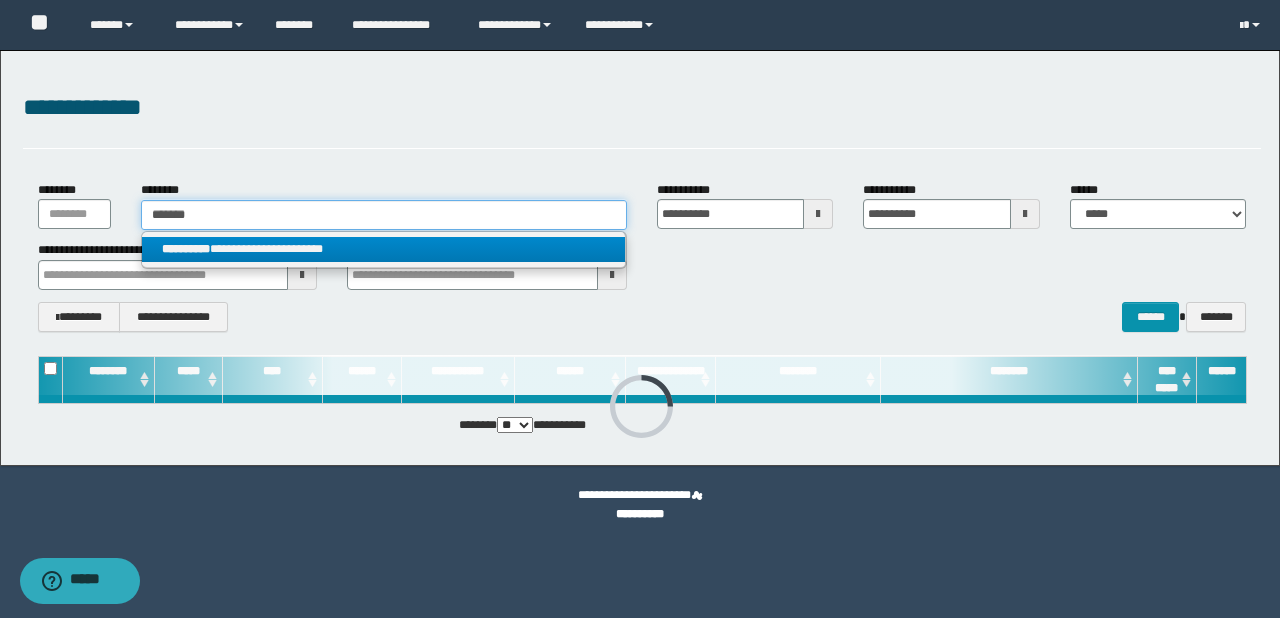 type on "*******" 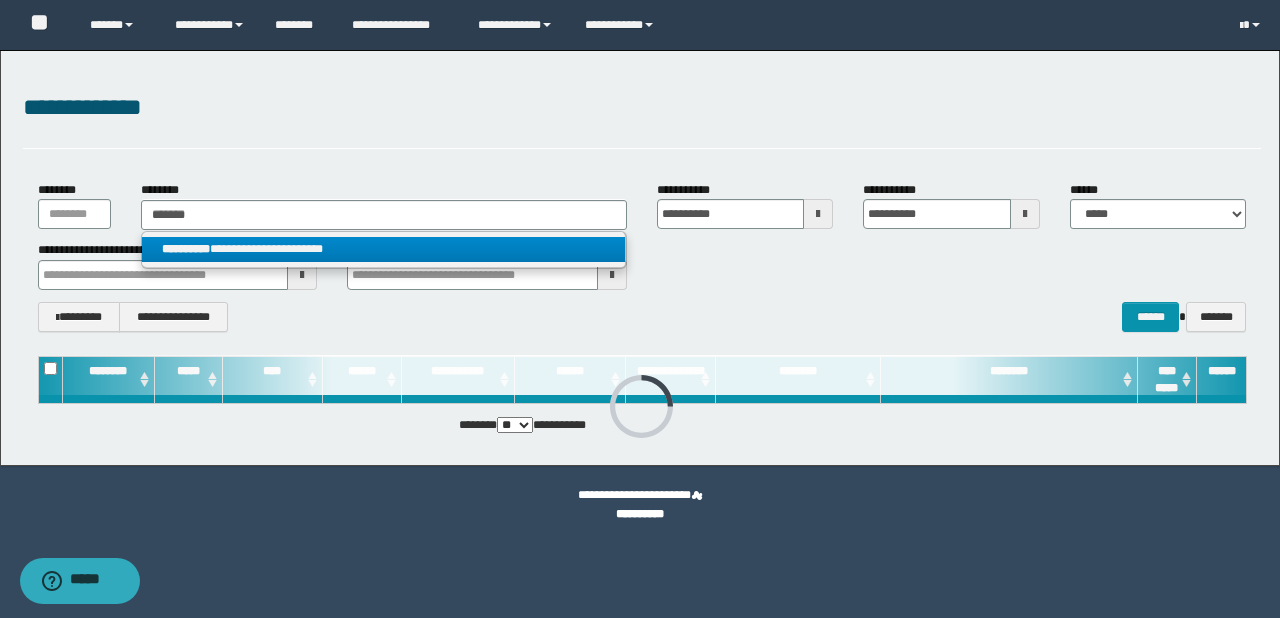 click on "**********" at bounding box center [384, 249] 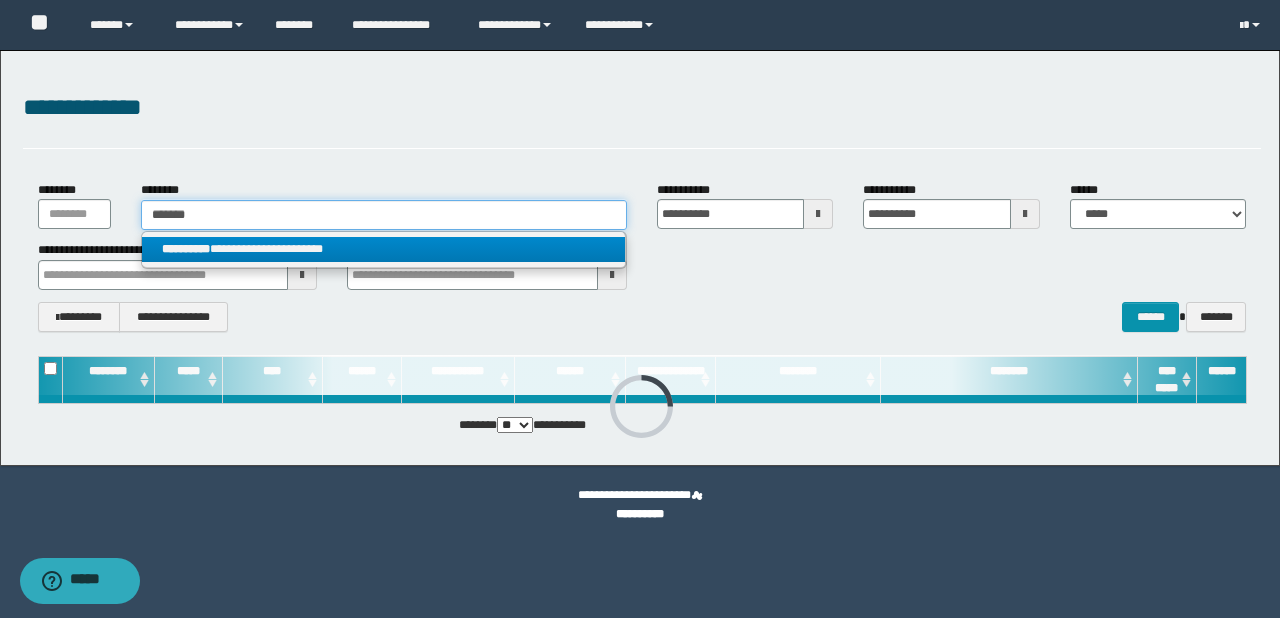 type 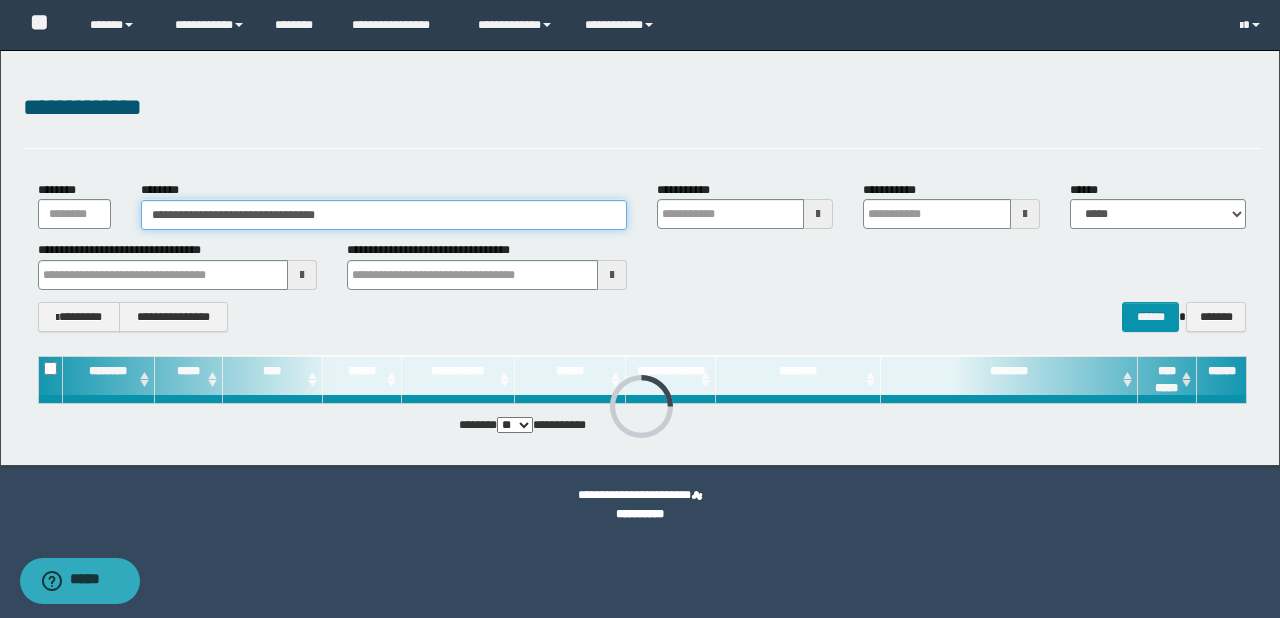 type 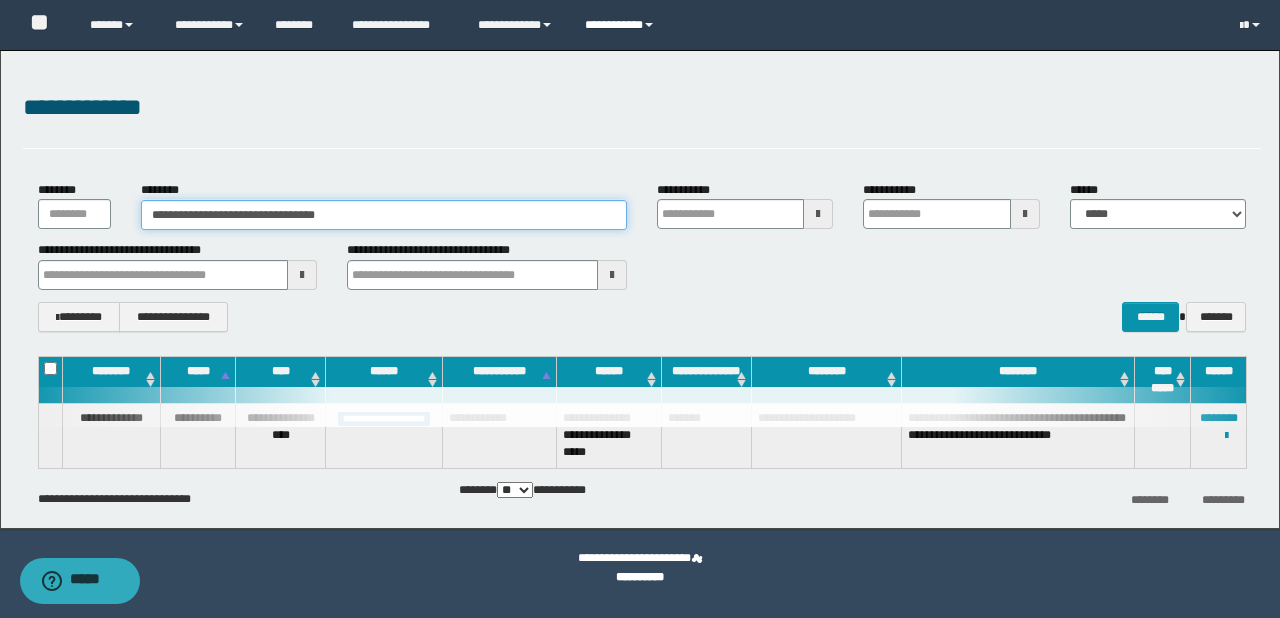 type 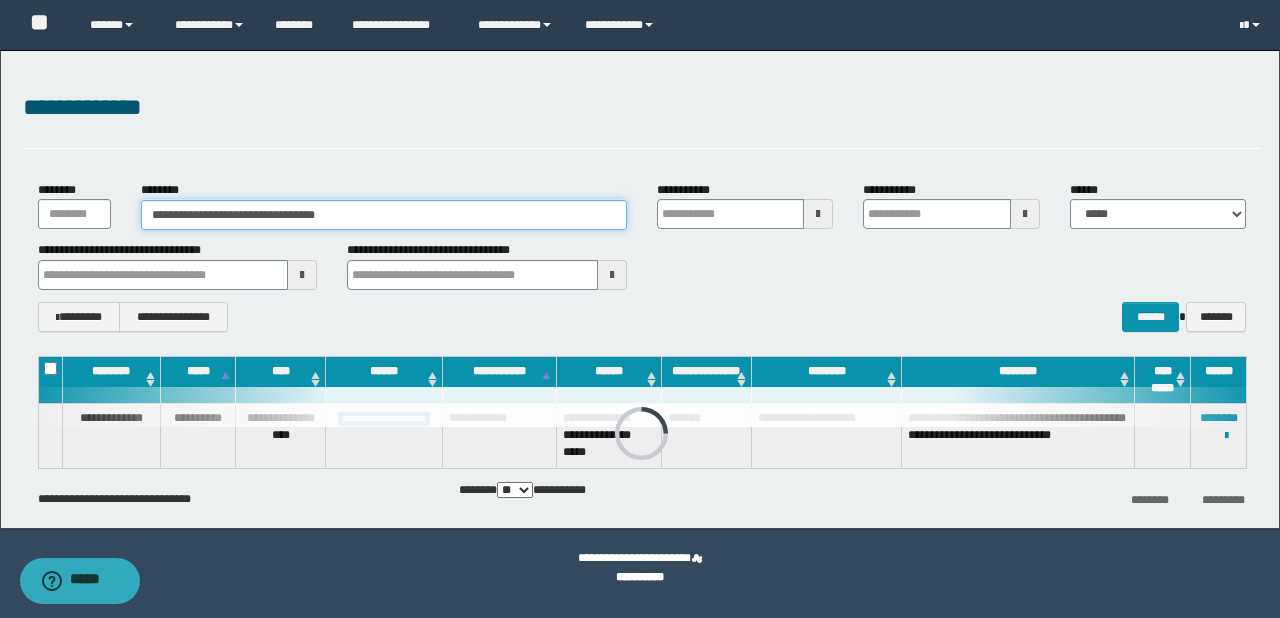 type 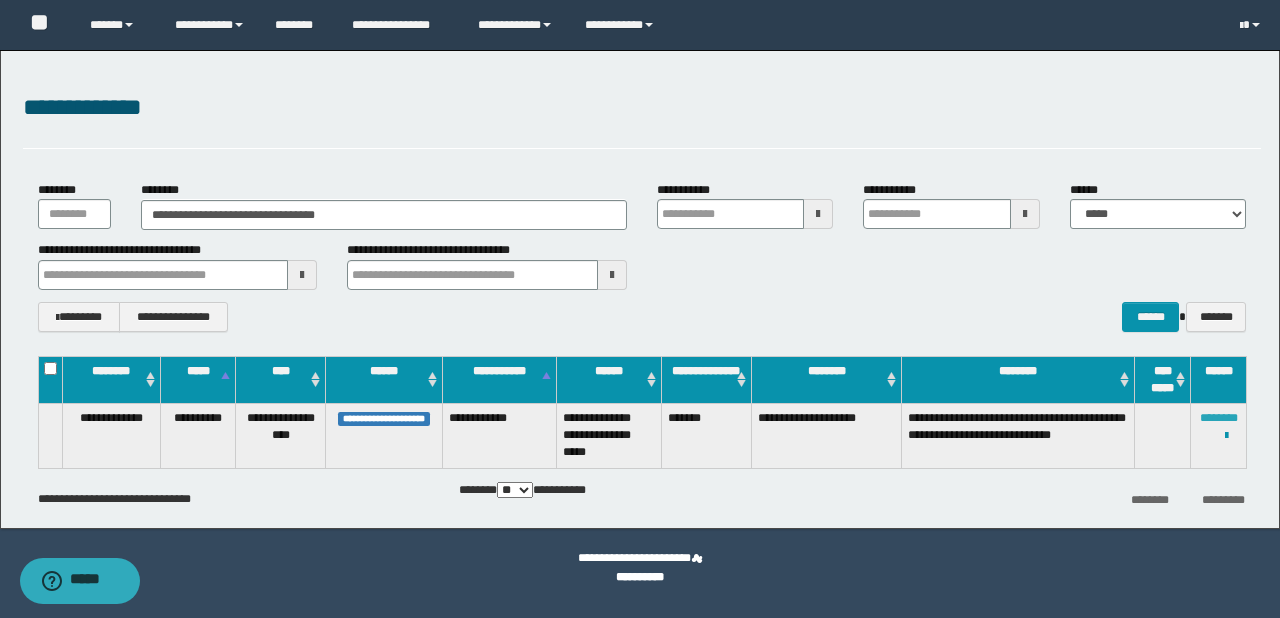 click on "********" at bounding box center [1219, 418] 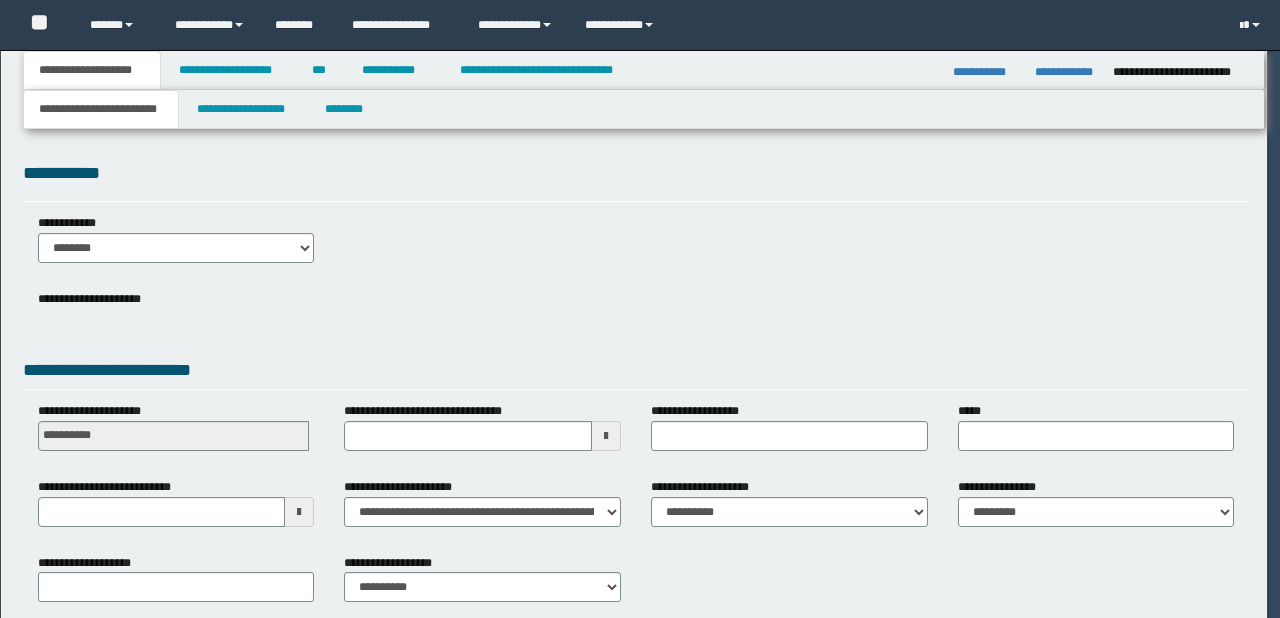 scroll, scrollTop: 0, scrollLeft: 0, axis: both 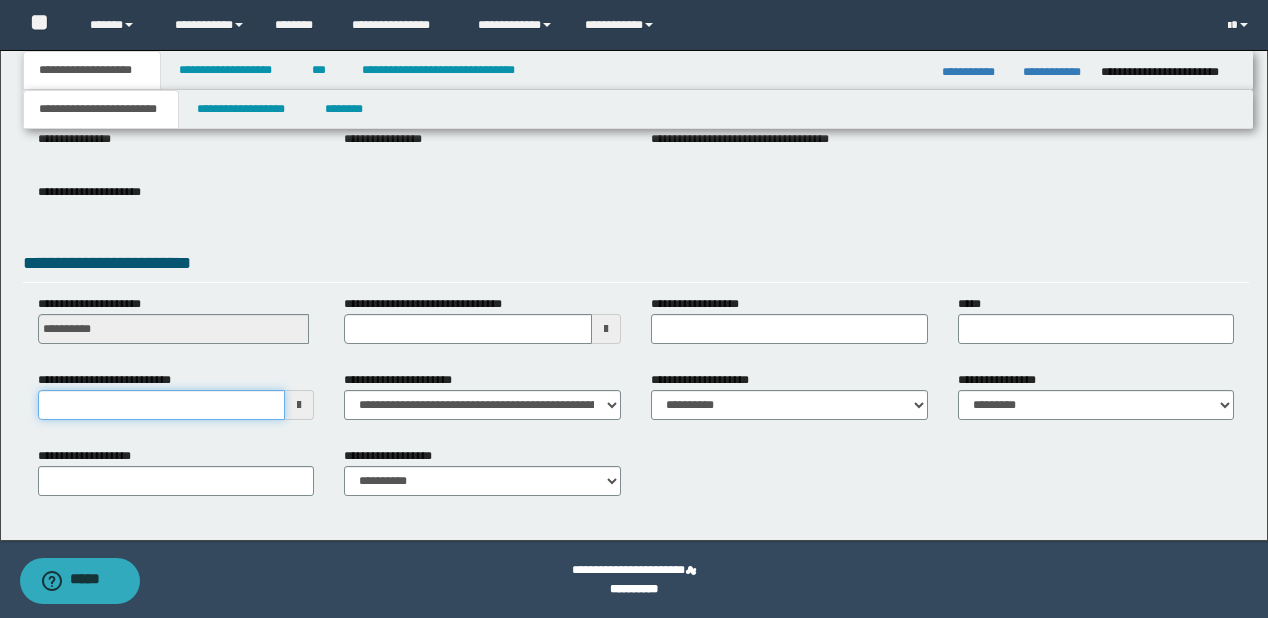 click on "**********" at bounding box center (162, 405) 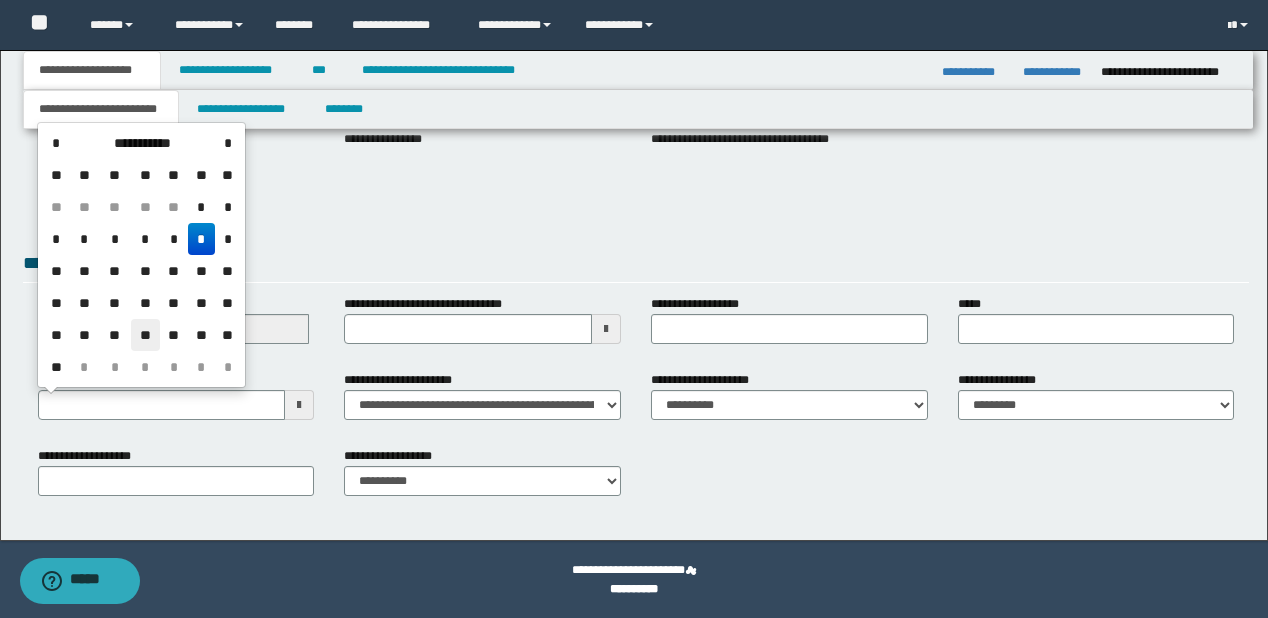 click on "**" at bounding box center [145, 335] 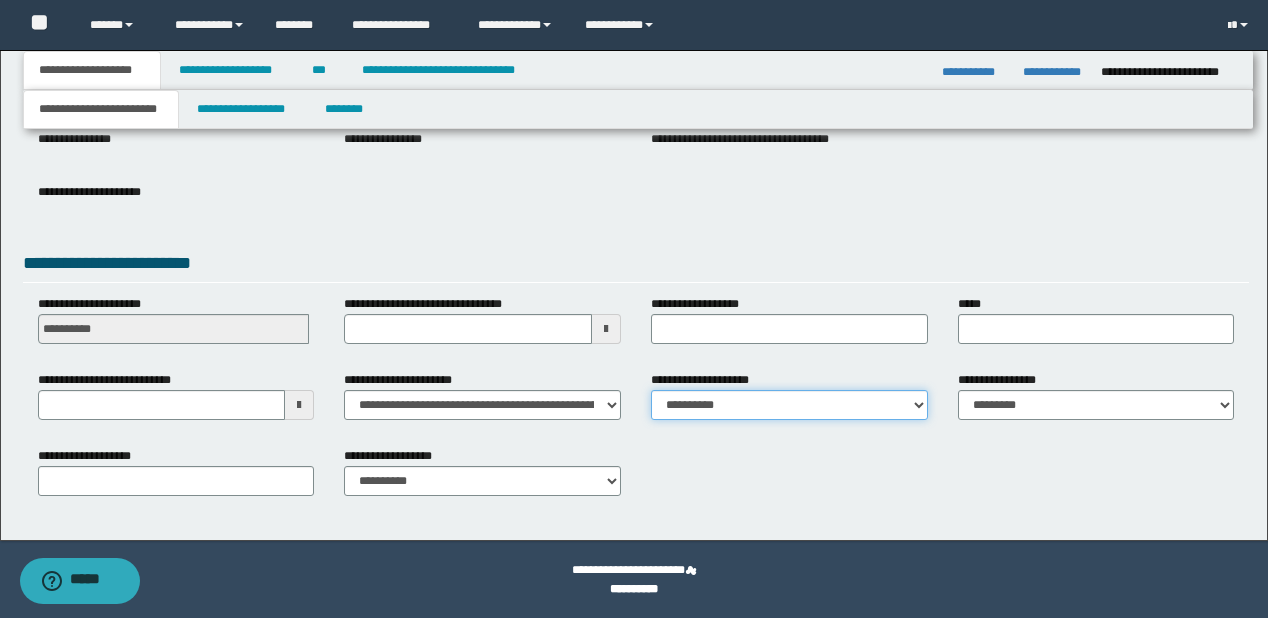 drag, startPoint x: 688, startPoint y: 402, endPoint x: 688, endPoint y: 391, distance: 11 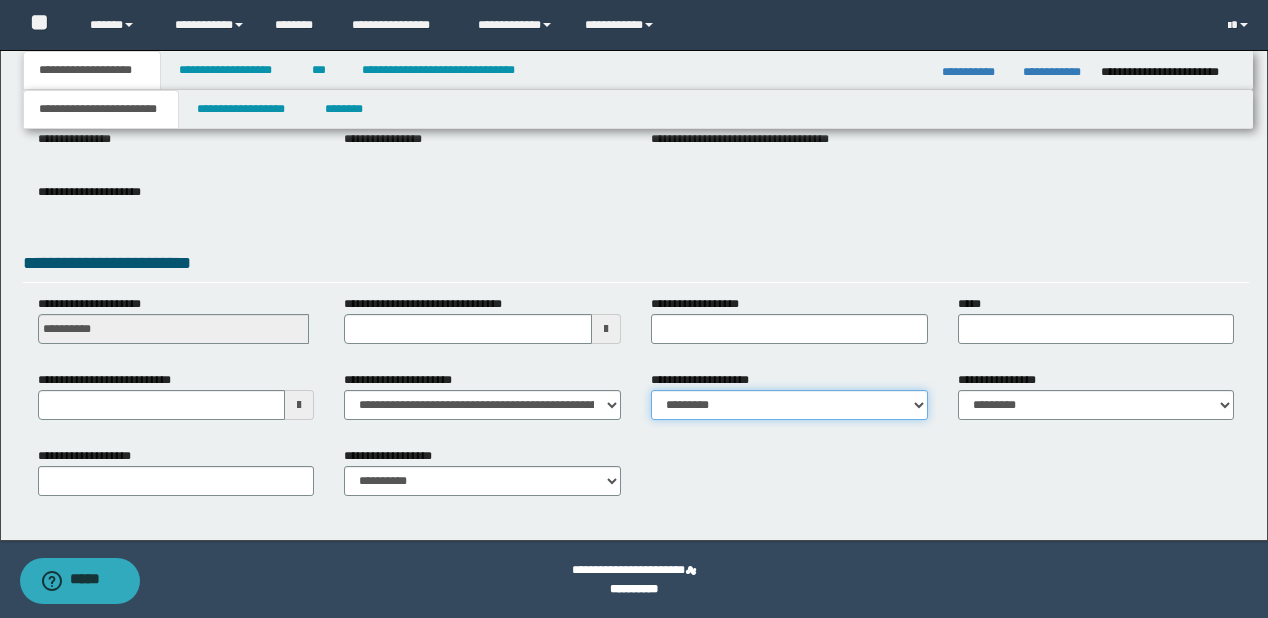 click on "**********" at bounding box center [789, 405] 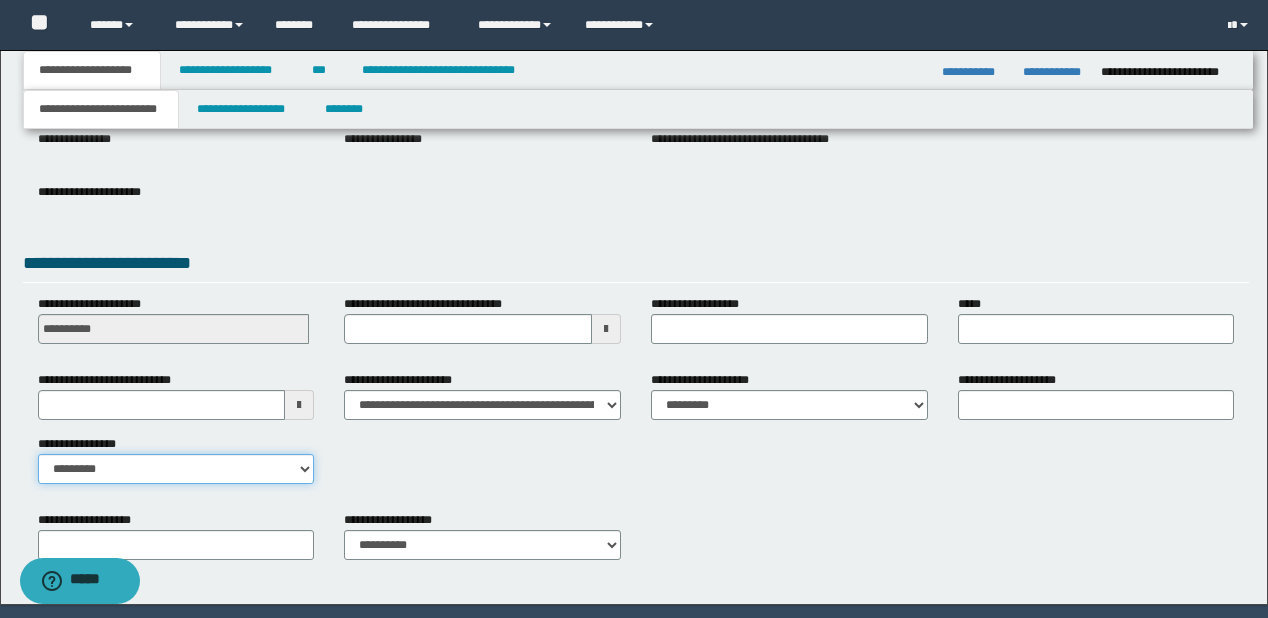 click on "**********" at bounding box center [176, 469] 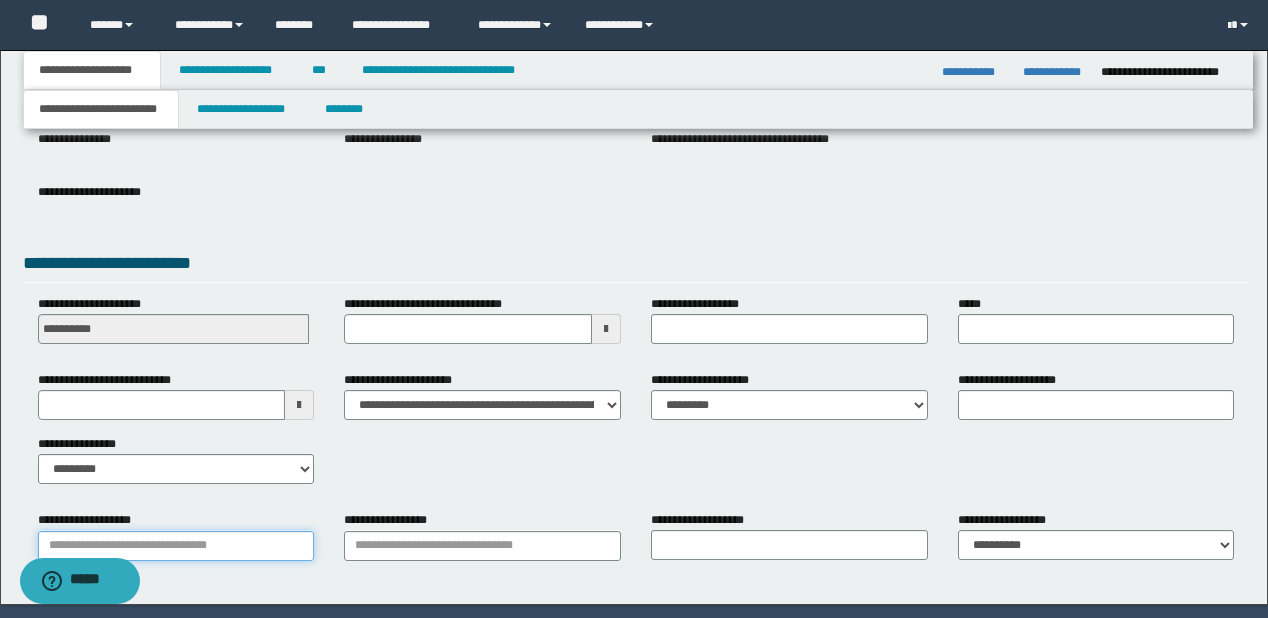click on "**********" at bounding box center (176, 546) 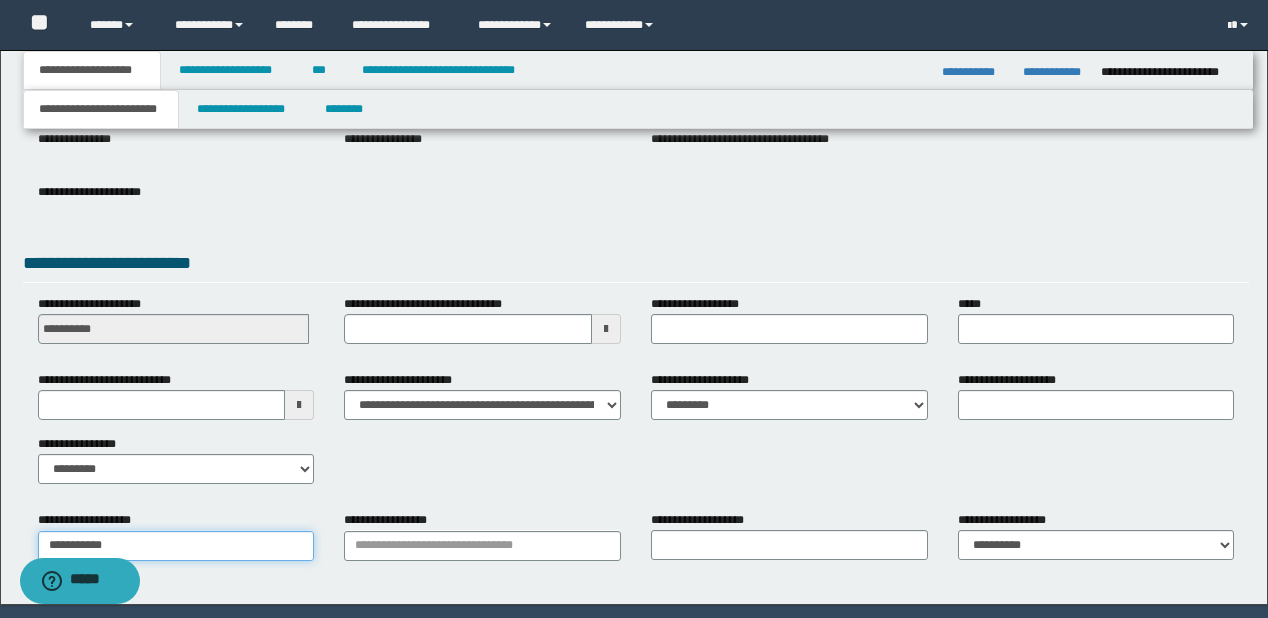 type on "**********" 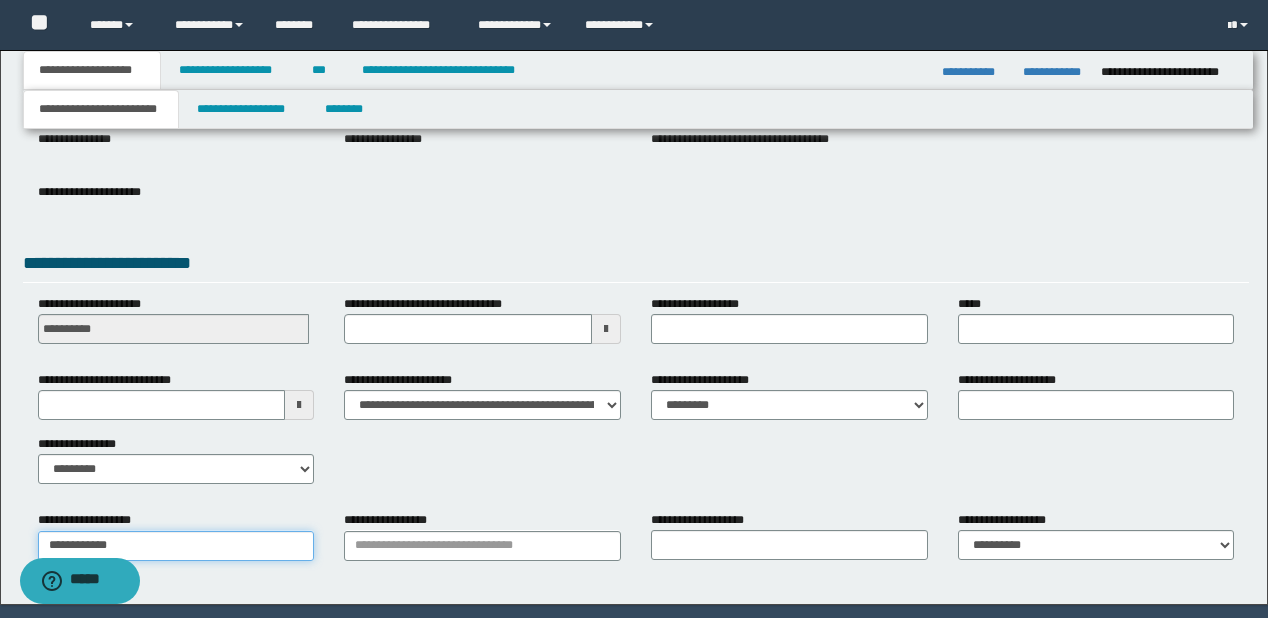 type on "**********" 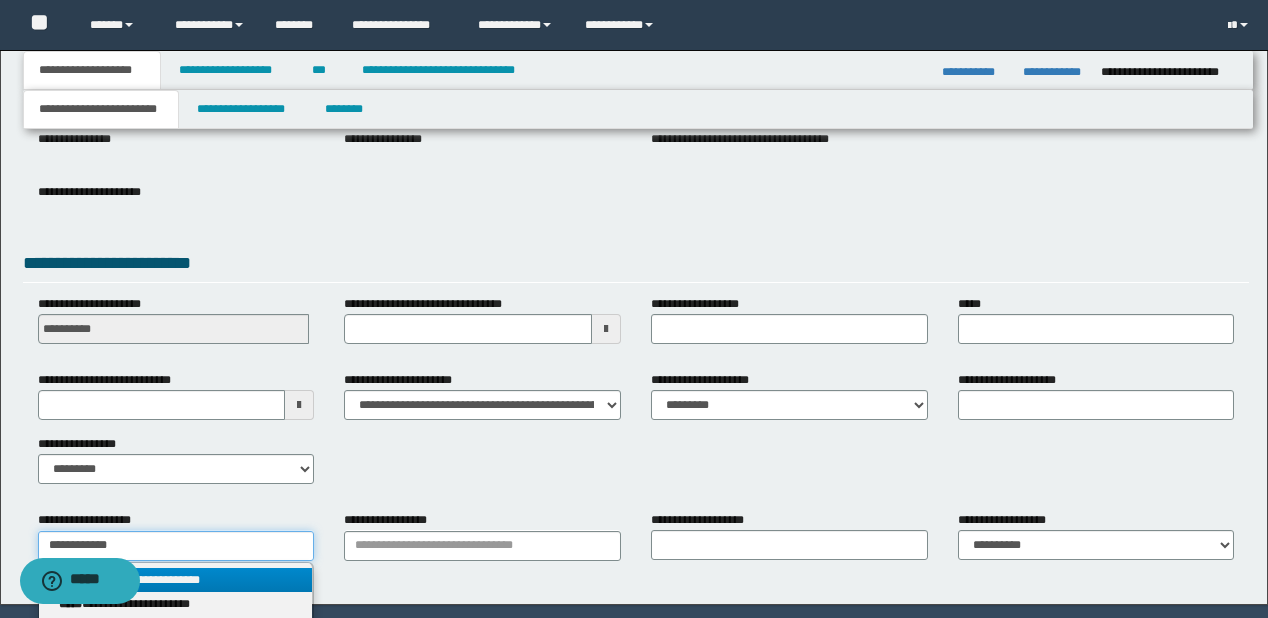 type on "**********" 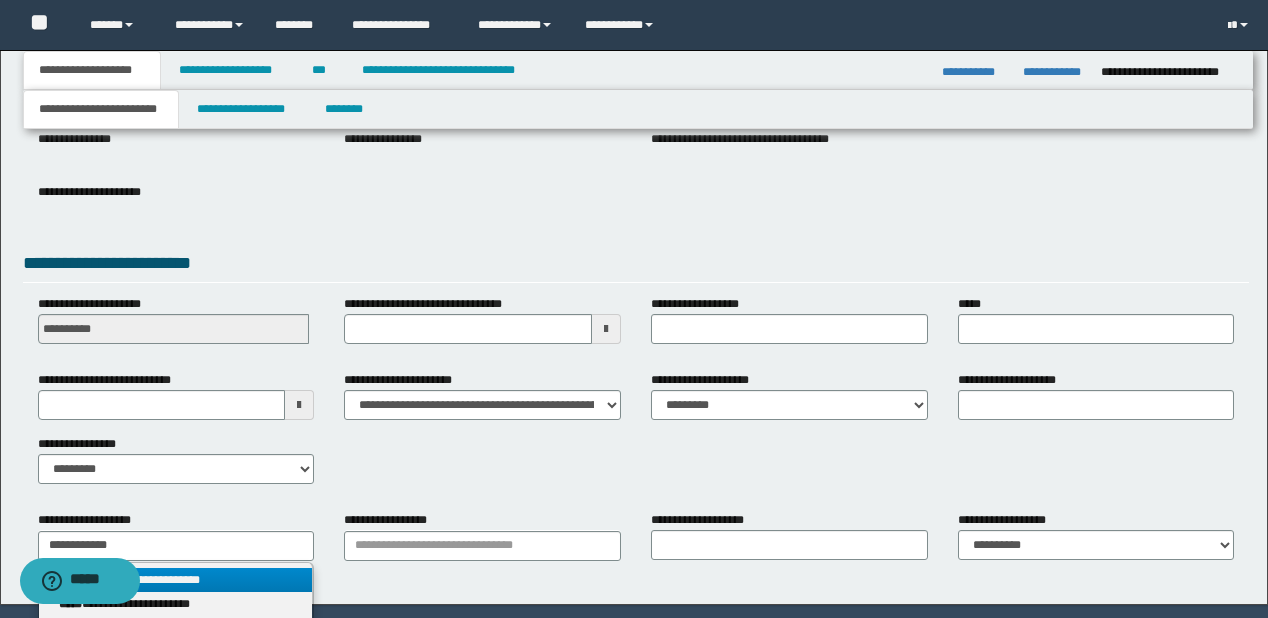 click on "**********" at bounding box center [176, 580] 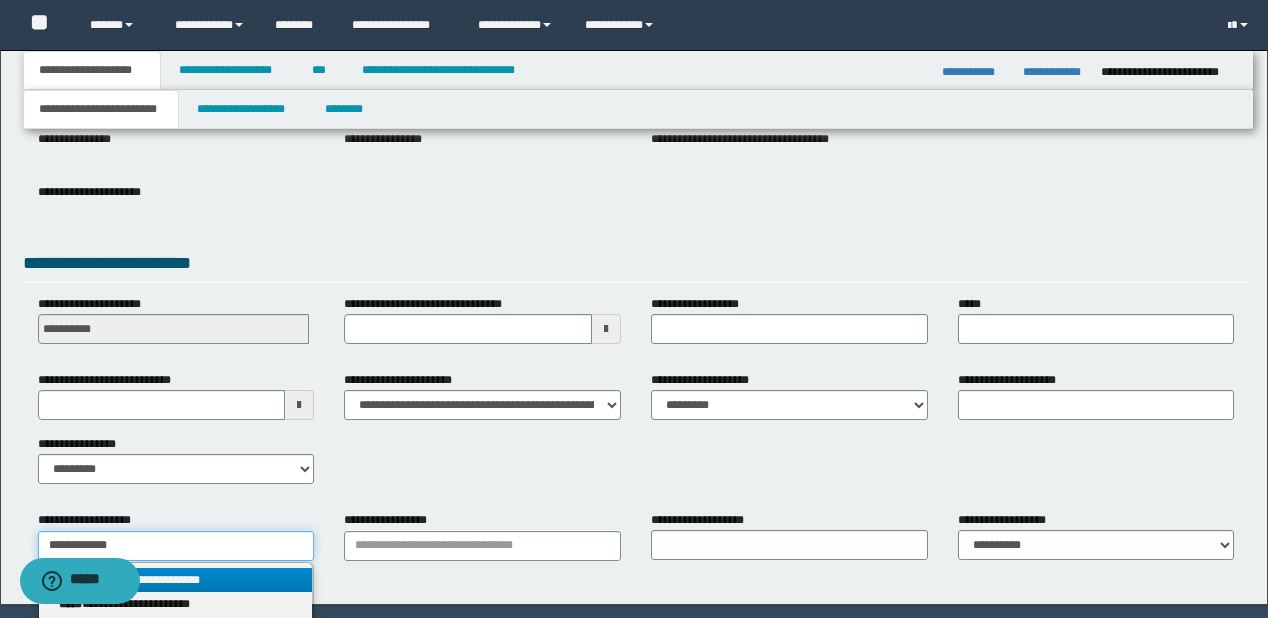 type 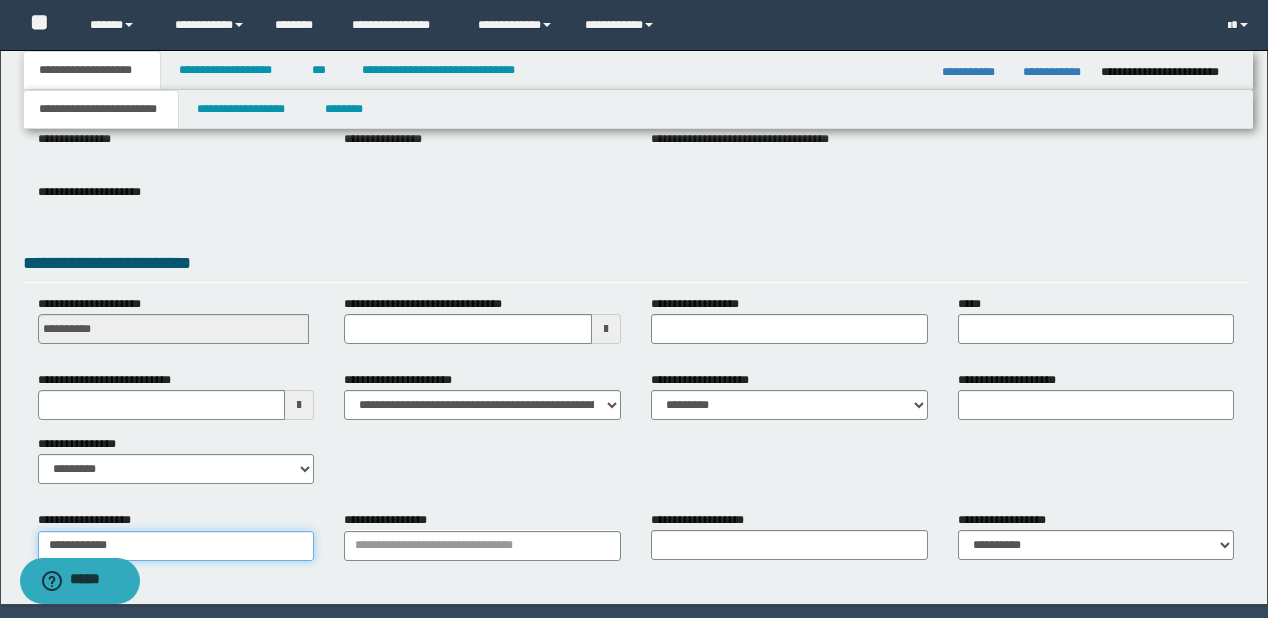 type on "**********" 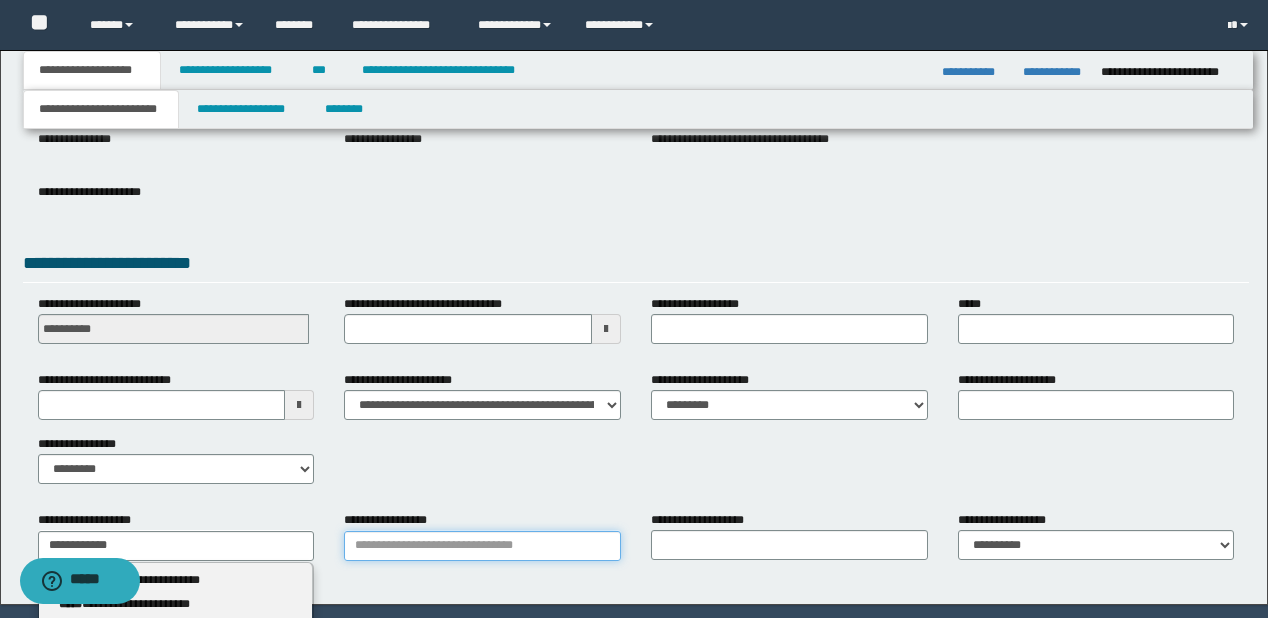 type 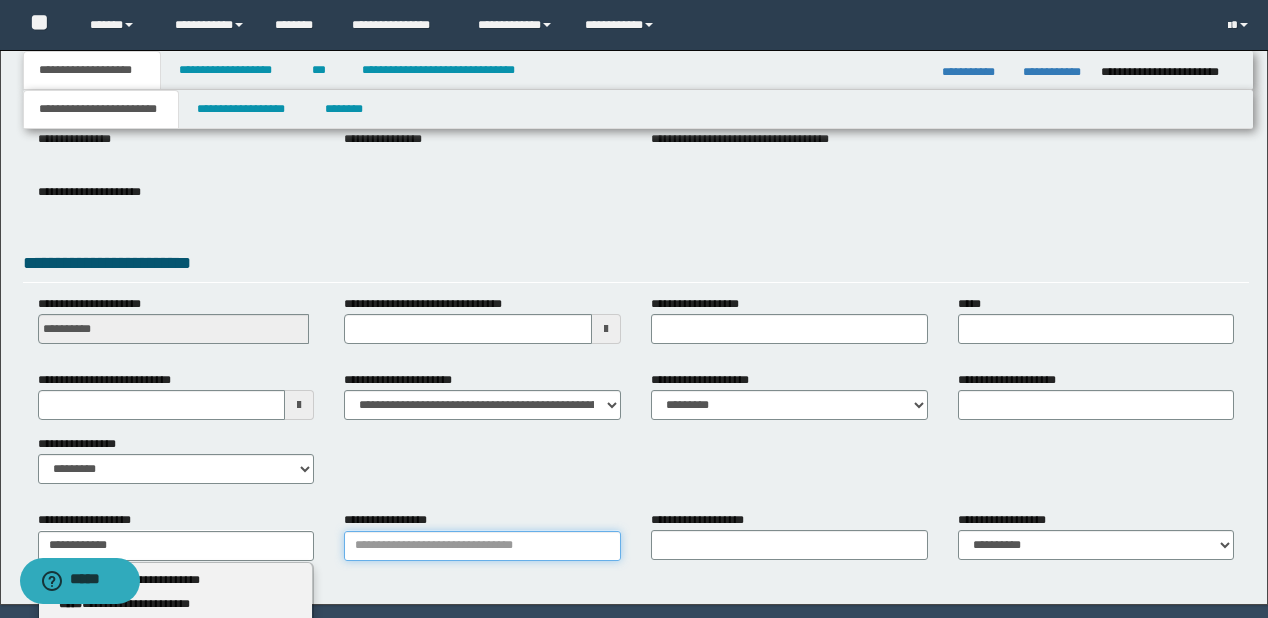 click on "**********" at bounding box center (482, 546) 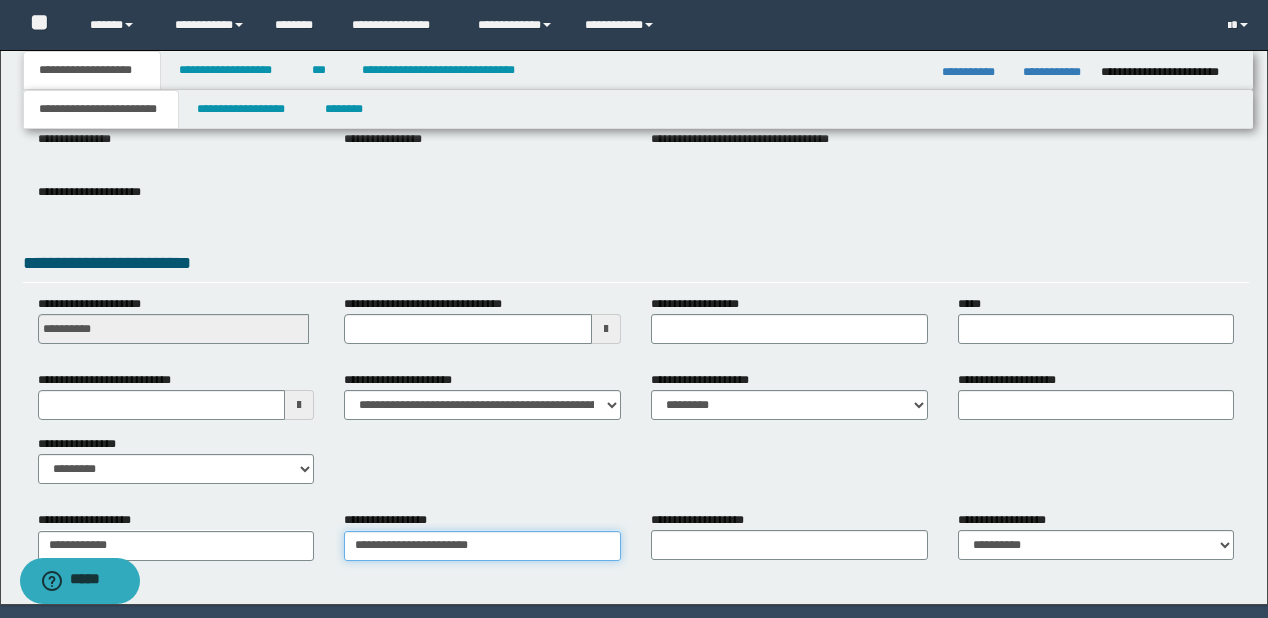 type on "**********" 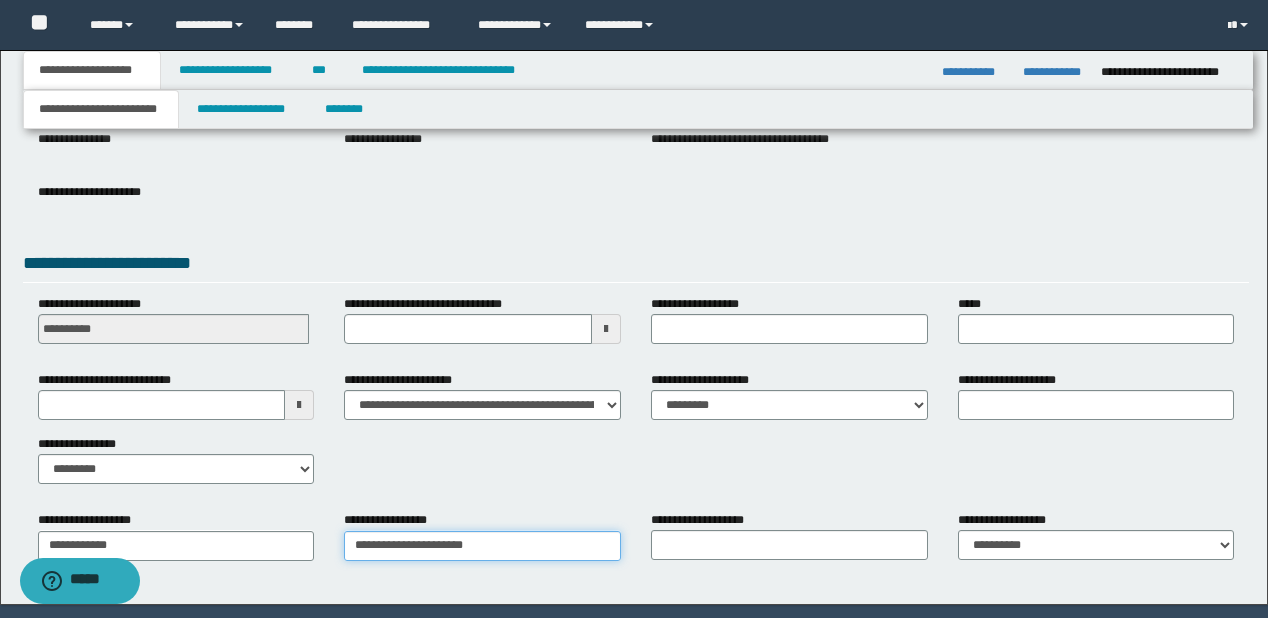 type on "**********" 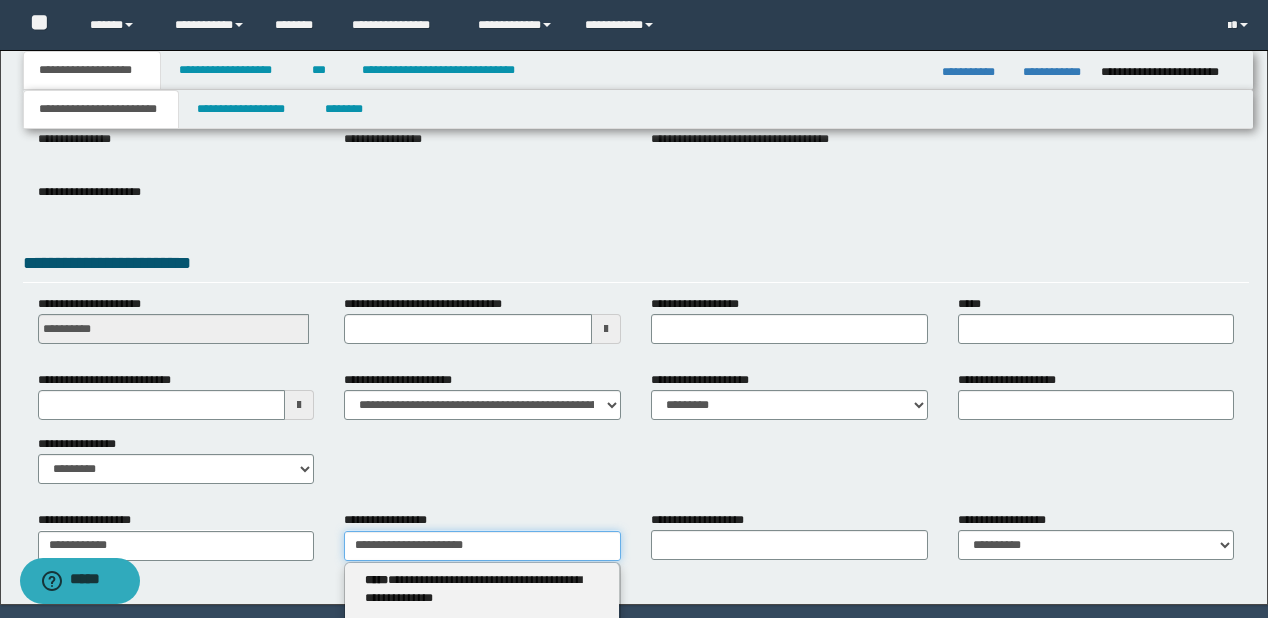 type 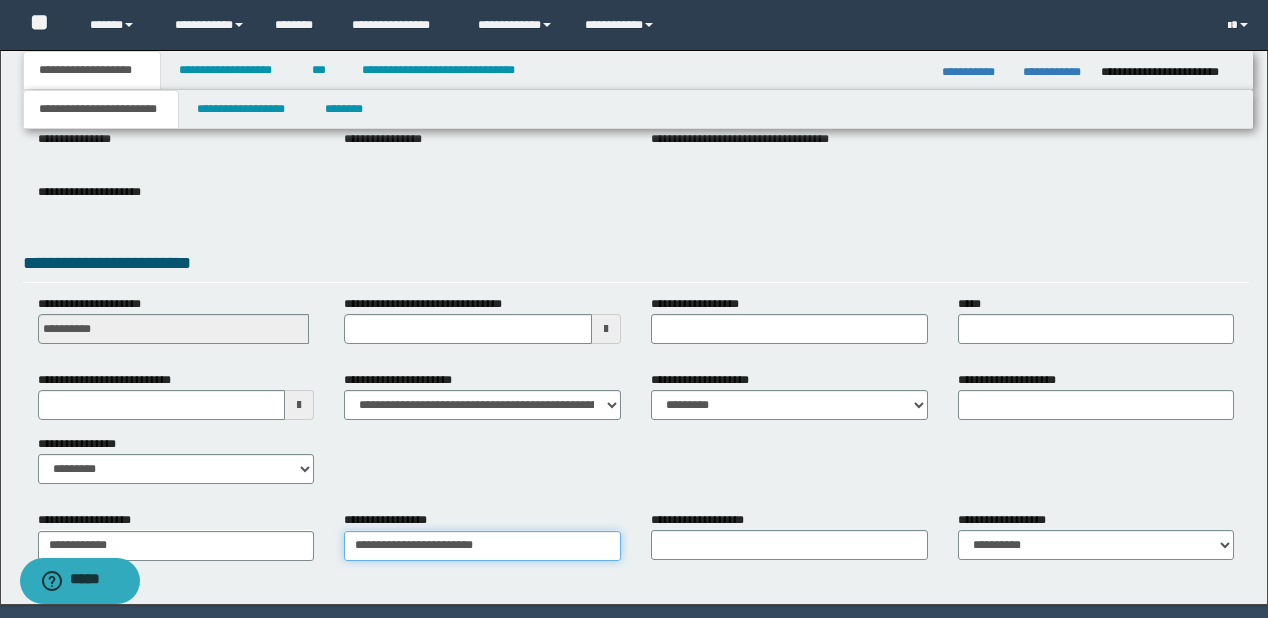 type on "**********" 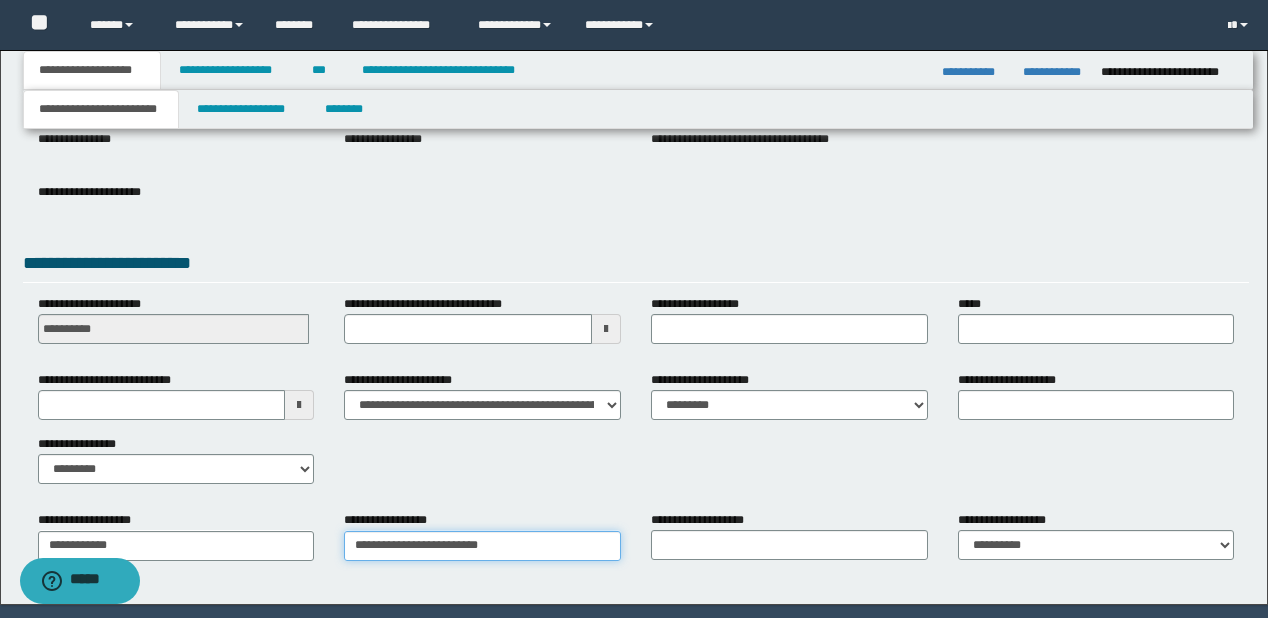 type on "**********" 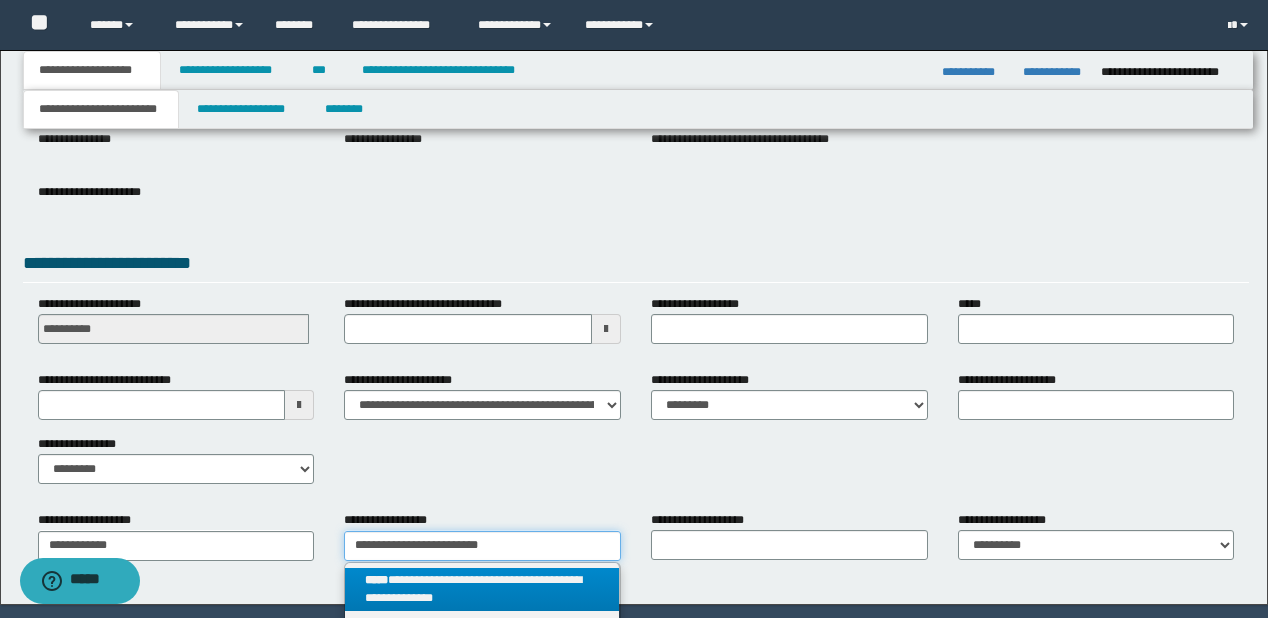 type on "**********" 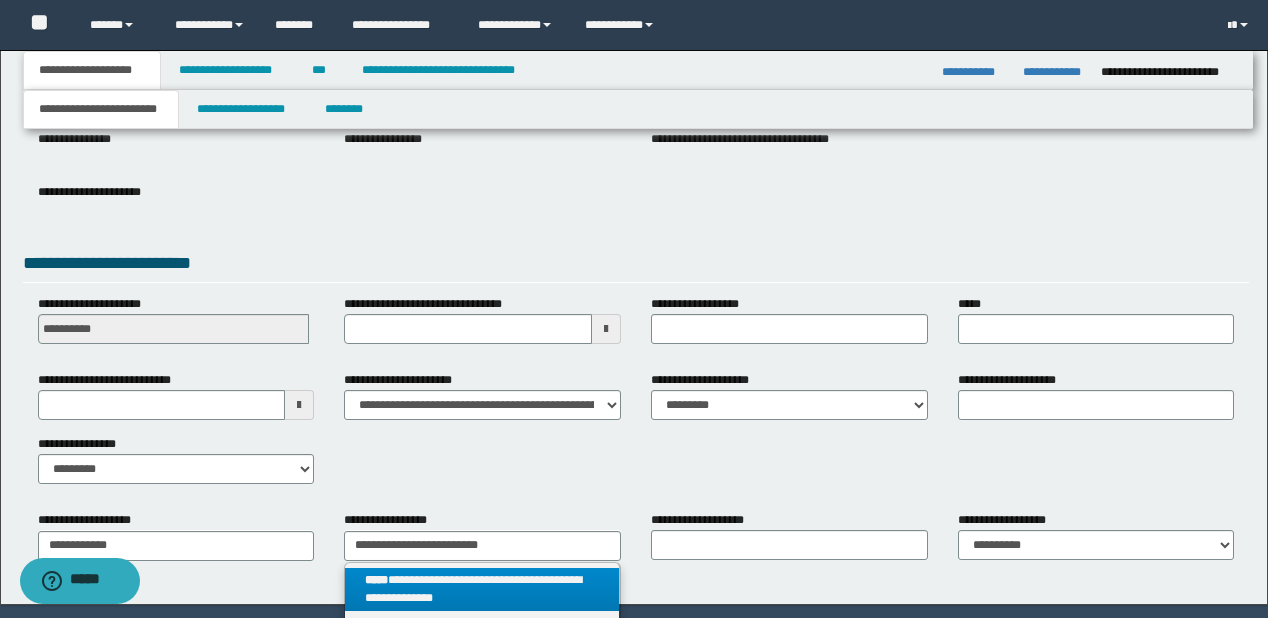 click on "**********" at bounding box center [482, 590] 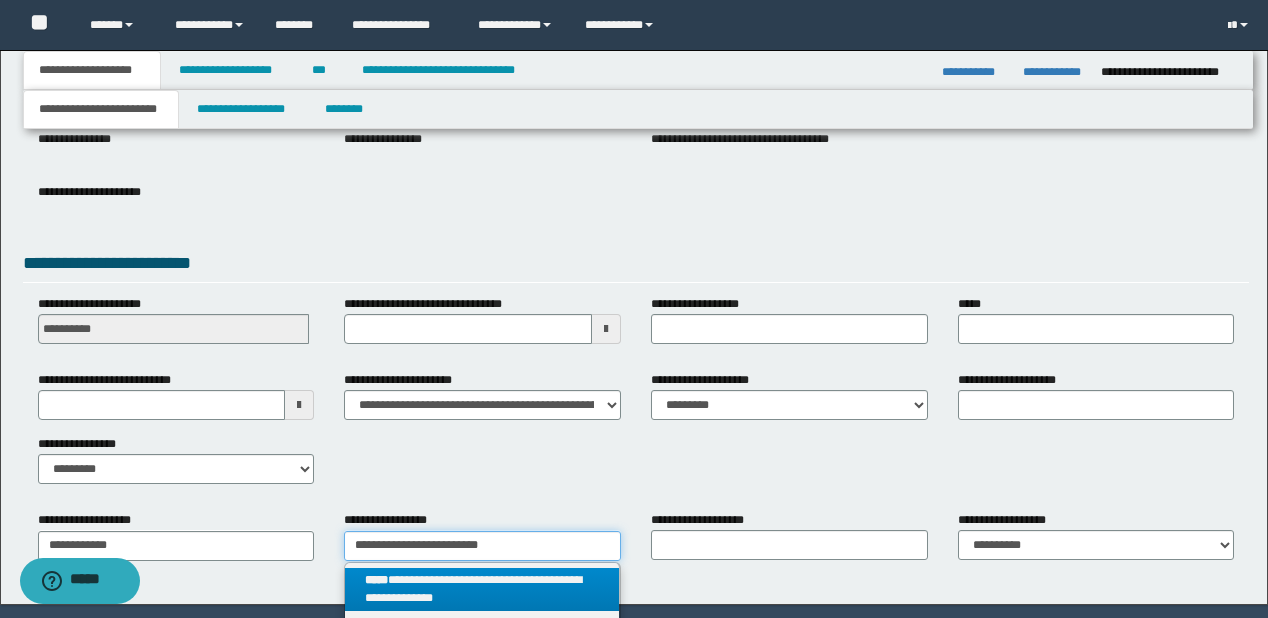 type 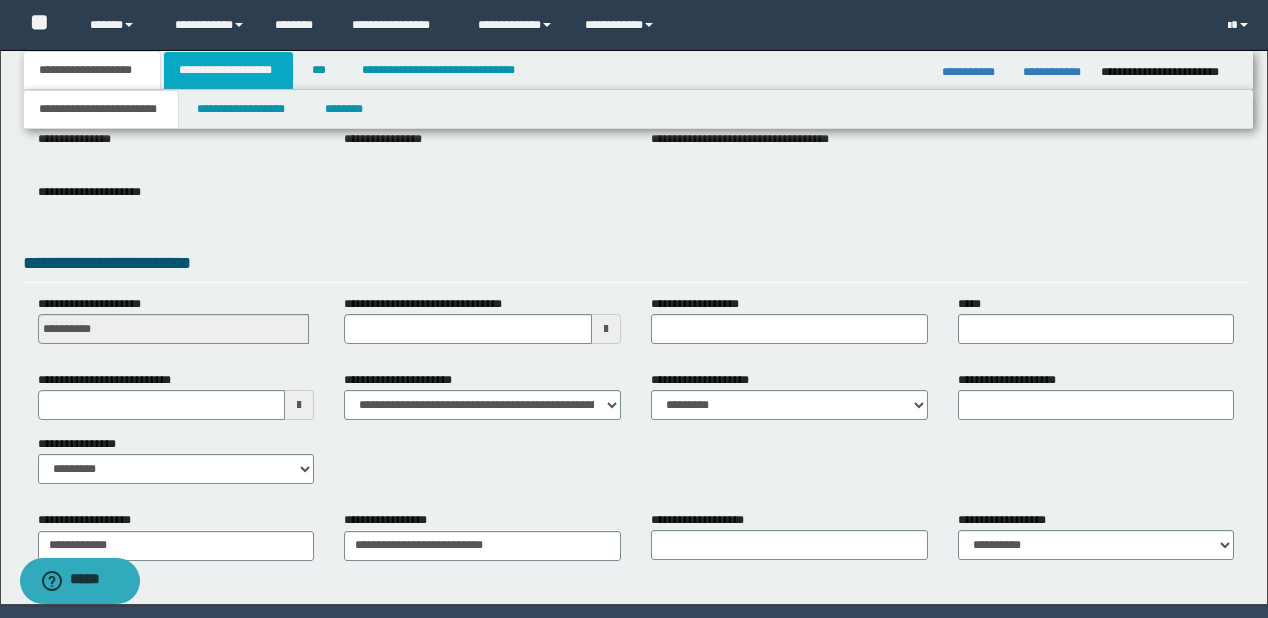 click on "**********" at bounding box center (228, 70) 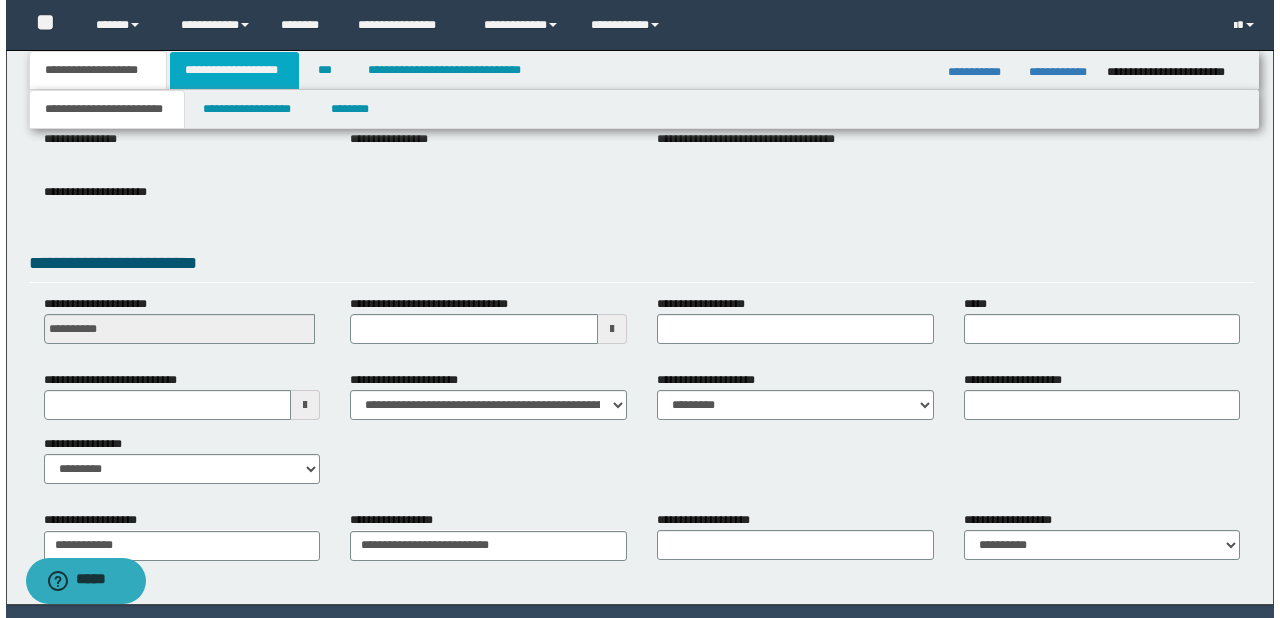 scroll, scrollTop: 0, scrollLeft: 0, axis: both 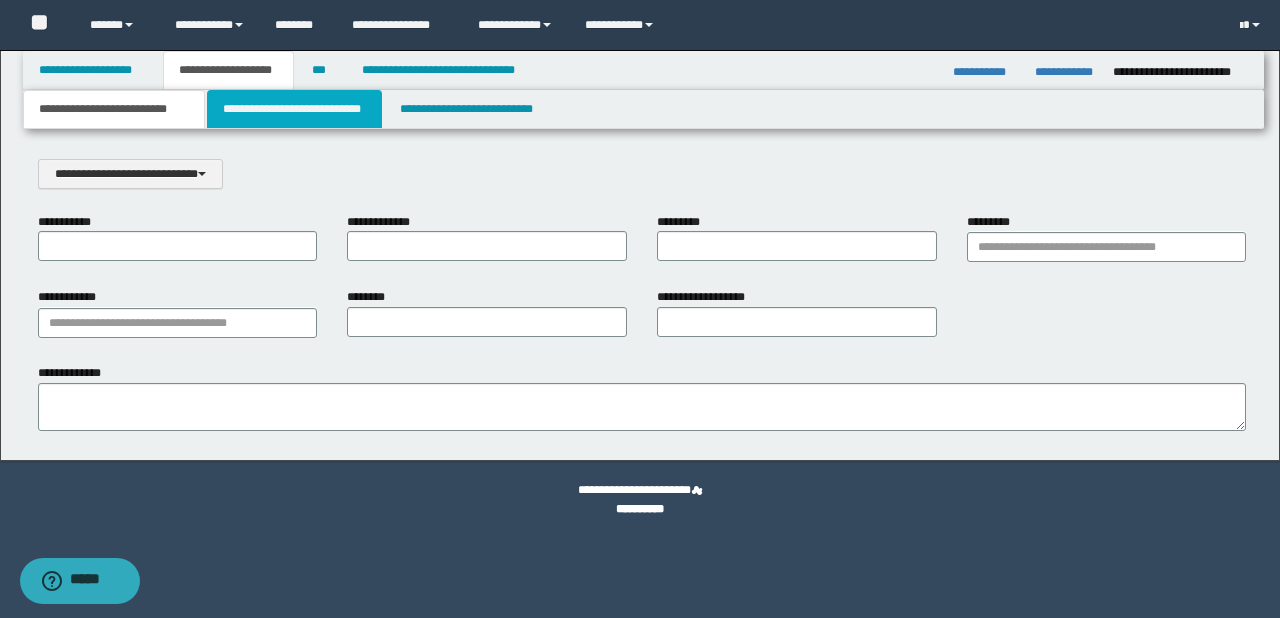 click on "**********" at bounding box center (294, 109) 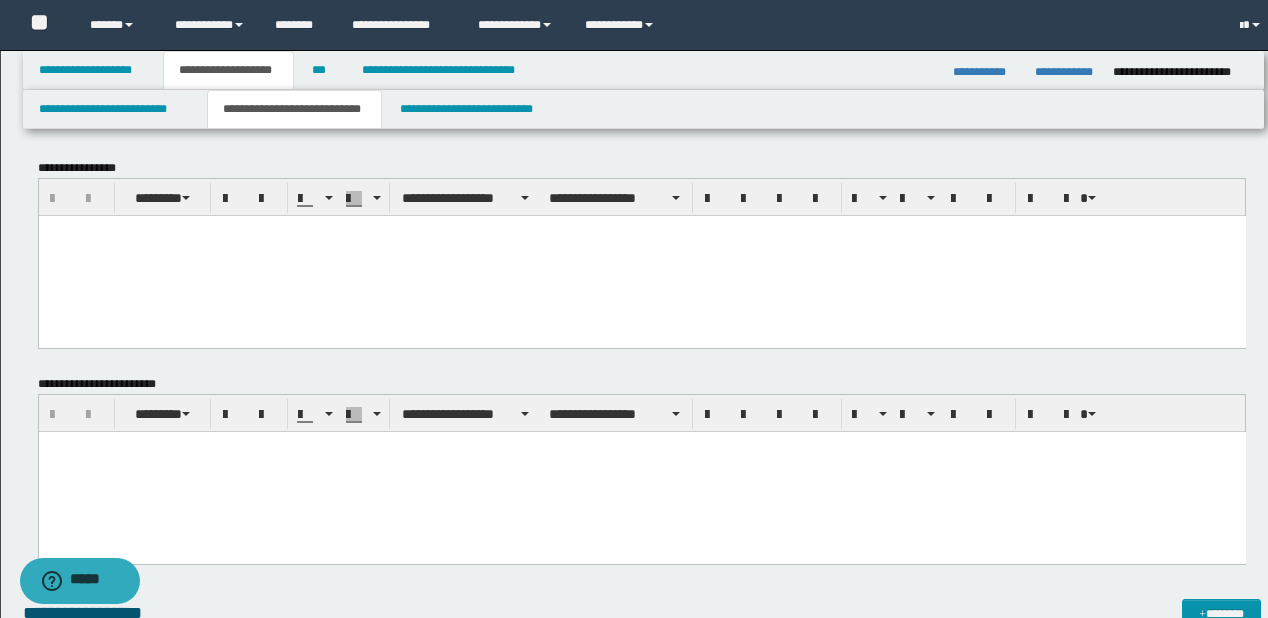 scroll, scrollTop: 0, scrollLeft: 0, axis: both 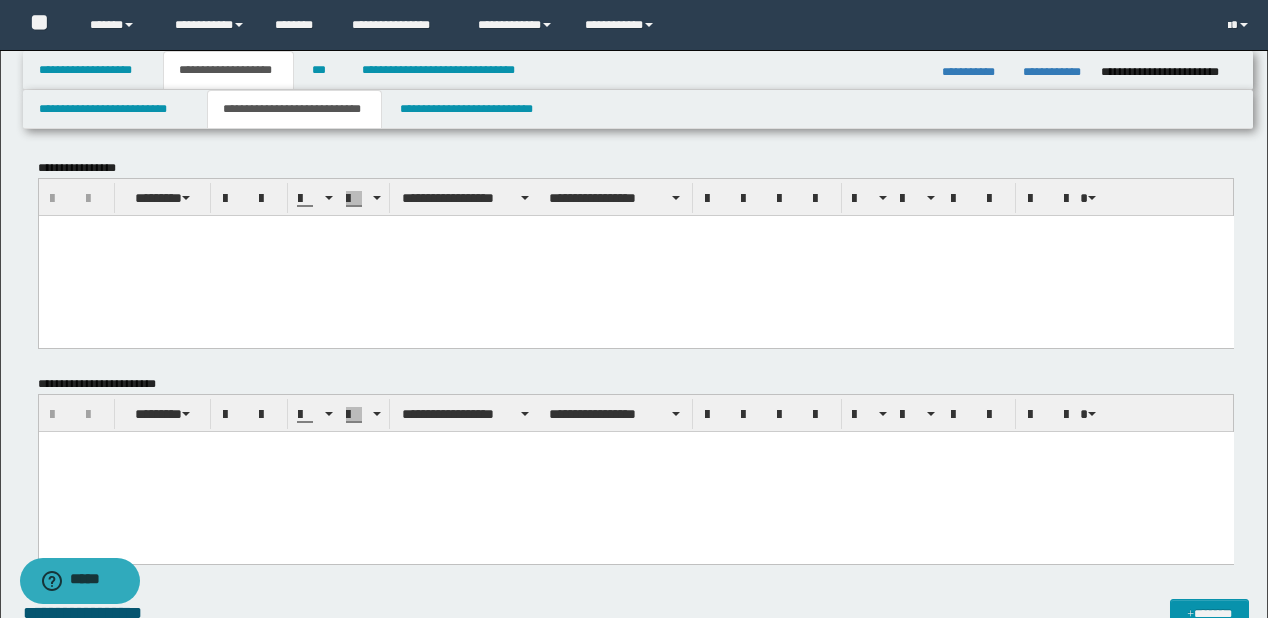 click at bounding box center [635, 230] 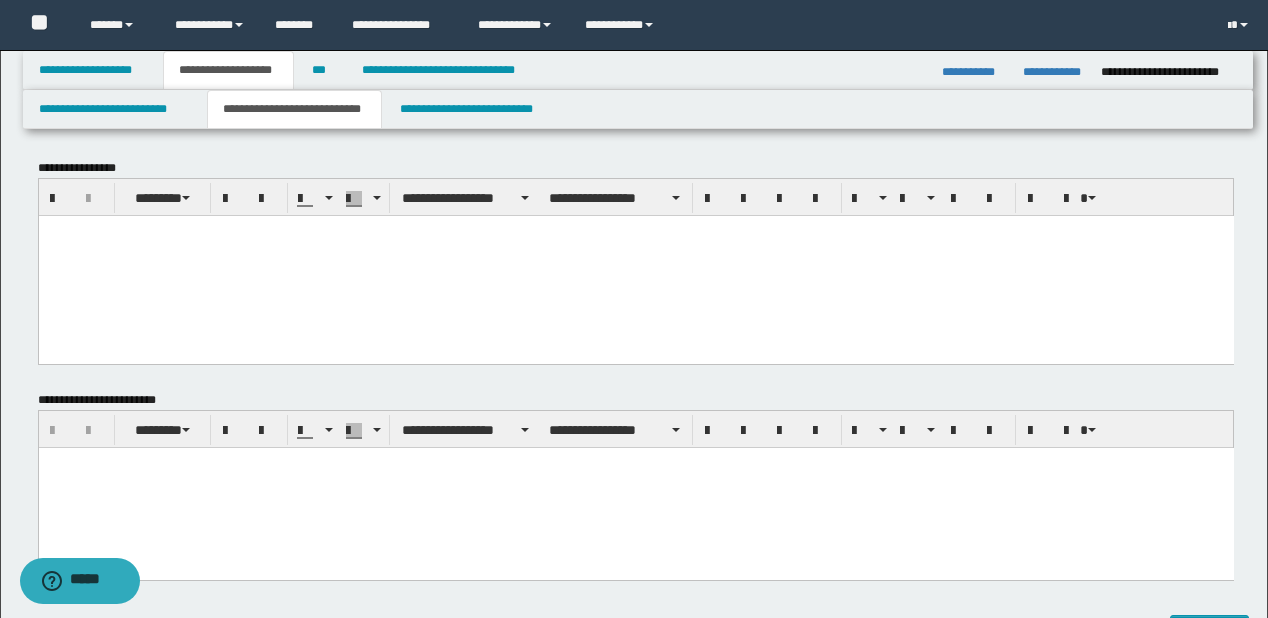 paste 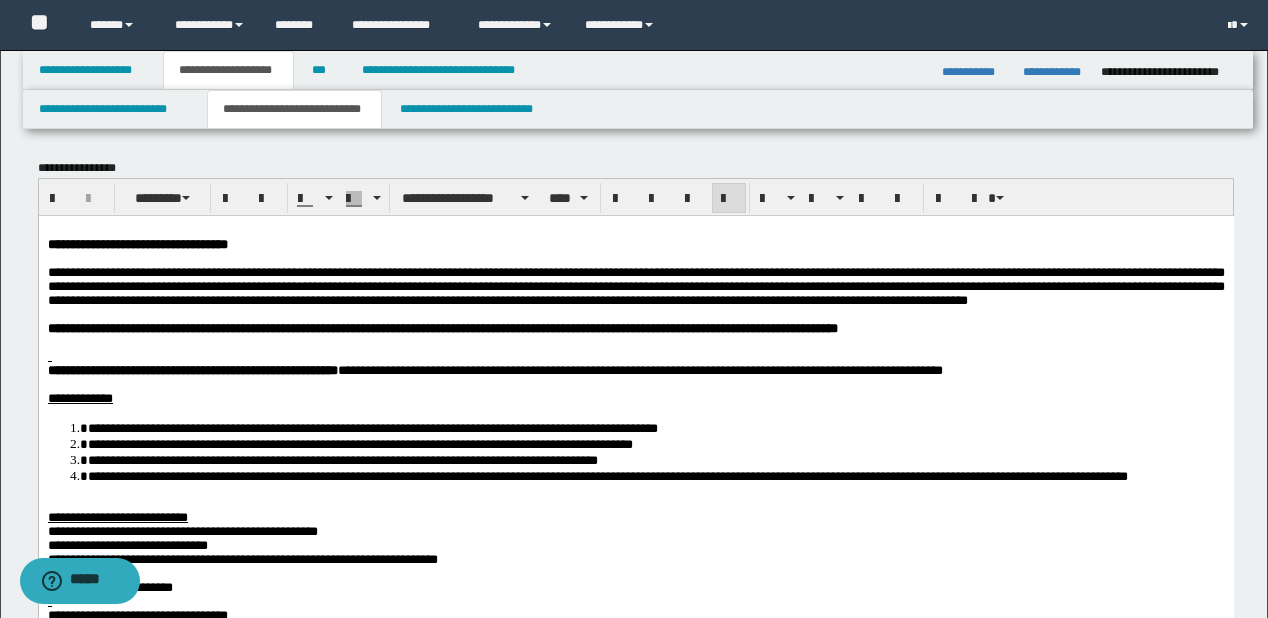 click on "**********" at bounding box center (635, 328) 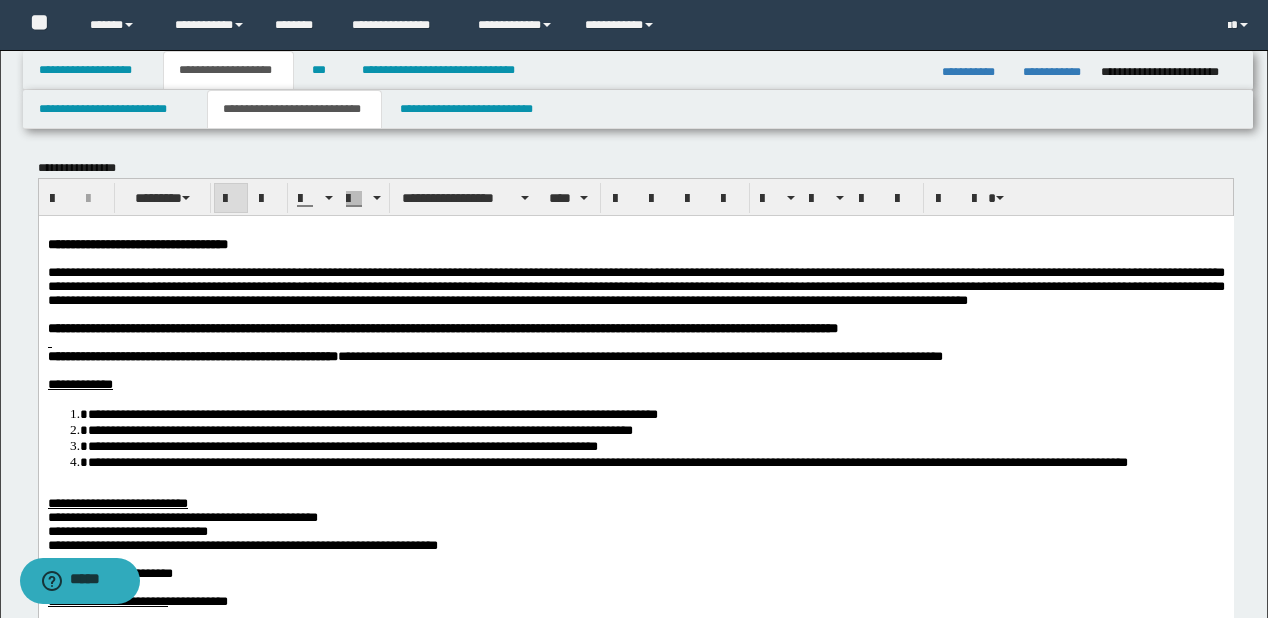 click at bounding box center [635, 342] 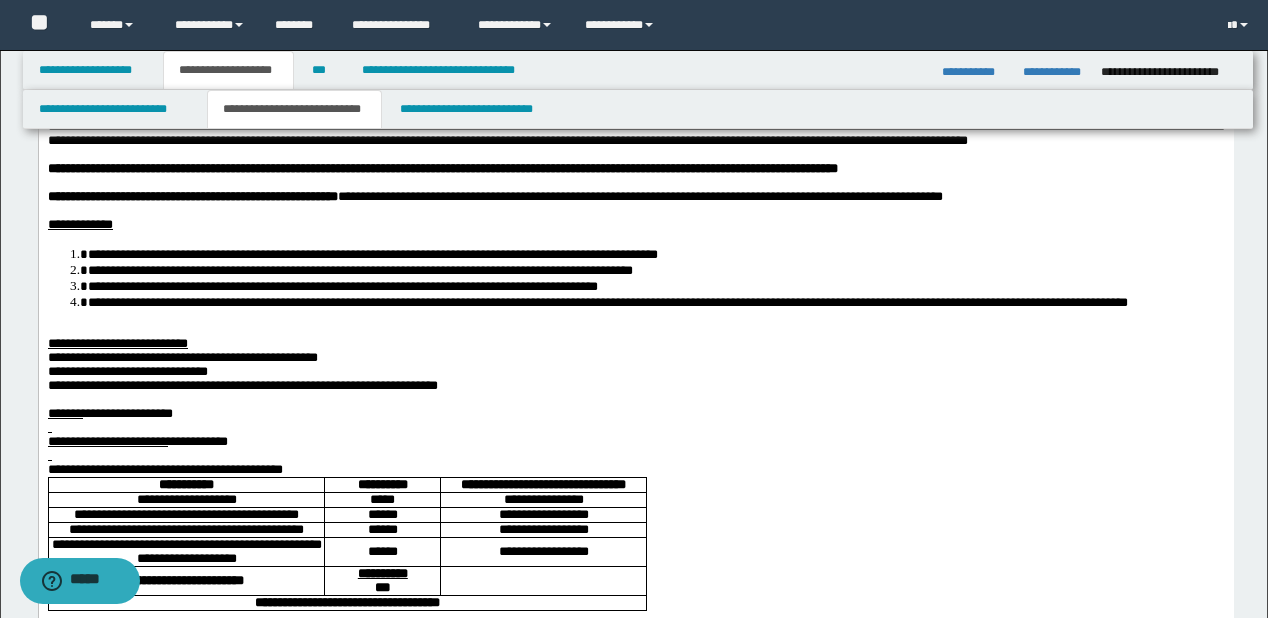 scroll, scrollTop: 240, scrollLeft: 0, axis: vertical 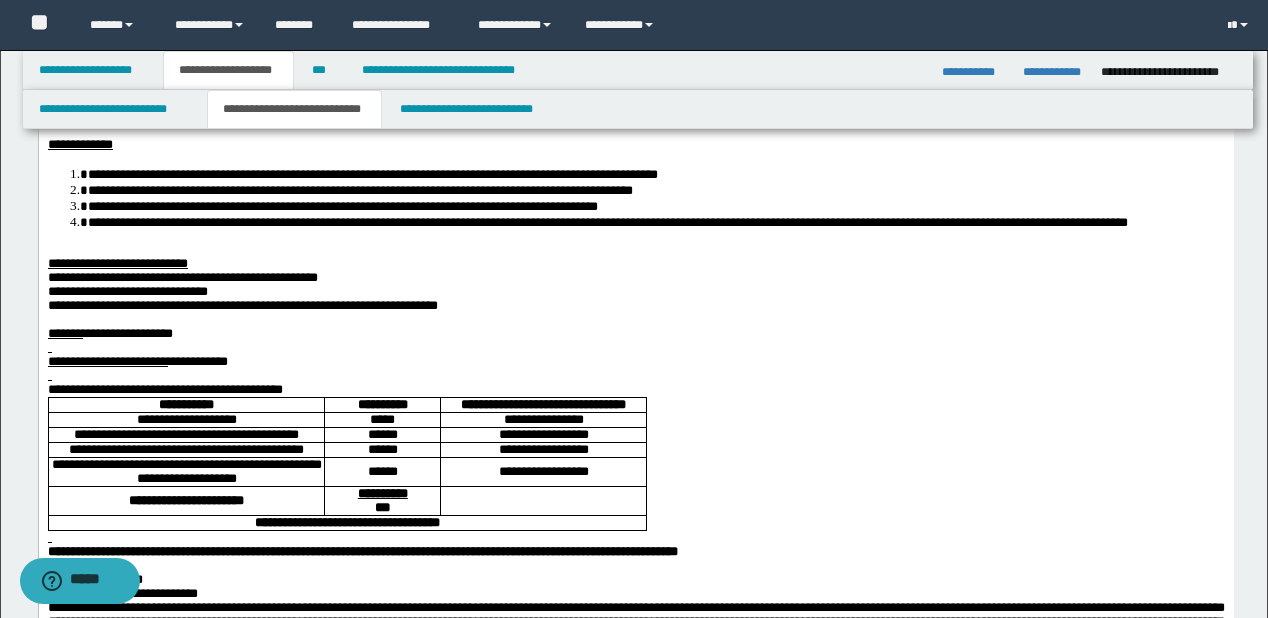 click on "**********" at bounding box center [655, 222] 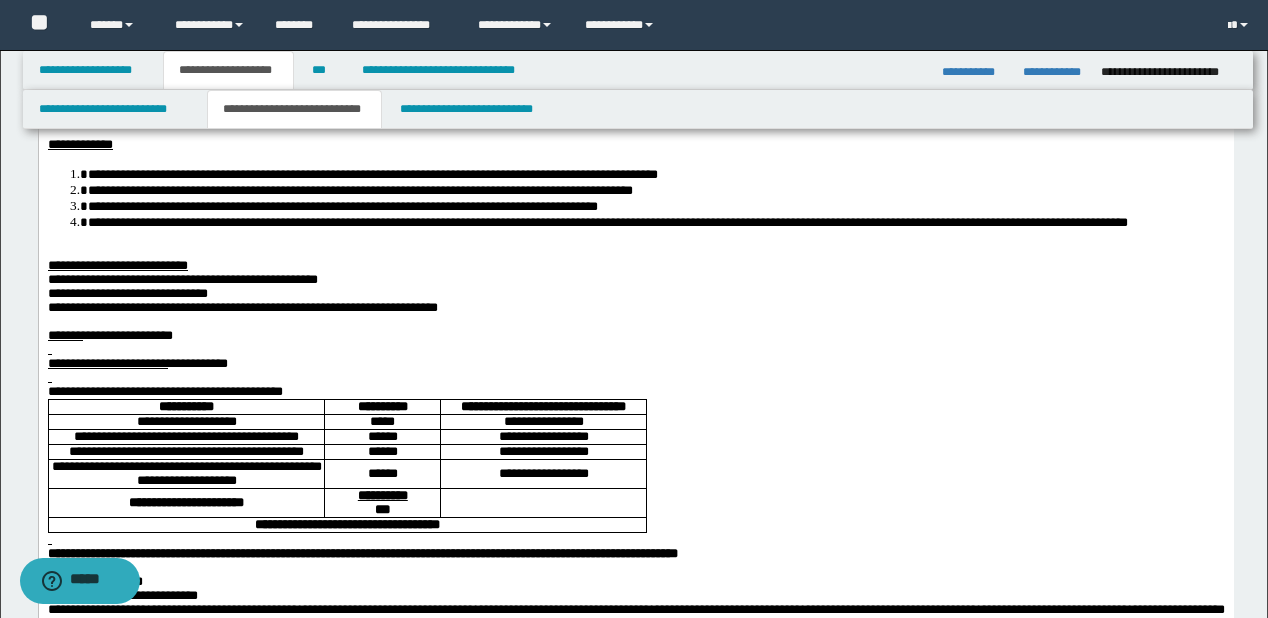 click on "**********" at bounding box center (182, 279) 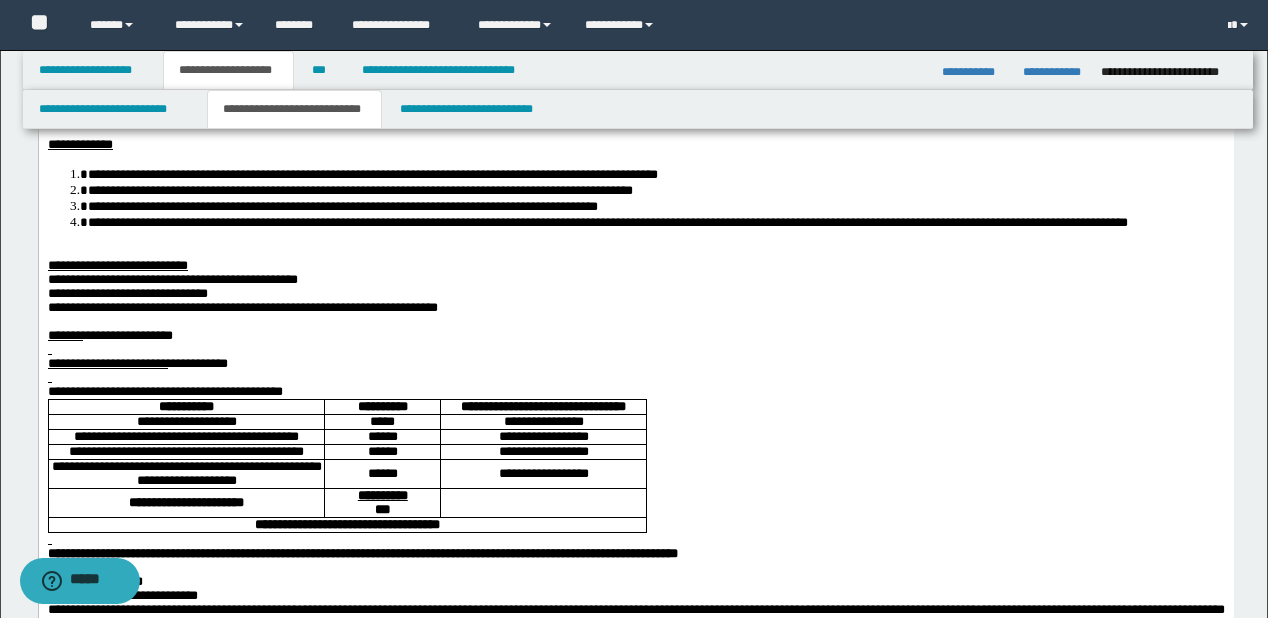 click on "**********" at bounding box center (242, 307) 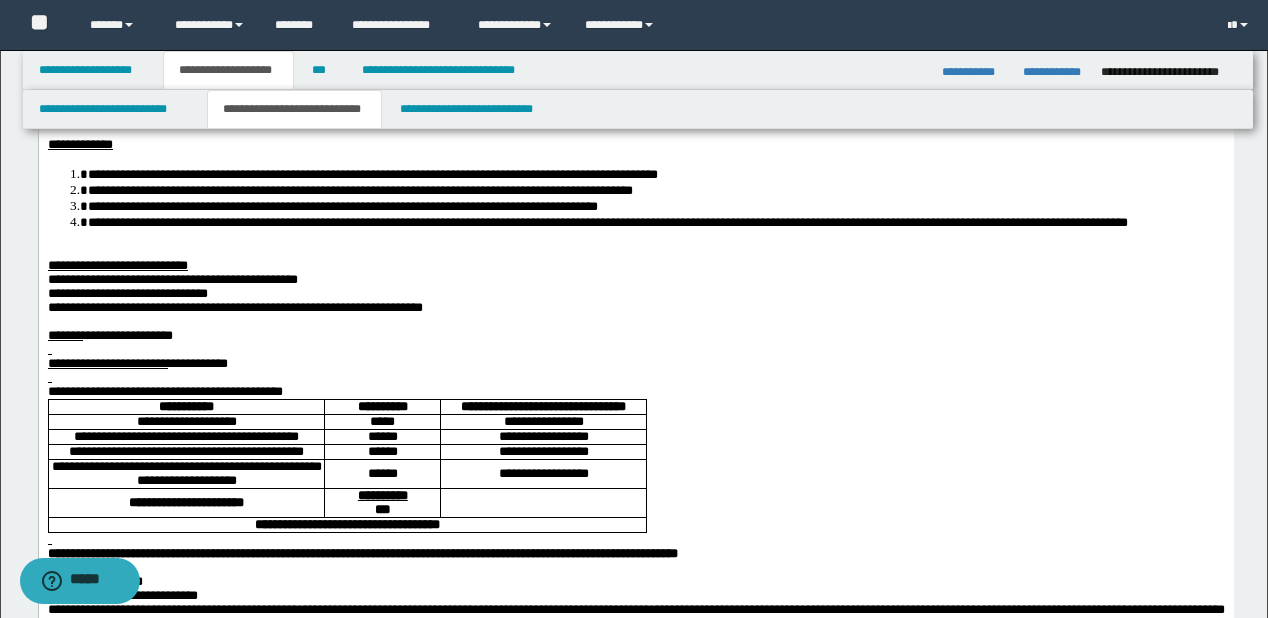 click on "**********" at bounding box center (172, 279) 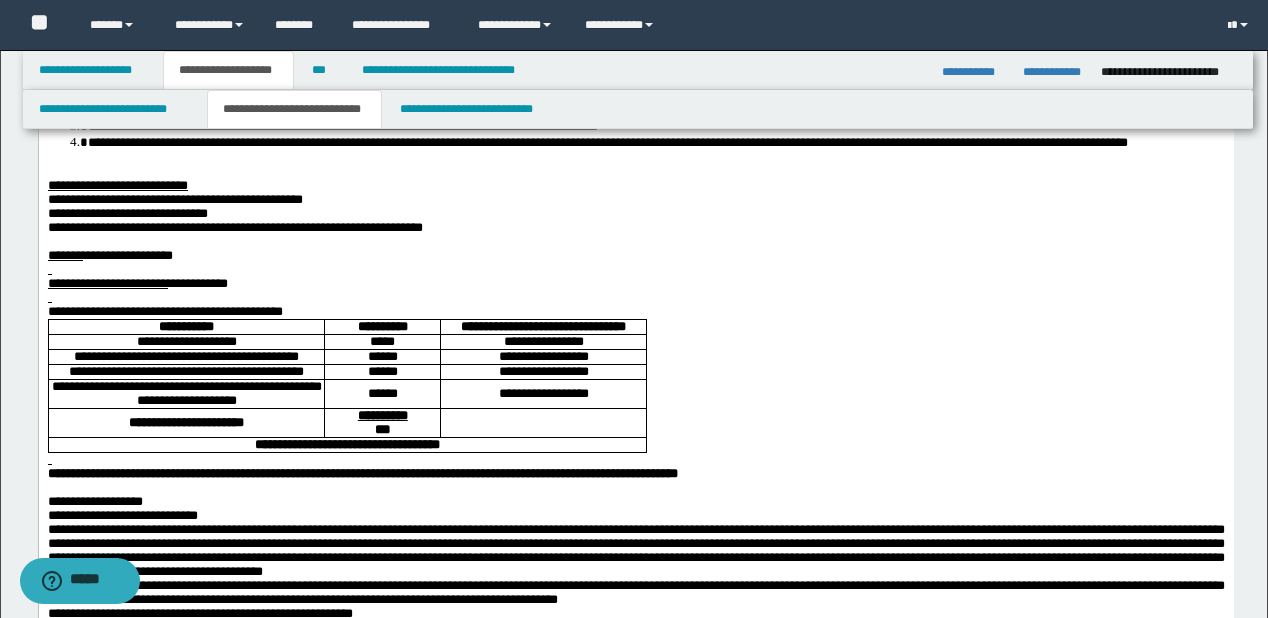 scroll, scrollTop: 400, scrollLeft: 0, axis: vertical 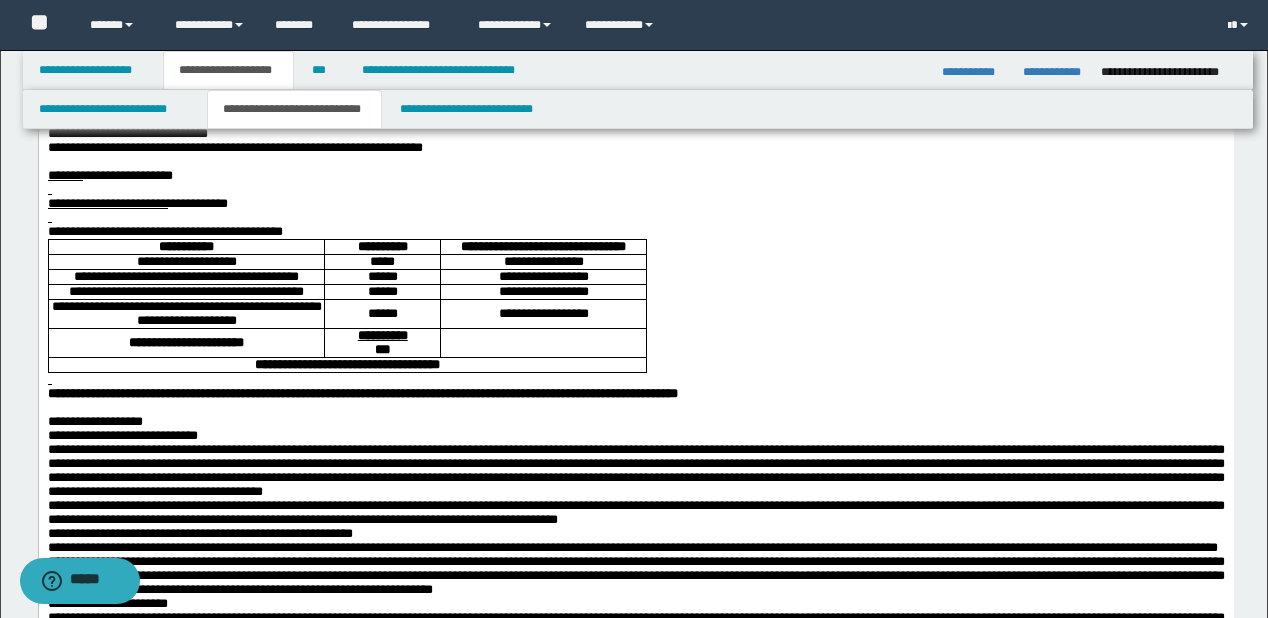 click at bounding box center (635, 190) 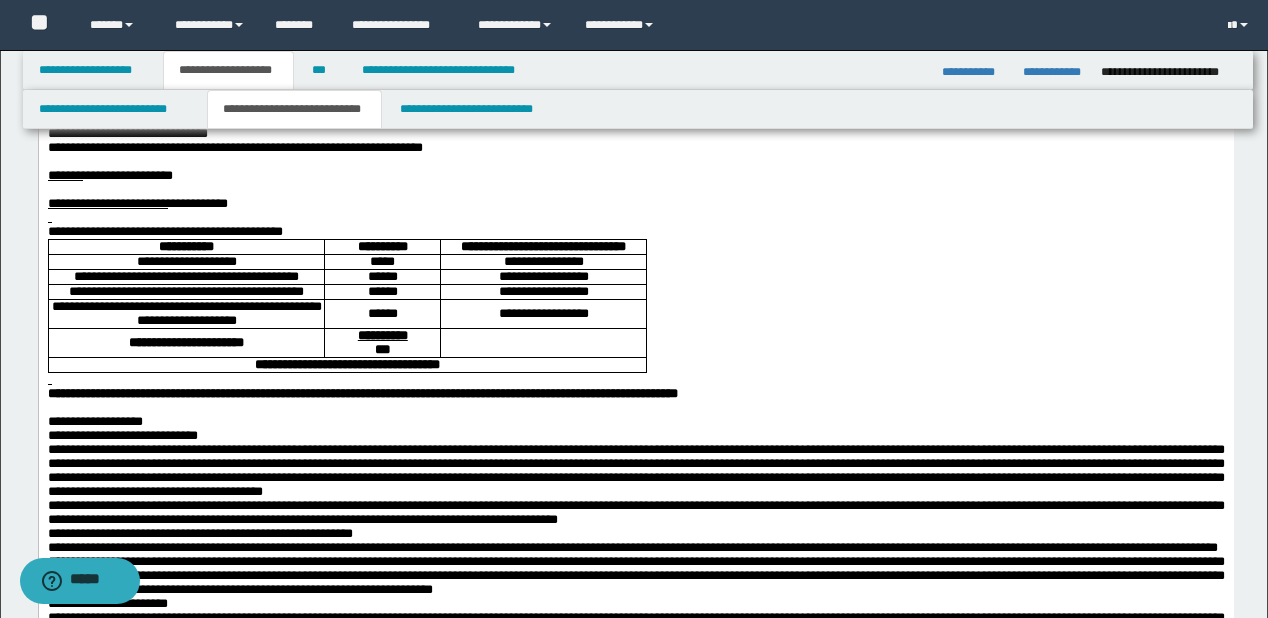 click at bounding box center (635, 218) 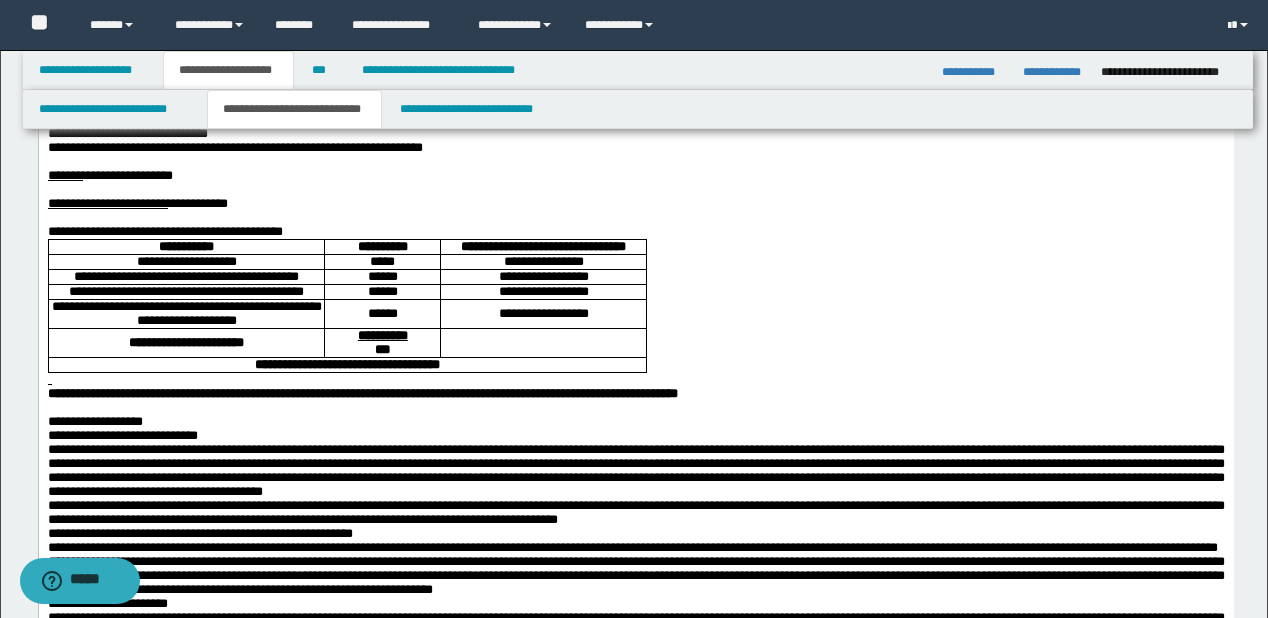 scroll, scrollTop: 640, scrollLeft: 0, axis: vertical 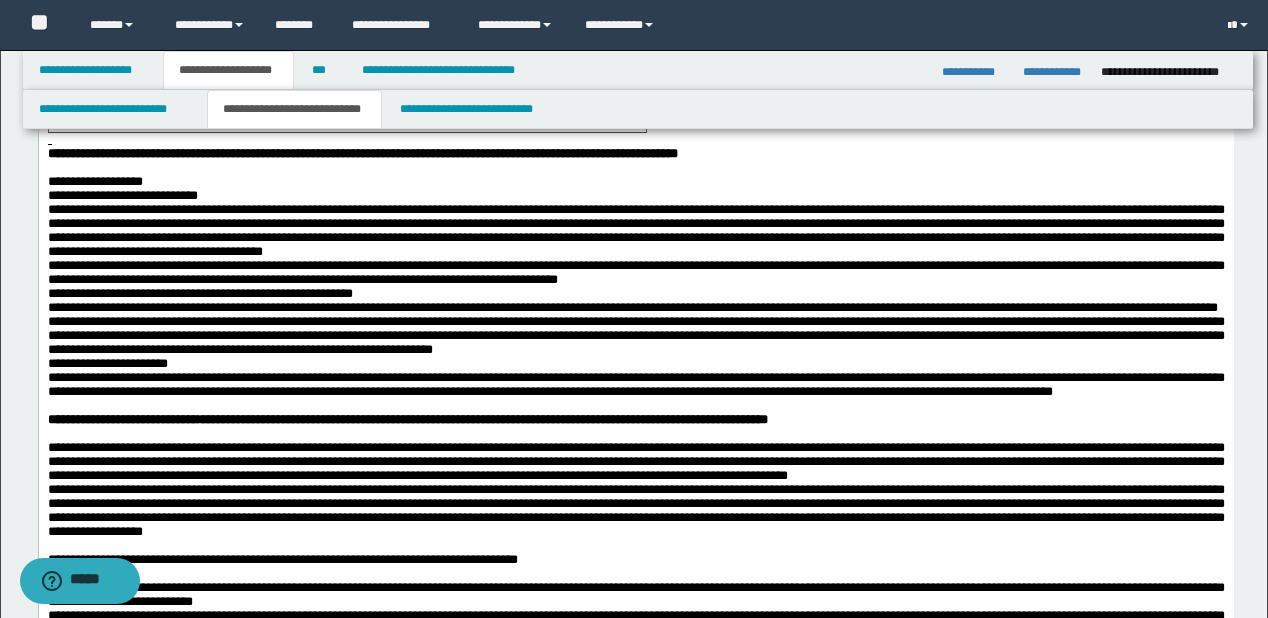 click on "**********" at bounding box center (635, 182) 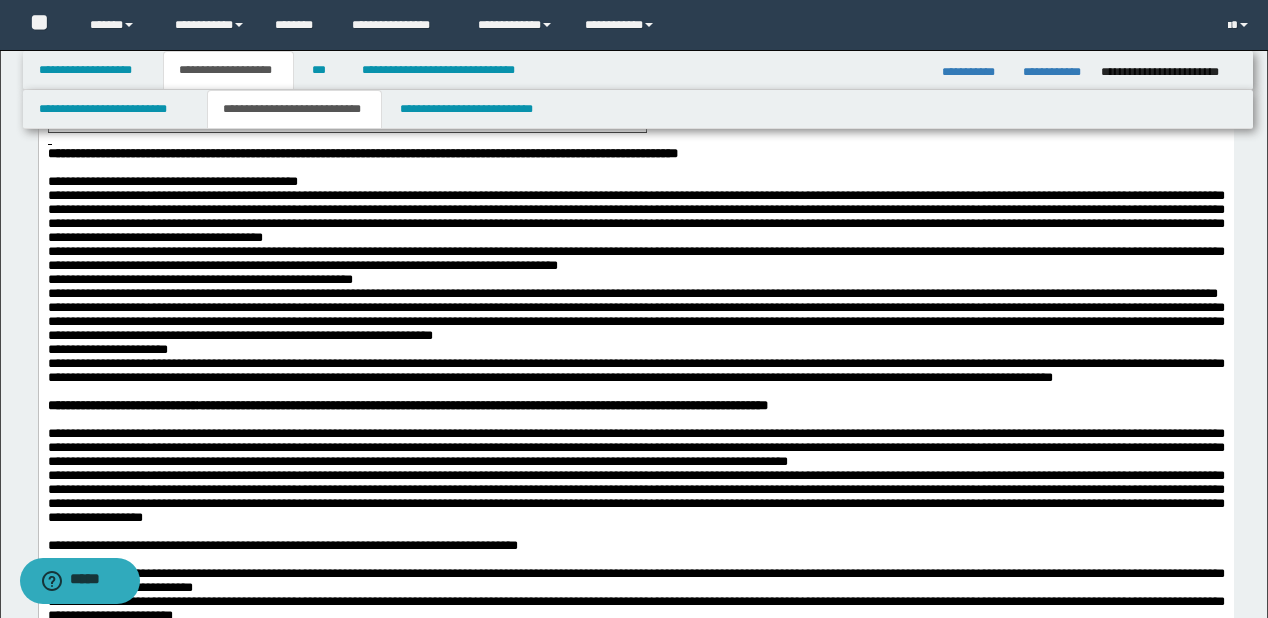click on "**********" at bounding box center (635, 182) 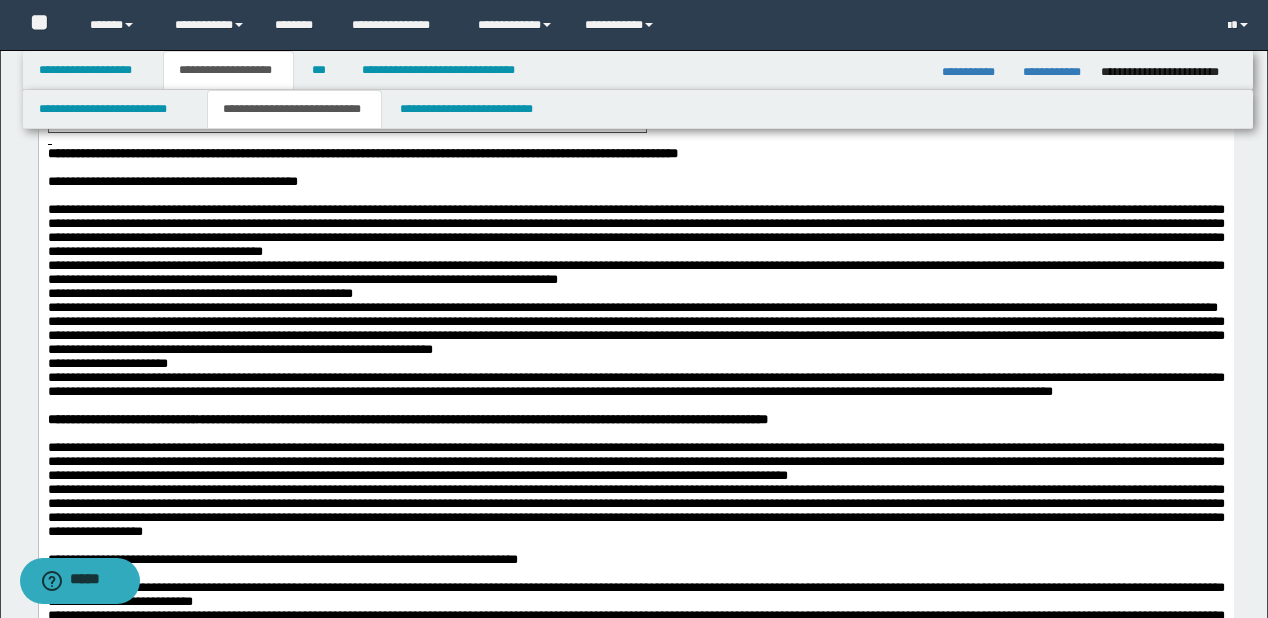 click on "**********" at bounding box center [635, 231] 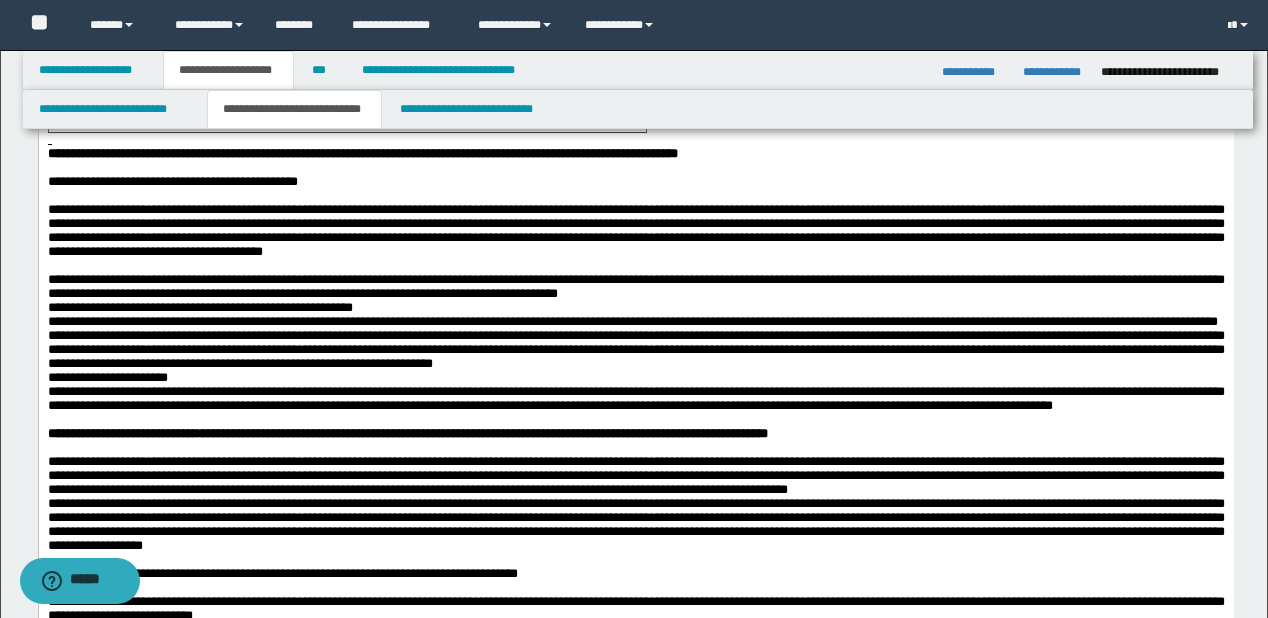 click on "**********" at bounding box center (635, 287) 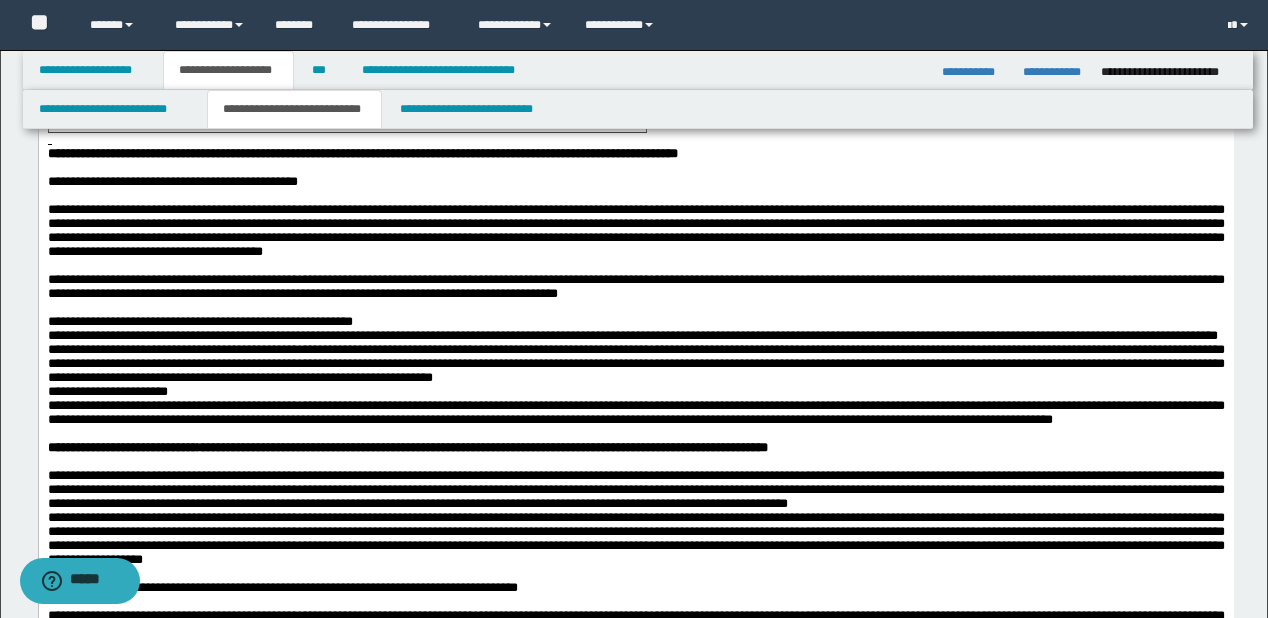click on "**********" at bounding box center (635, 322) 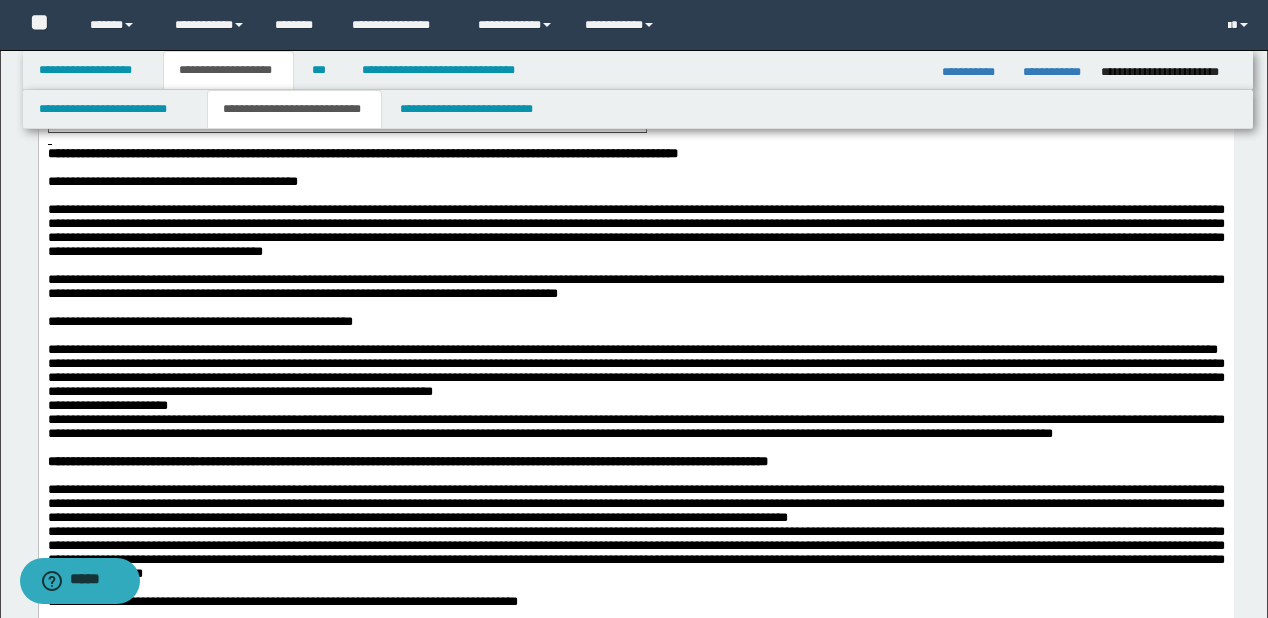 click on "**********" at bounding box center (635, 350) 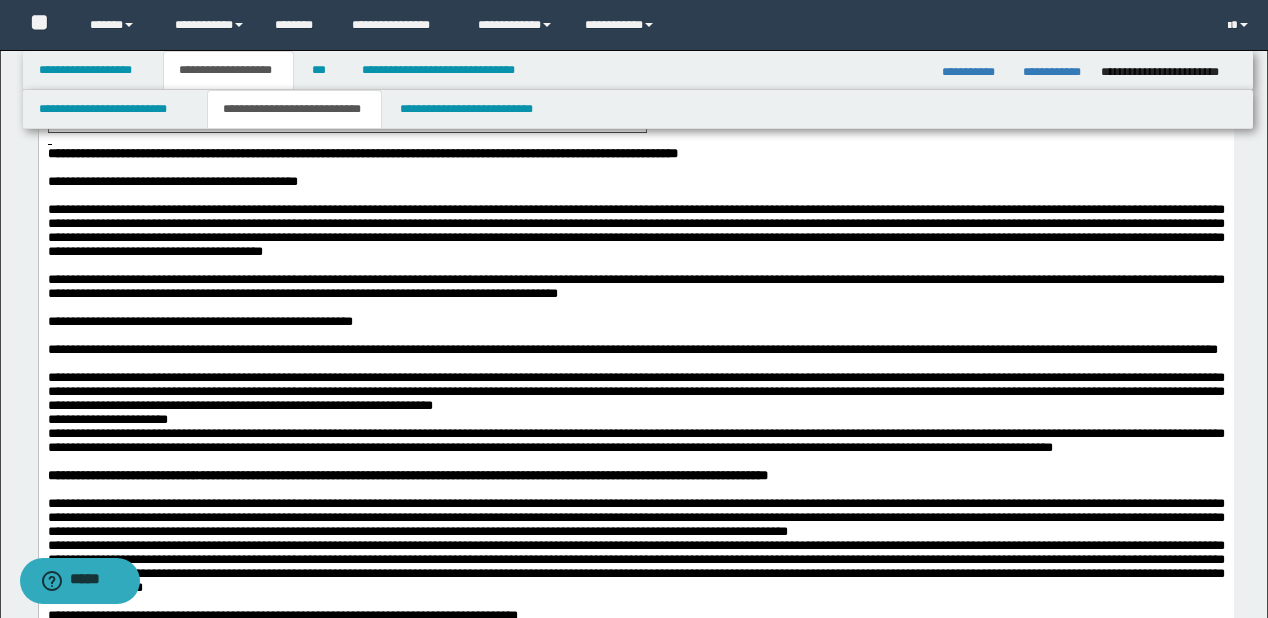scroll, scrollTop: 800, scrollLeft: 0, axis: vertical 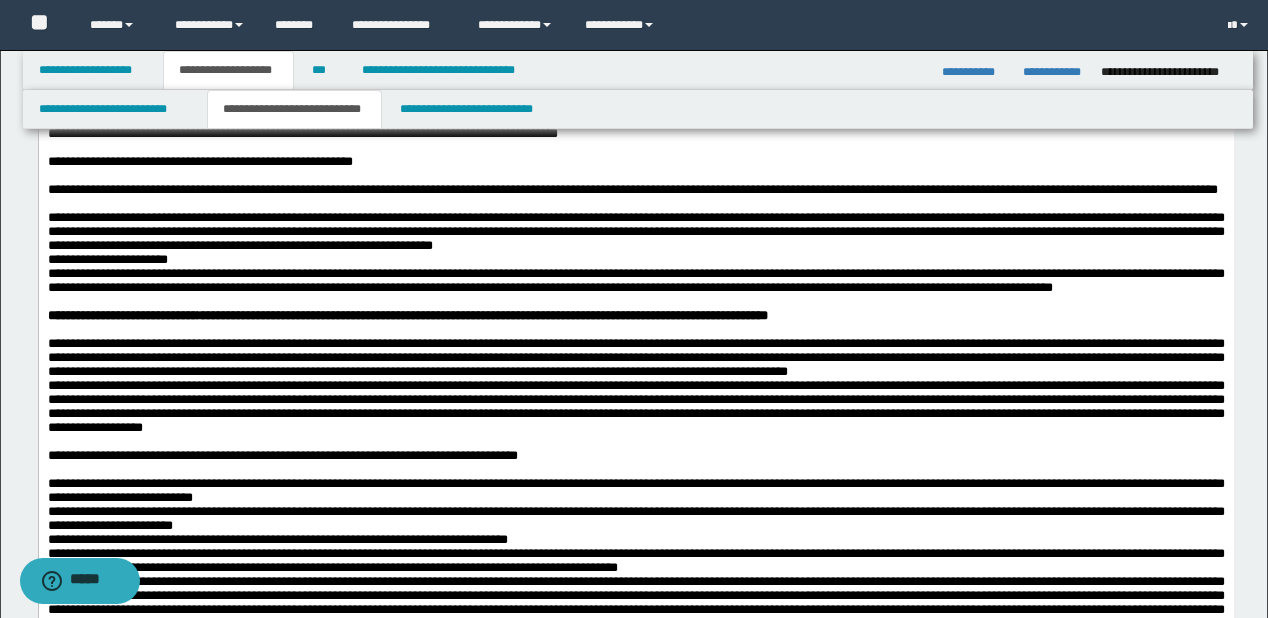 click on "**********" at bounding box center [635, 232] 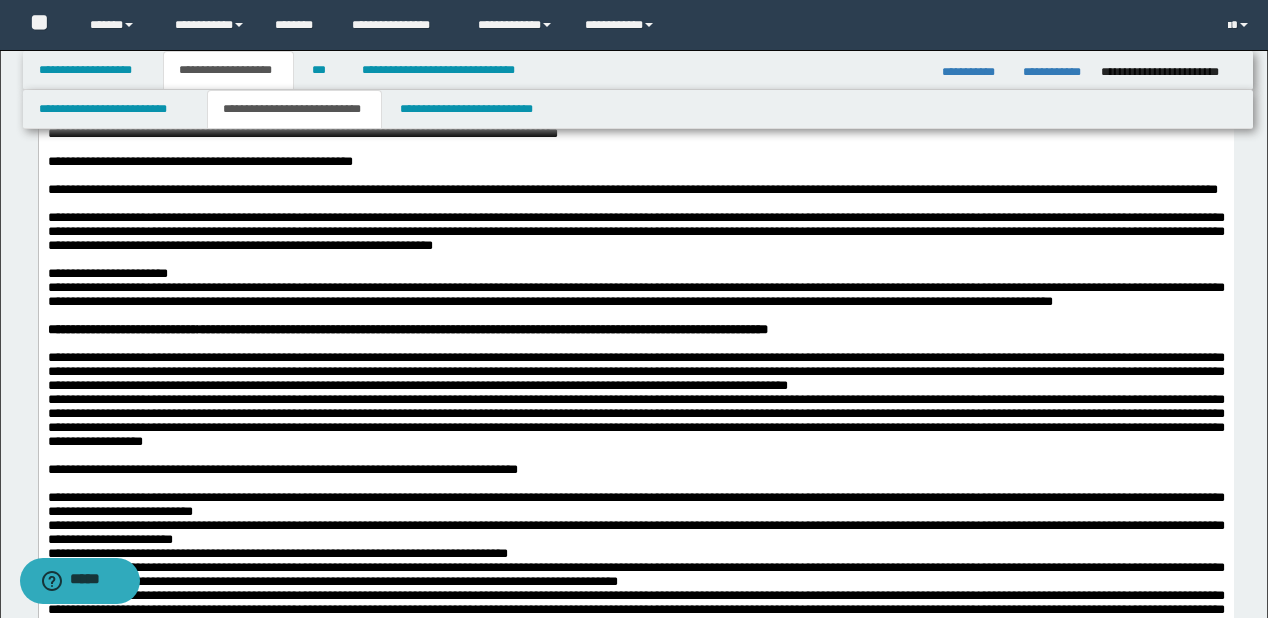 click on "**********" at bounding box center (635, 274) 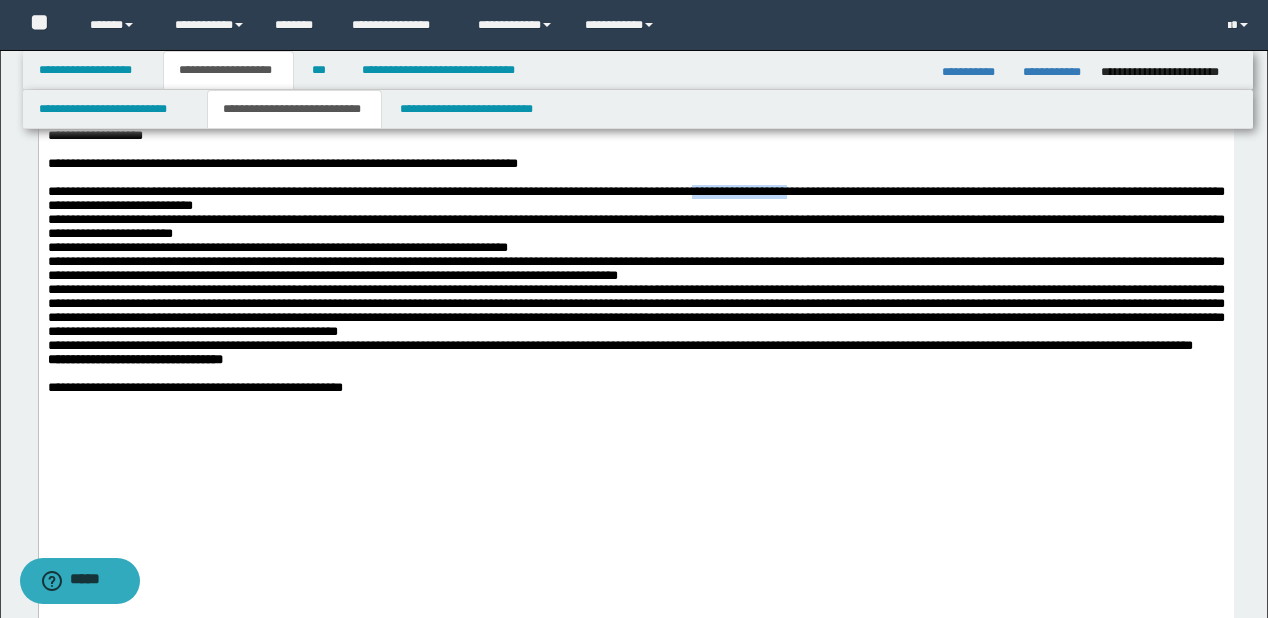 scroll, scrollTop: 1280, scrollLeft: 0, axis: vertical 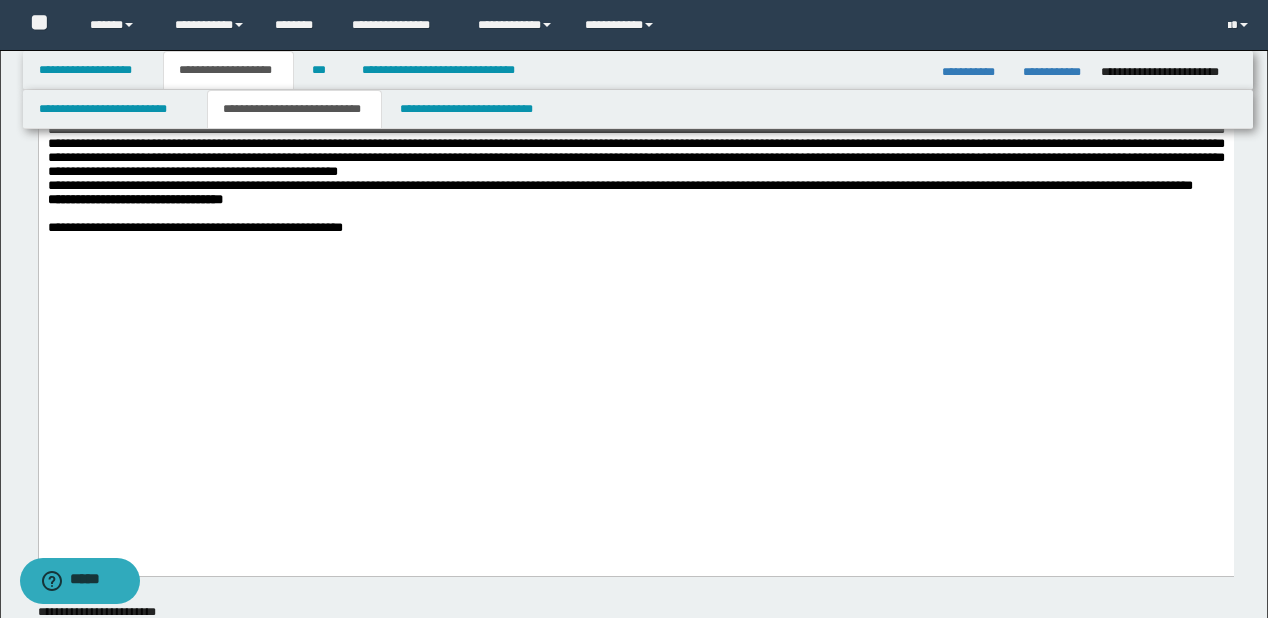 click on "**********" at bounding box center (635, 39) 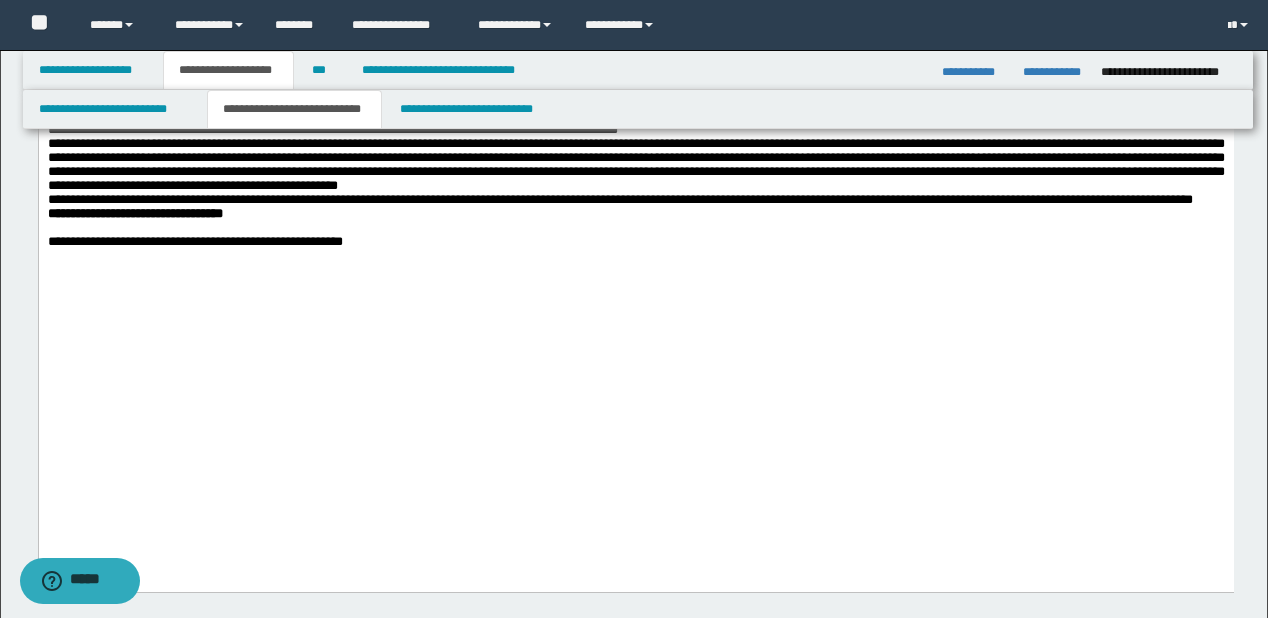 click on "**********" at bounding box center (635, 81) 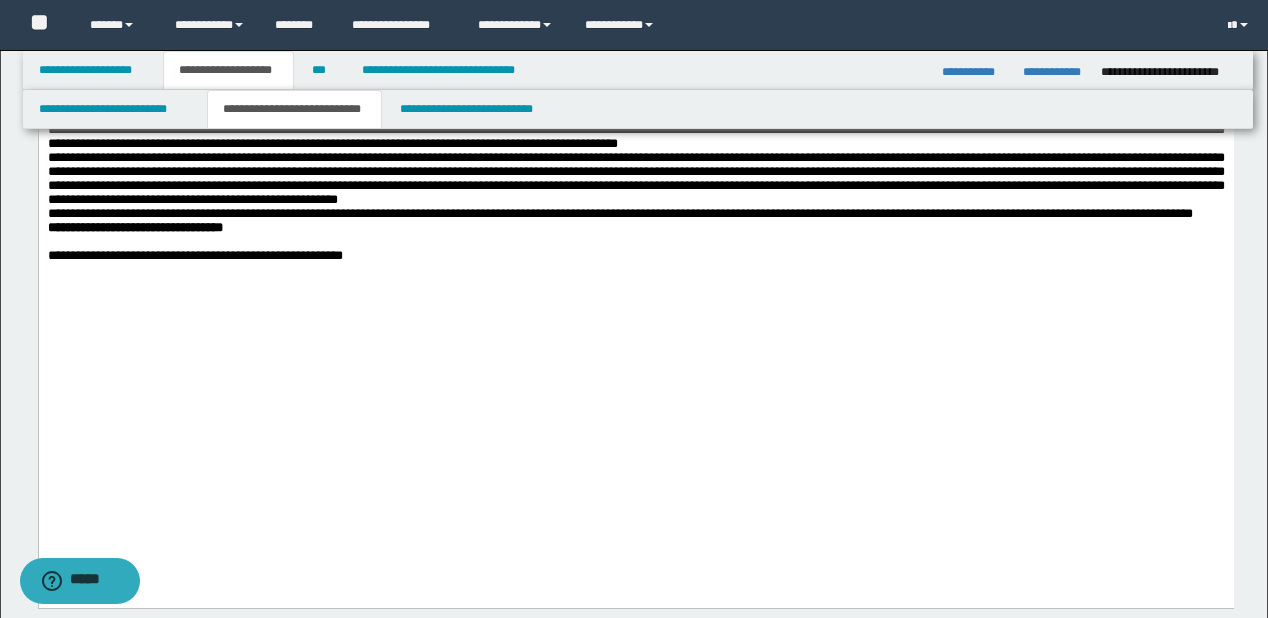 click on "**********" at bounding box center [635, 116] 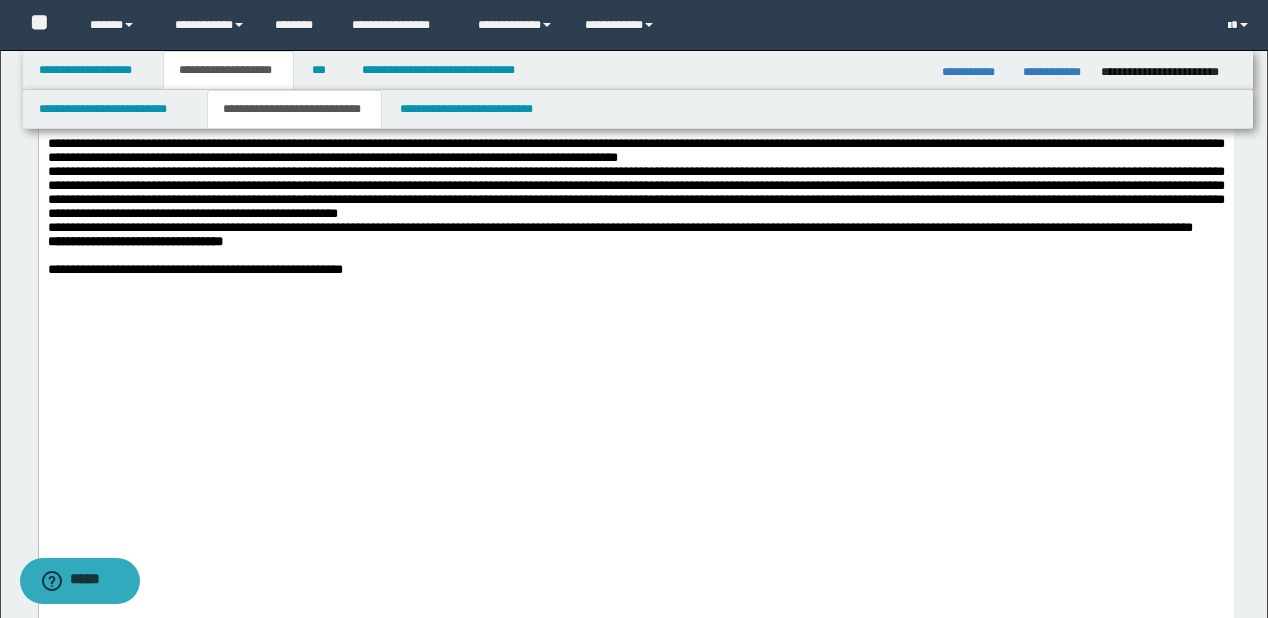 click on "**********" at bounding box center (635, 151) 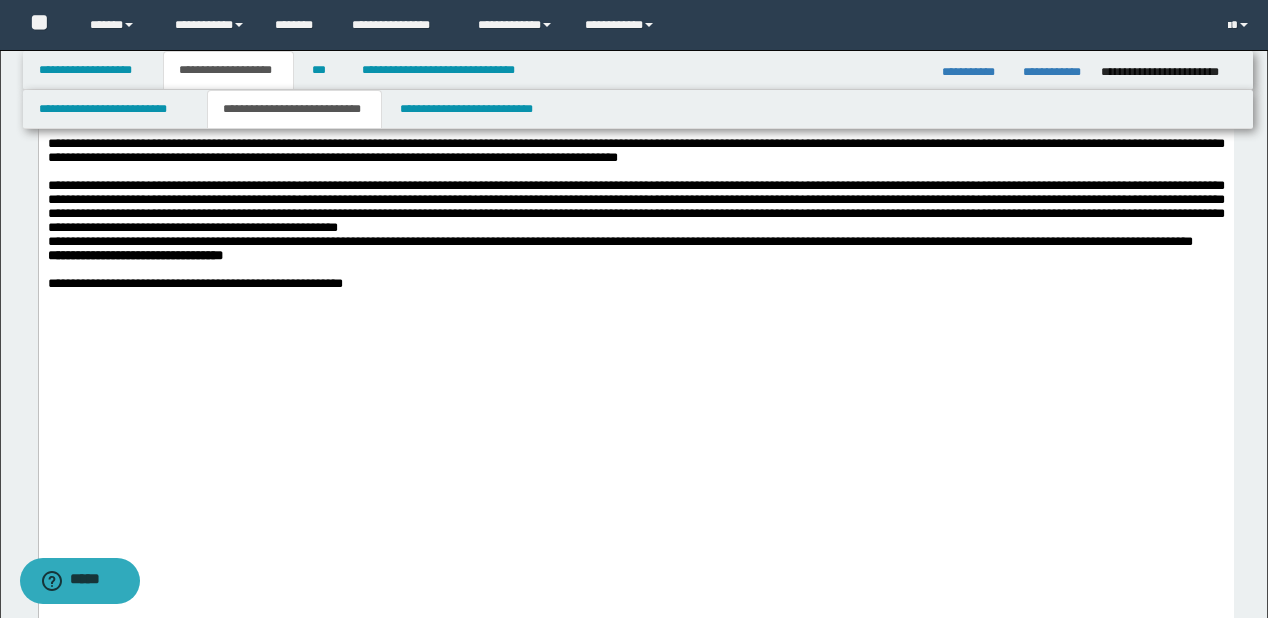 click on "**********" at bounding box center [635, 207] 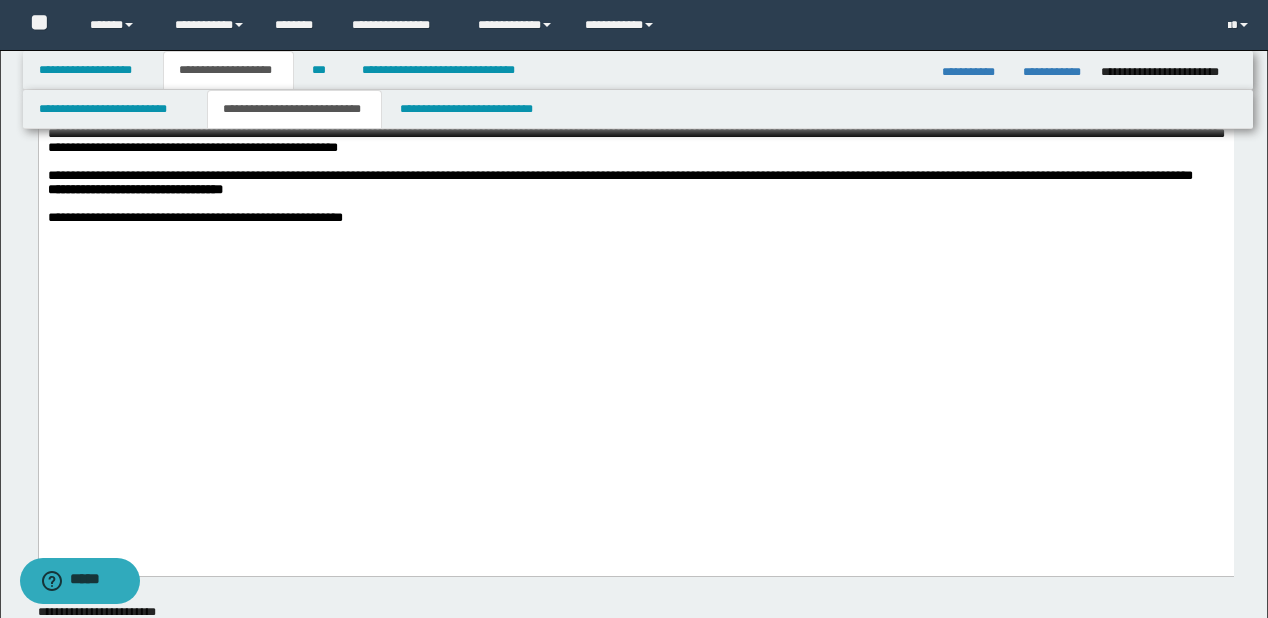 scroll, scrollTop: 1440, scrollLeft: 0, axis: vertical 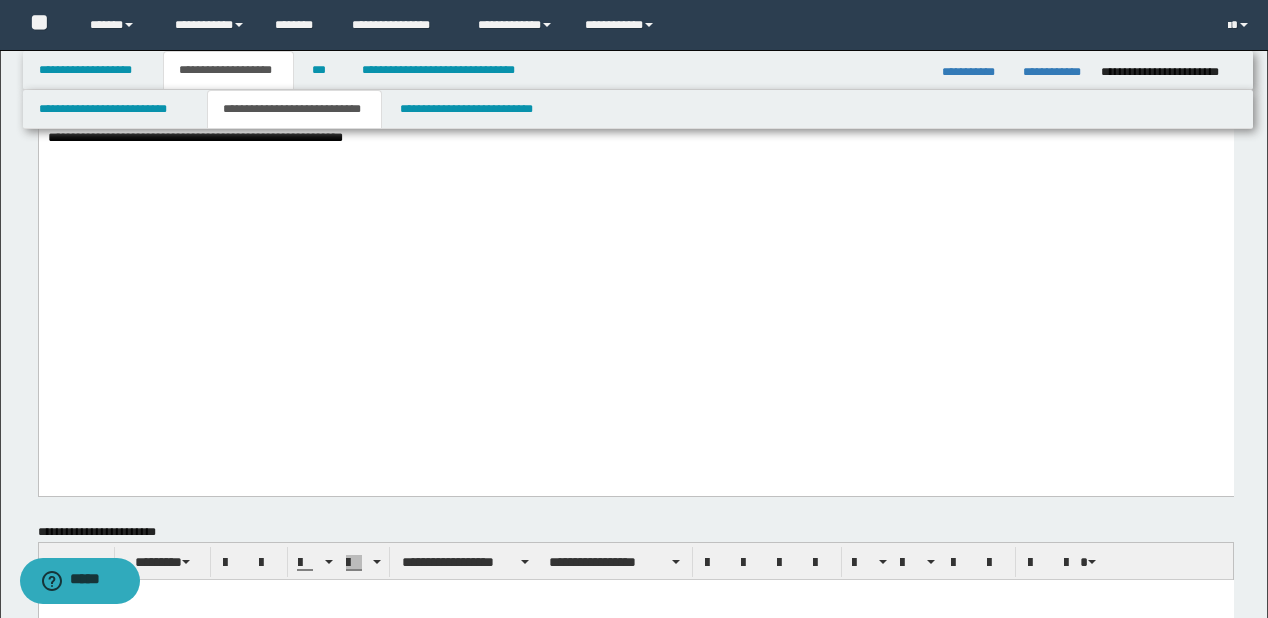 click on "**********" at bounding box center [635, 96] 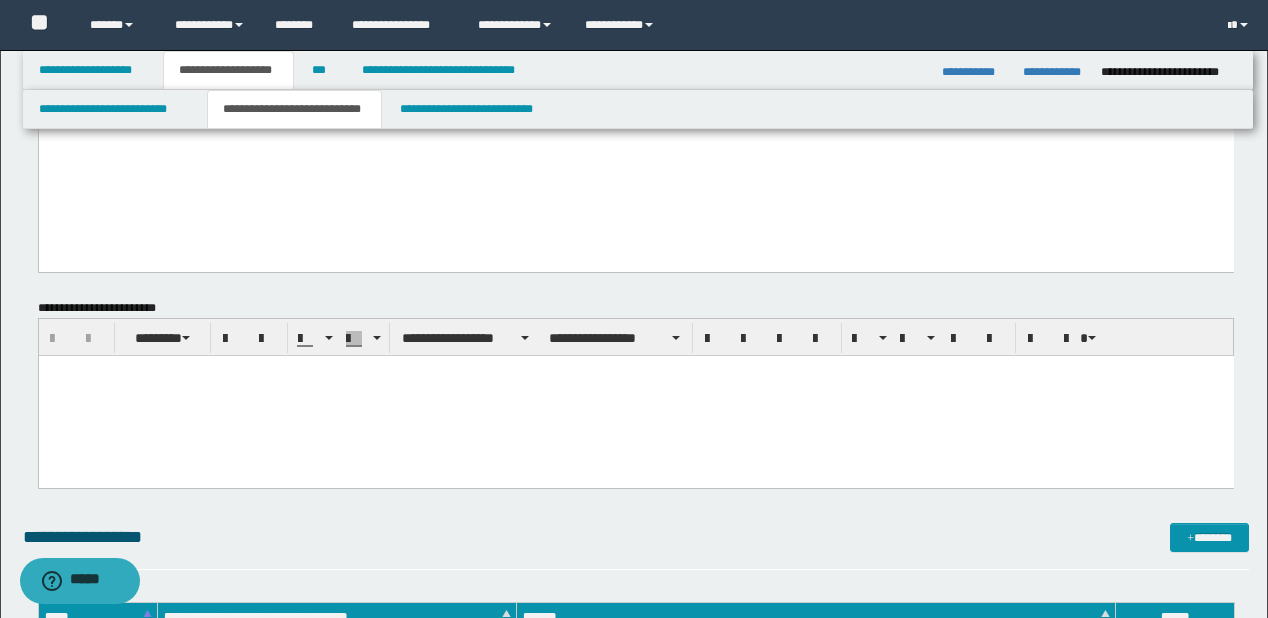 scroll, scrollTop: 1760, scrollLeft: 0, axis: vertical 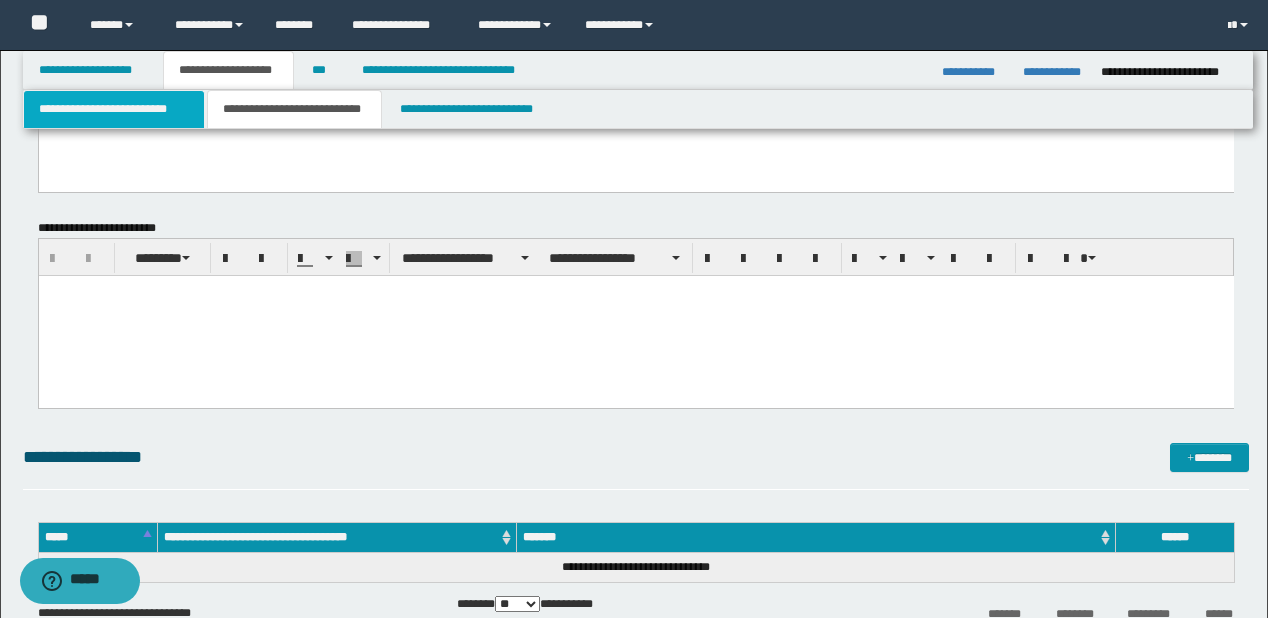 click on "**********" at bounding box center (114, 109) 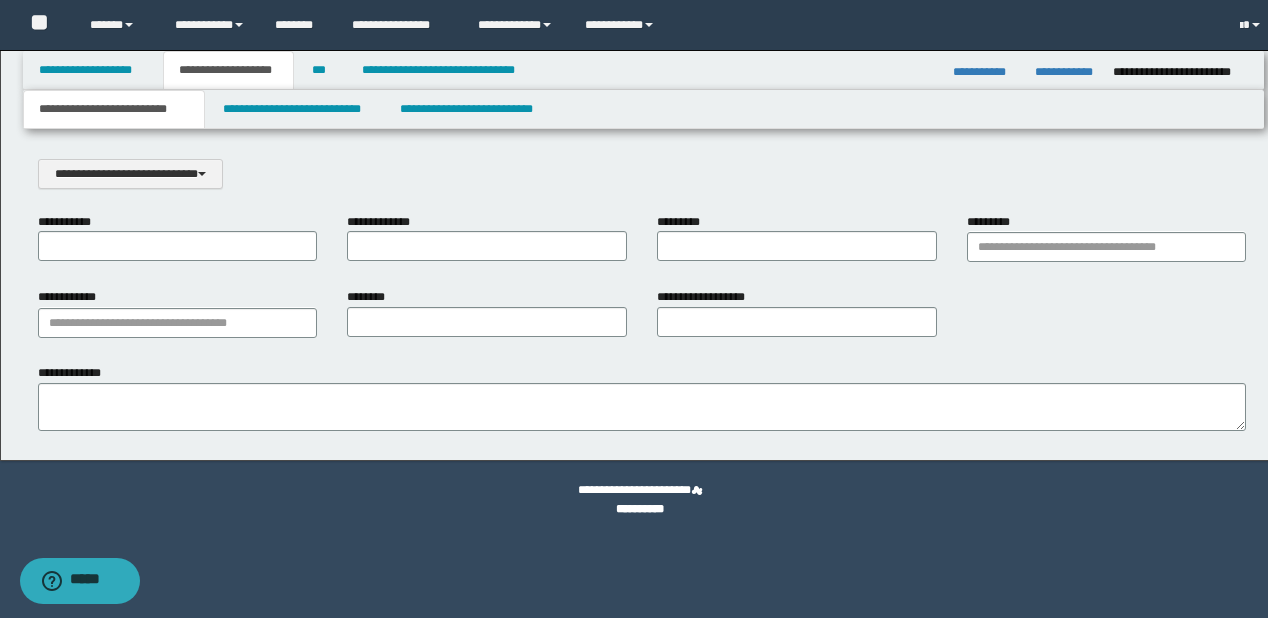 scroll, scrollTop: 0, scrollLeft: 0, axis: both 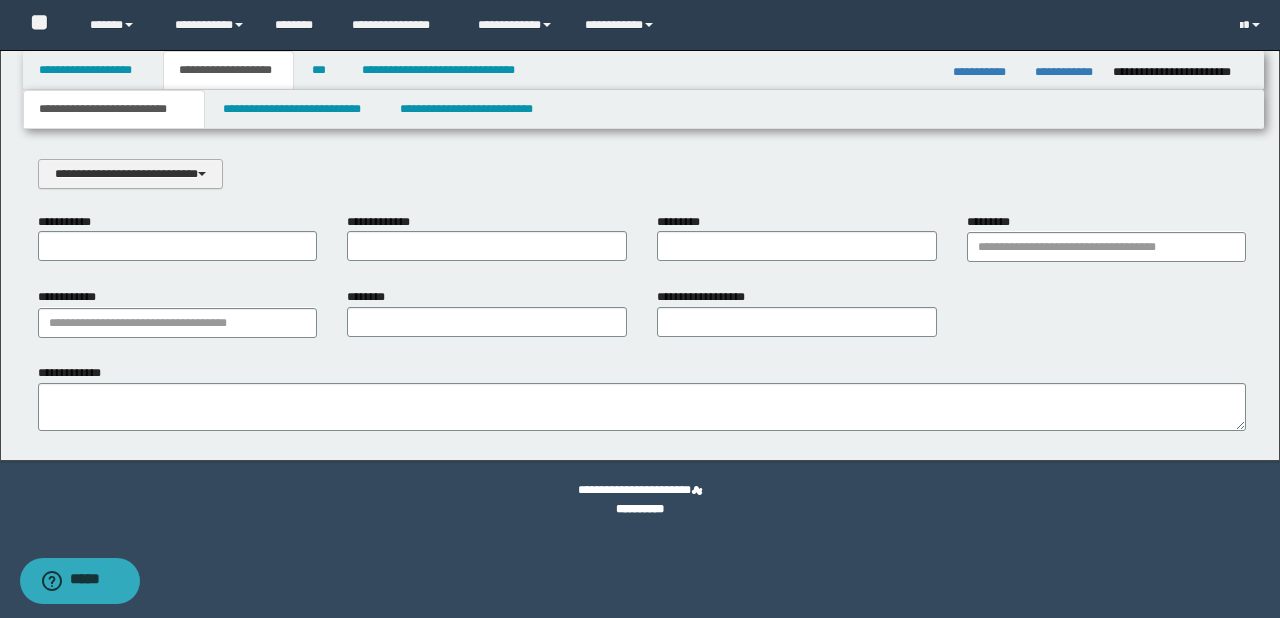 click on "**********" at bounding box center [130, 174] 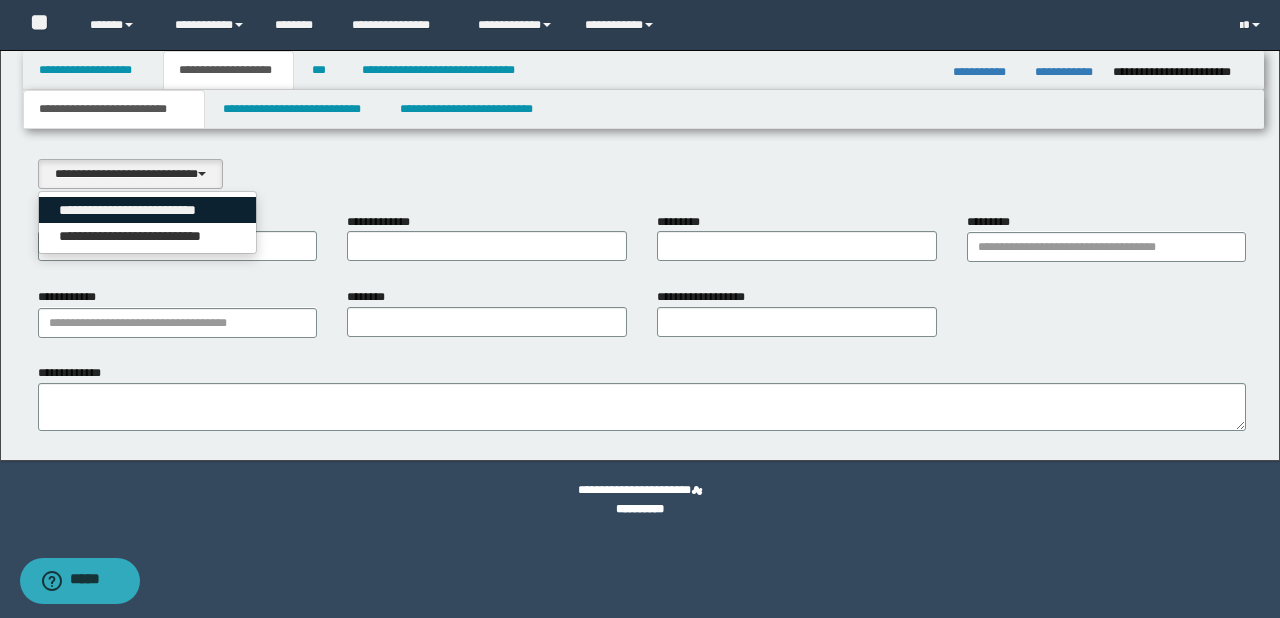 click on "**********" at bounding box center (148, 210) 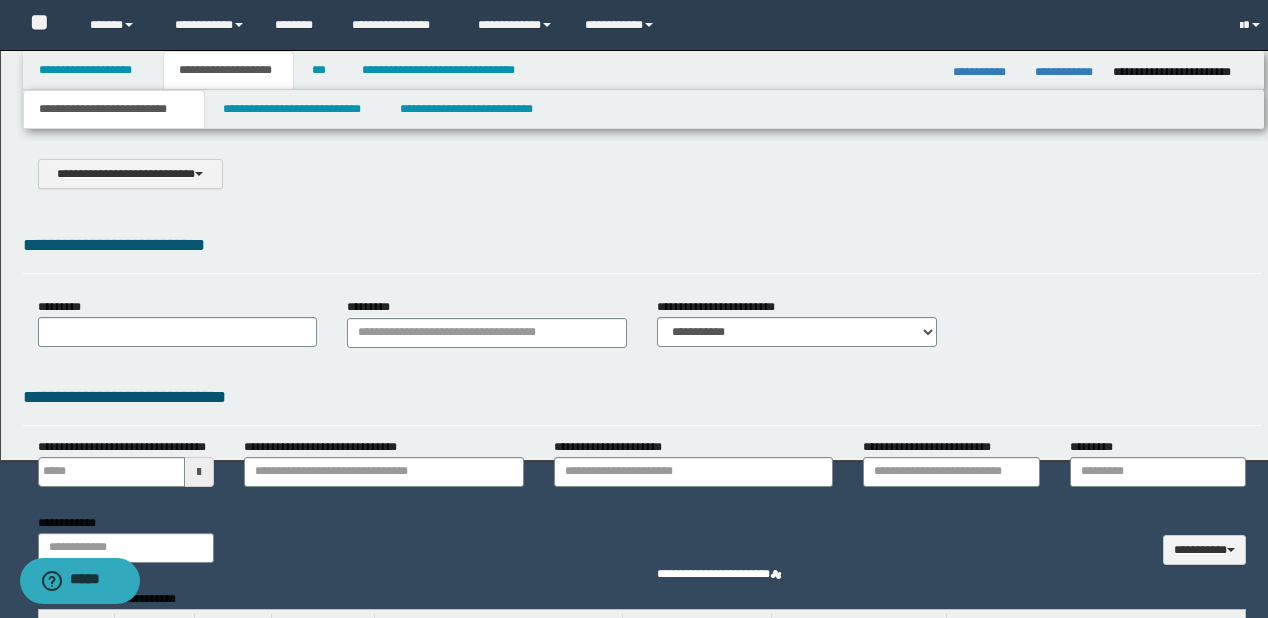 select on "*" 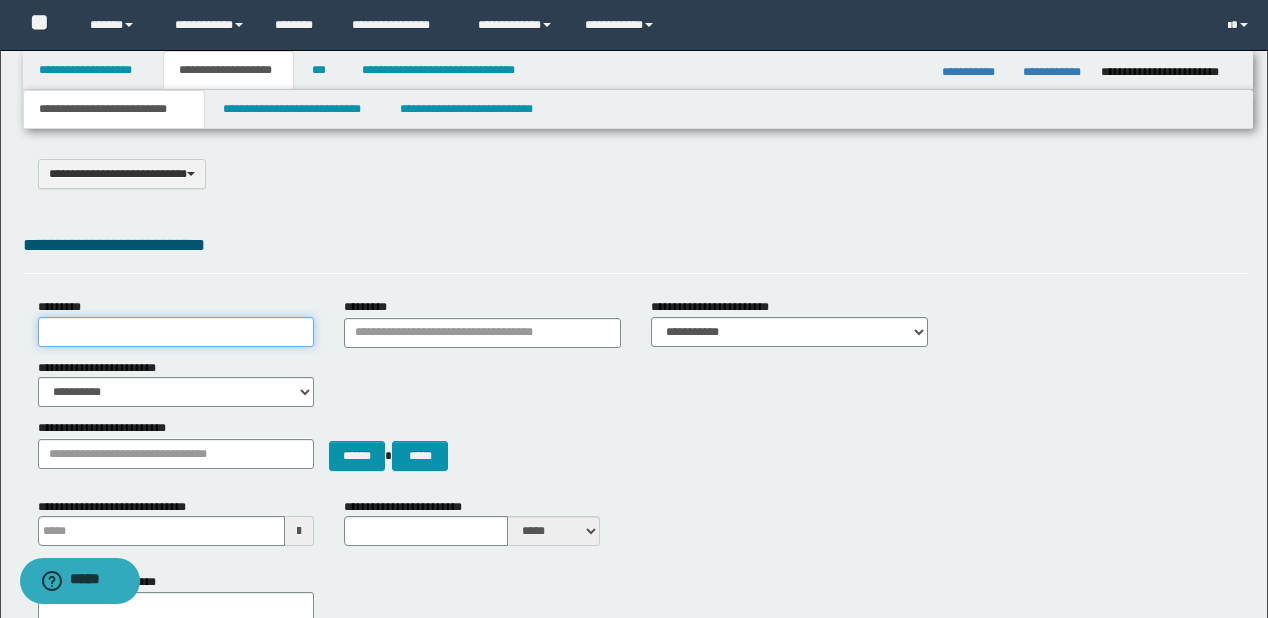 click on "*********" at bounding box center [176, 332] 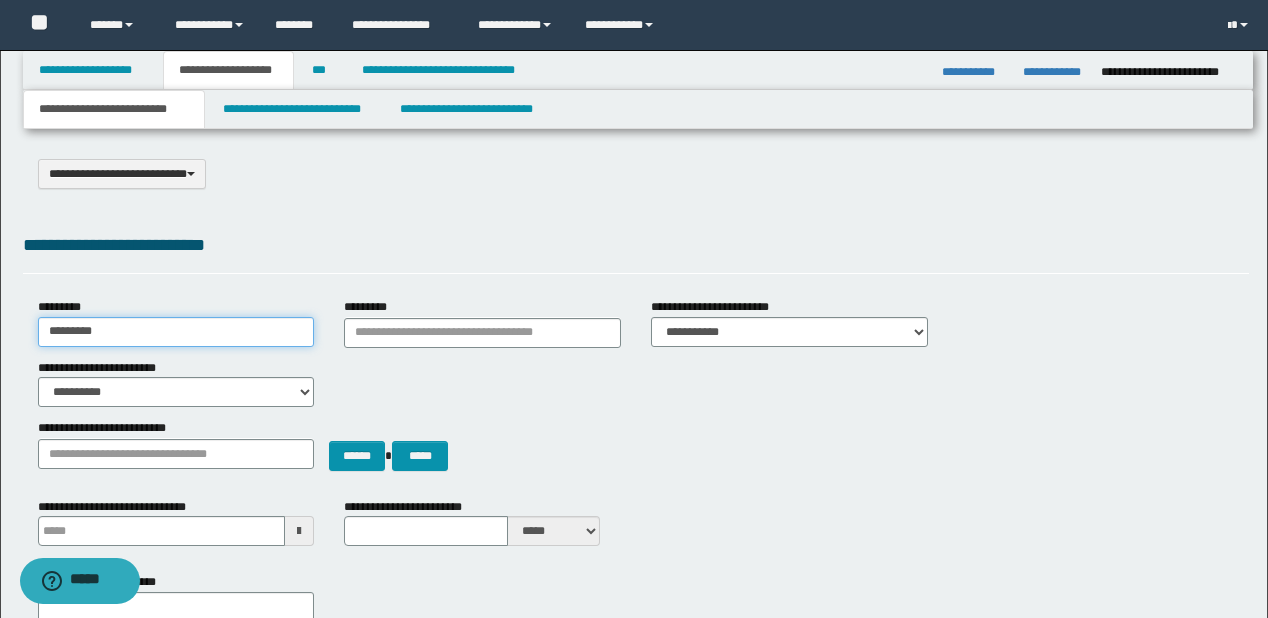type on "*********" 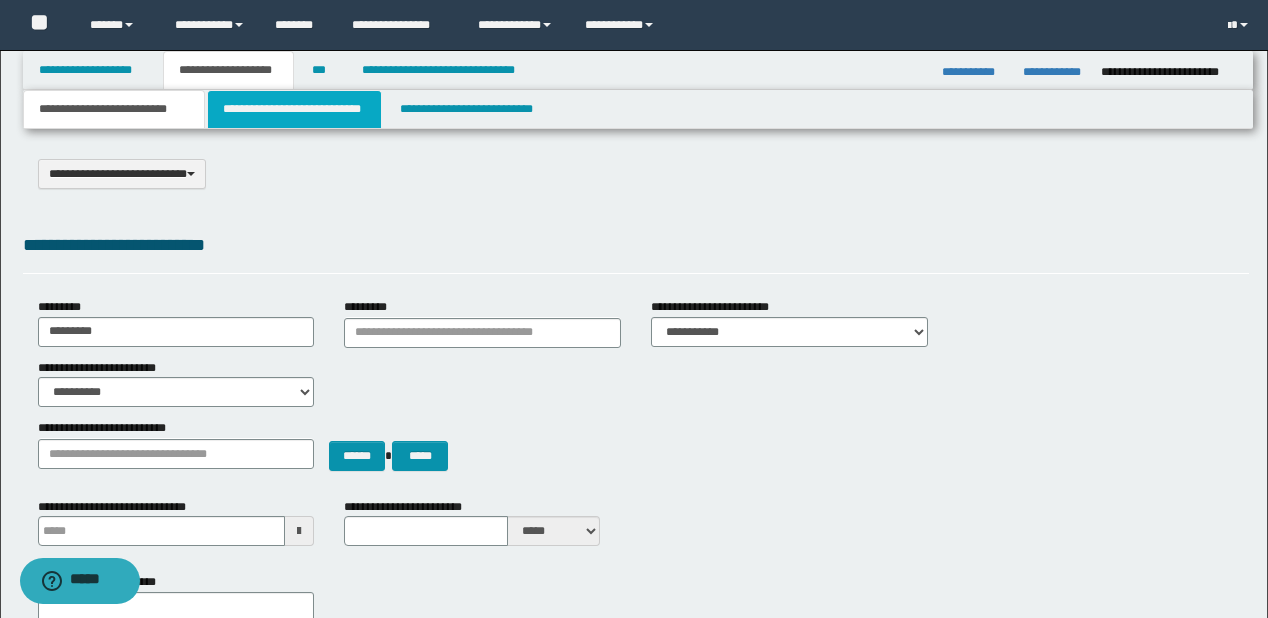 click on "**********" at bounding box center [294, 109] 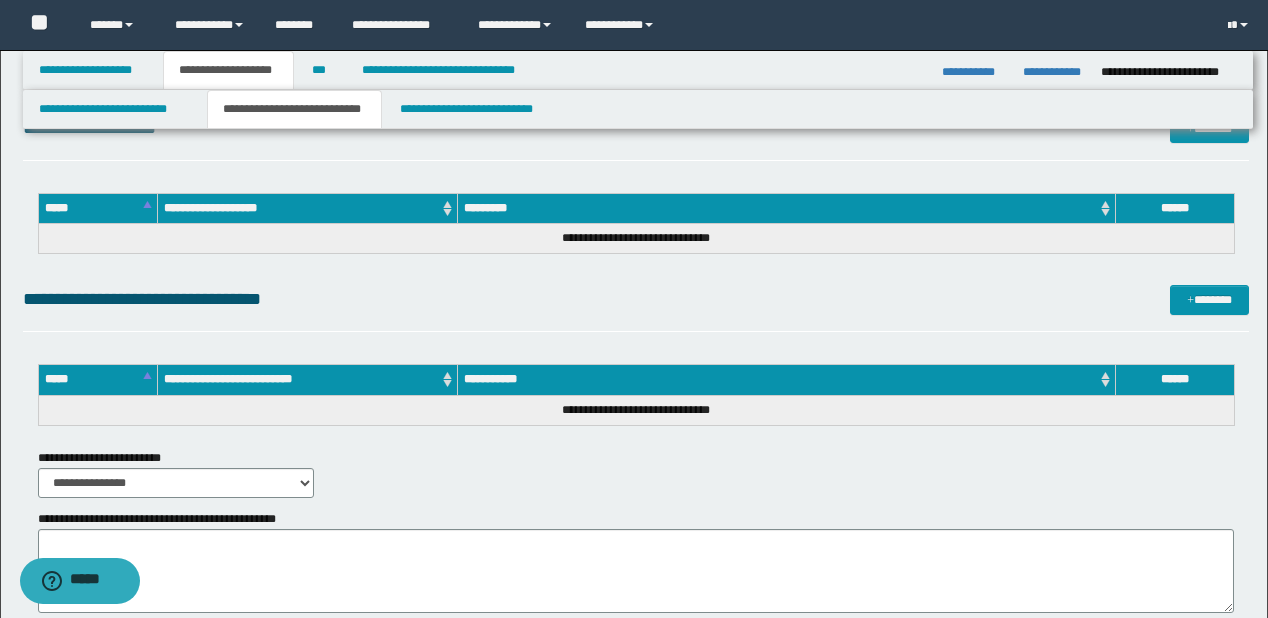 scroll, scrollTop: 2658, scrollLeft: 0, axis: vertical 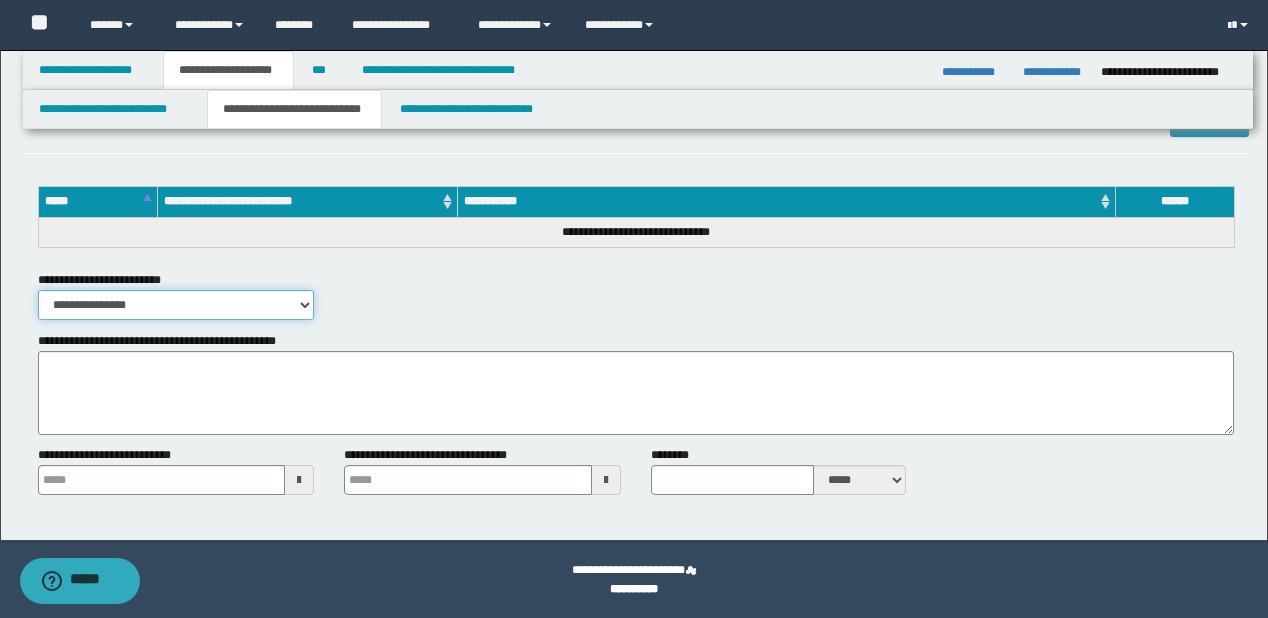 click on "**********" at bounding box center [176, 305] 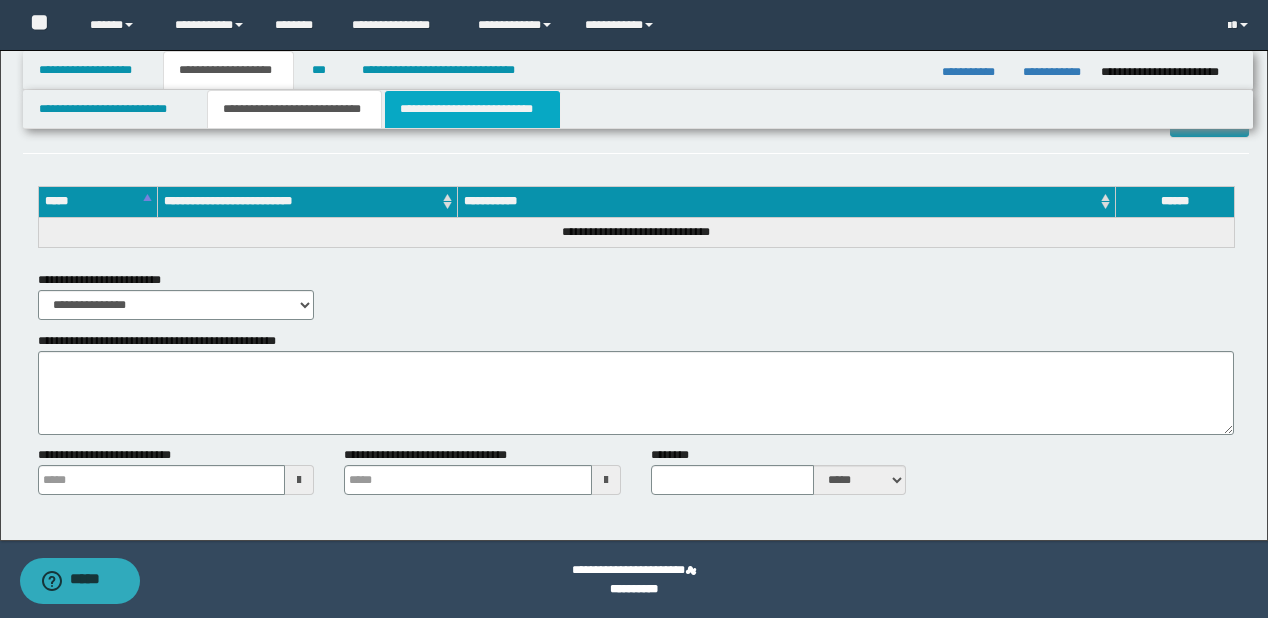 click on "**********" at bounding box center [472, 109] 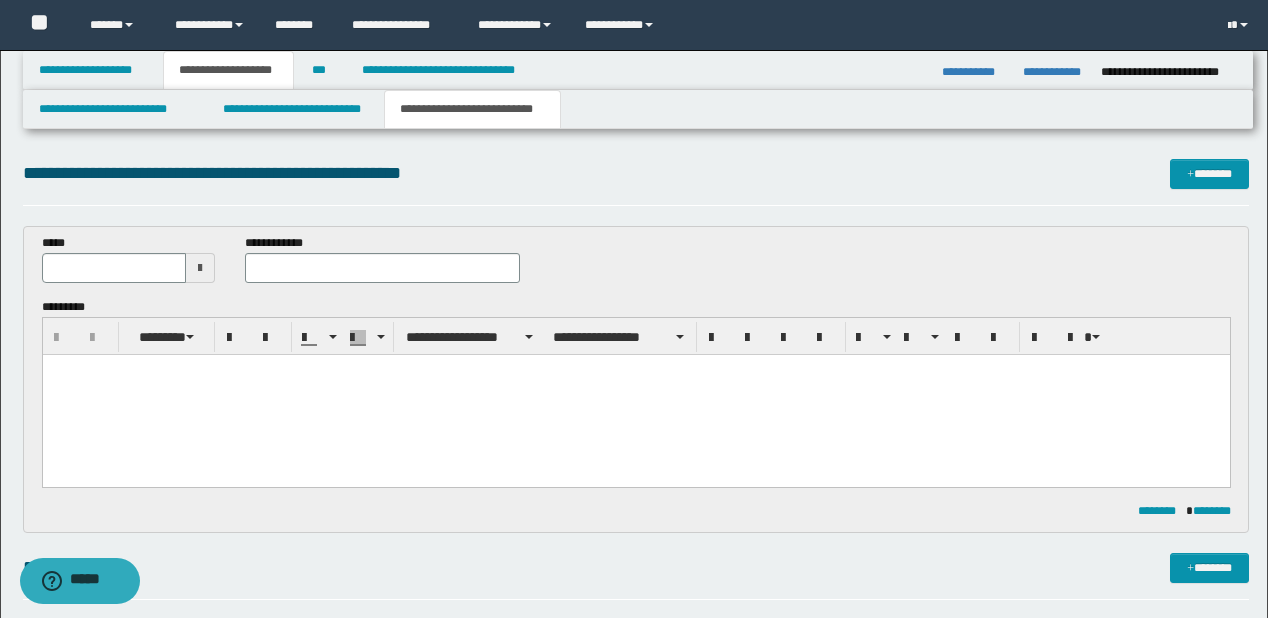 scroll, scrollTop: 0, scrollLeft: 0, axis: both 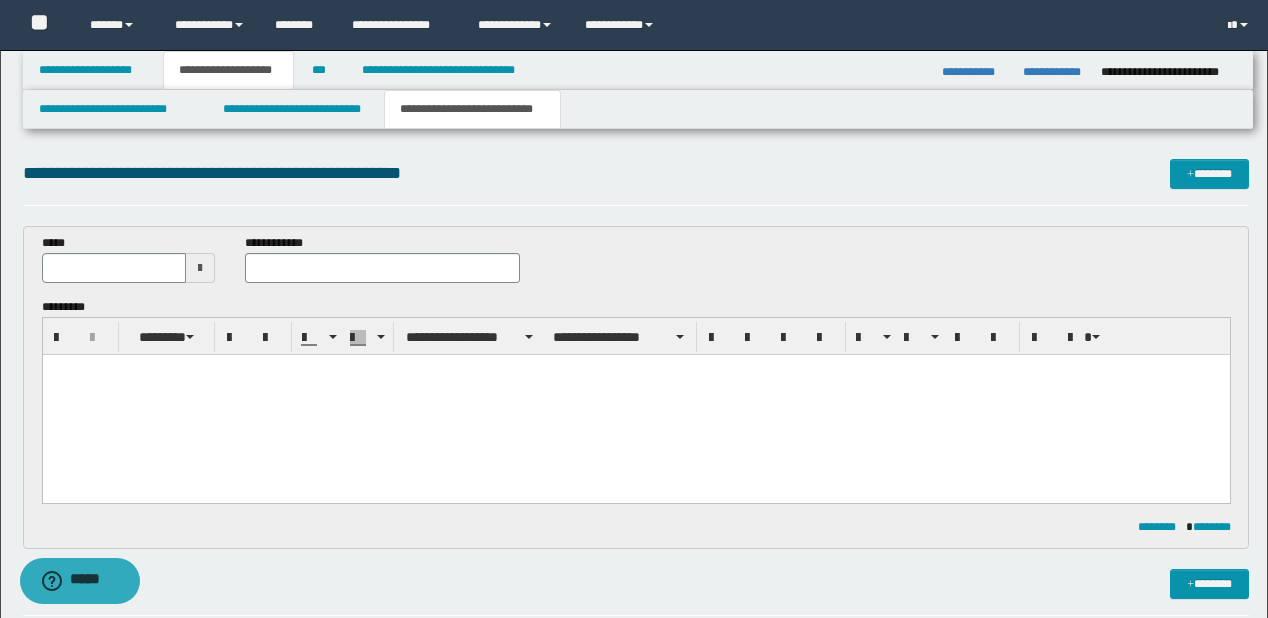 type 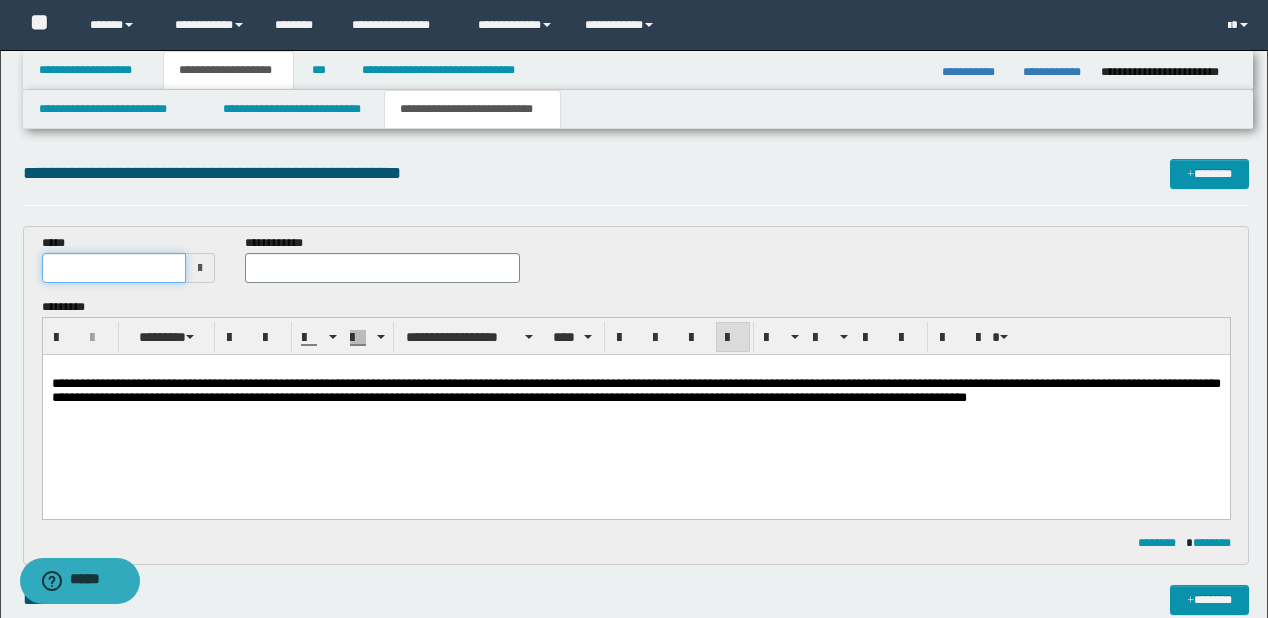 click at bounding box center [114, 268] 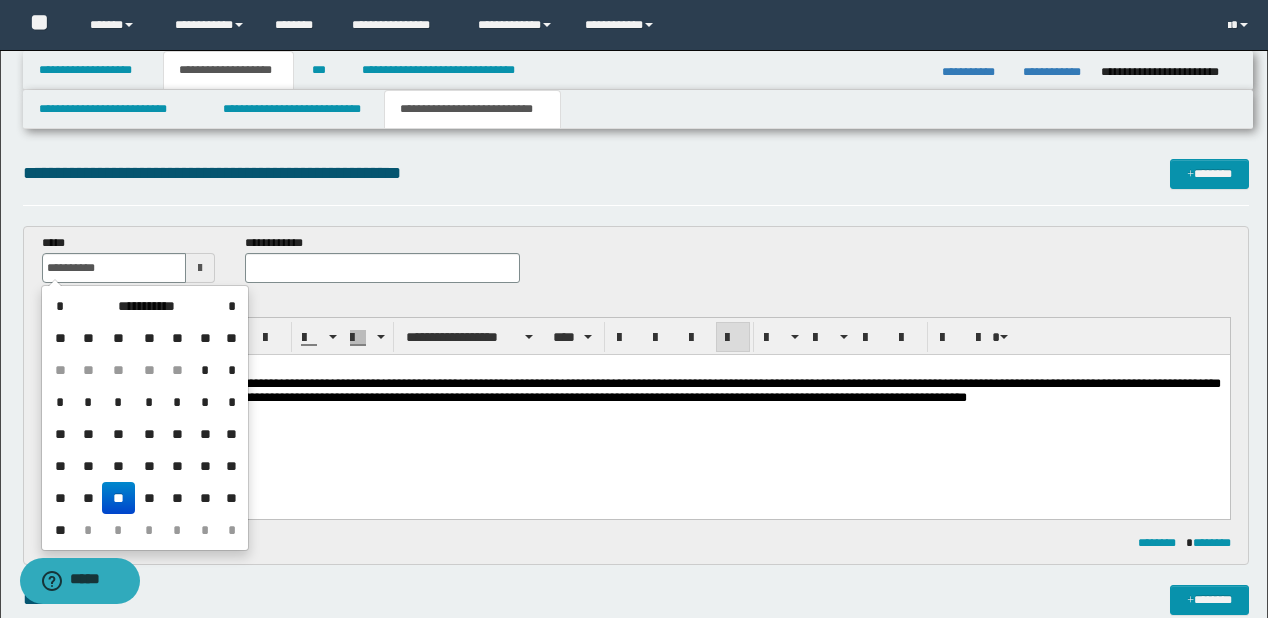 type on "**********" 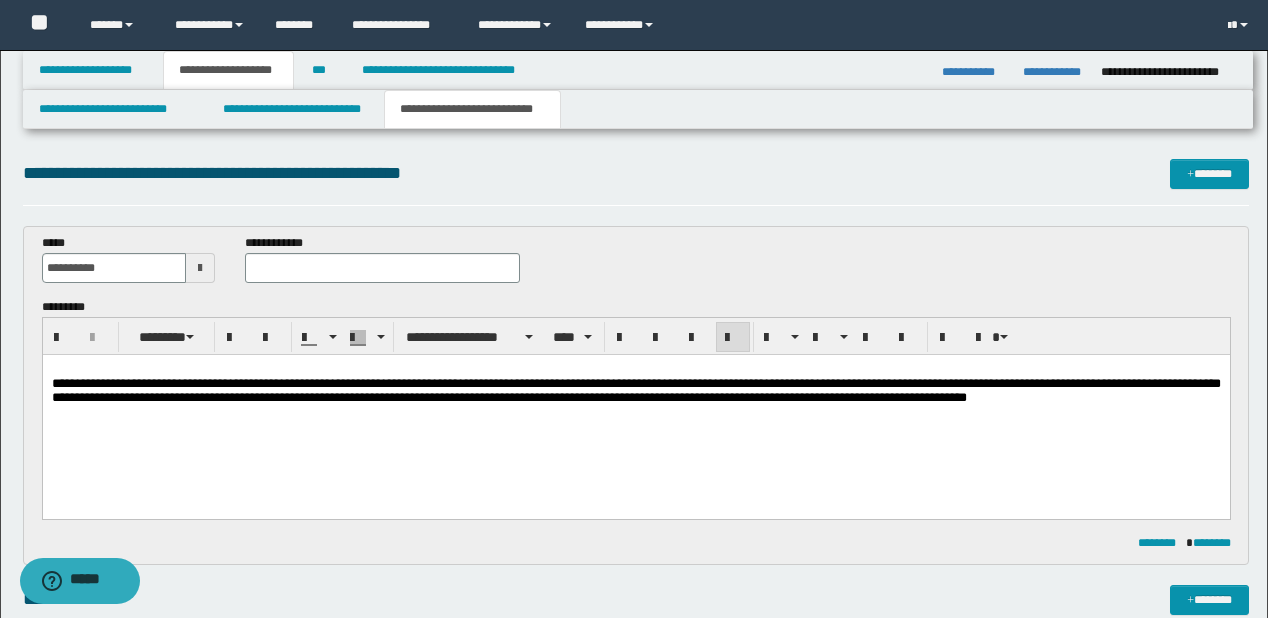 click on "**********" at bounding box center [382, 266] 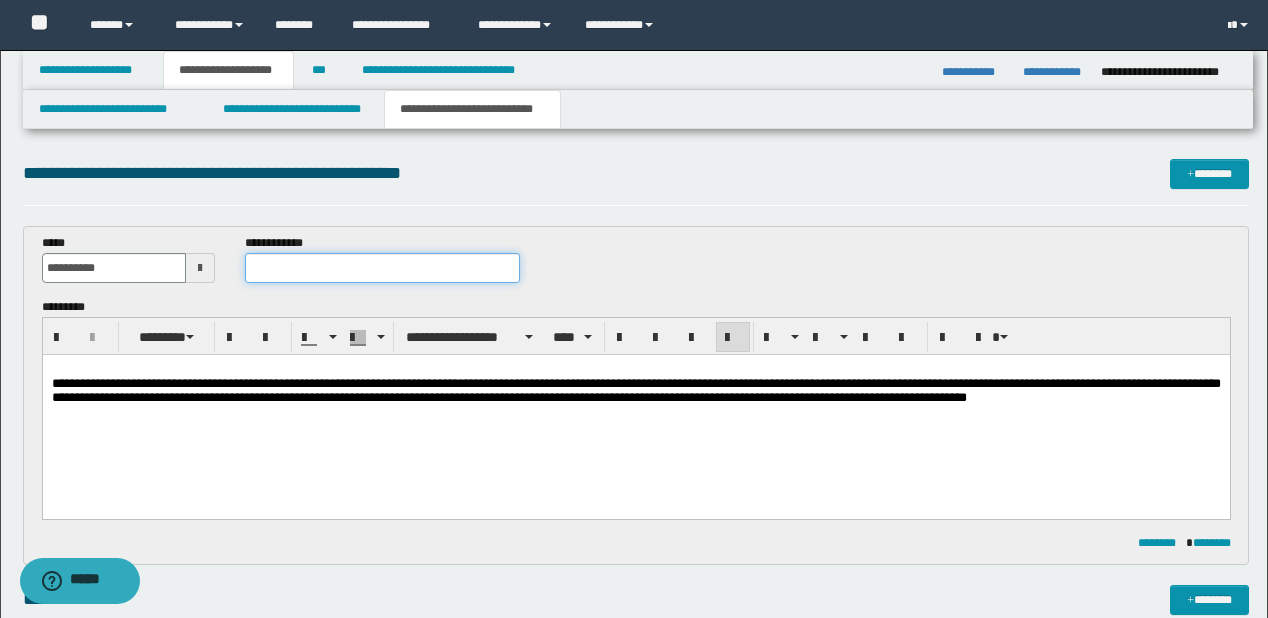 click at bounding box center (382, 268) 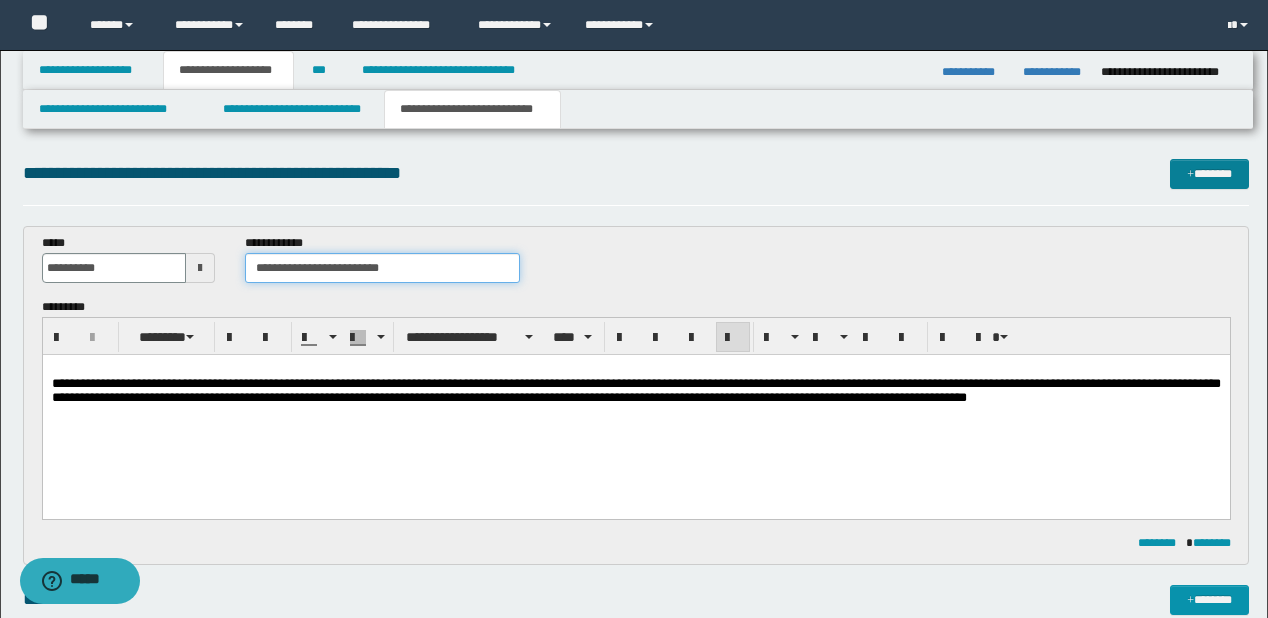 type on "**********" 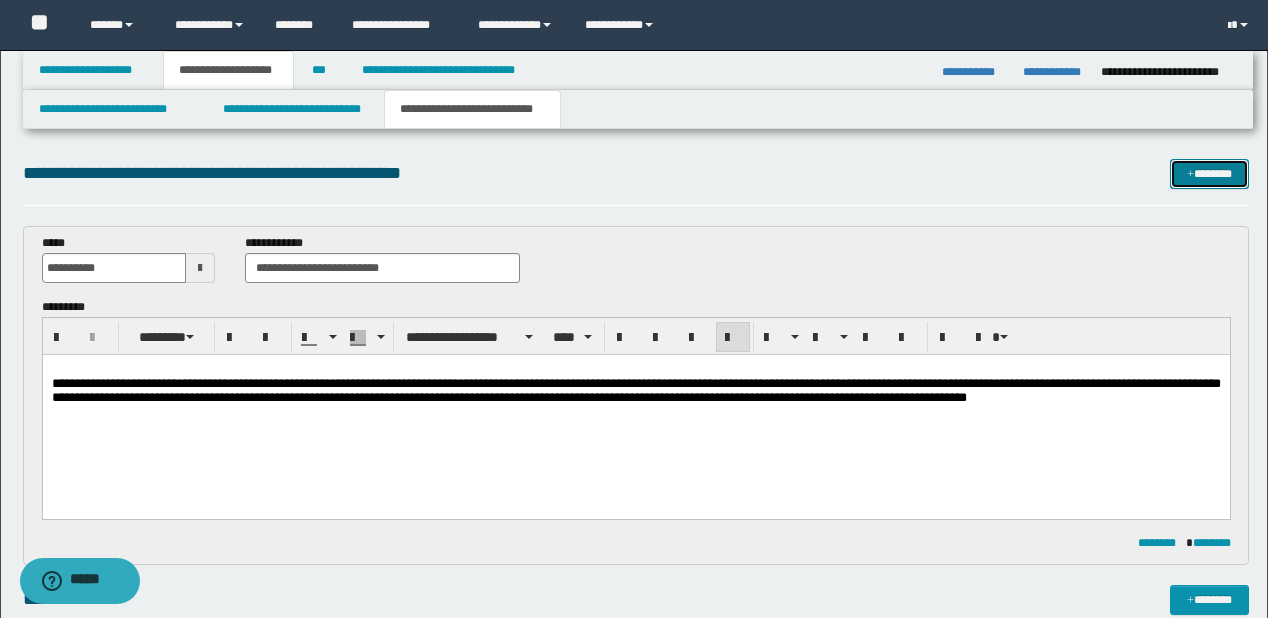 click on "*******" at bounding box center (1209, 174) 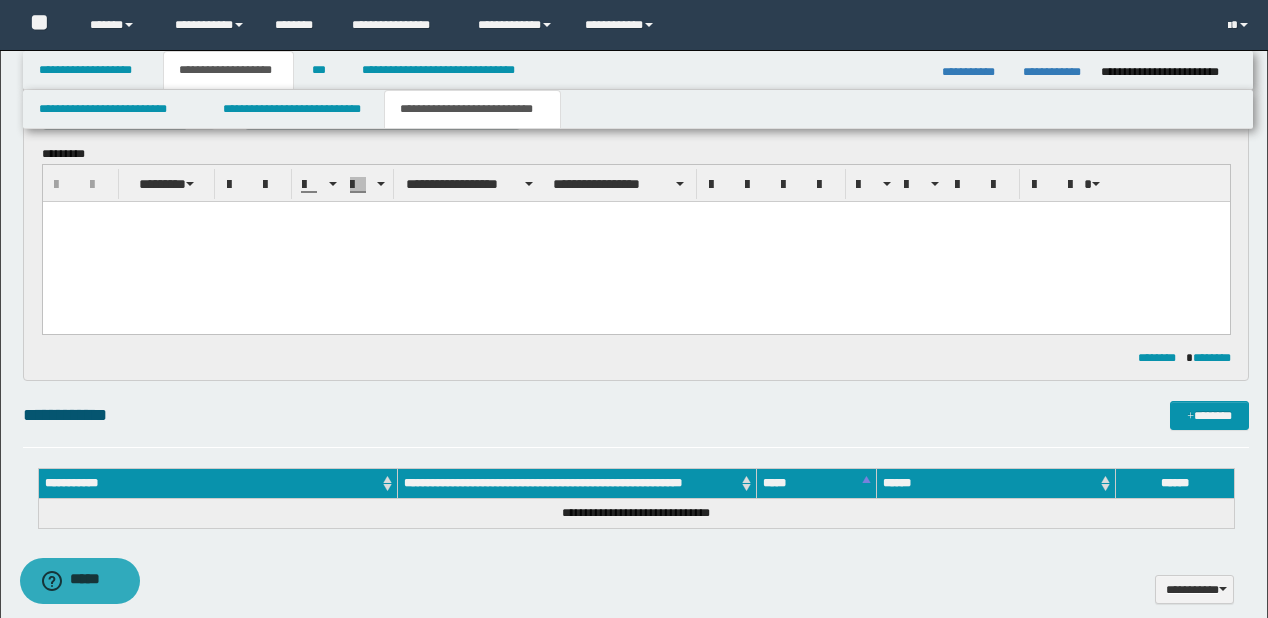 scroll, scrollTop: 352, scrollLeft: 0, axis: vertical 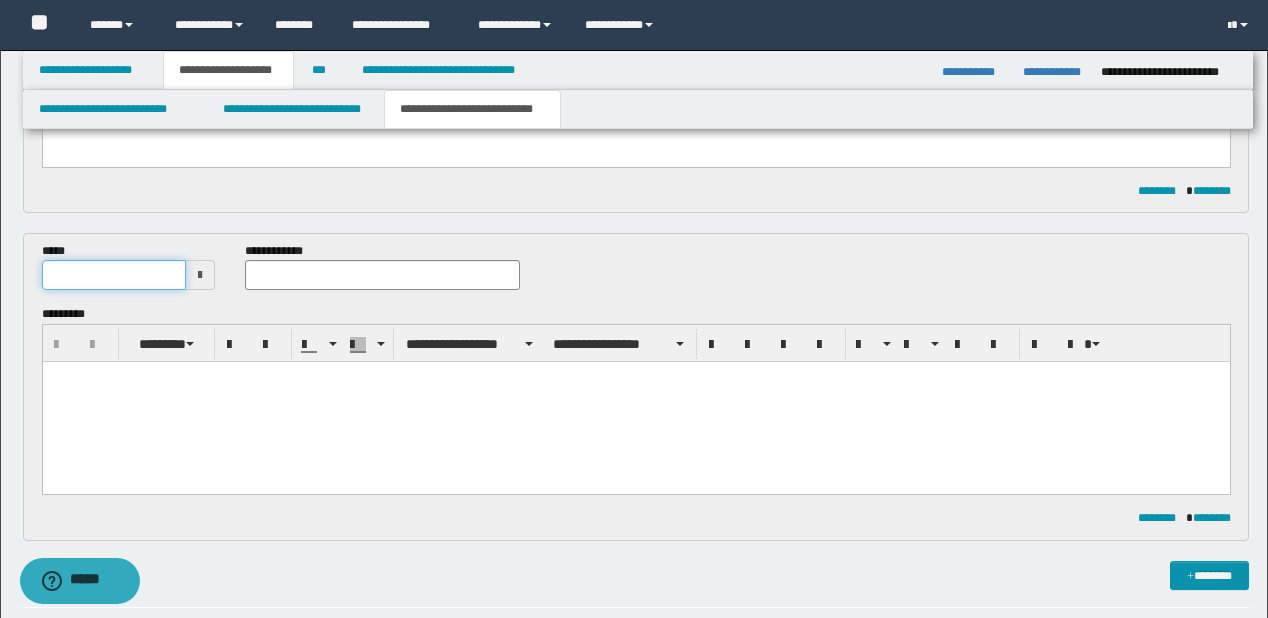 click at bounding box center [114, 275] 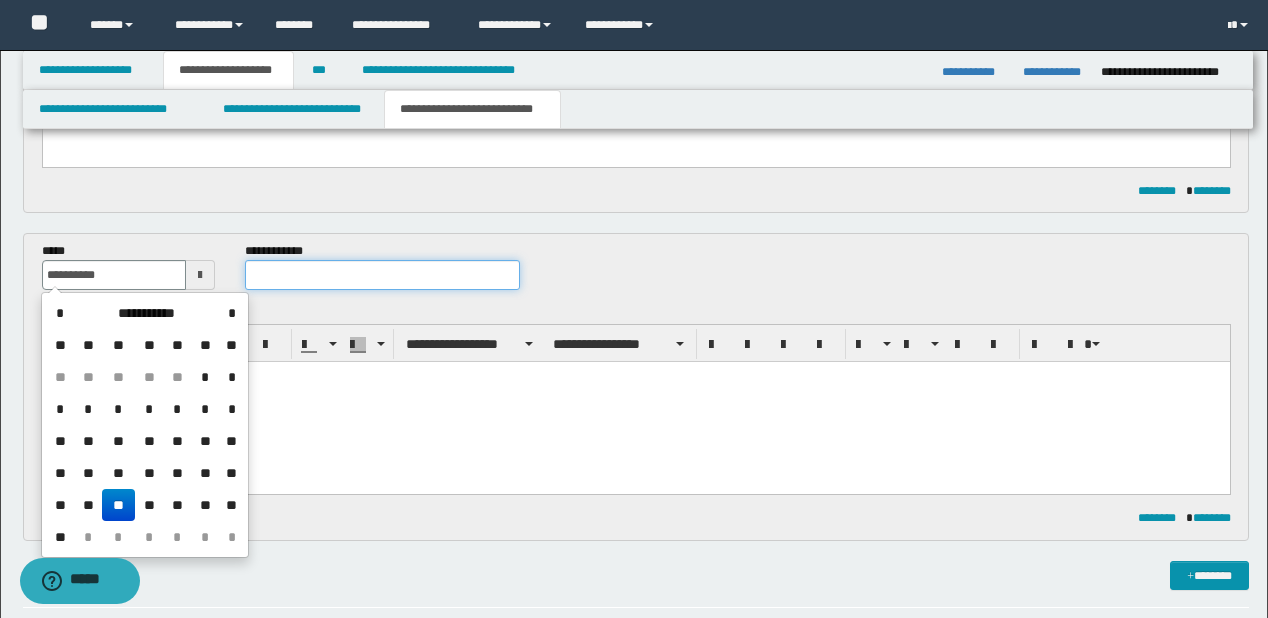 type on "**********" 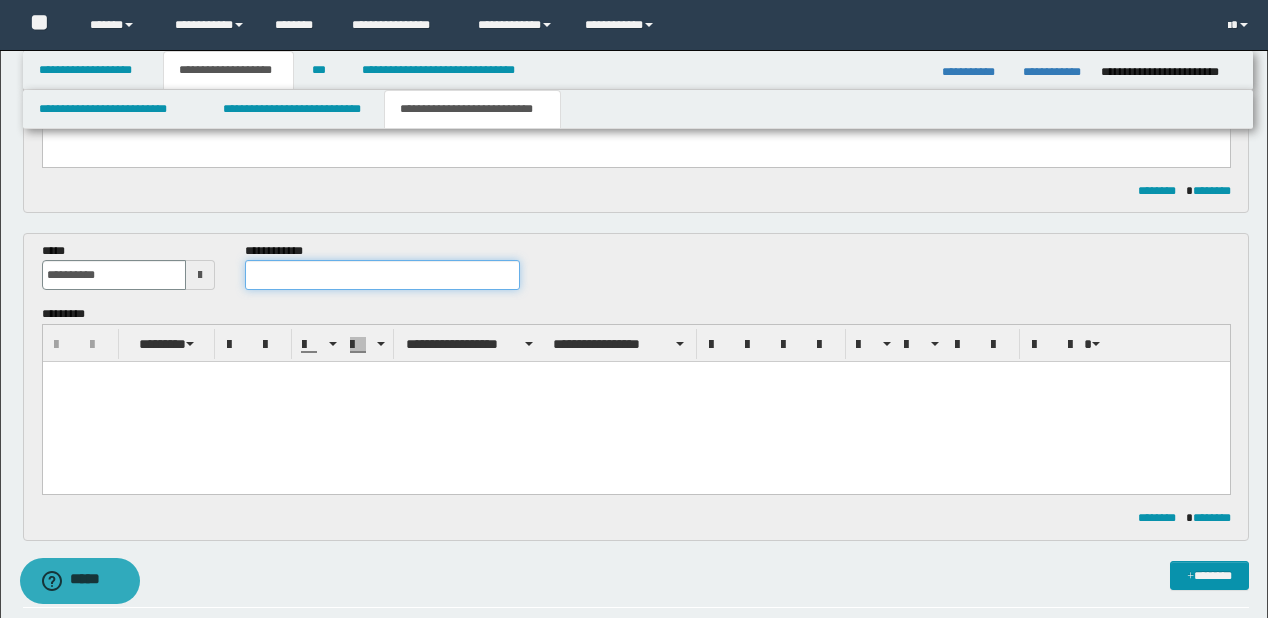 click at bounding box center [382, 275] 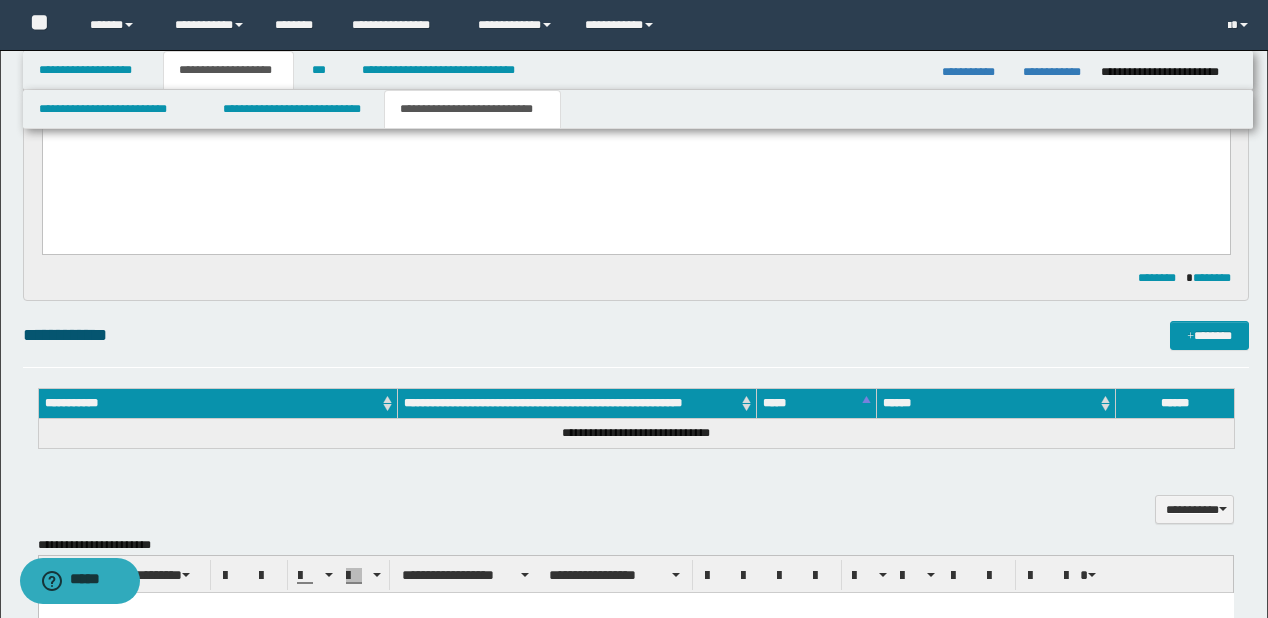 scroll, scrollTop: 672, scrollLeft: 0, axis: vertical 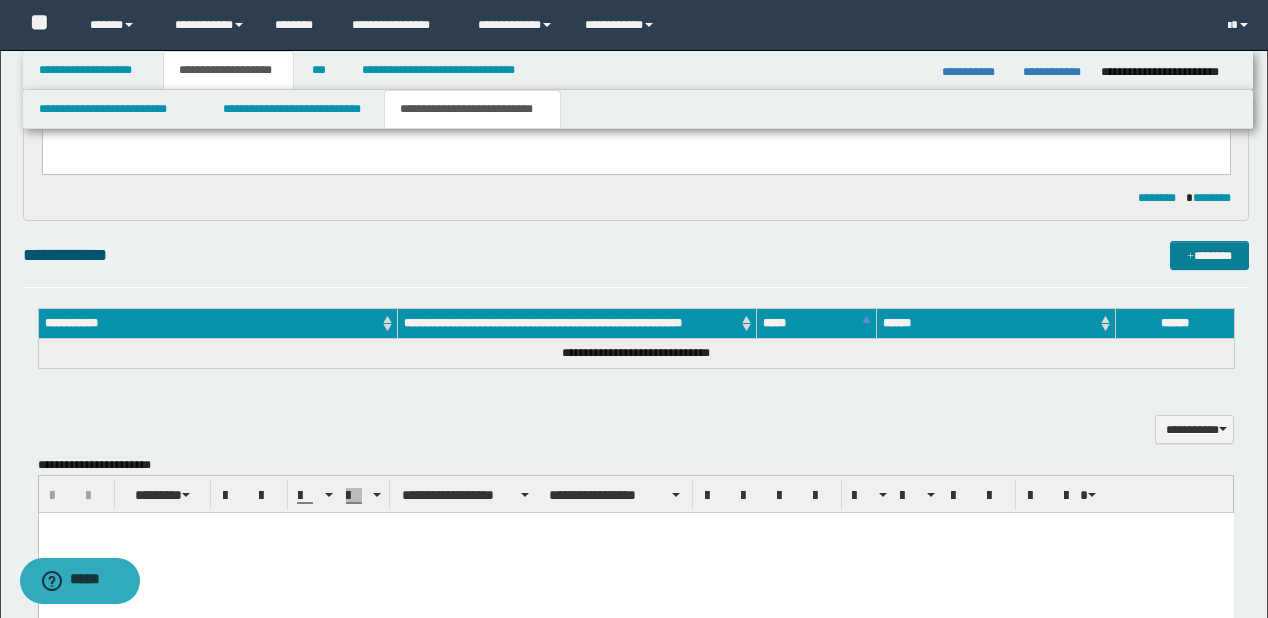 type on "**********" 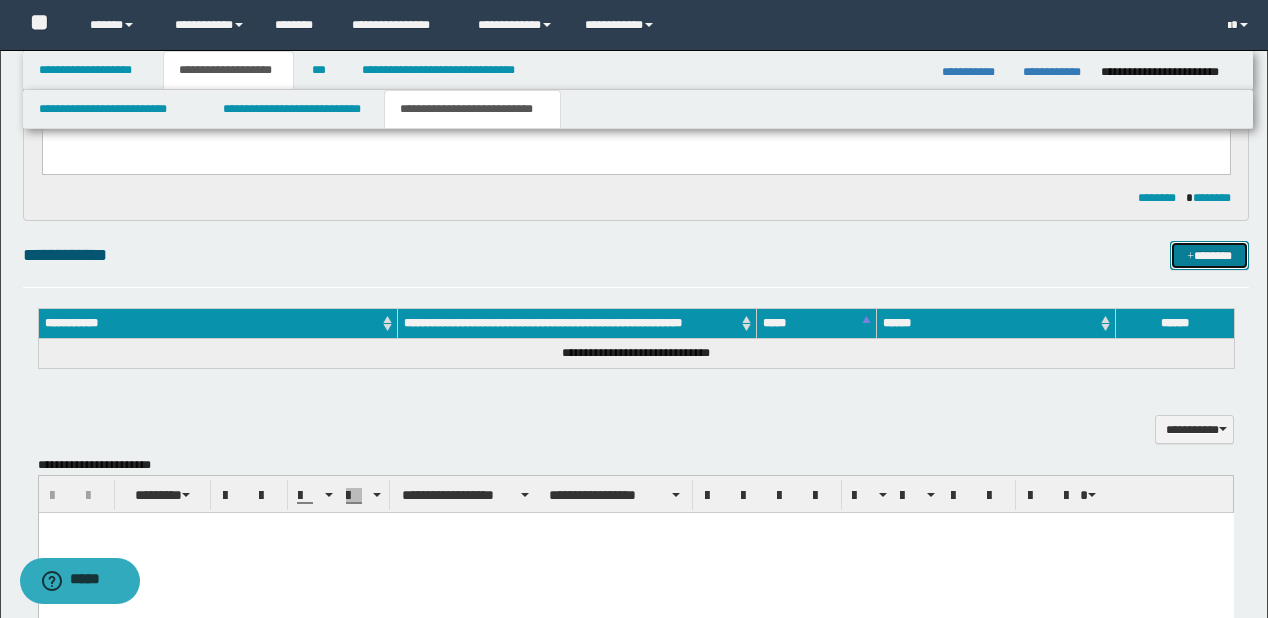 click at bounding box center (1190, 257) 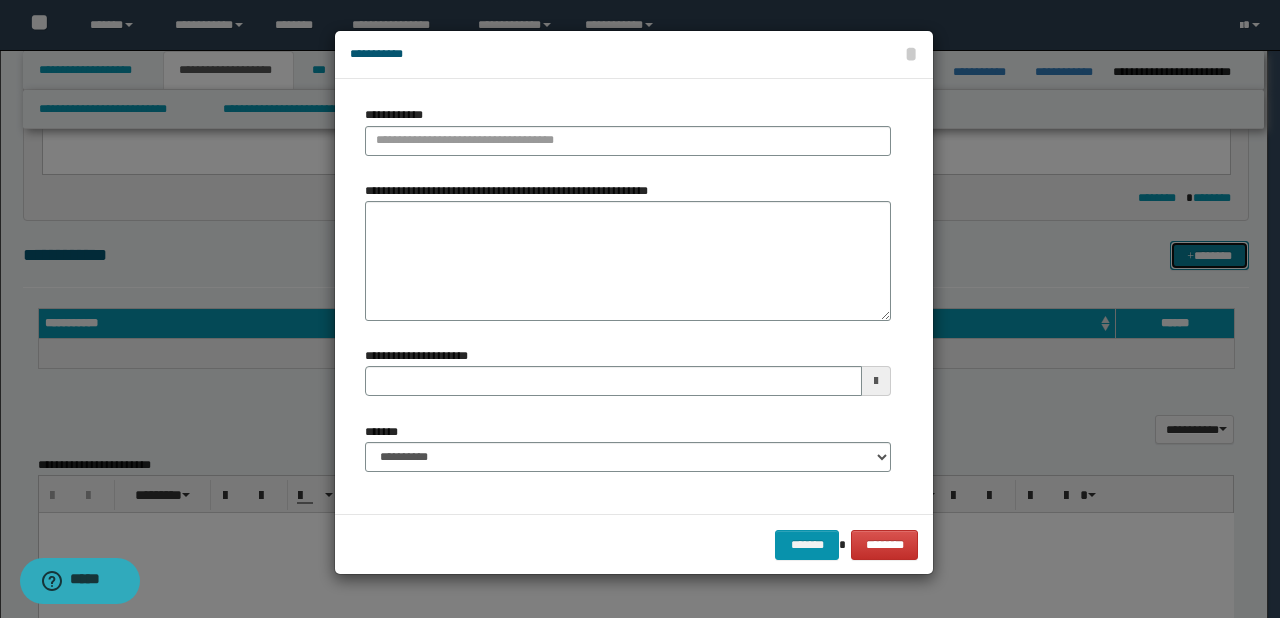 type 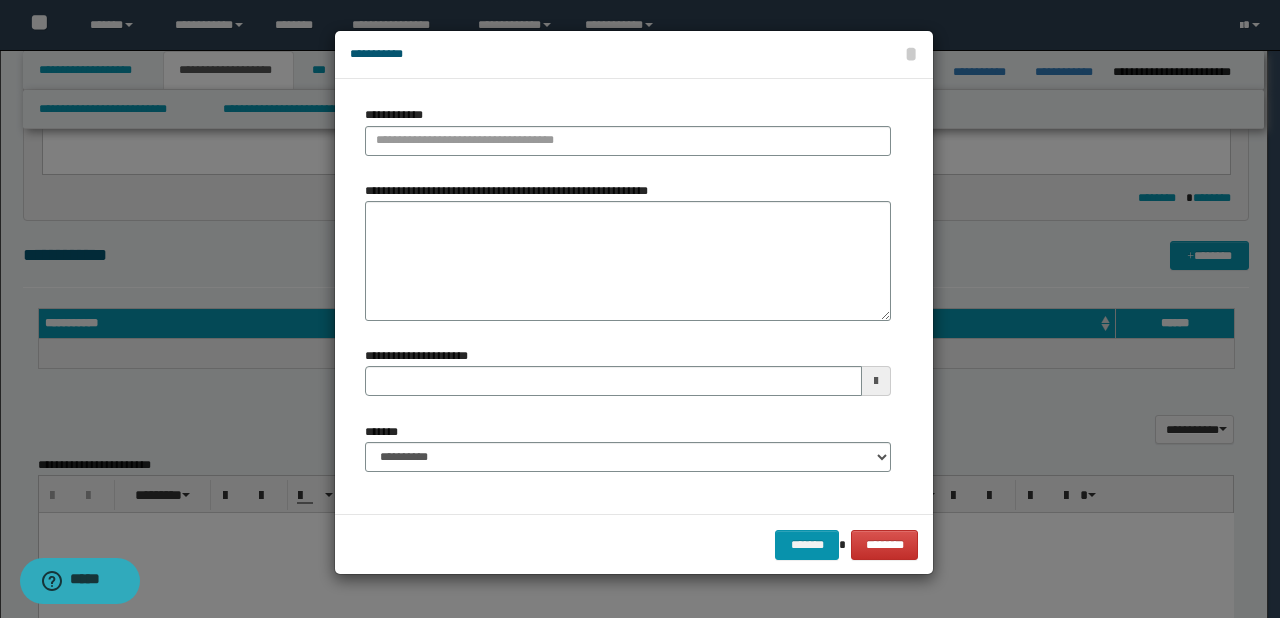 type 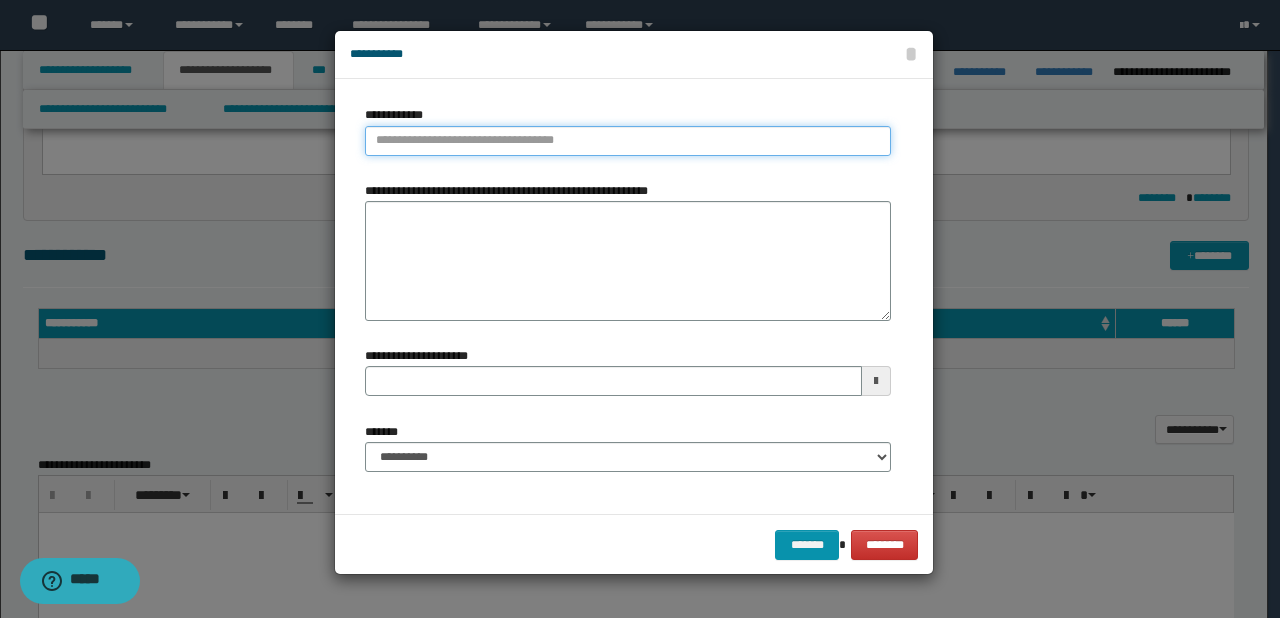 click on "**********" at bounding box center [628, 141] 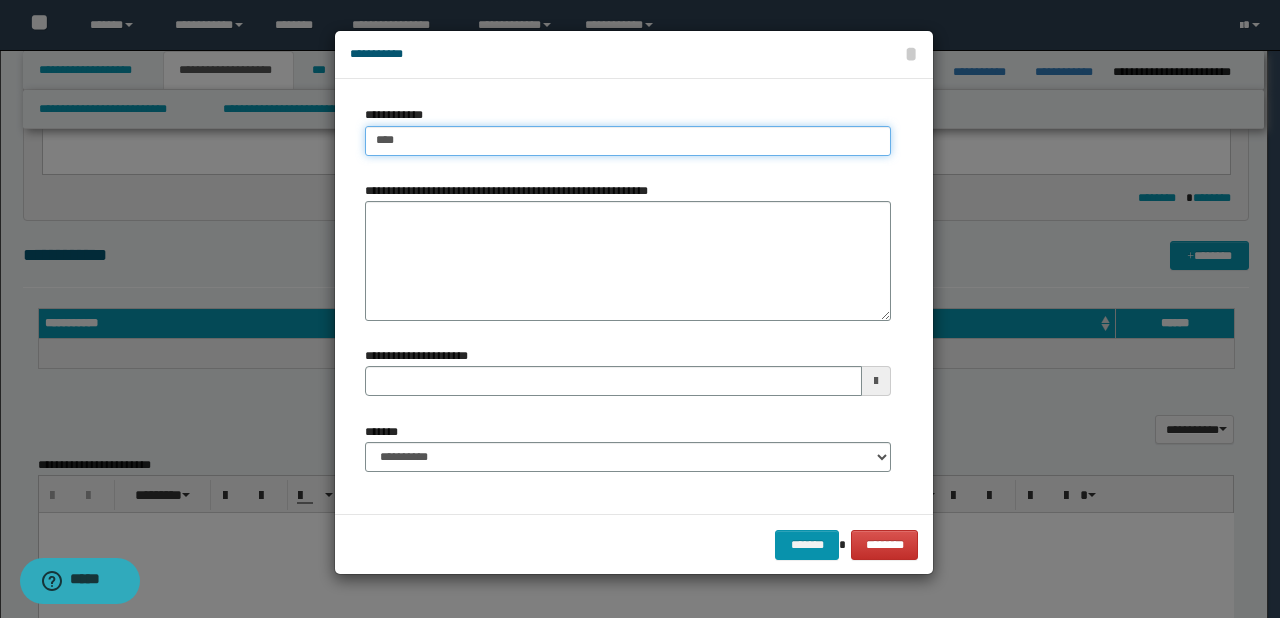 type on "****" 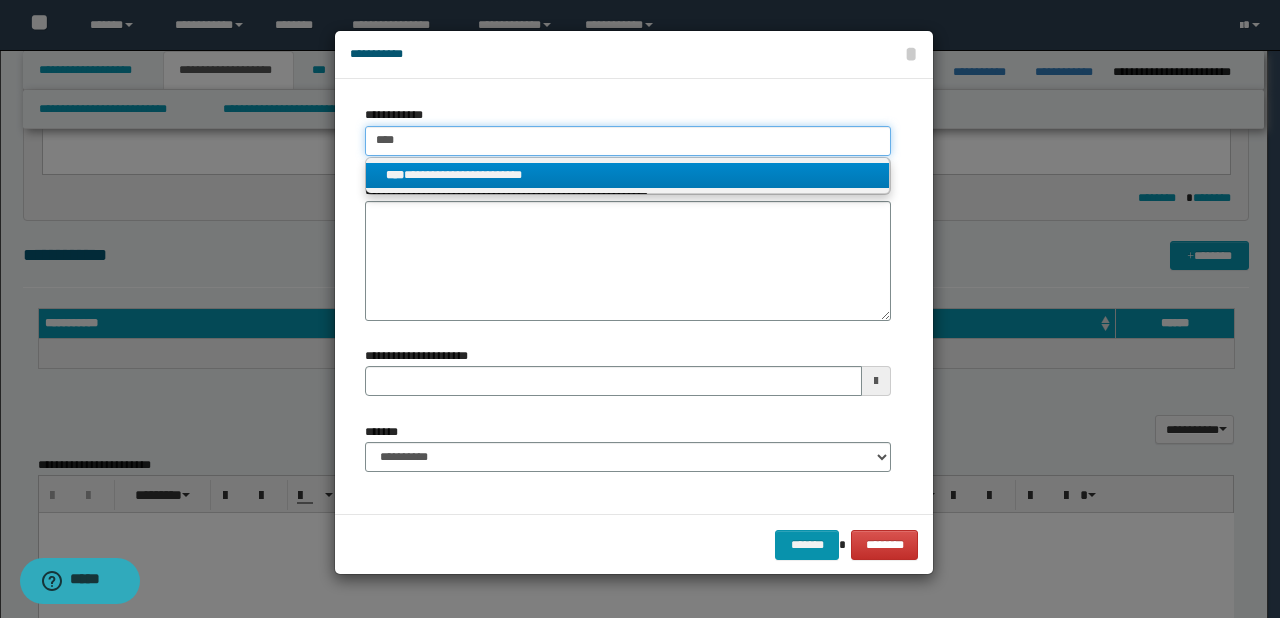 type on "****" 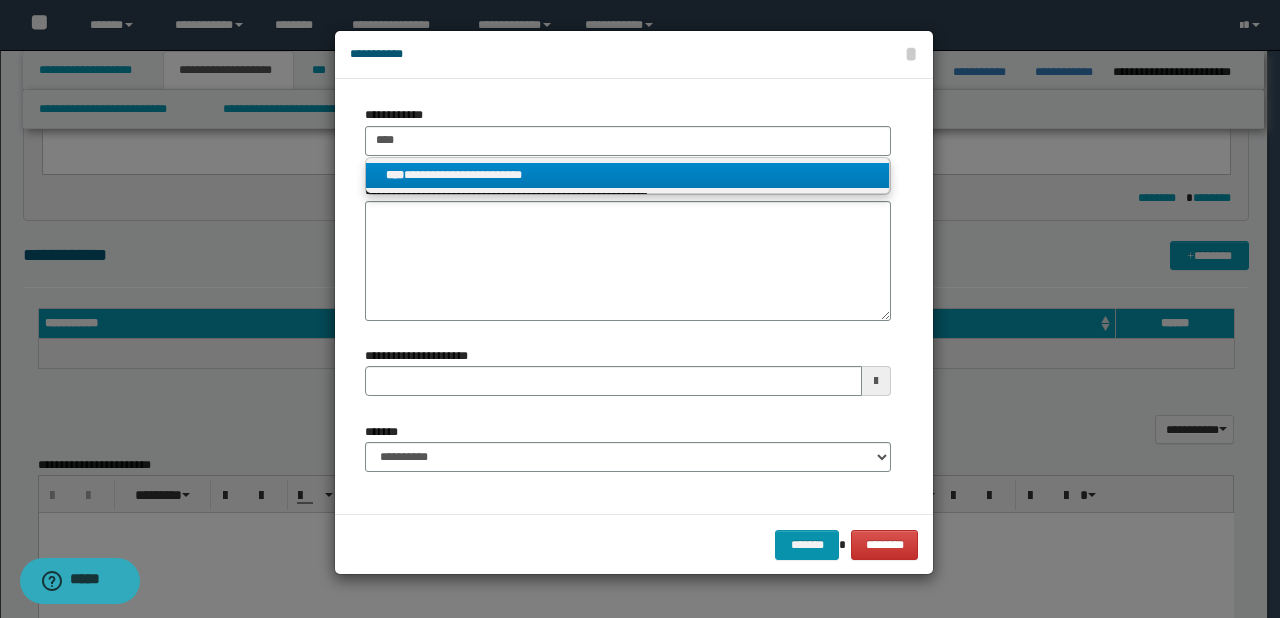 click on "**********" at bounding box center (628, 175) 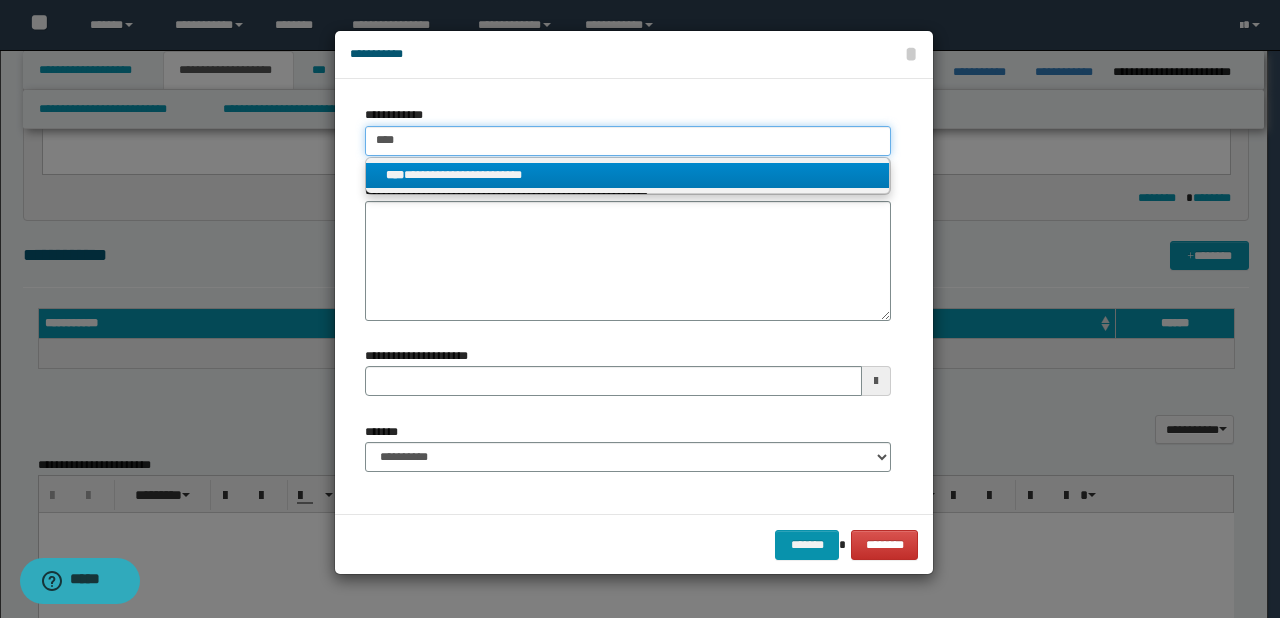 type 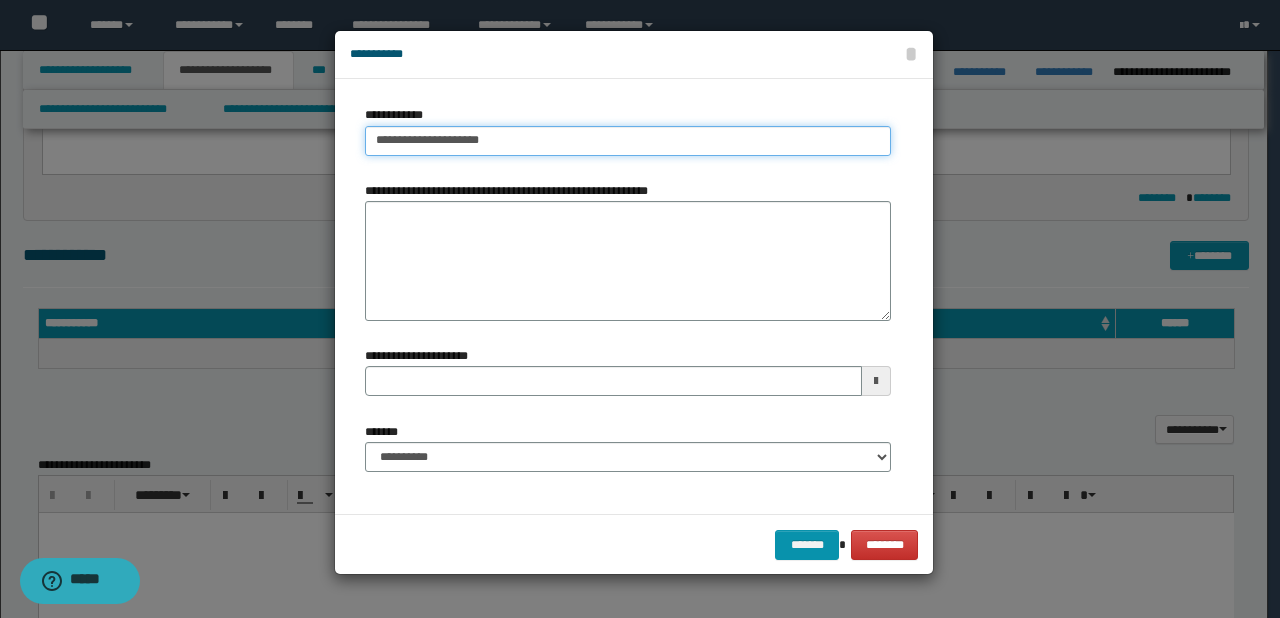 type on "**********" 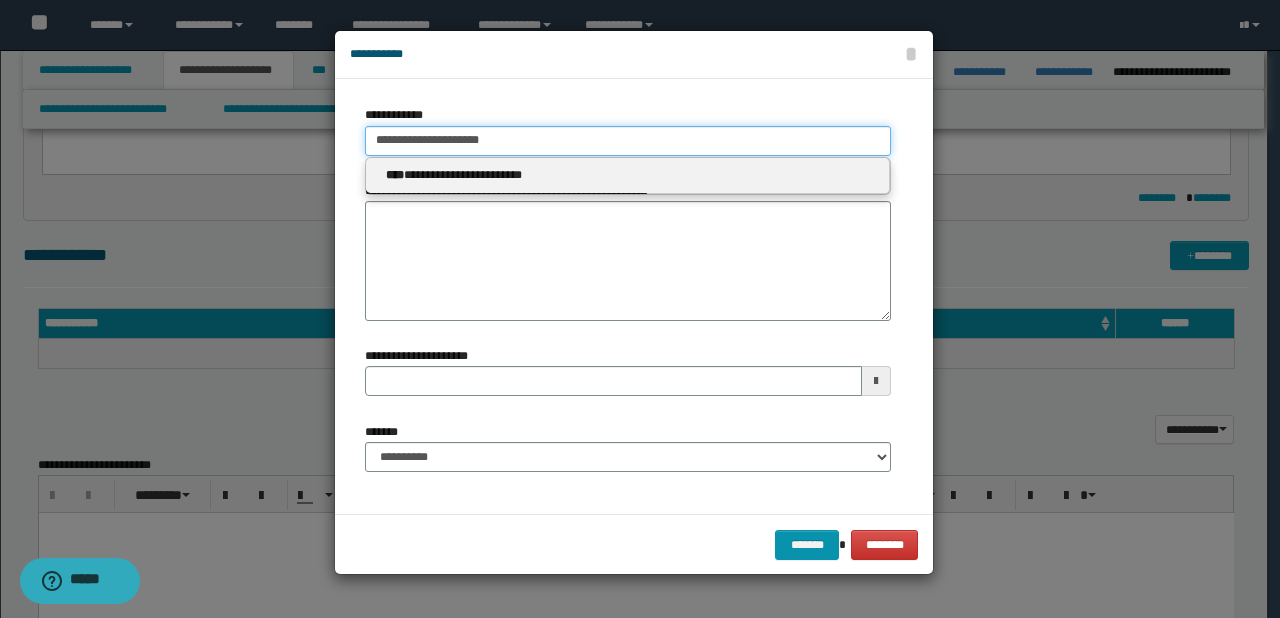 type 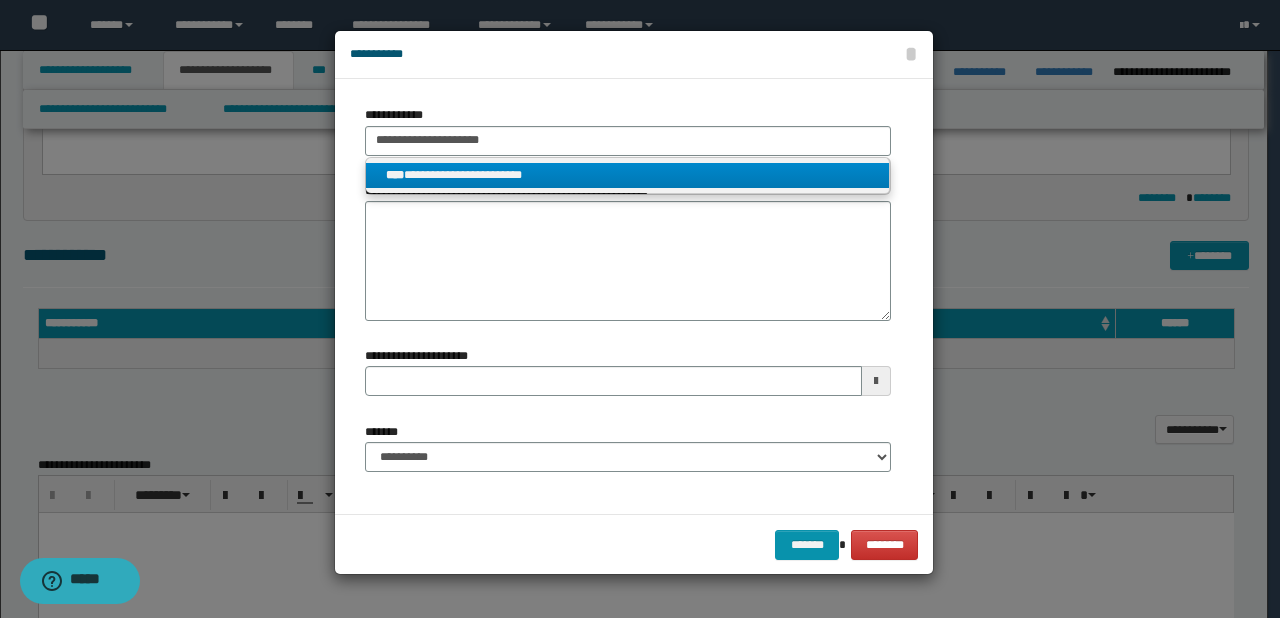 click on "**********" at bounding box center (628, 176) 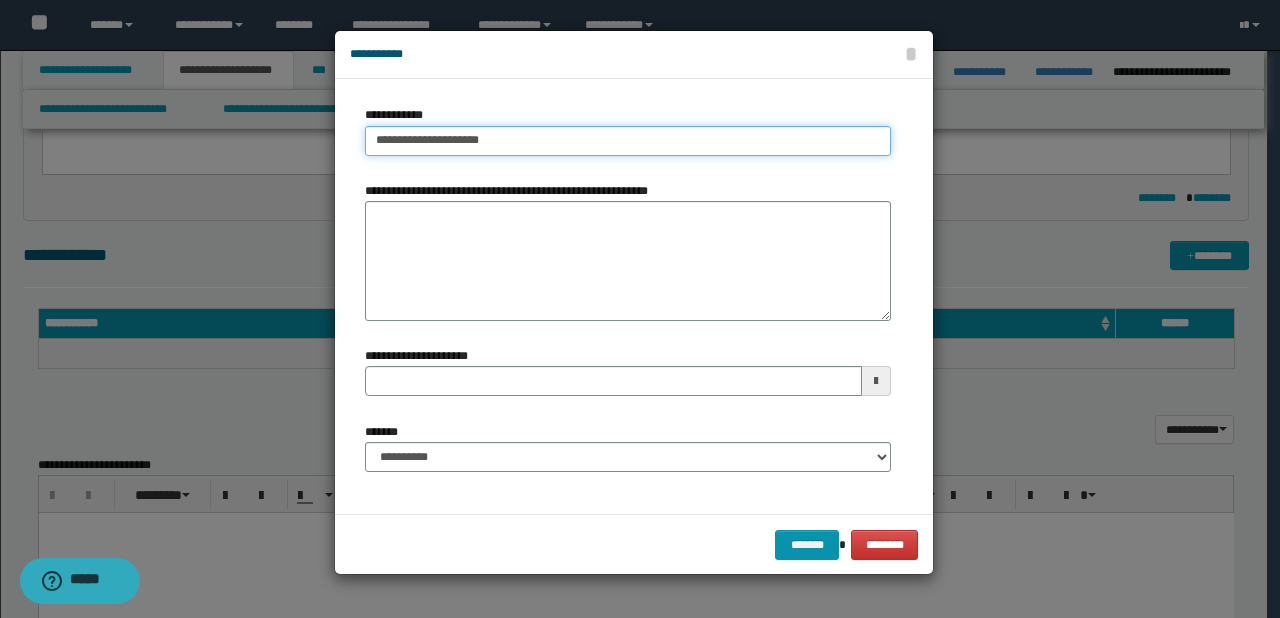 type on "**********" 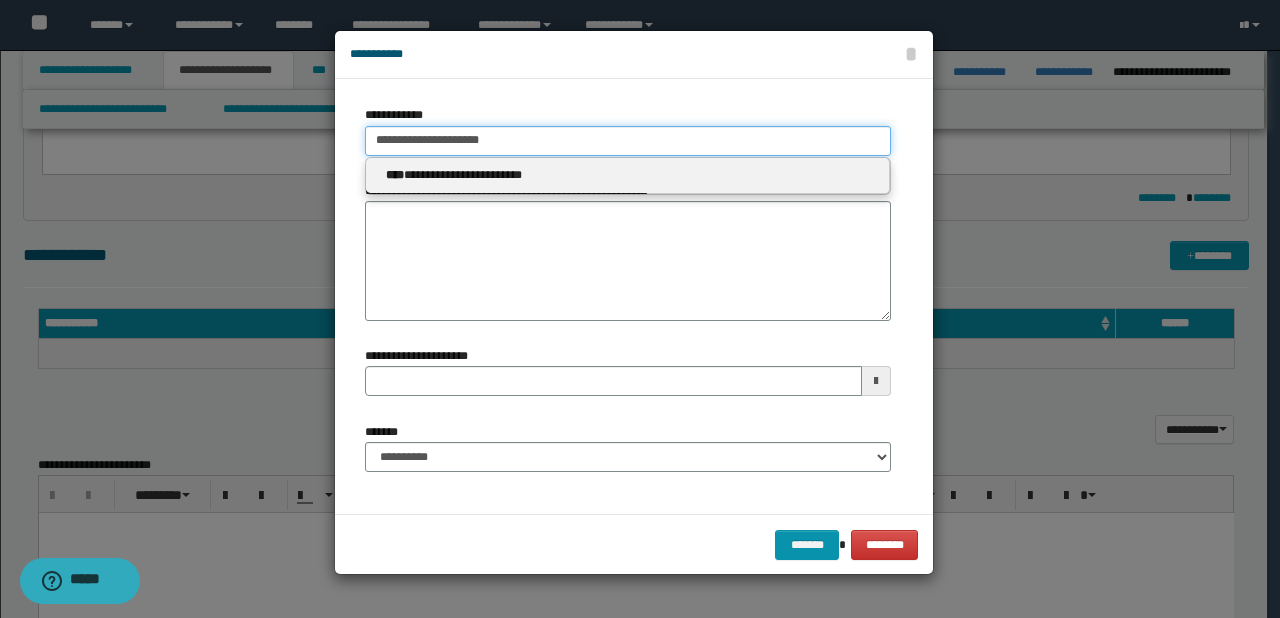 type 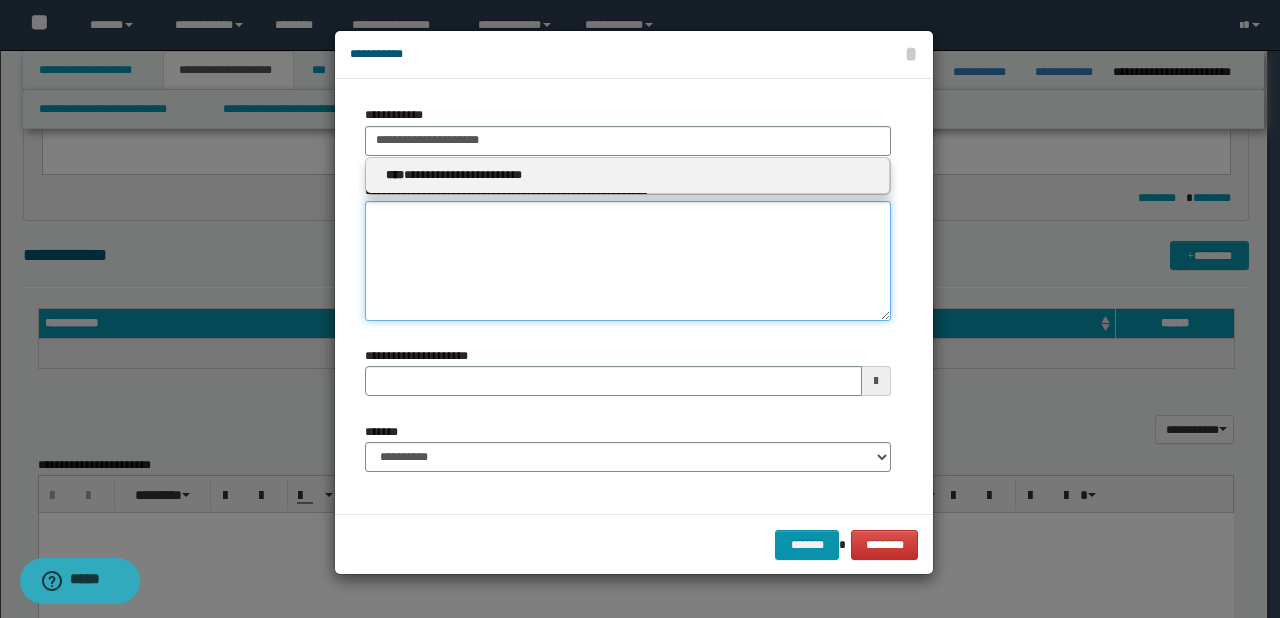 type 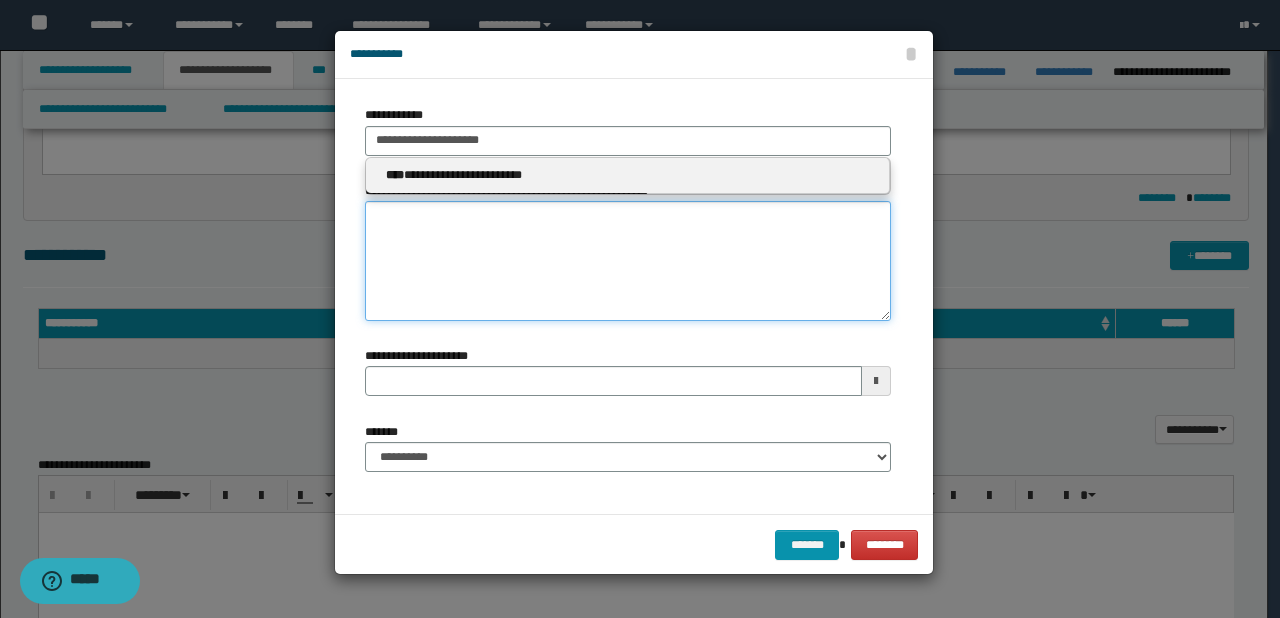 click on "**********" at bounding box center [628, 261] 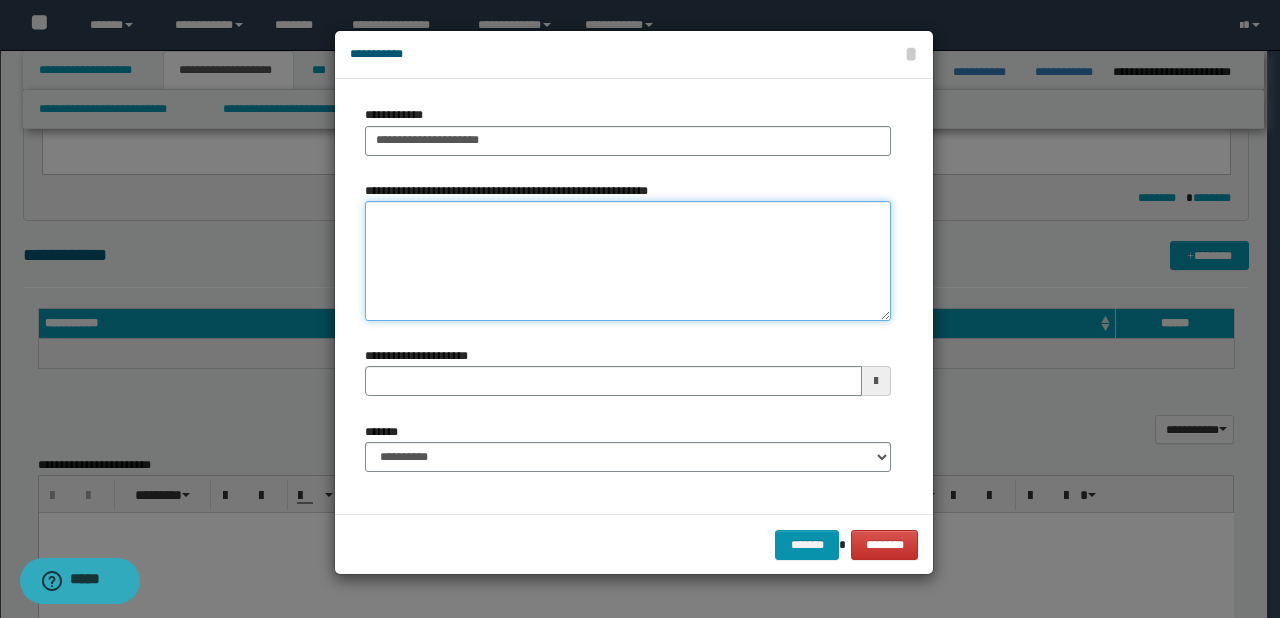 paste on "**********" 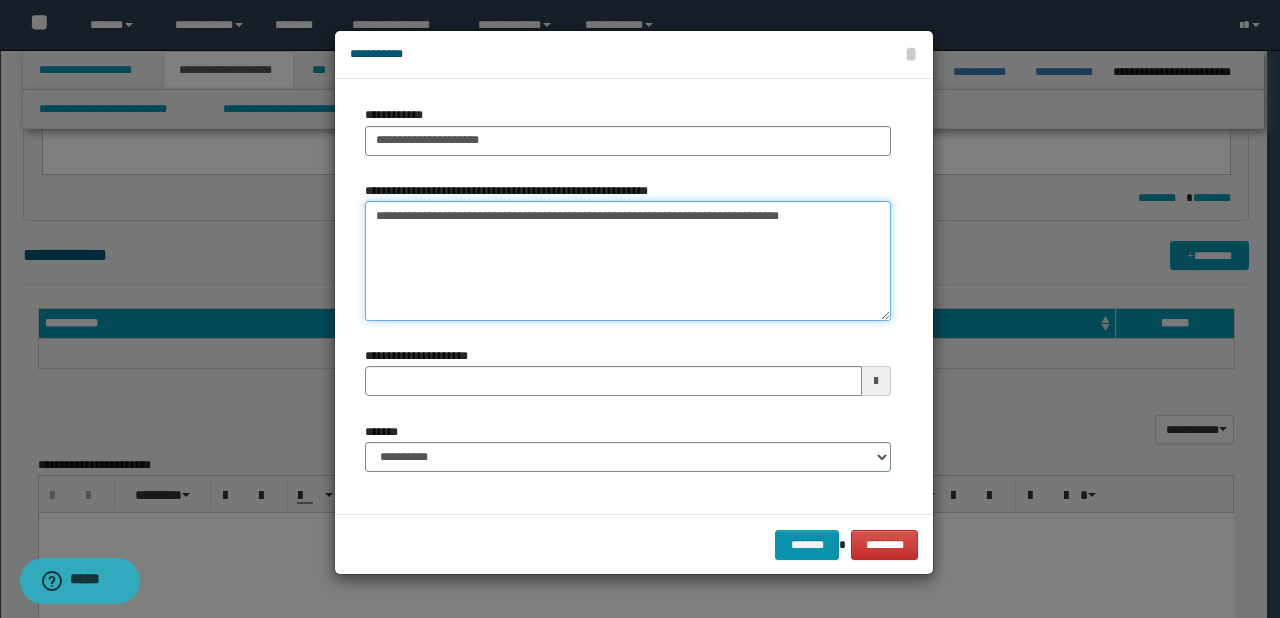 click on "**********" at bounding box center (628, 261) 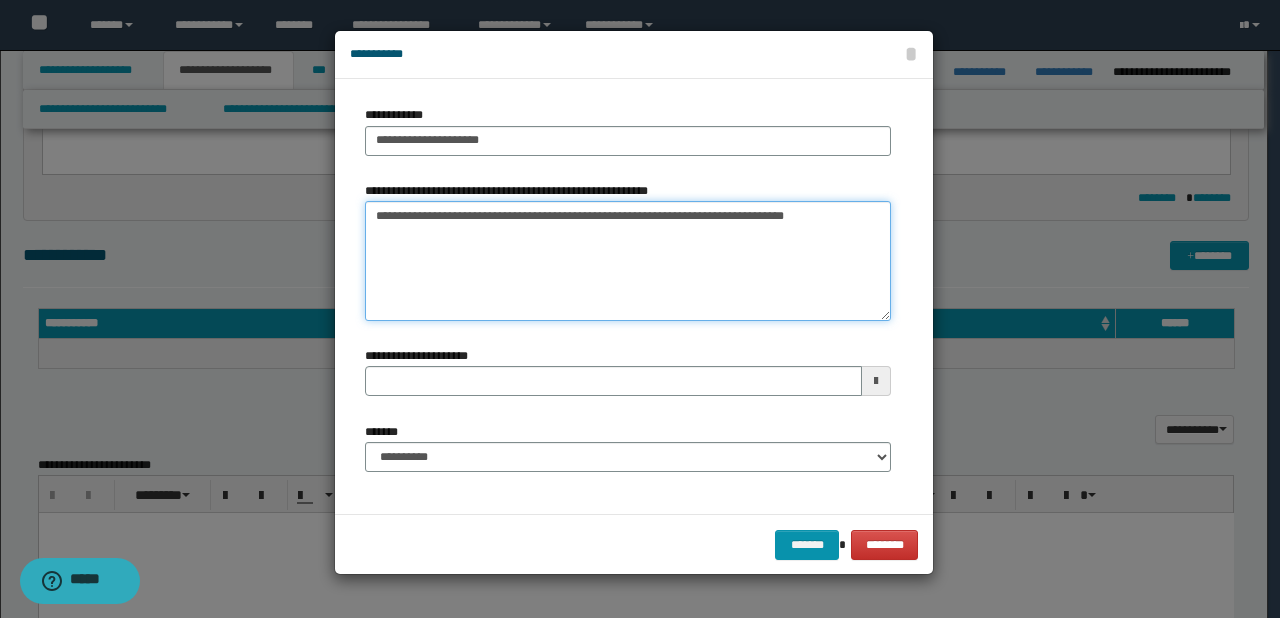 type 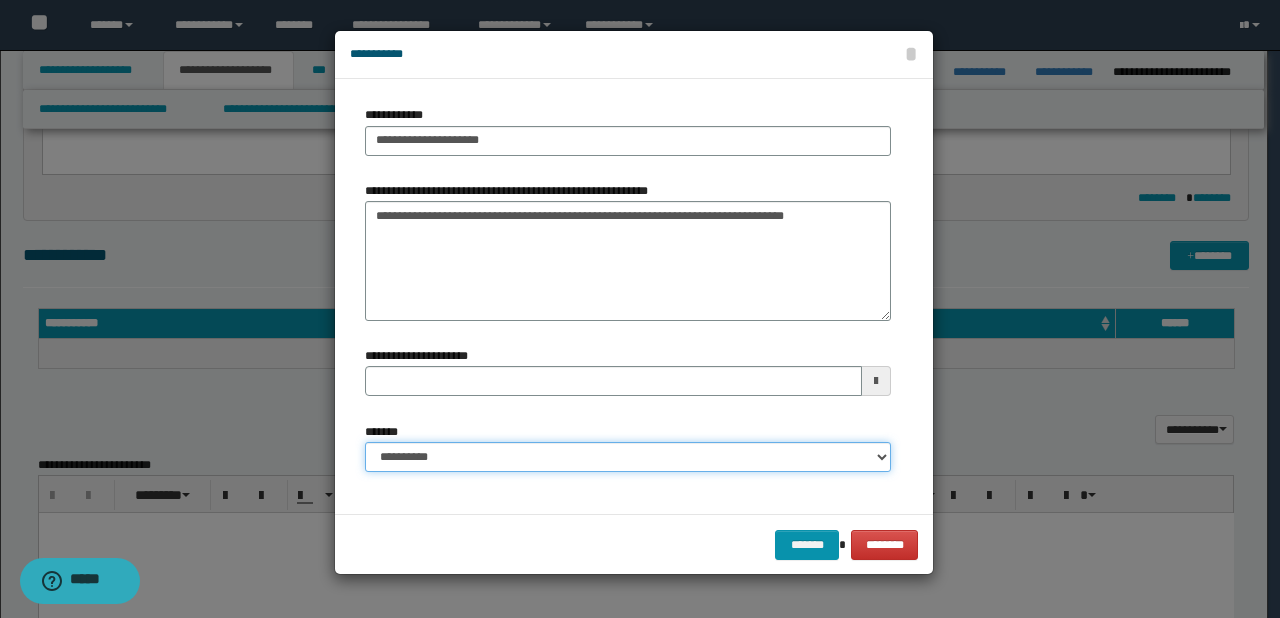 click on "**********" at bounding box center (628, 457) 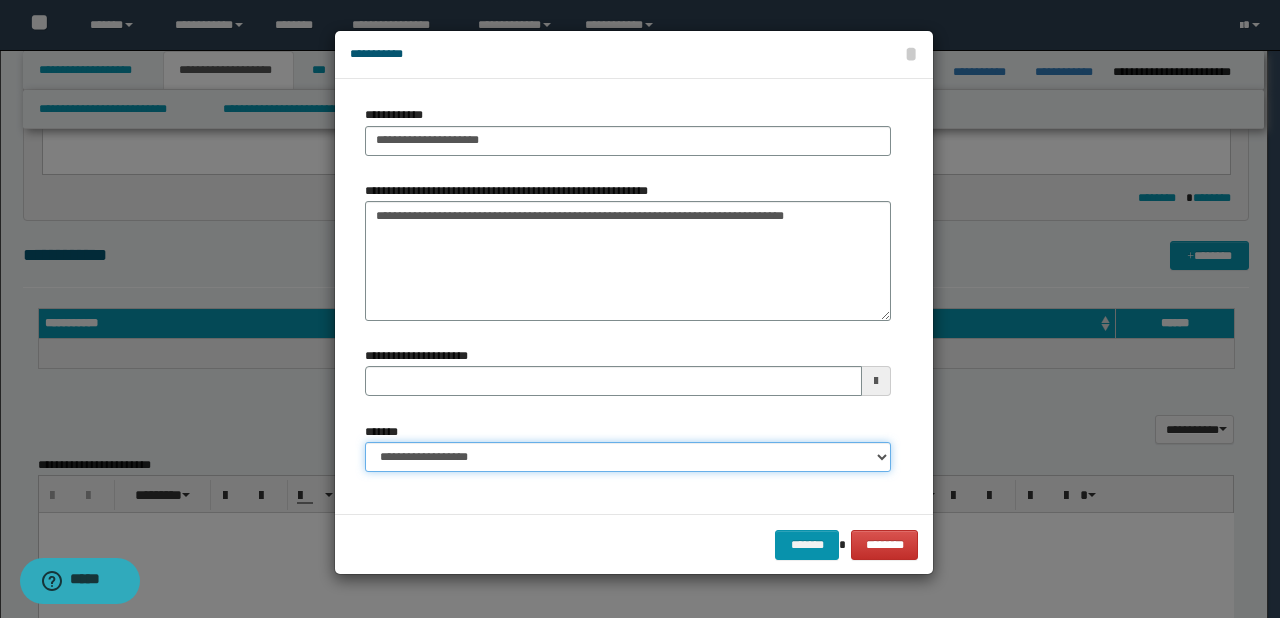 type 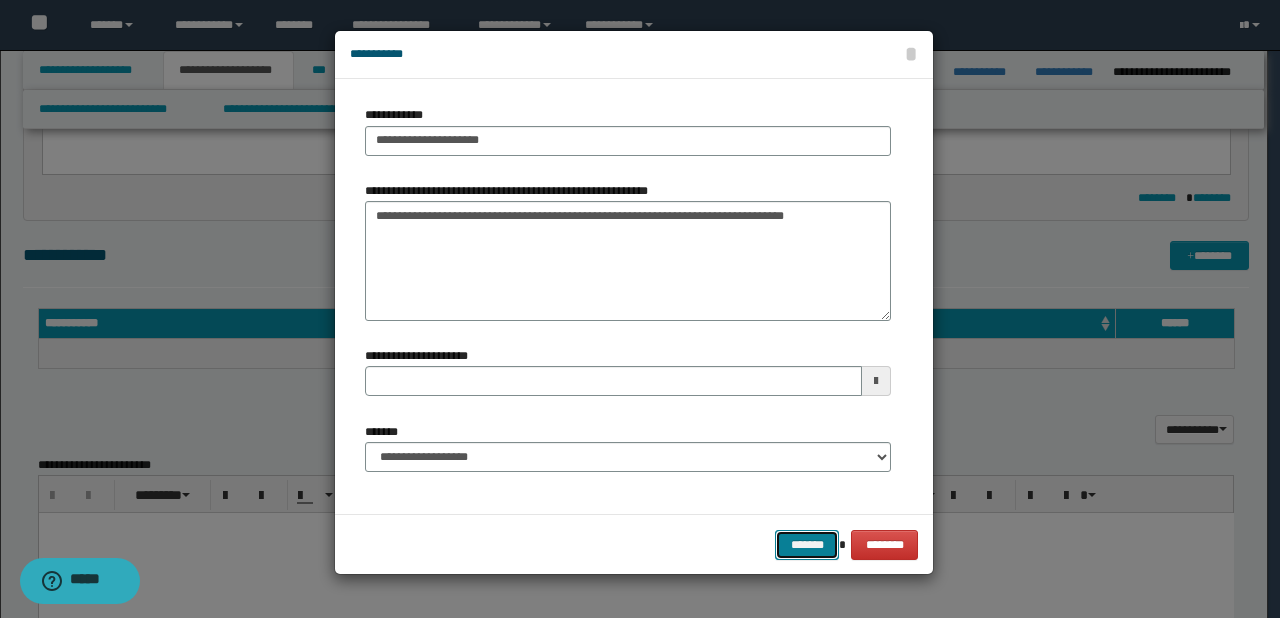 click on "*******" at bounding box center (807, 545) 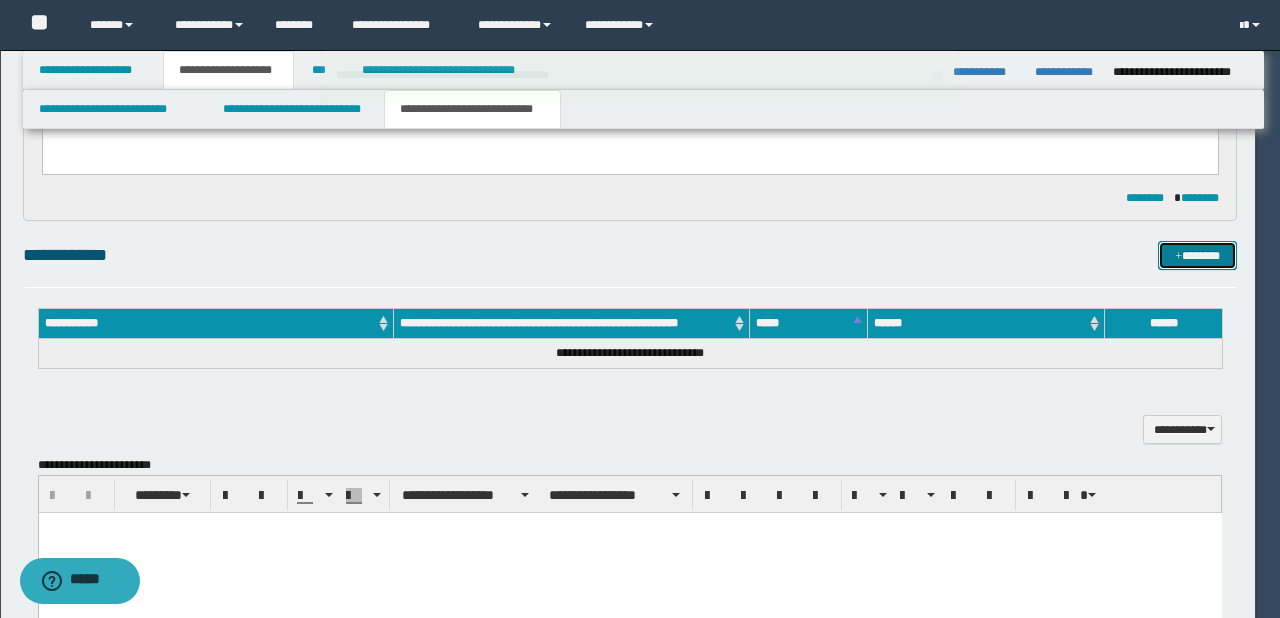 type 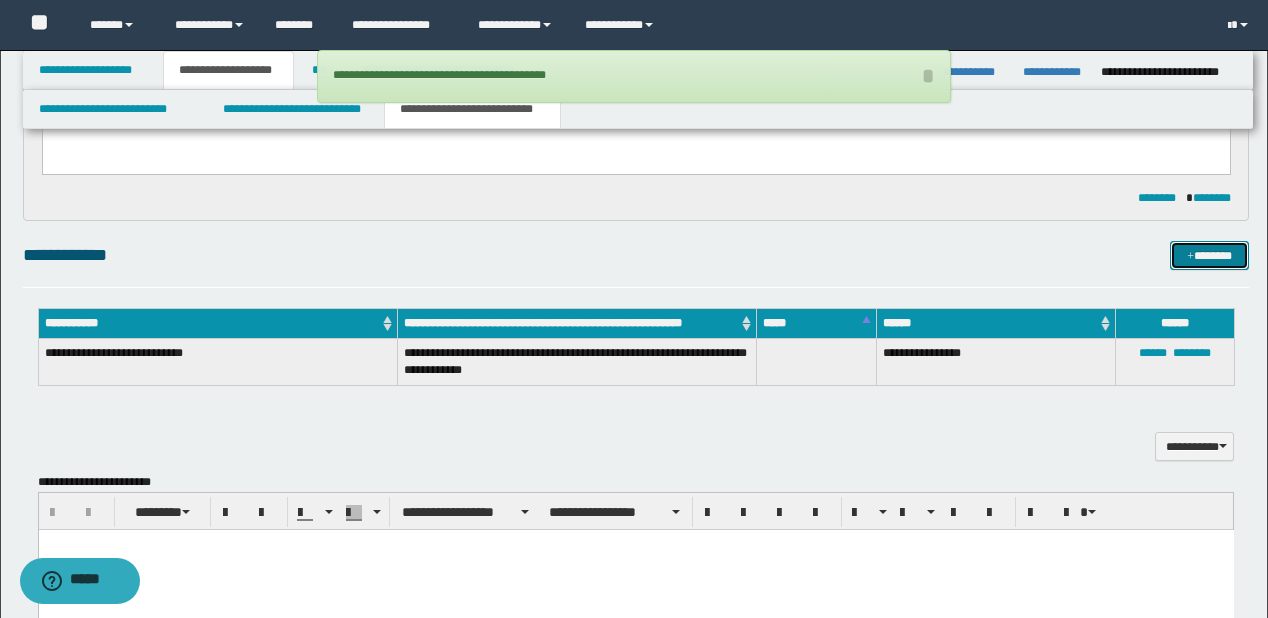 click on "*******" at bounding box center [1209, 256] 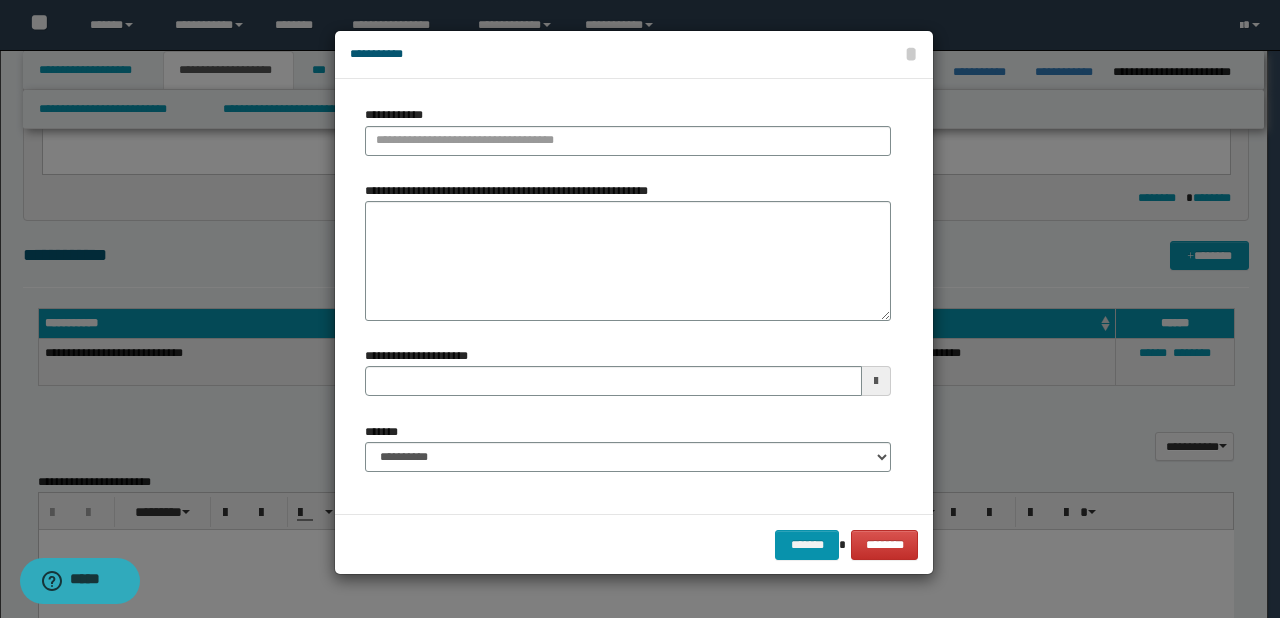 type 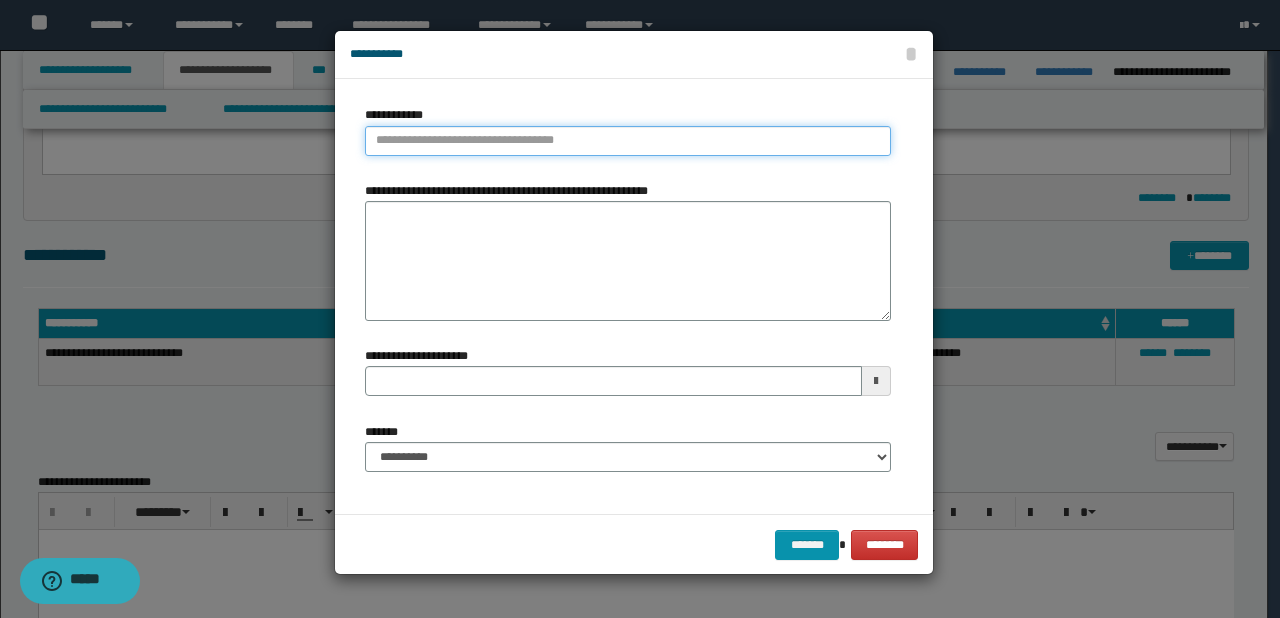 type on "**********" 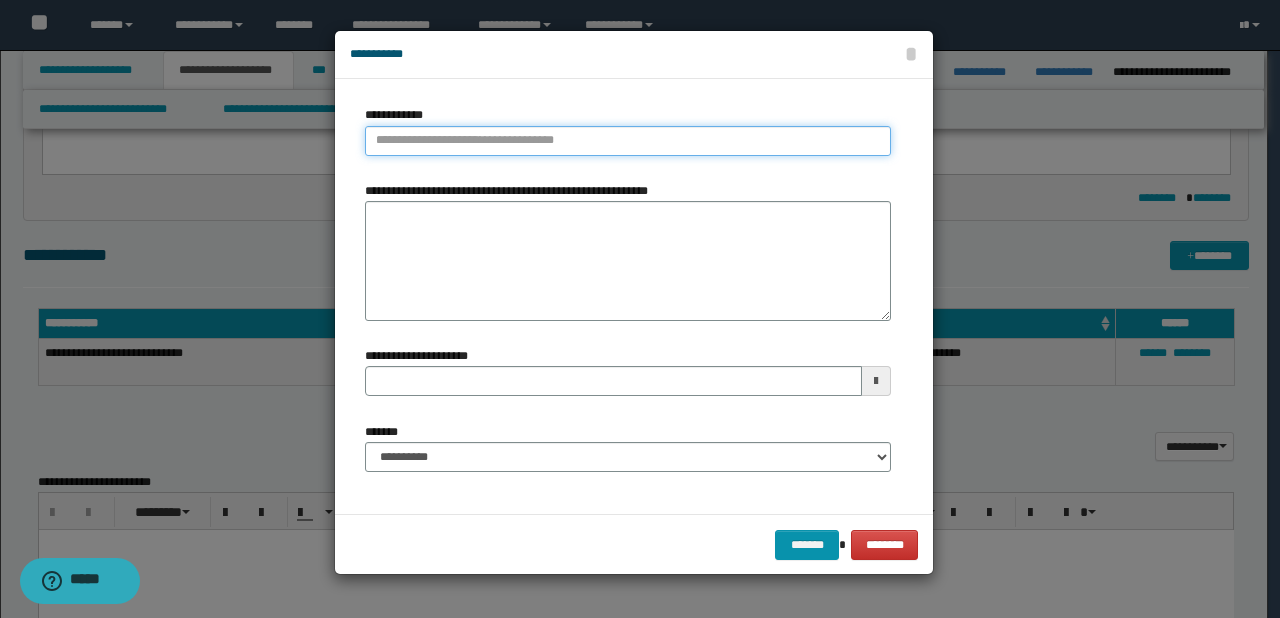 click on "**********" at bounding box center [628, 141] 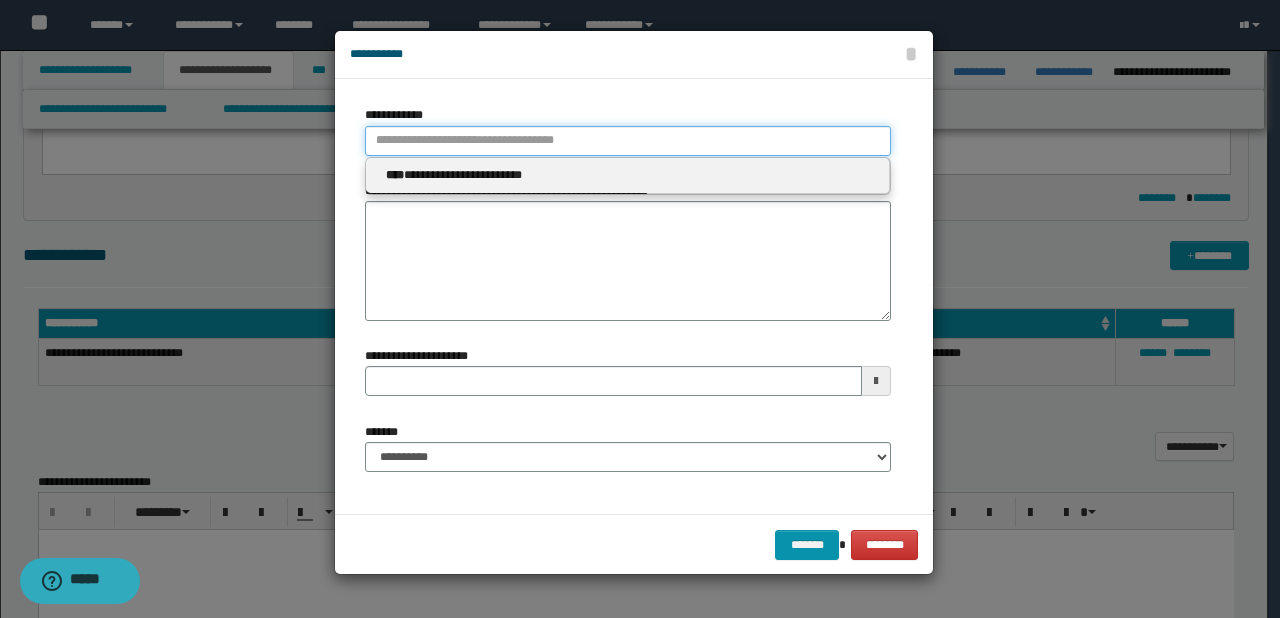 paste on "****" 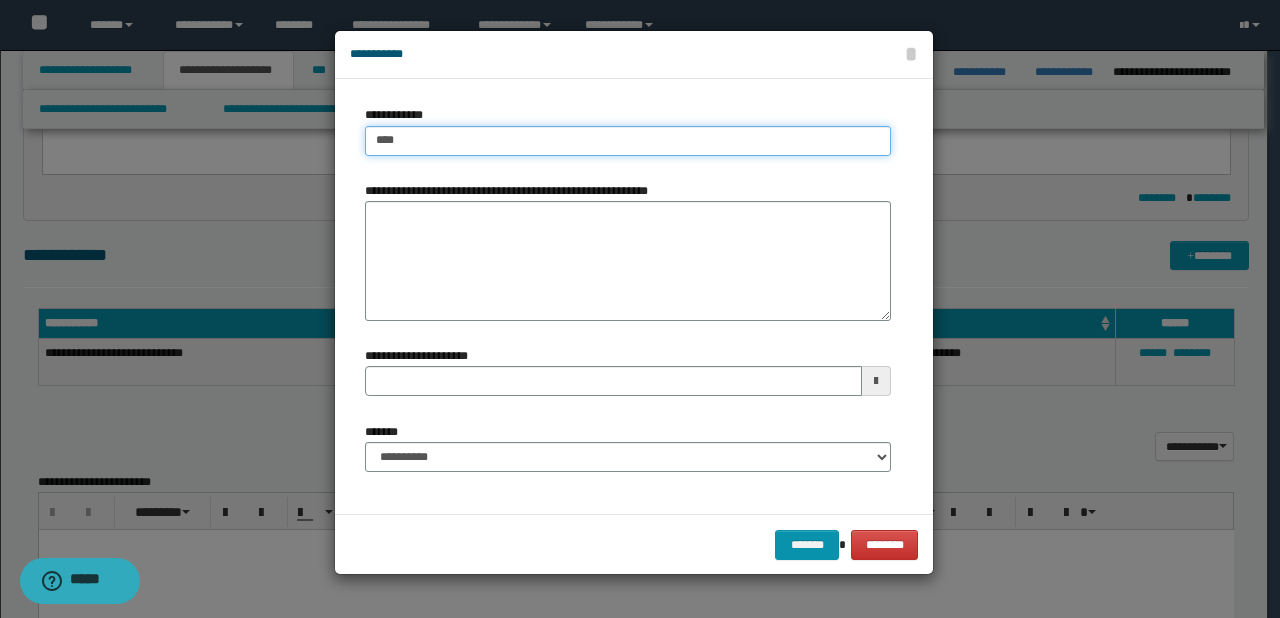 type on "****" 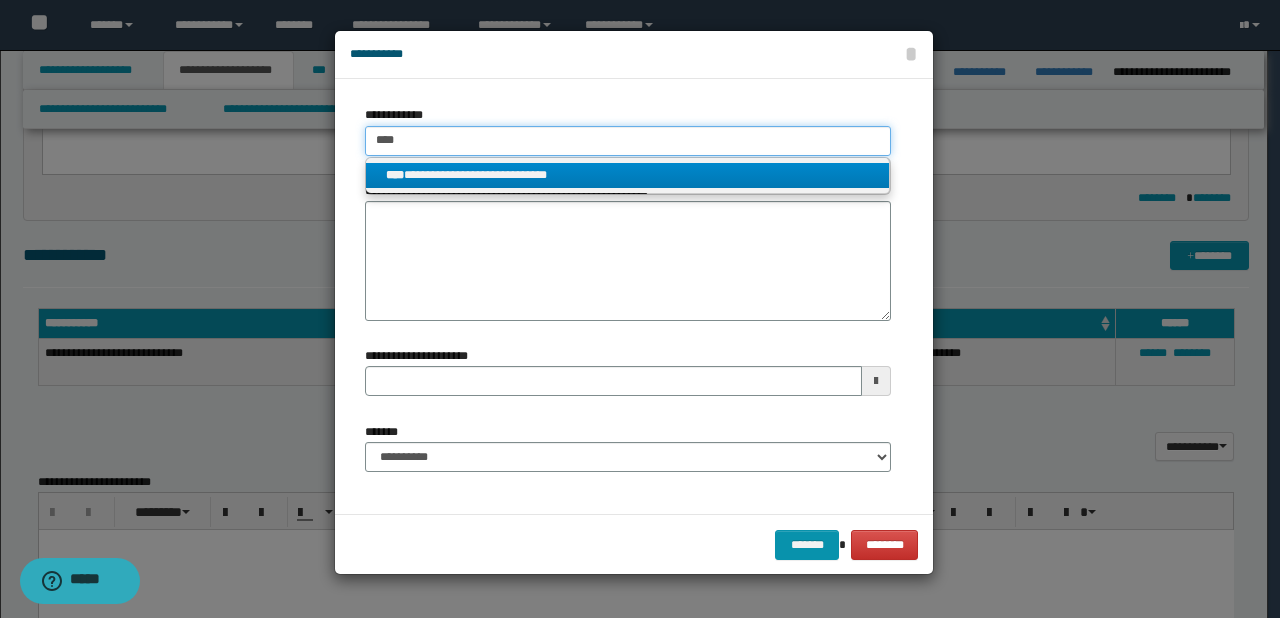 type on "****" 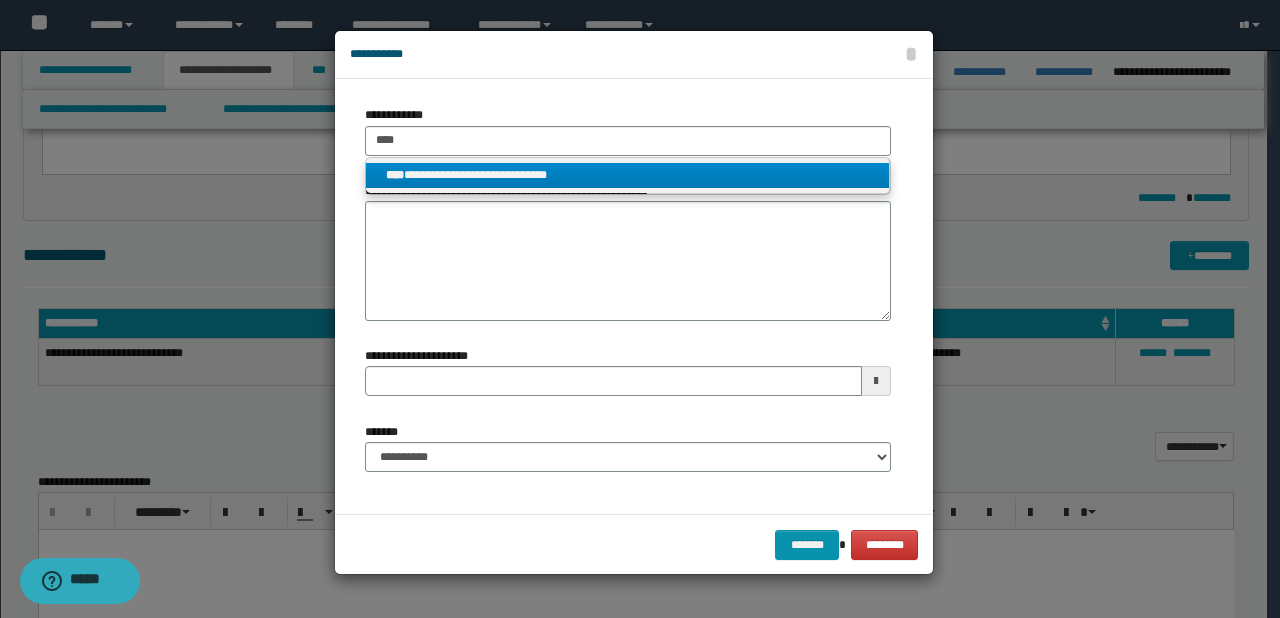 click on "**********" at bounding box center [628, 175] 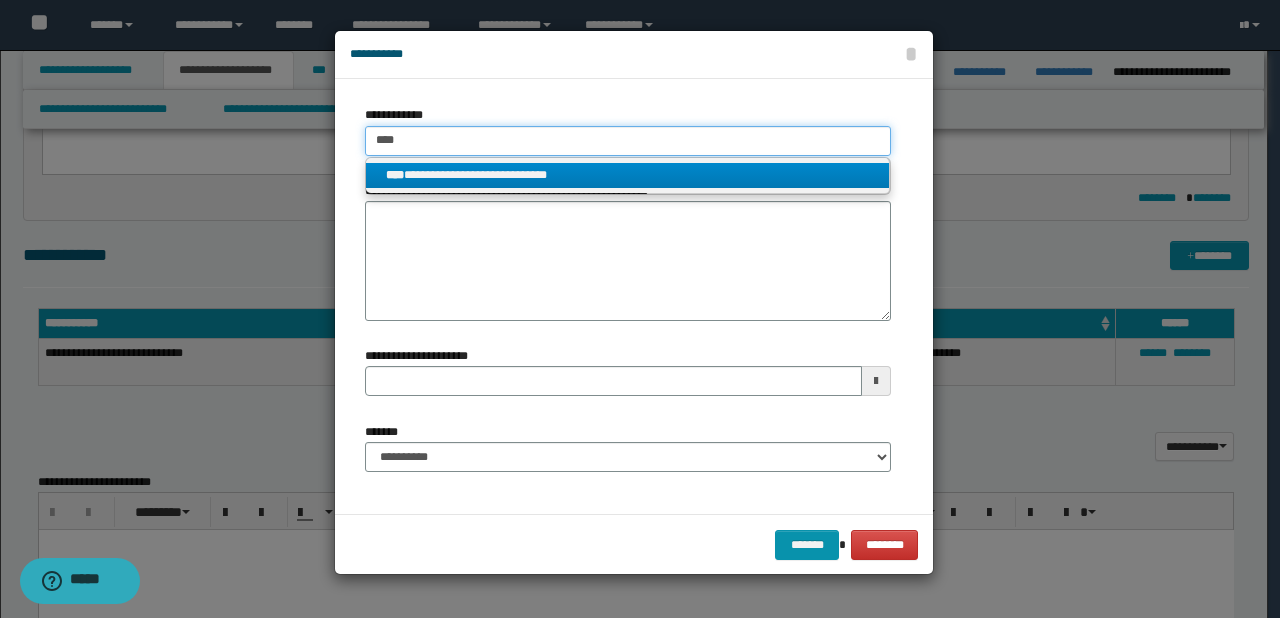 type 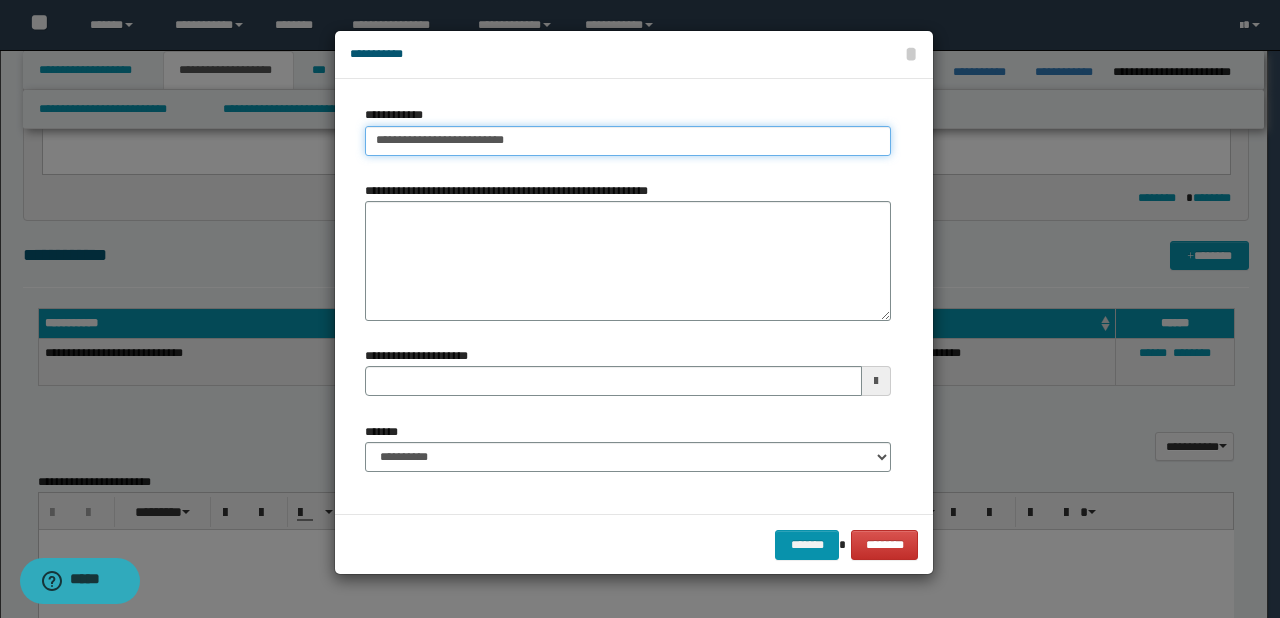 type on "**********" 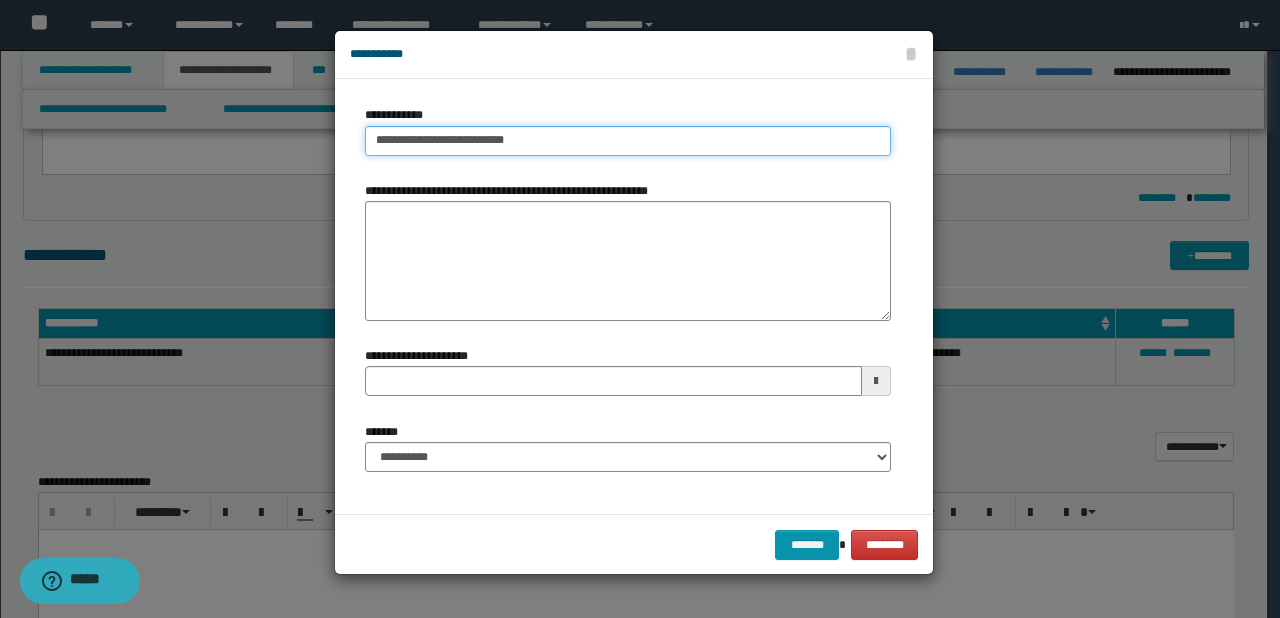 type 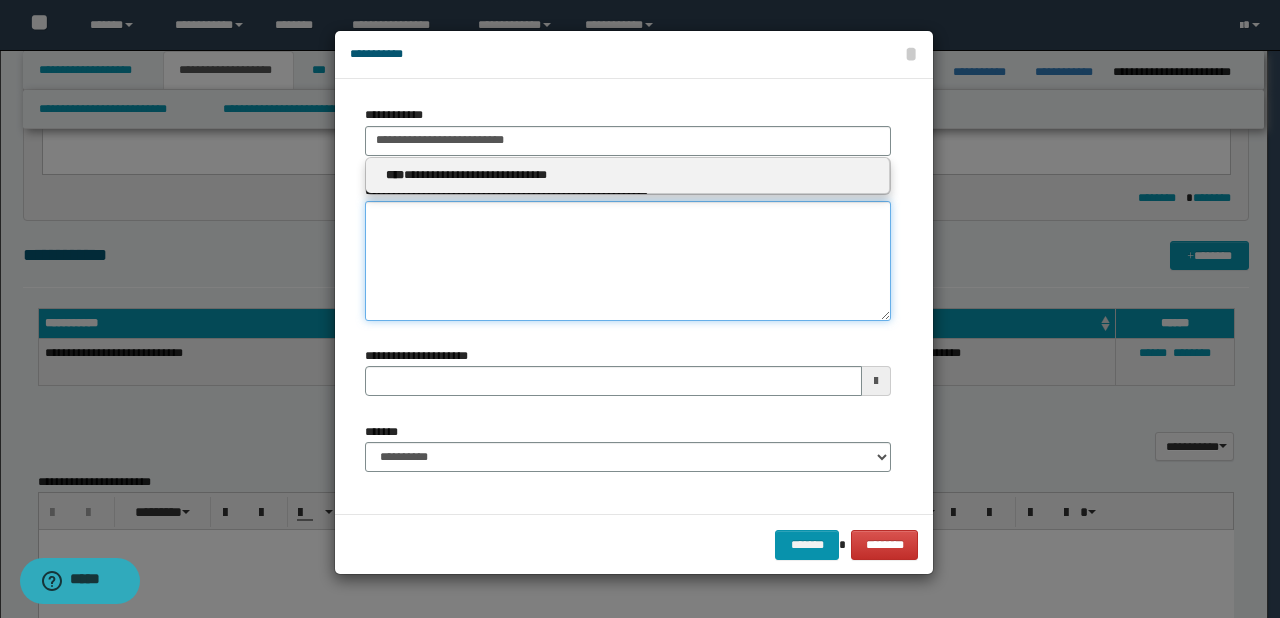 type 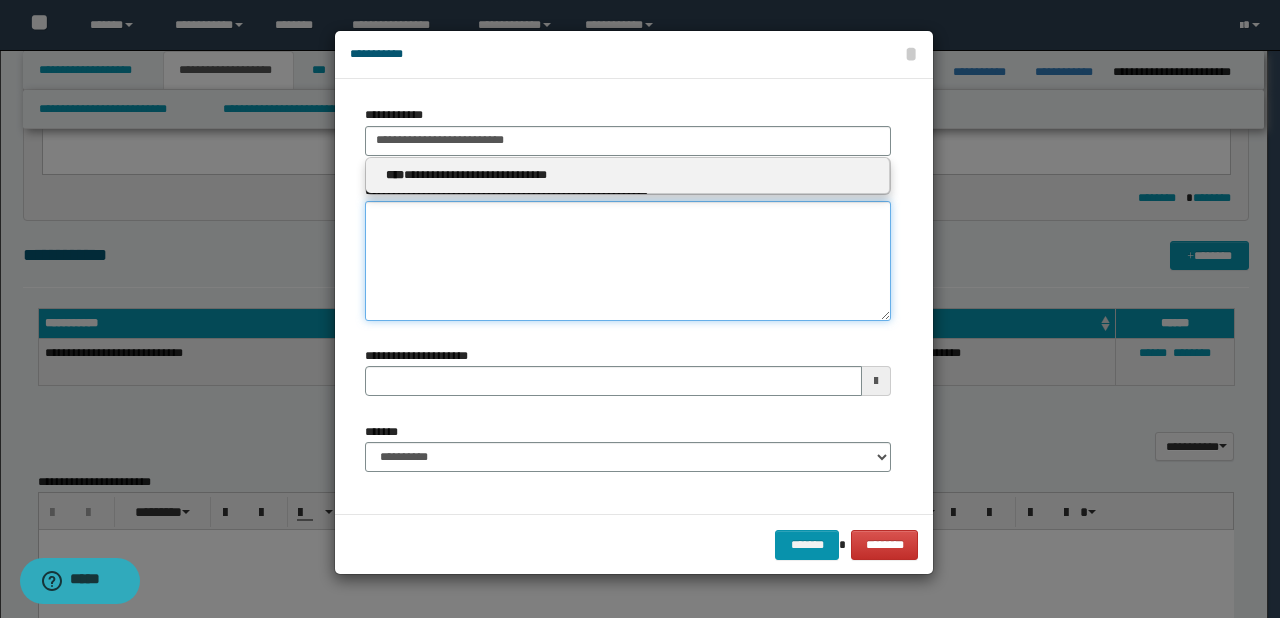 click on "**********" at bounding box center (628, 261) 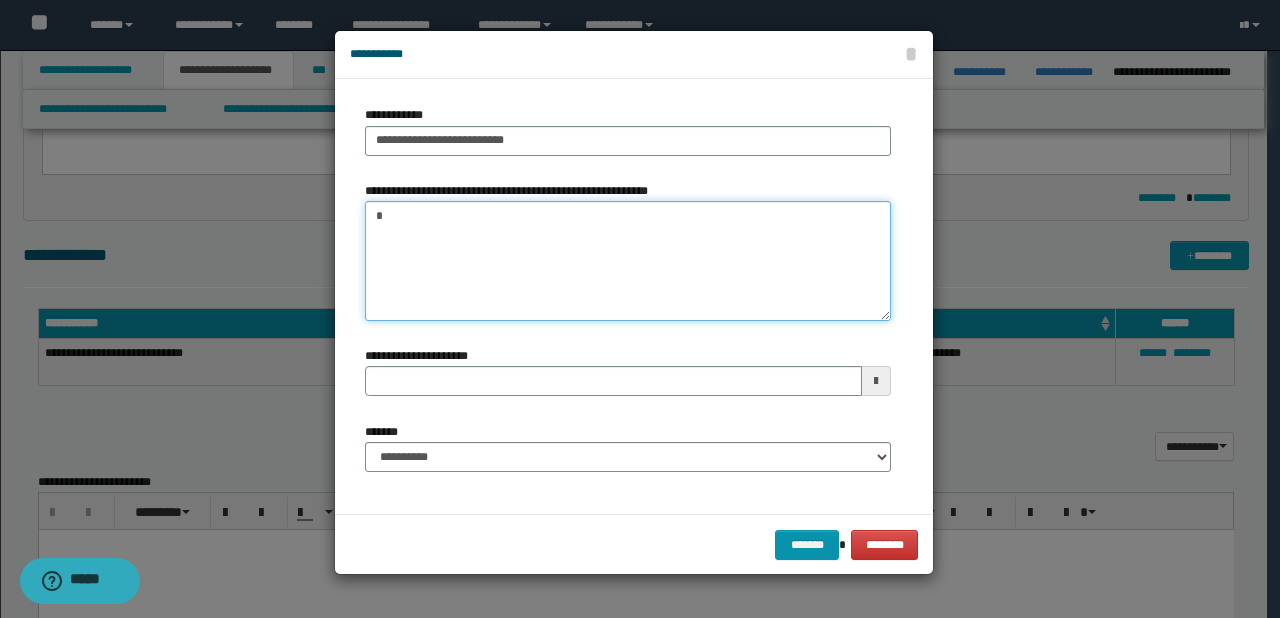 paste on "**********" 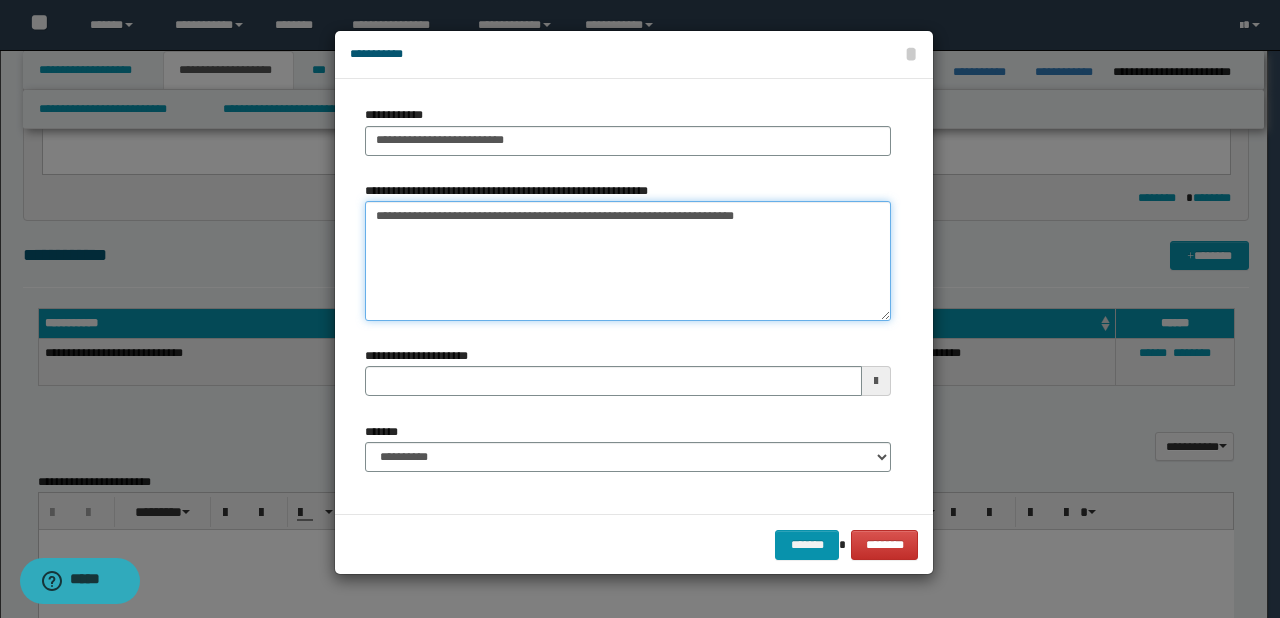 type on "**********" 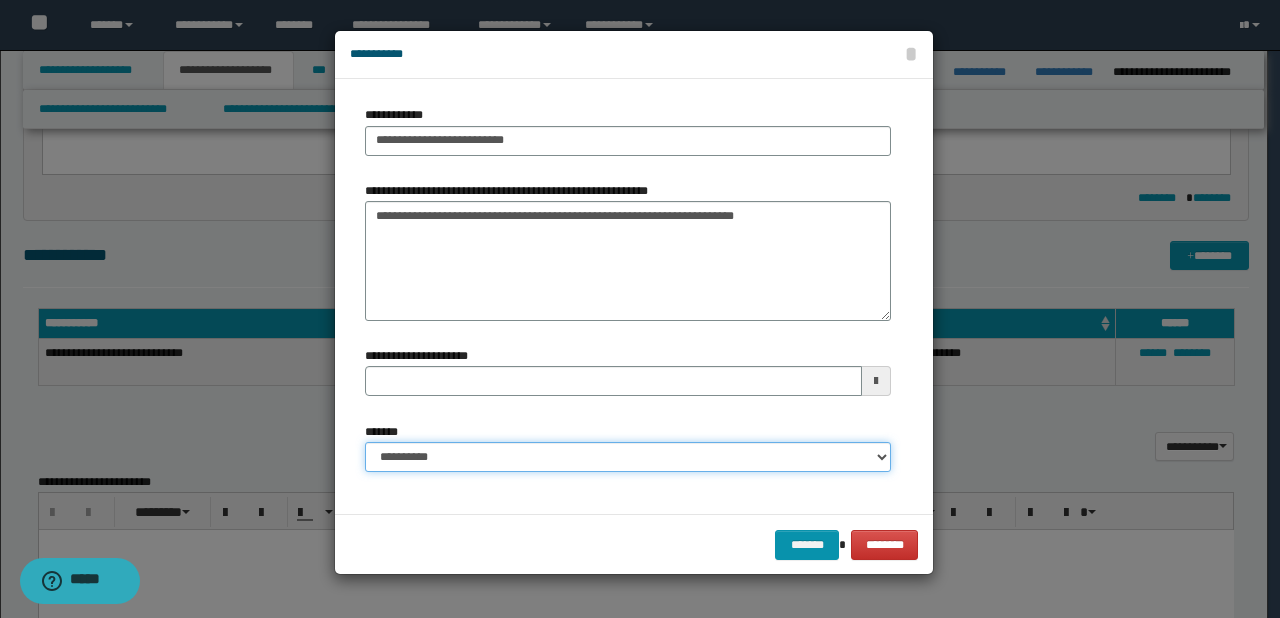 click on "**********" at bounding box center [628, 457] 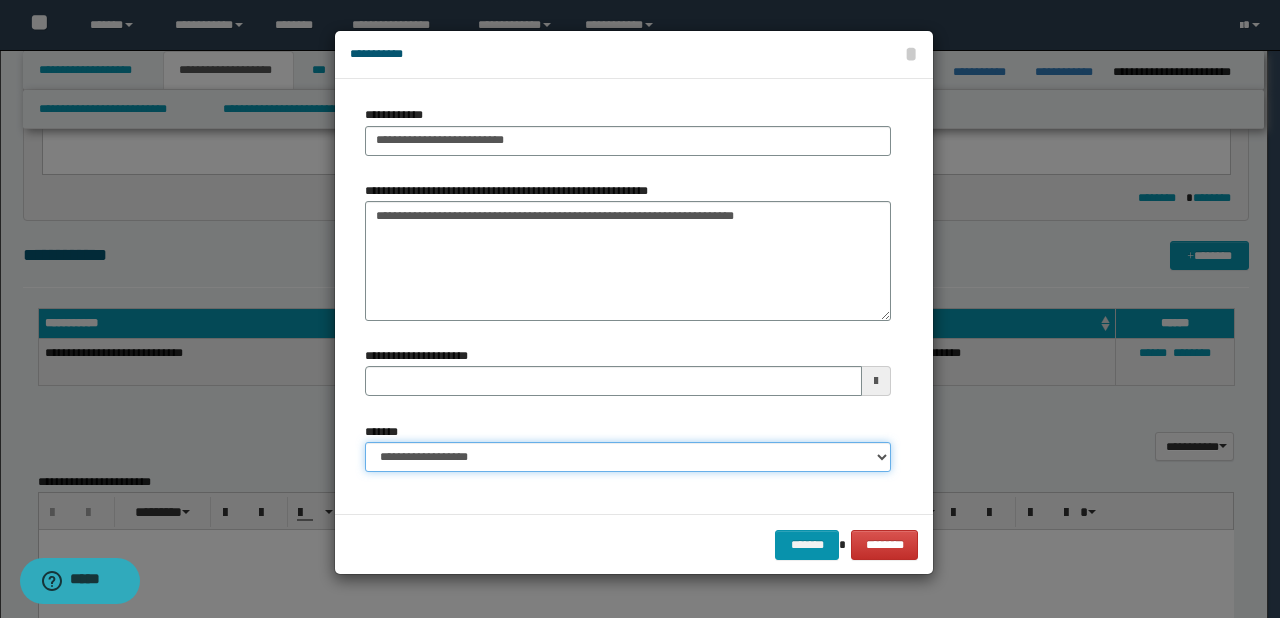 click on "**********" at bounding box center [628, 457] 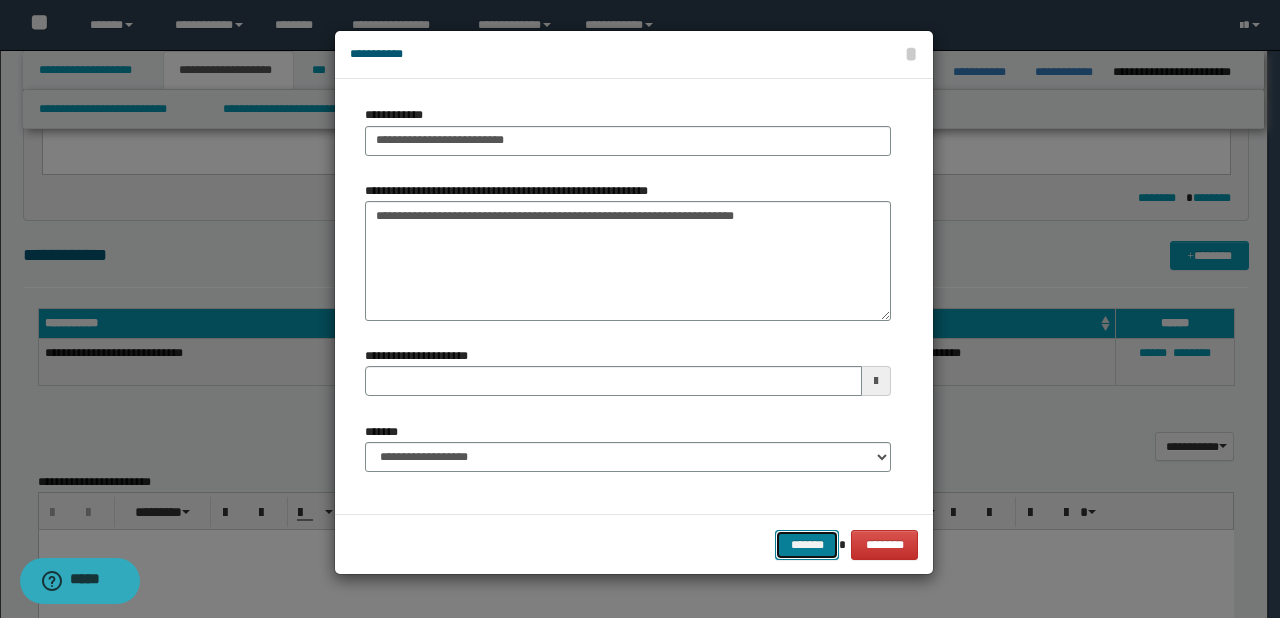 click on "*******" at bounding box center (807, 545) 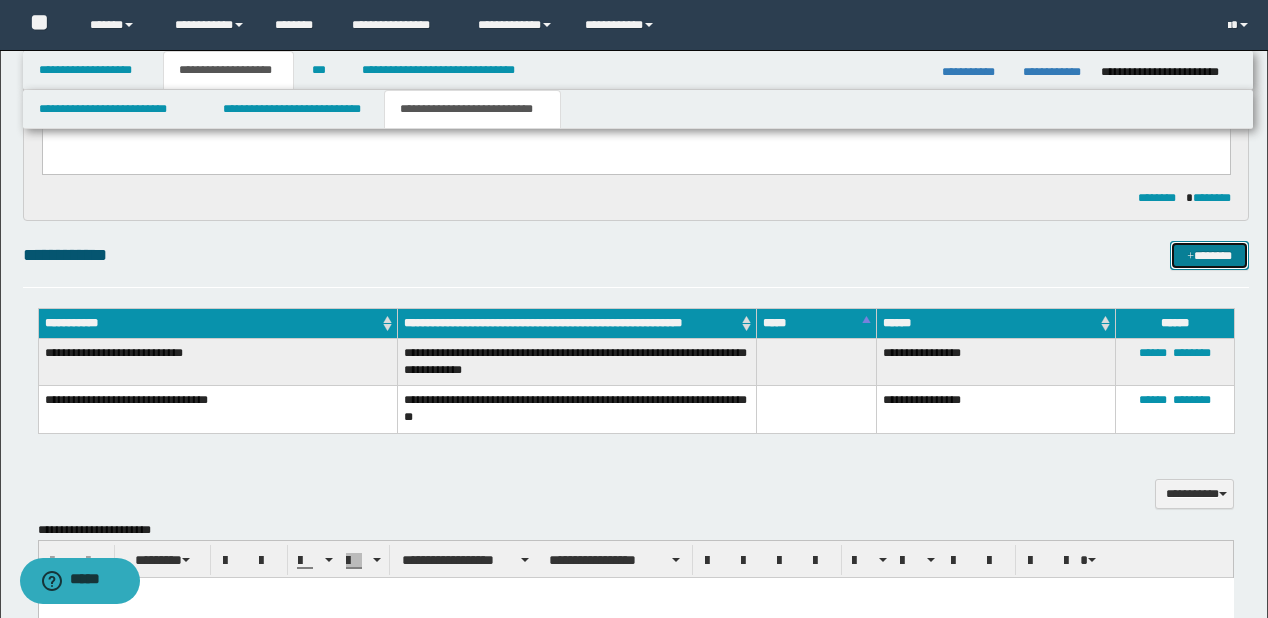 click on "*******" at bounding box center (1209, 256) 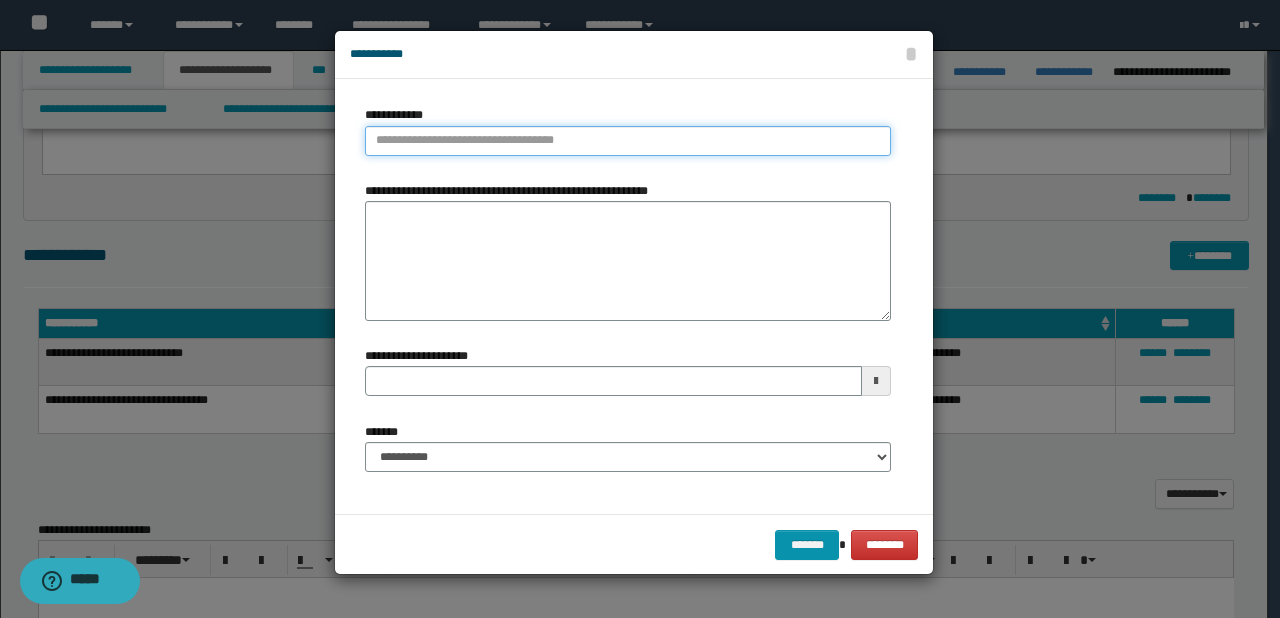 type on "**********" 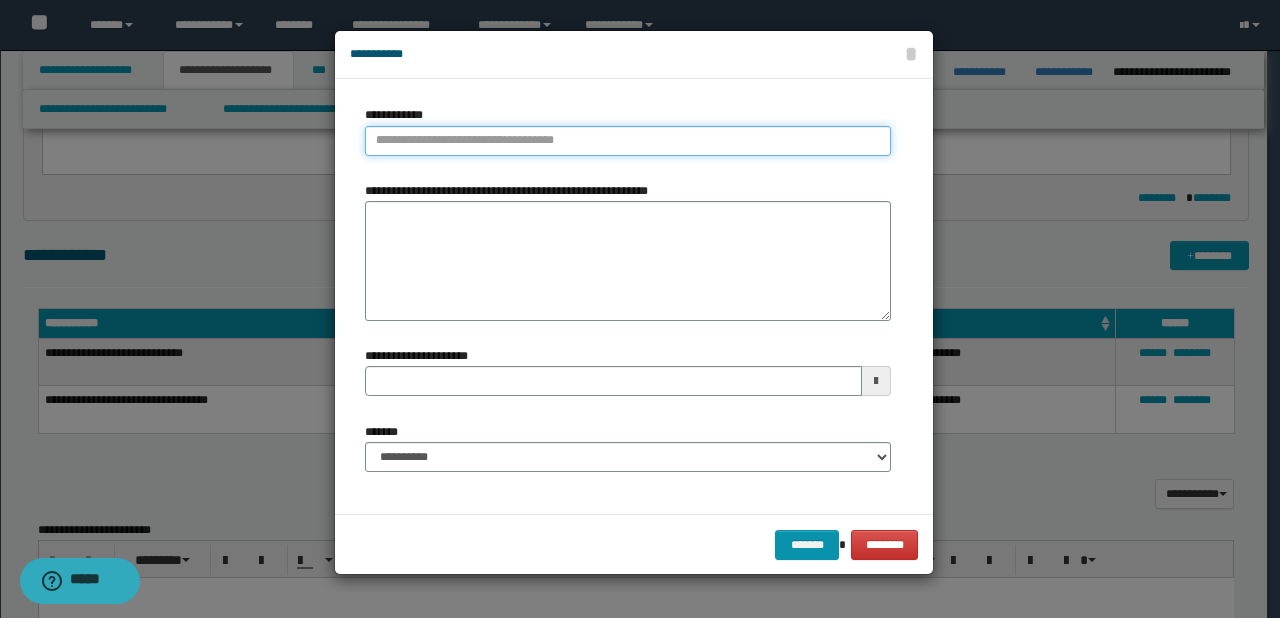 click on "**********" at bounding box center (628, 141) 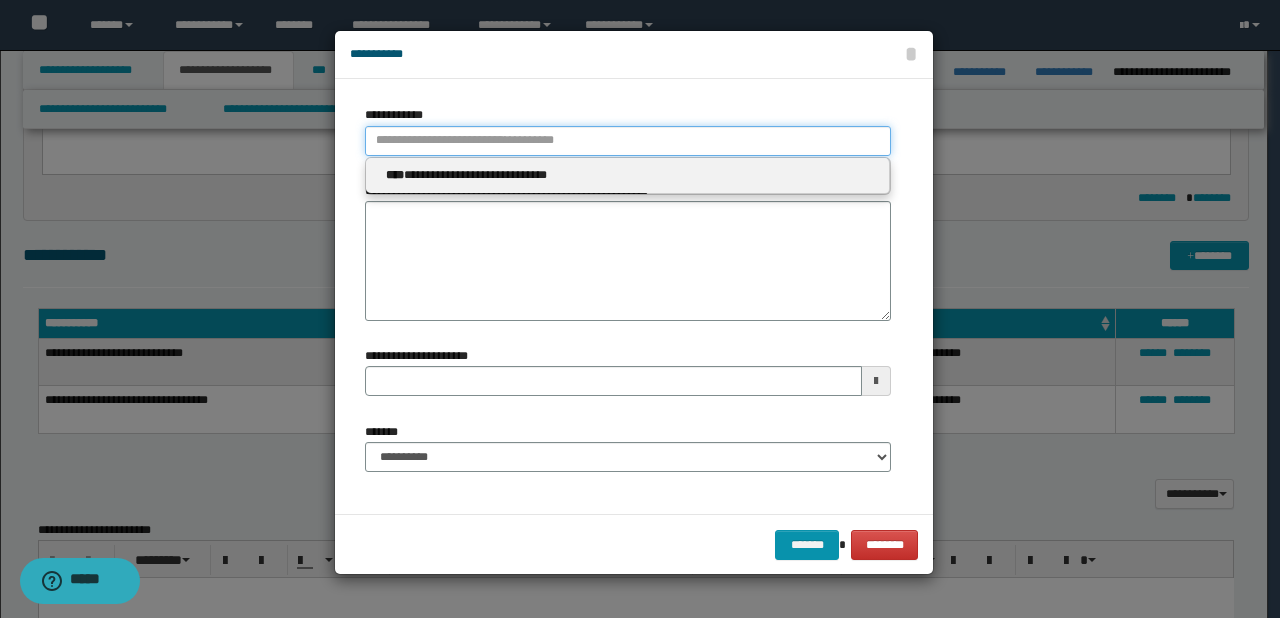 paste on "****" 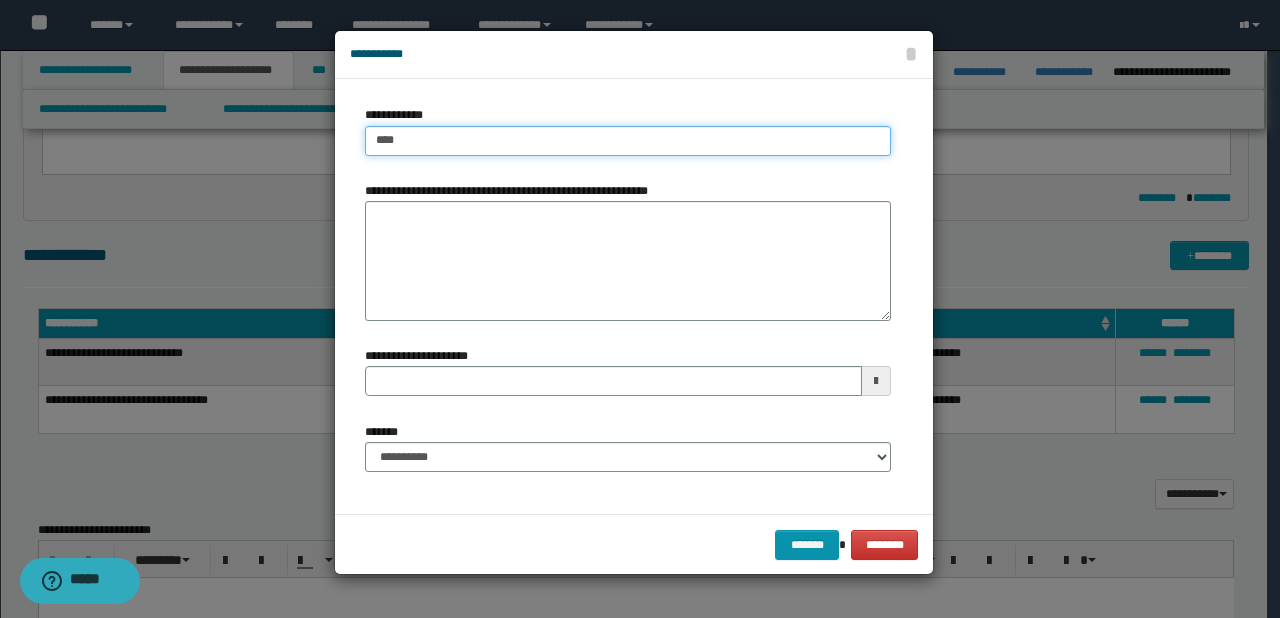 type on "****" 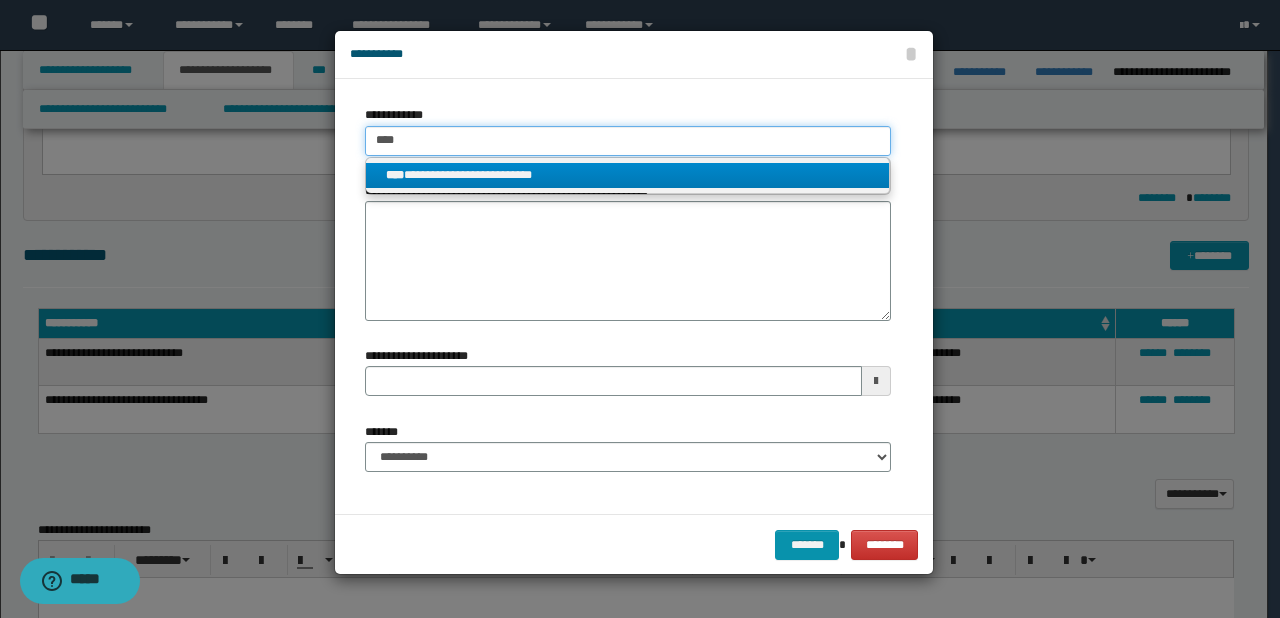 type on "****" 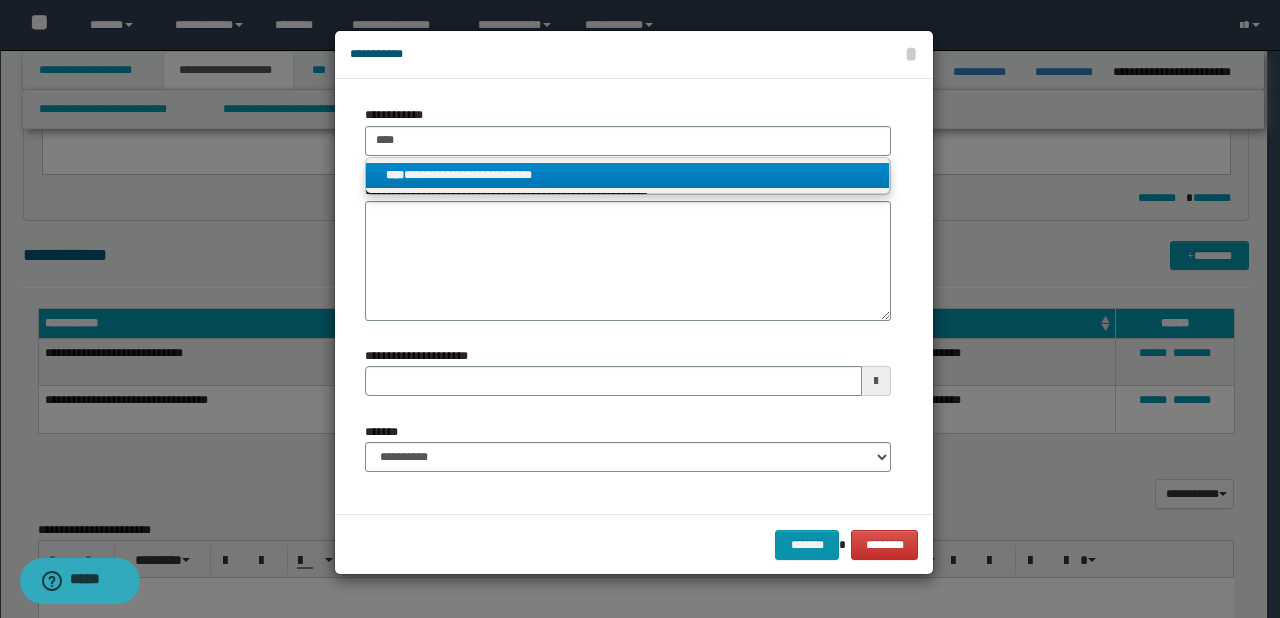 click on "**********" at bounding box center (628, 175) 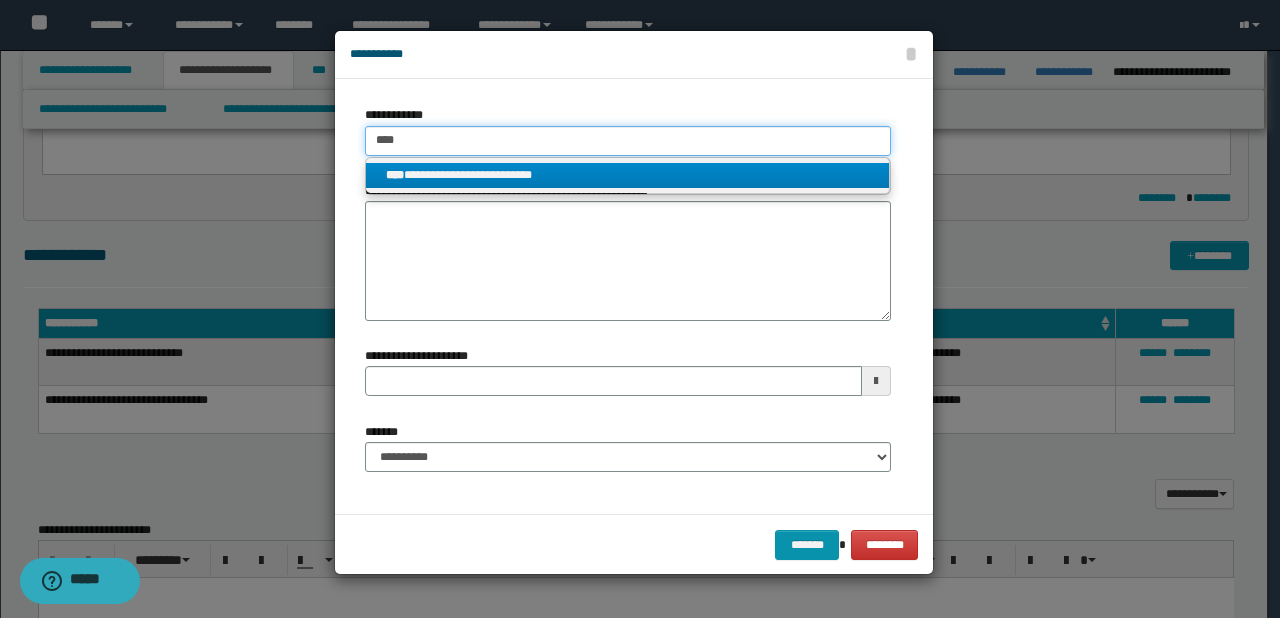 type 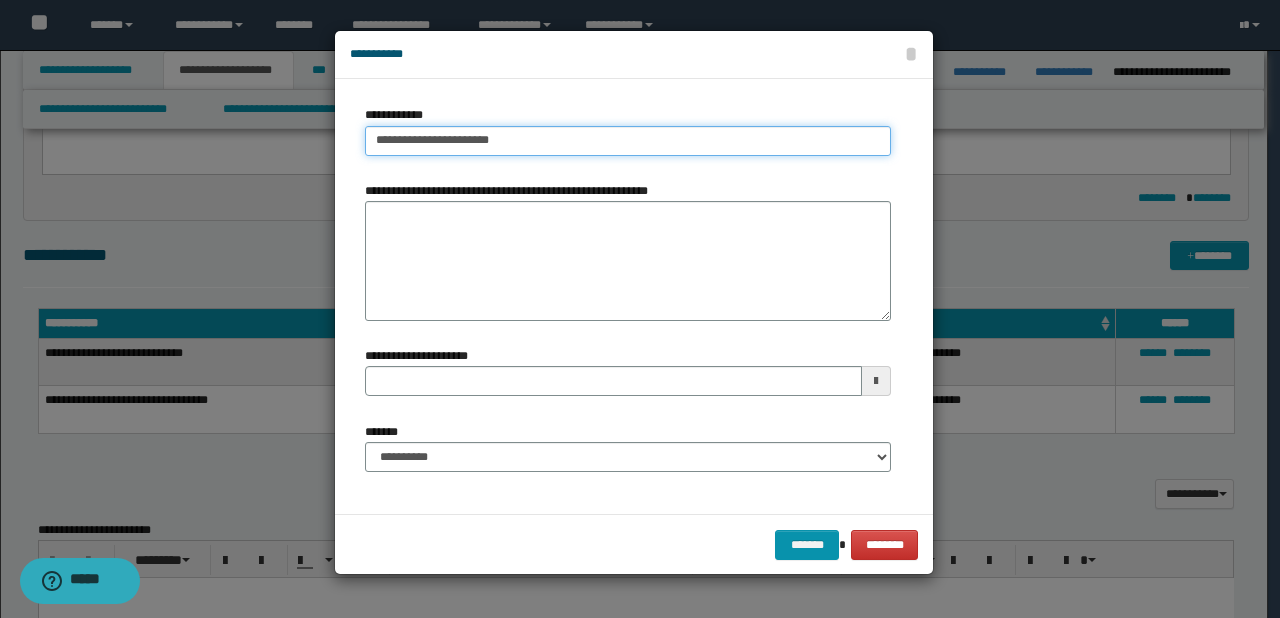 type on "**********" 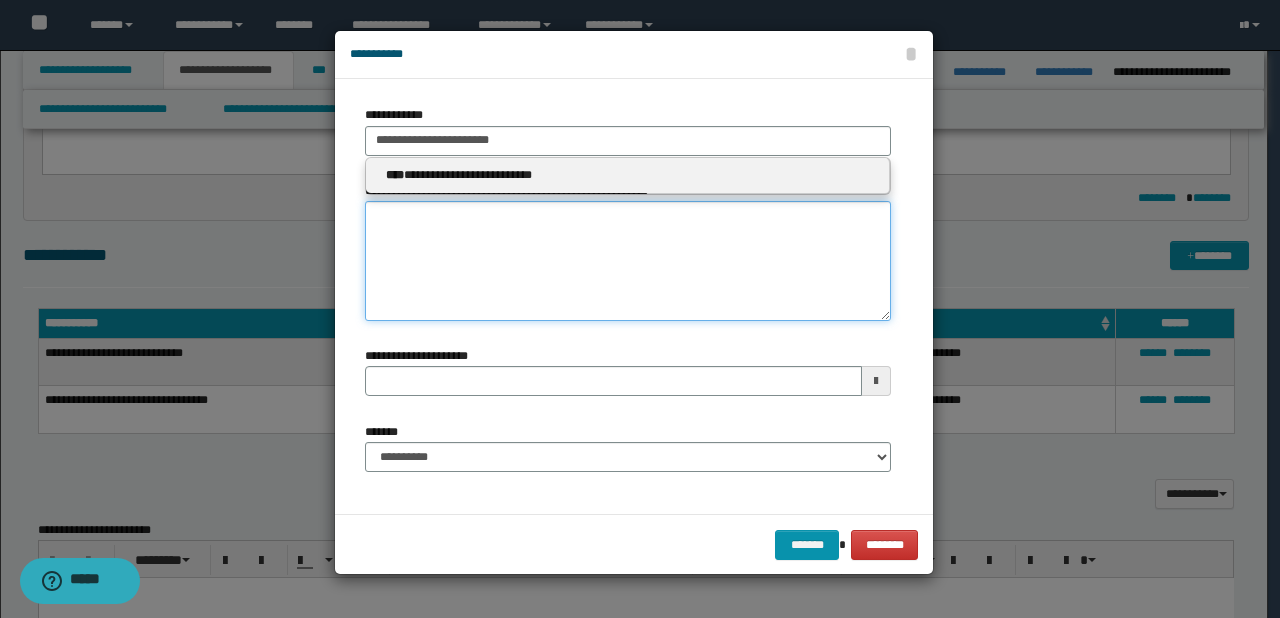 type 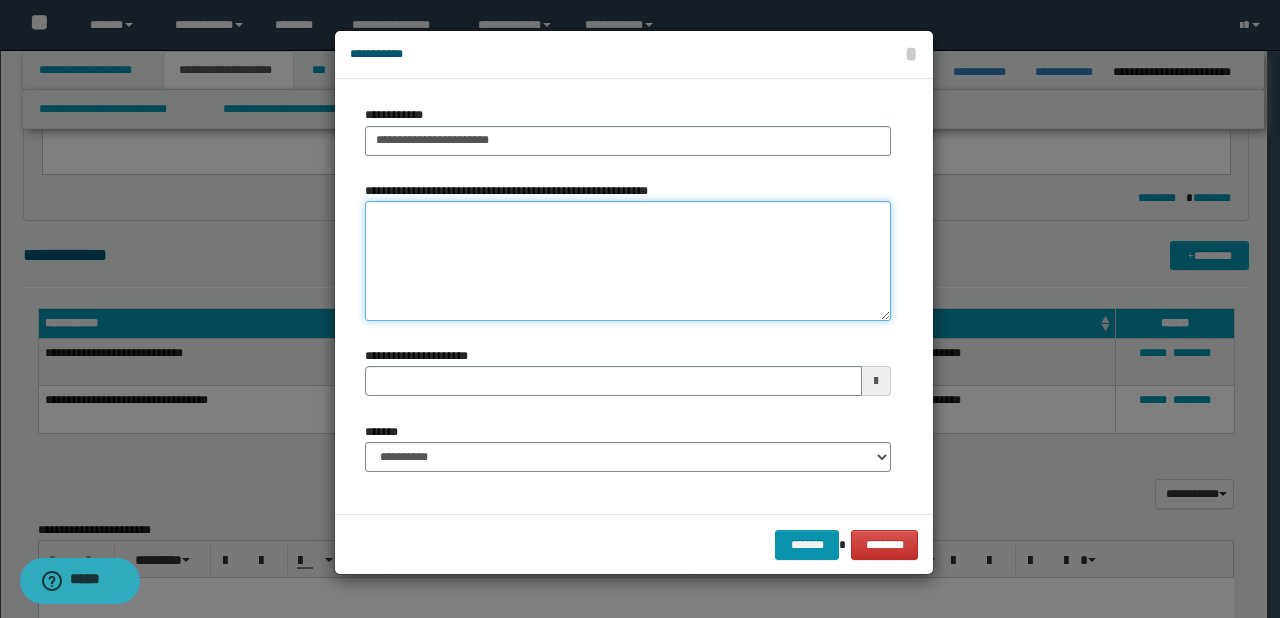 click on "**********" at bounding box center (628, 261) 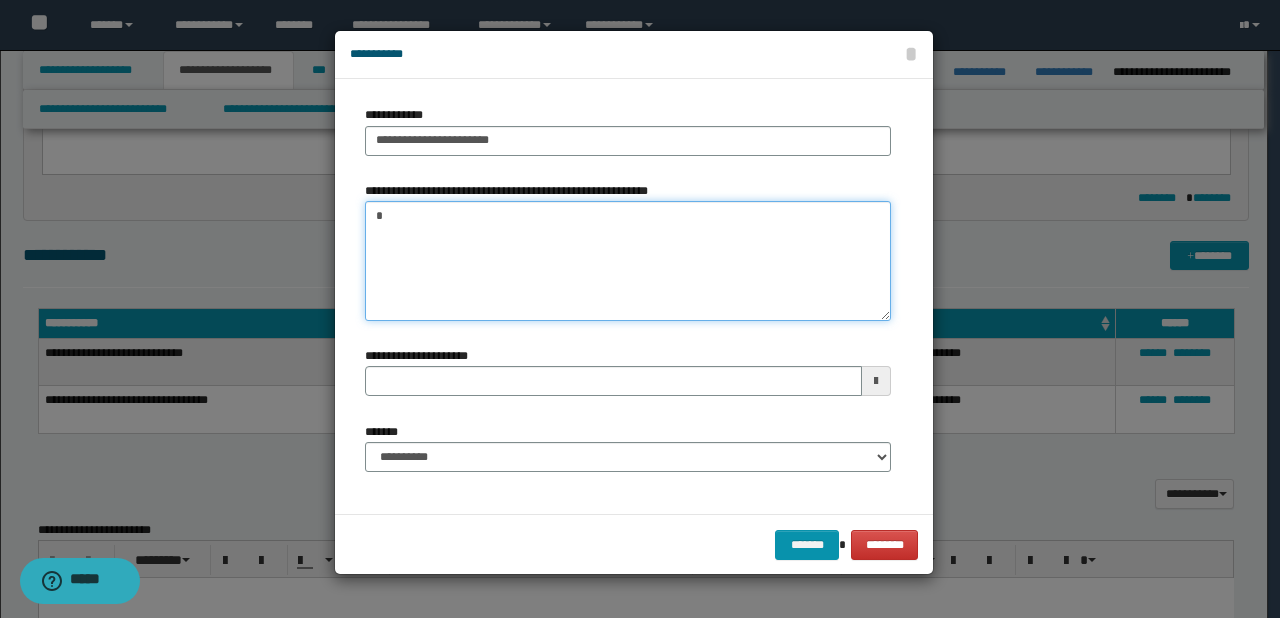 paste on "**********" 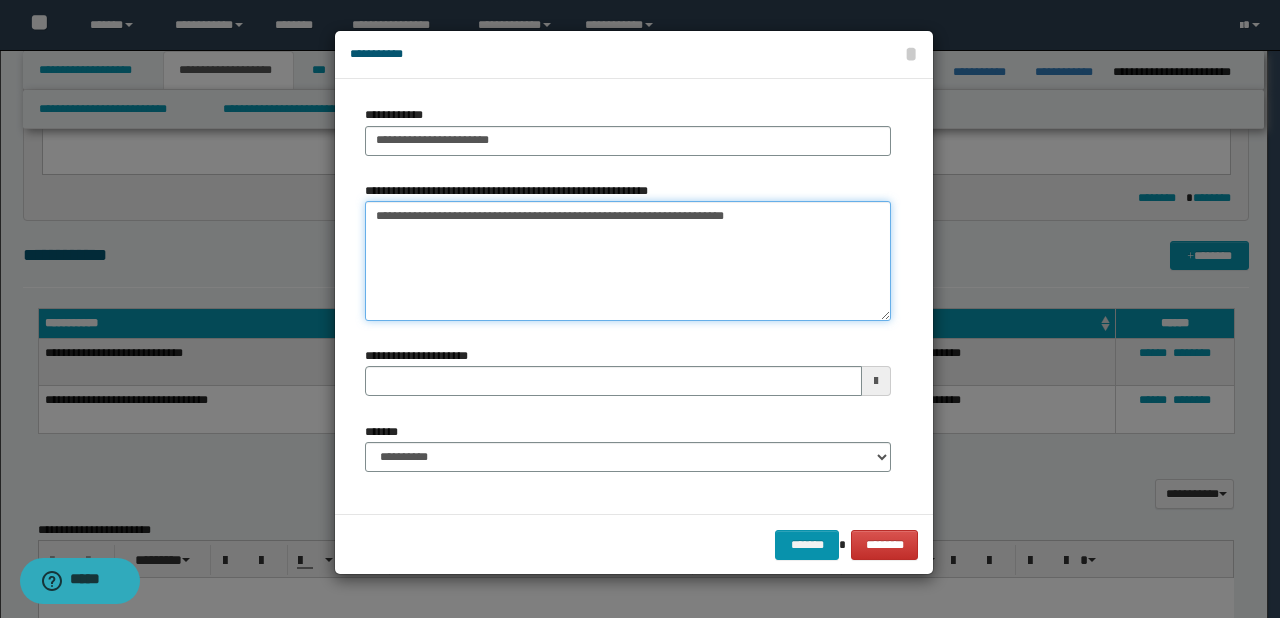 type on "**********" 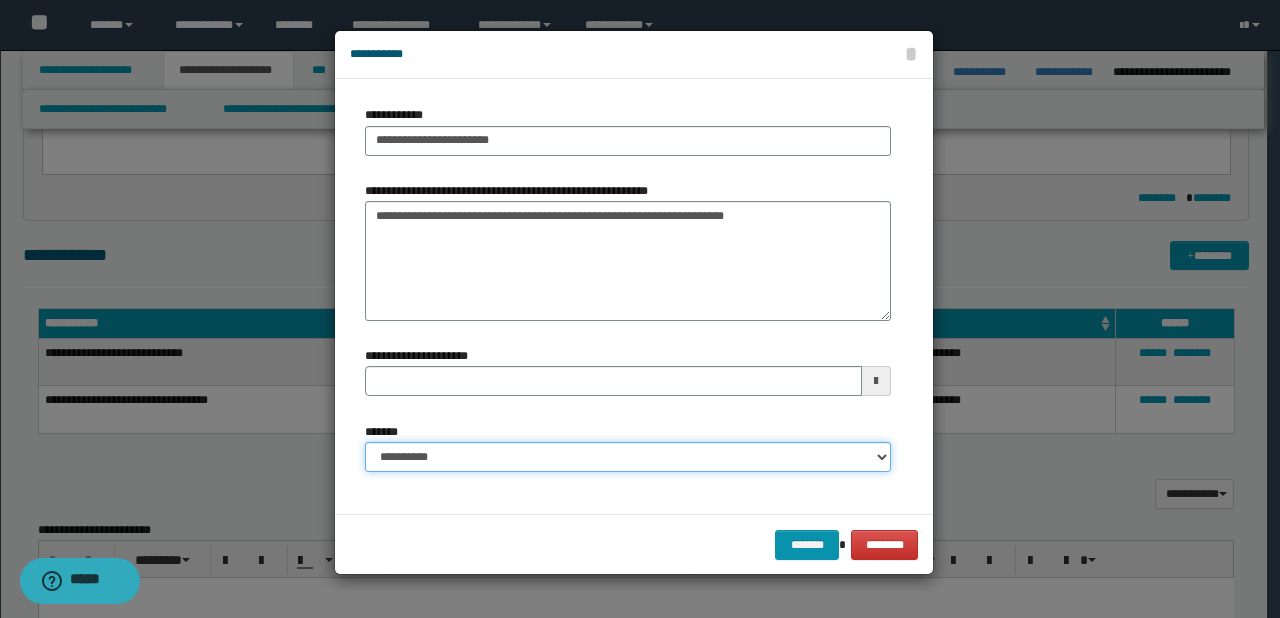 click on "**********" at bounding box center [628, 457] 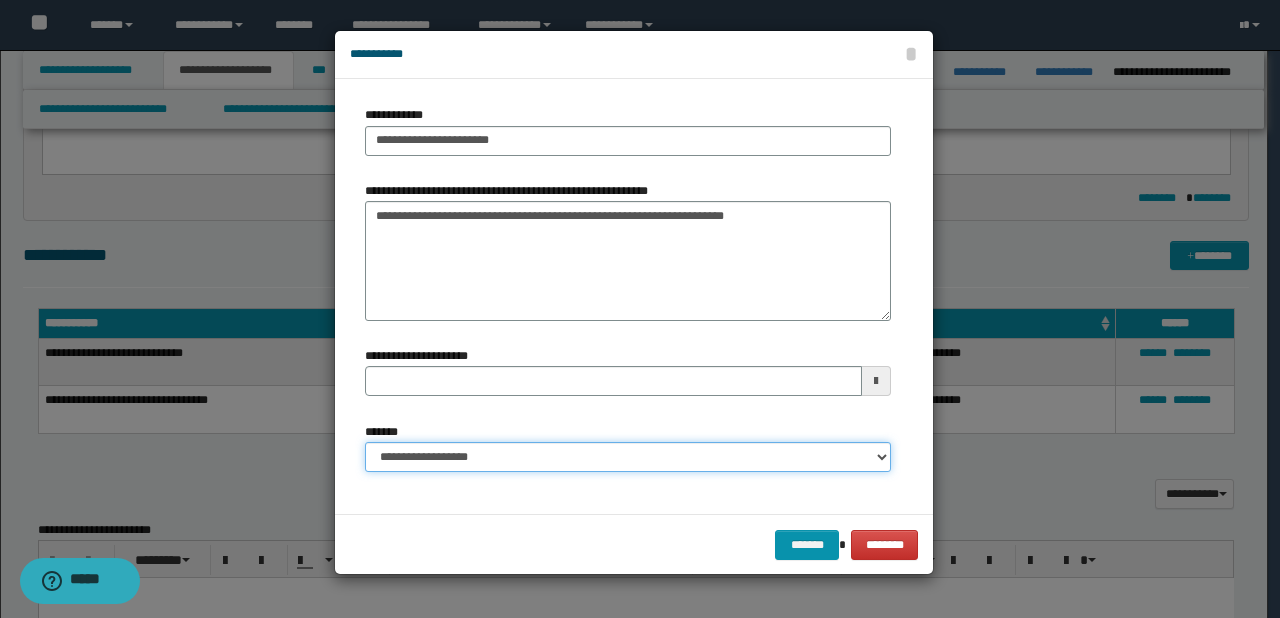 click on "**********" at bounding box center [628, 457] 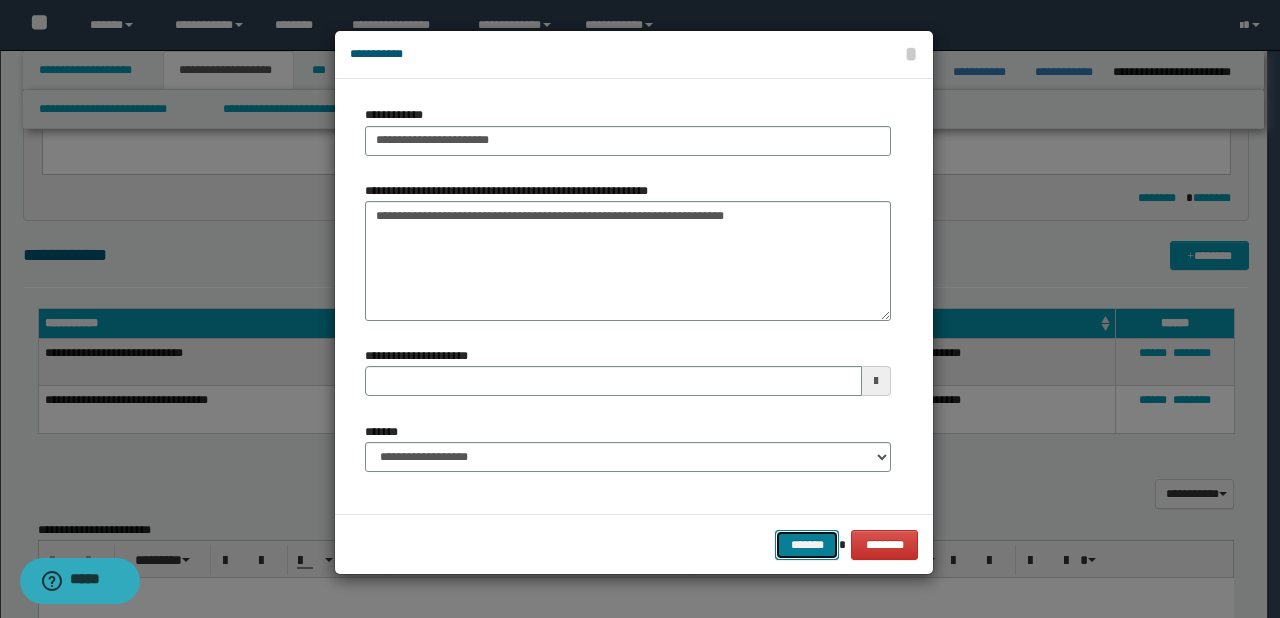 click on "*******" at bounding box center (807, 545) 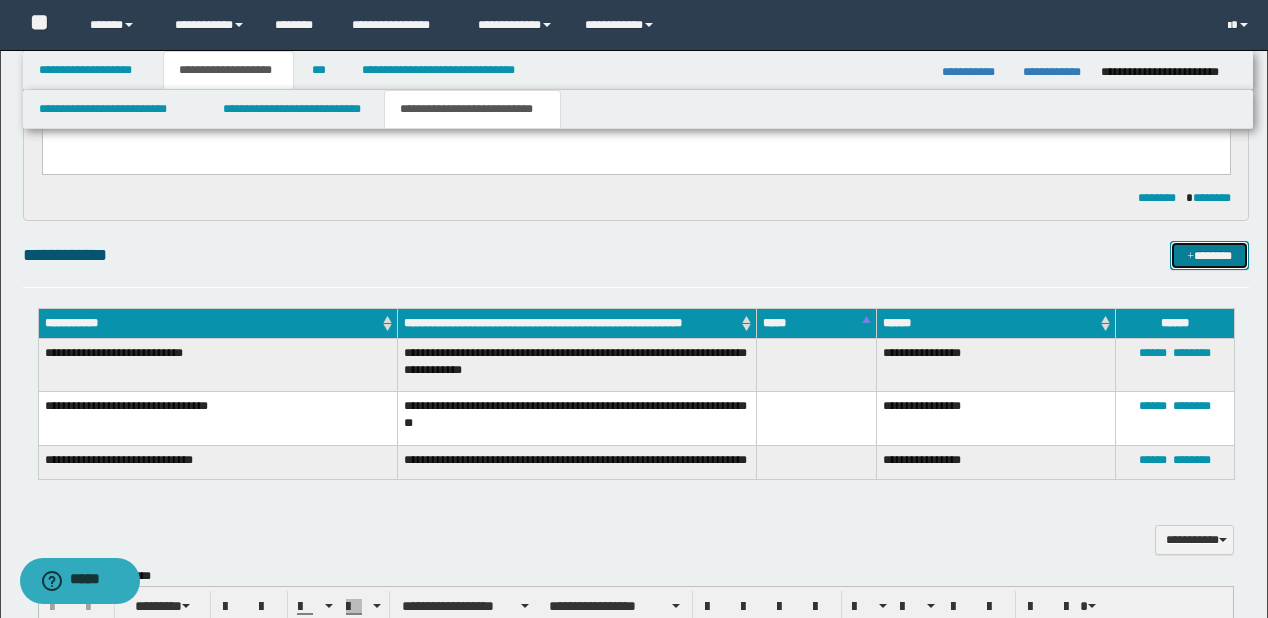 click at bounding box center [1190, 257] 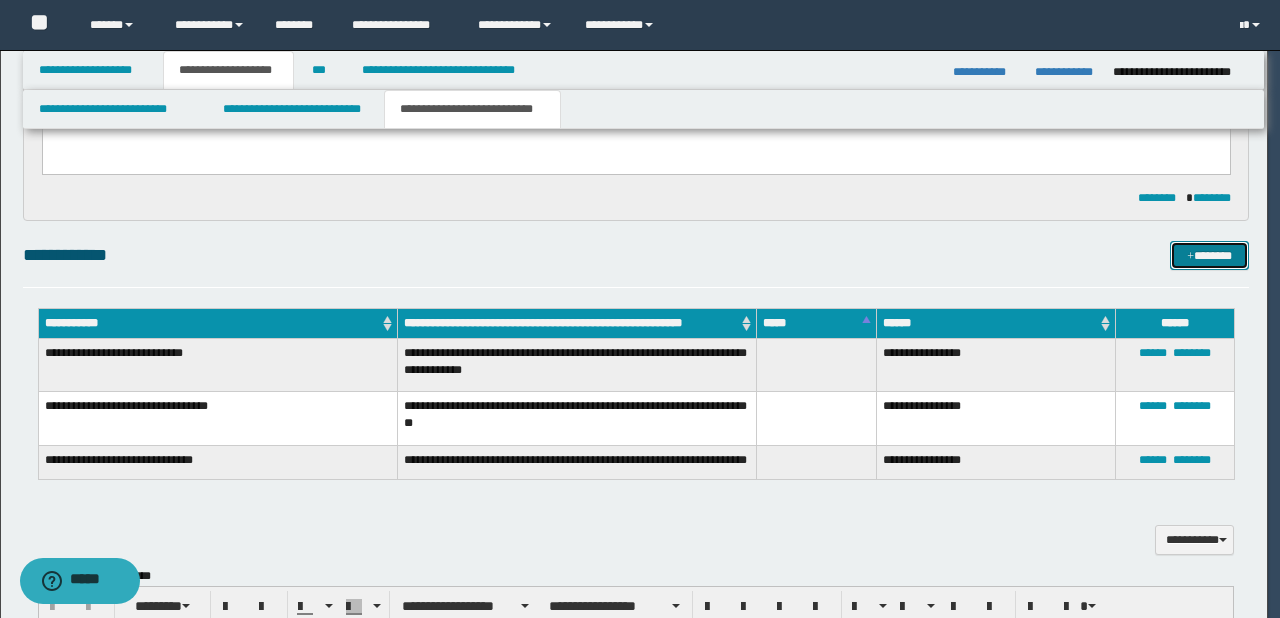 type 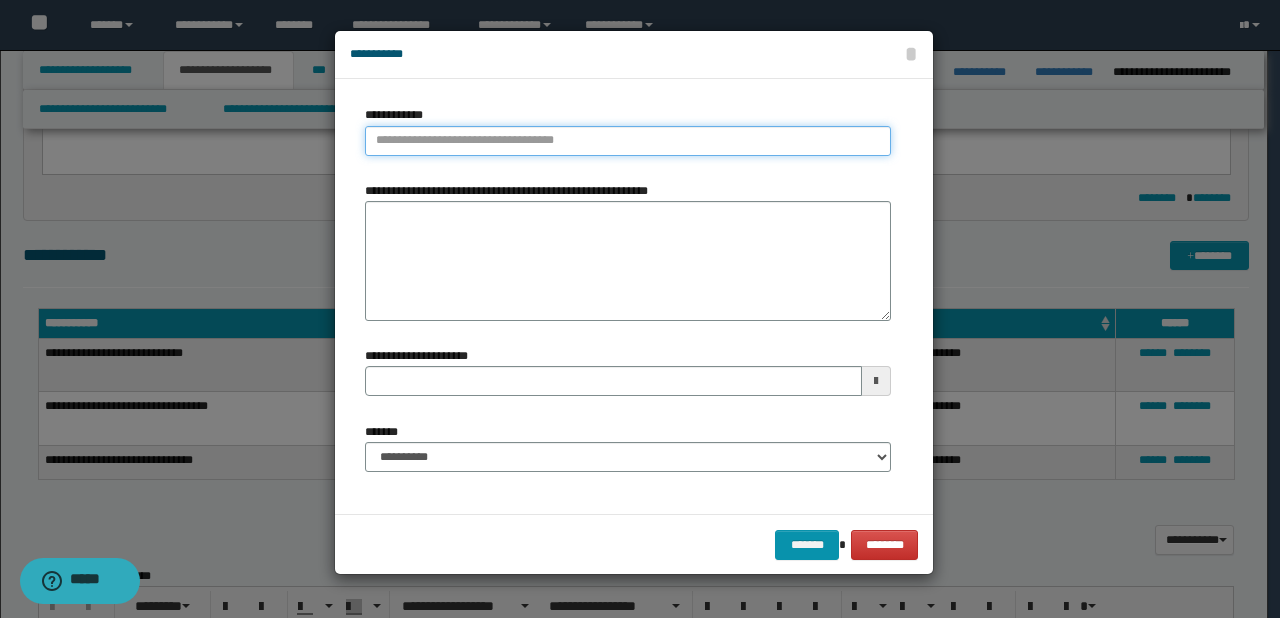 type on "**********" 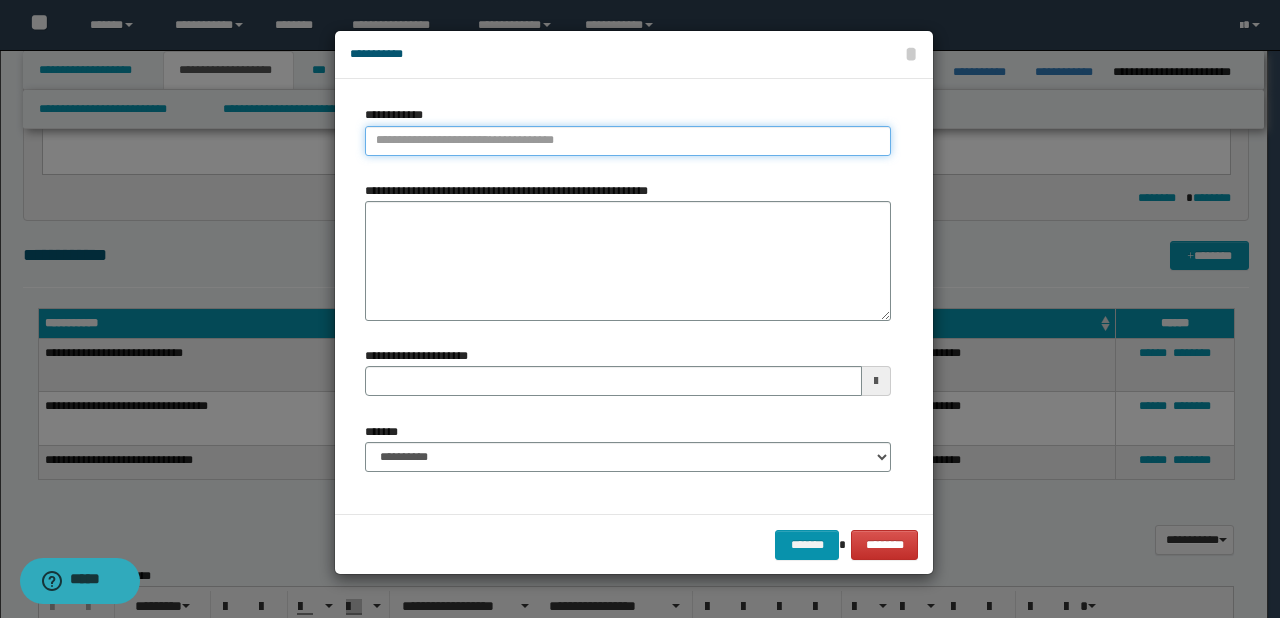 click on "**********" at bounding box center (628, 141) 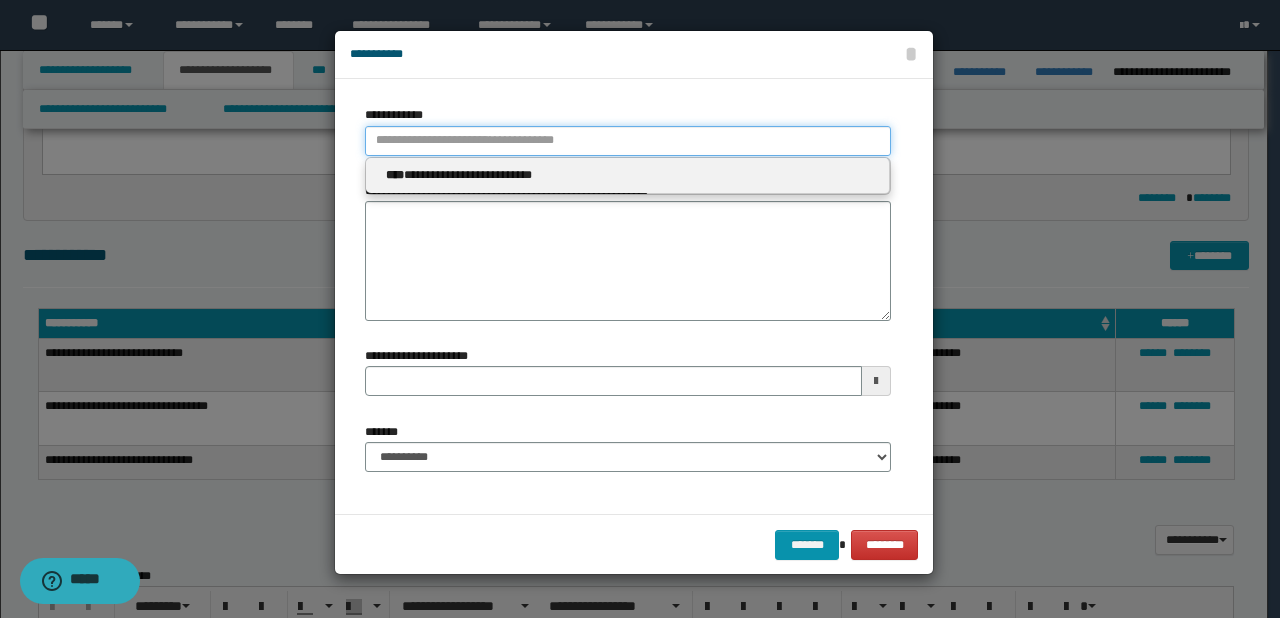 paste on "****" 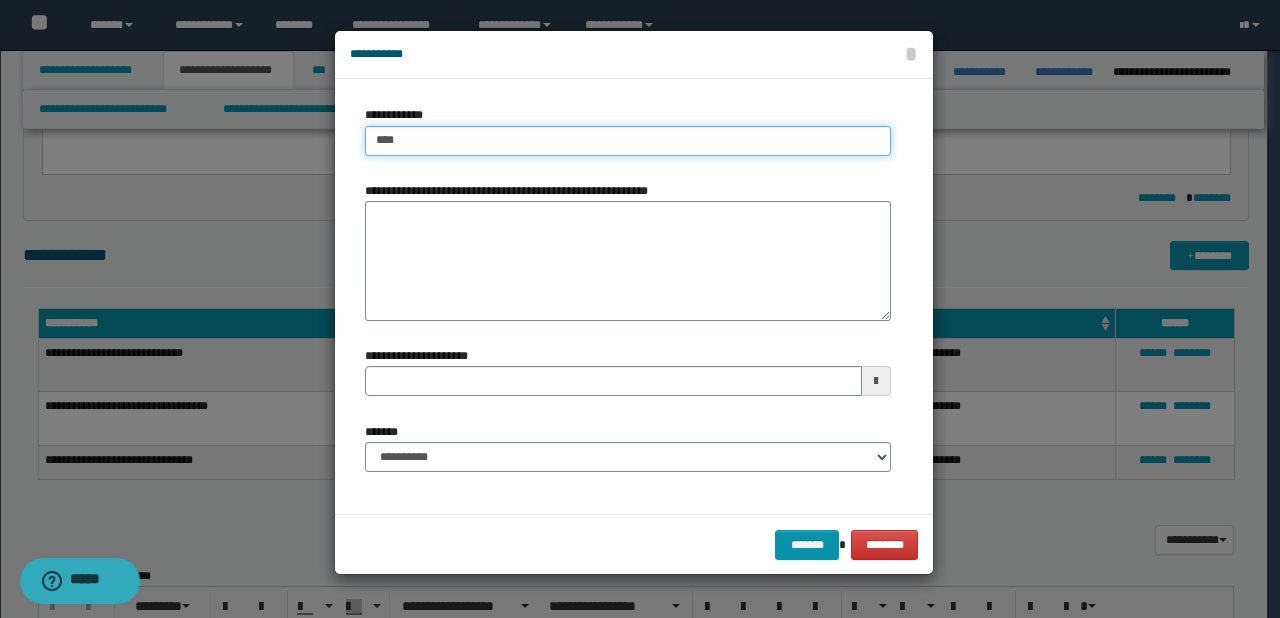 type on "****" 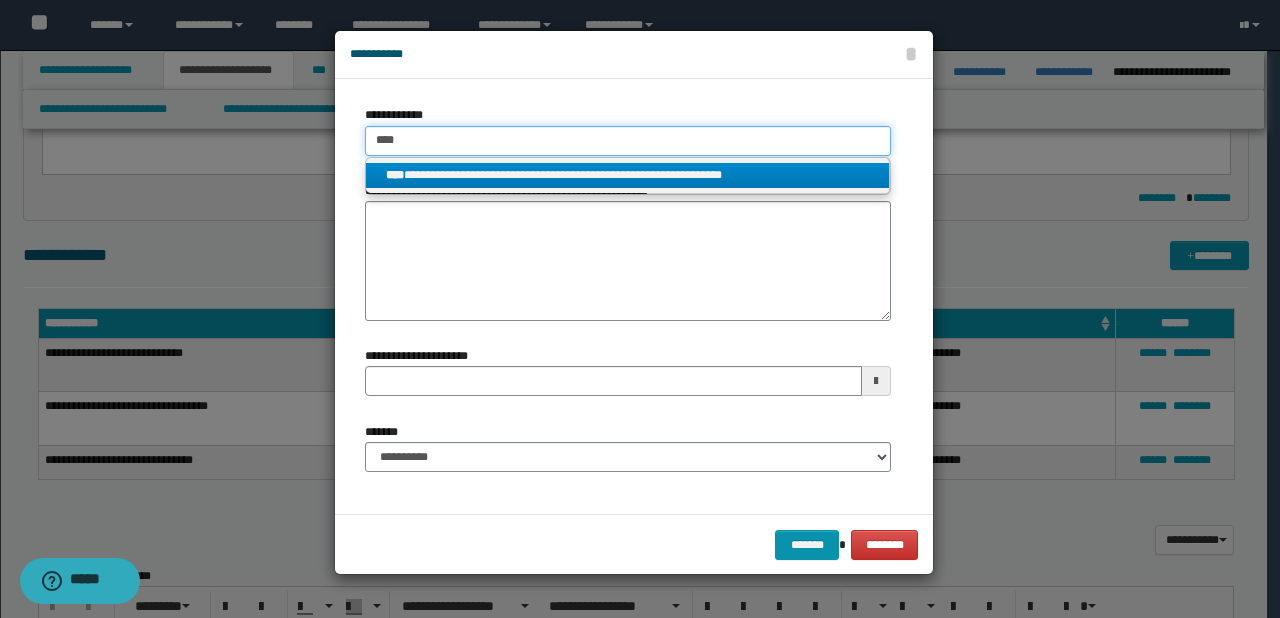 type on "****" 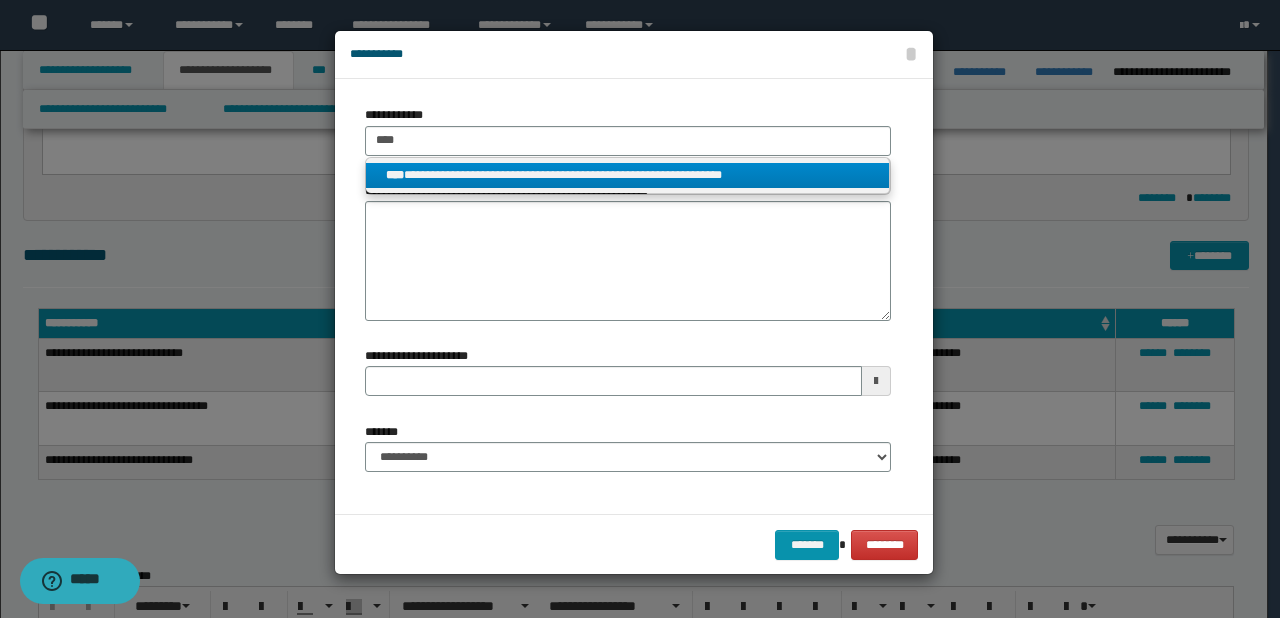 click on "**********" at bounding box center [628, 175] 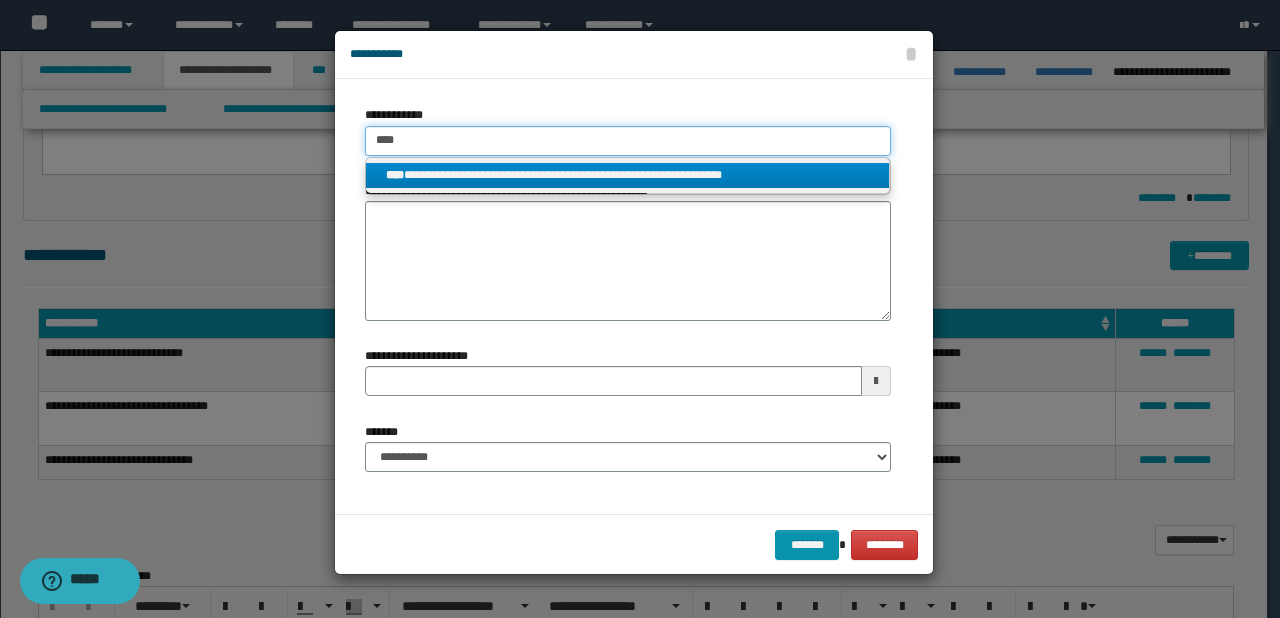 type 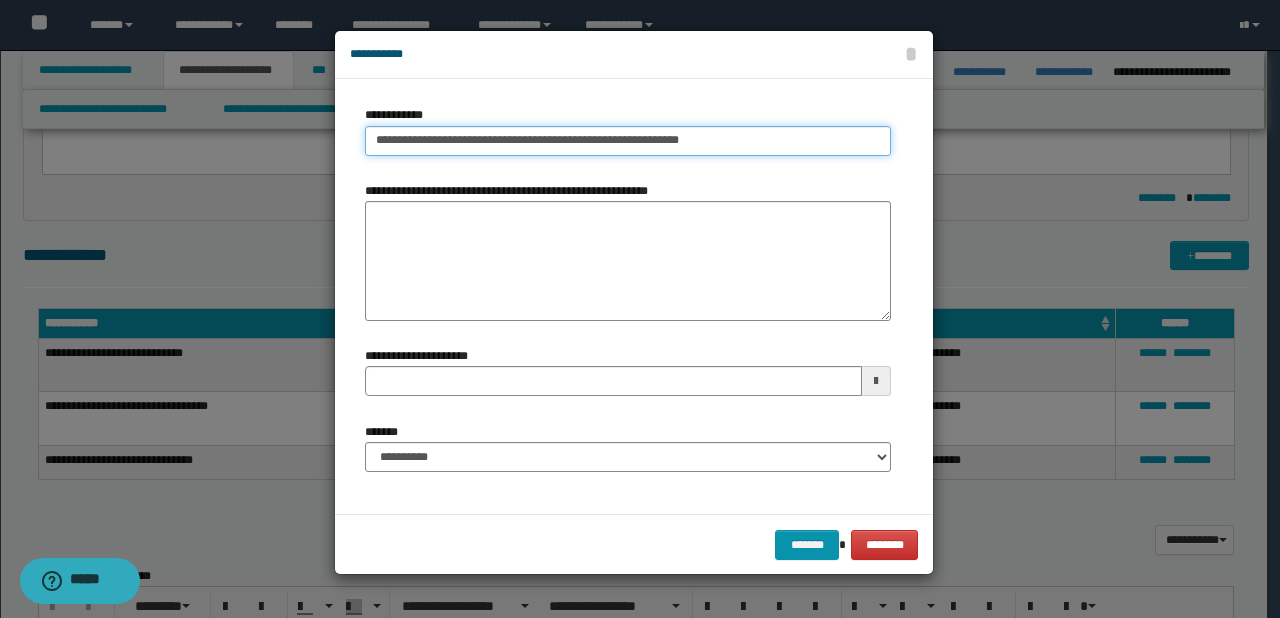 type on "**********" 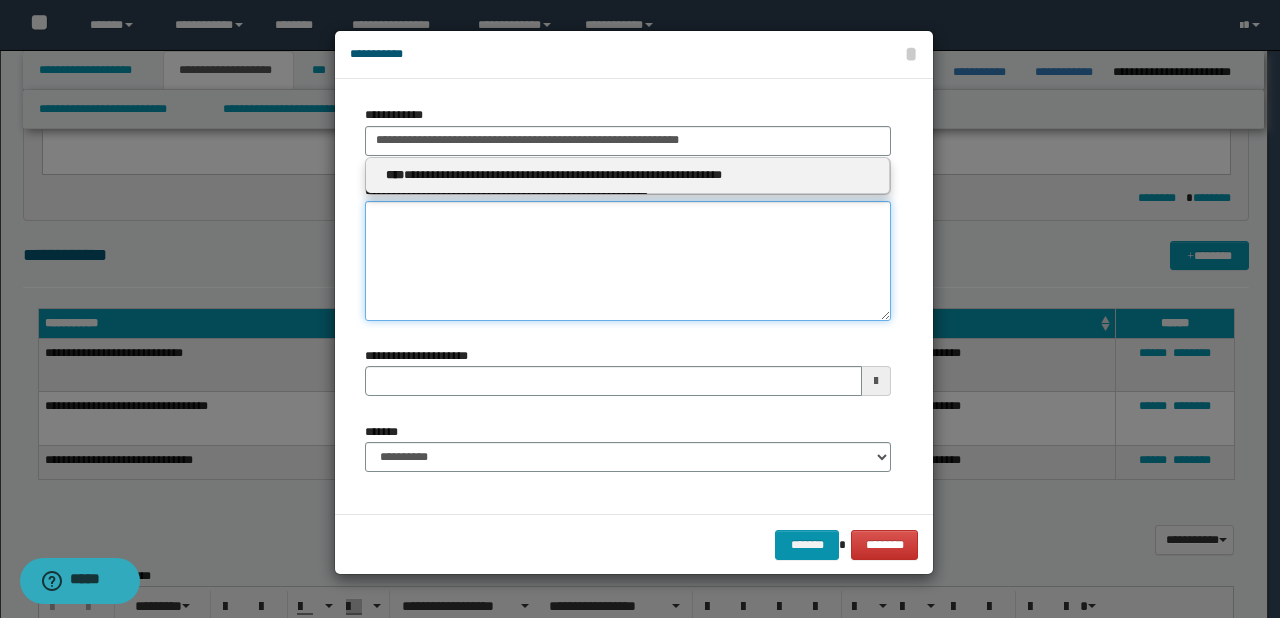 type 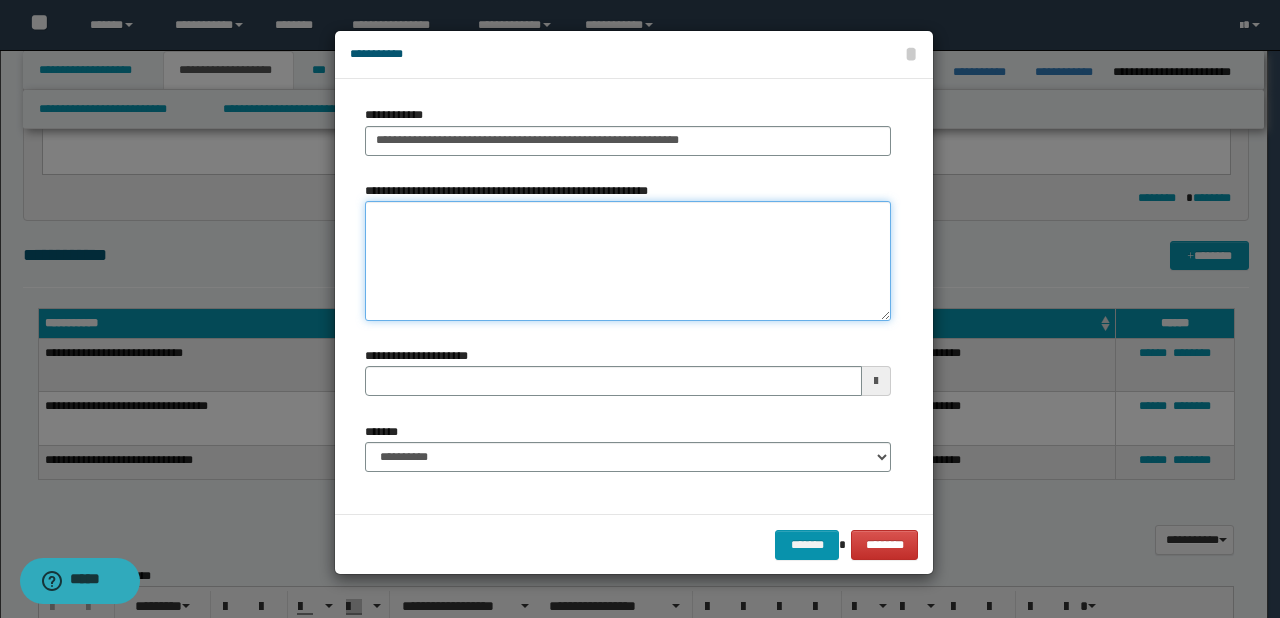 click on "**********" at bounding box center [628, 261] 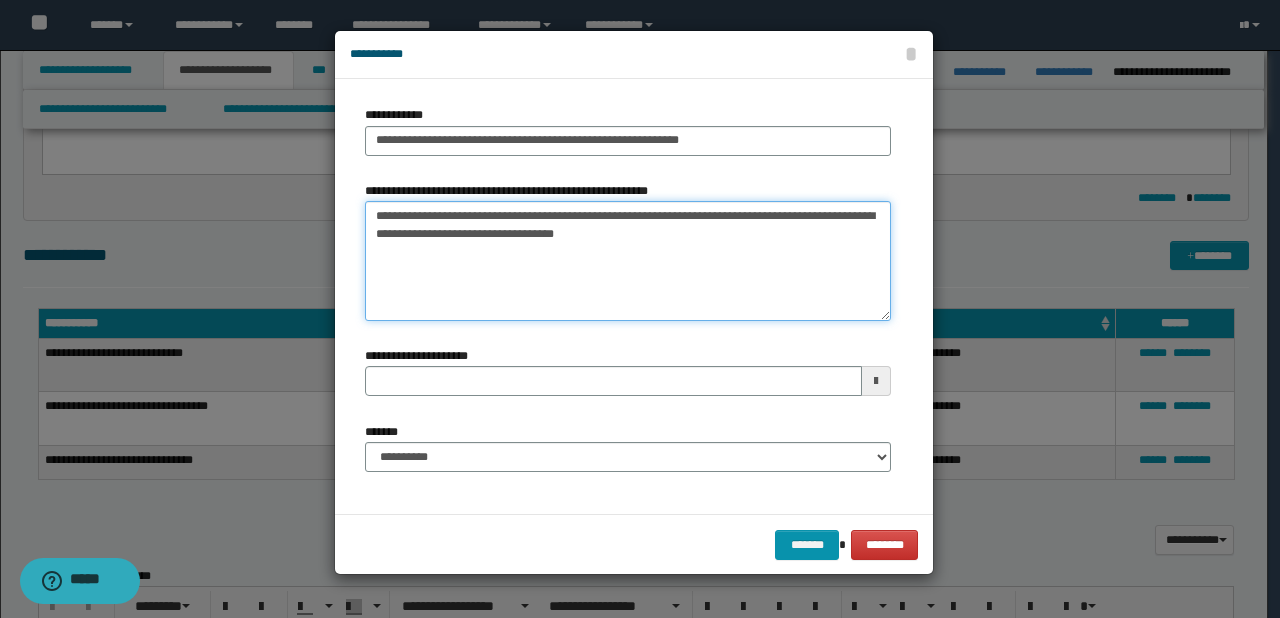 click on "**********" at bounding box center [628, 261] 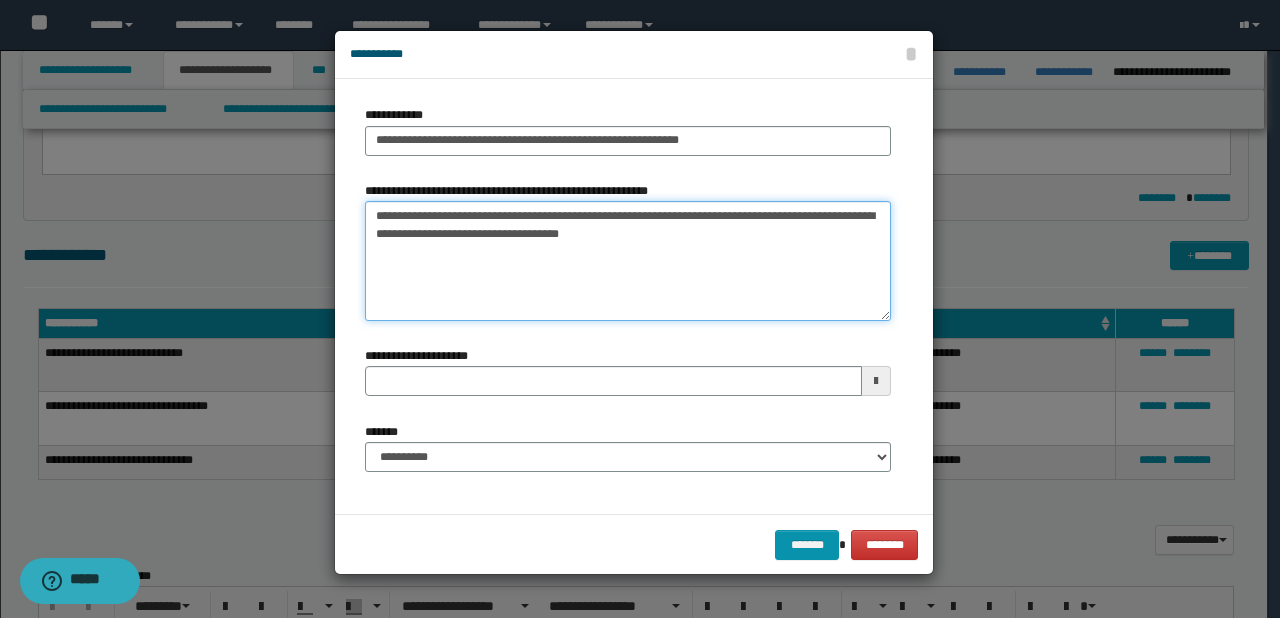 type 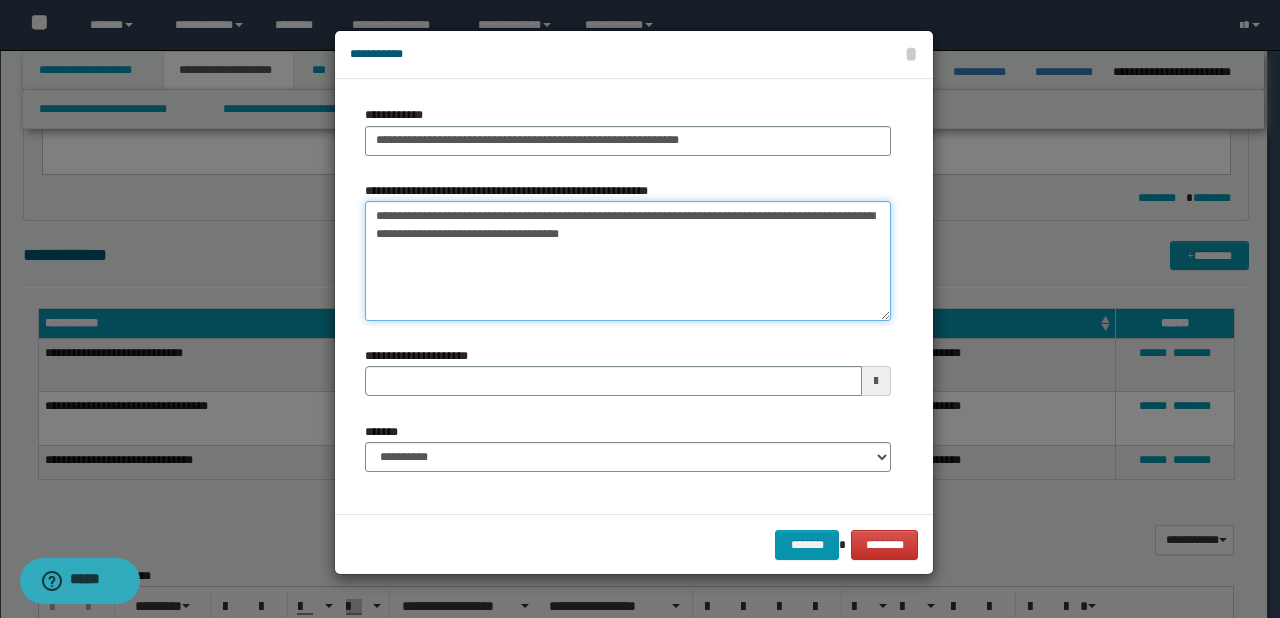type on "**********" 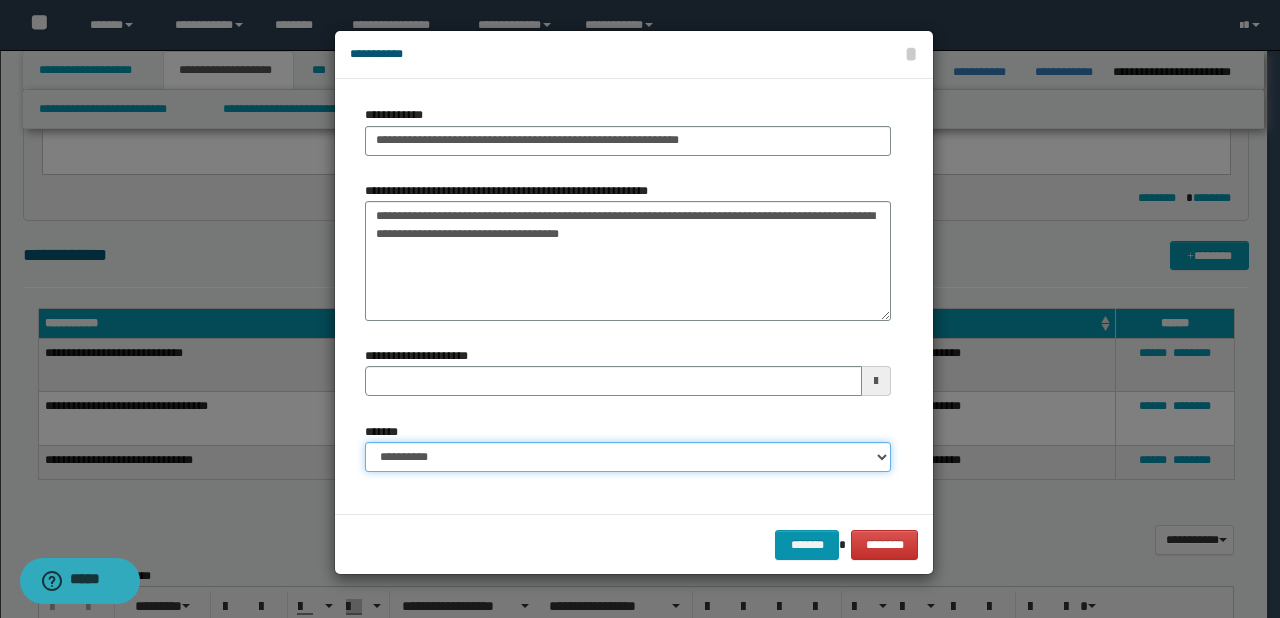click on "**********" at bounding box center (628, 457) 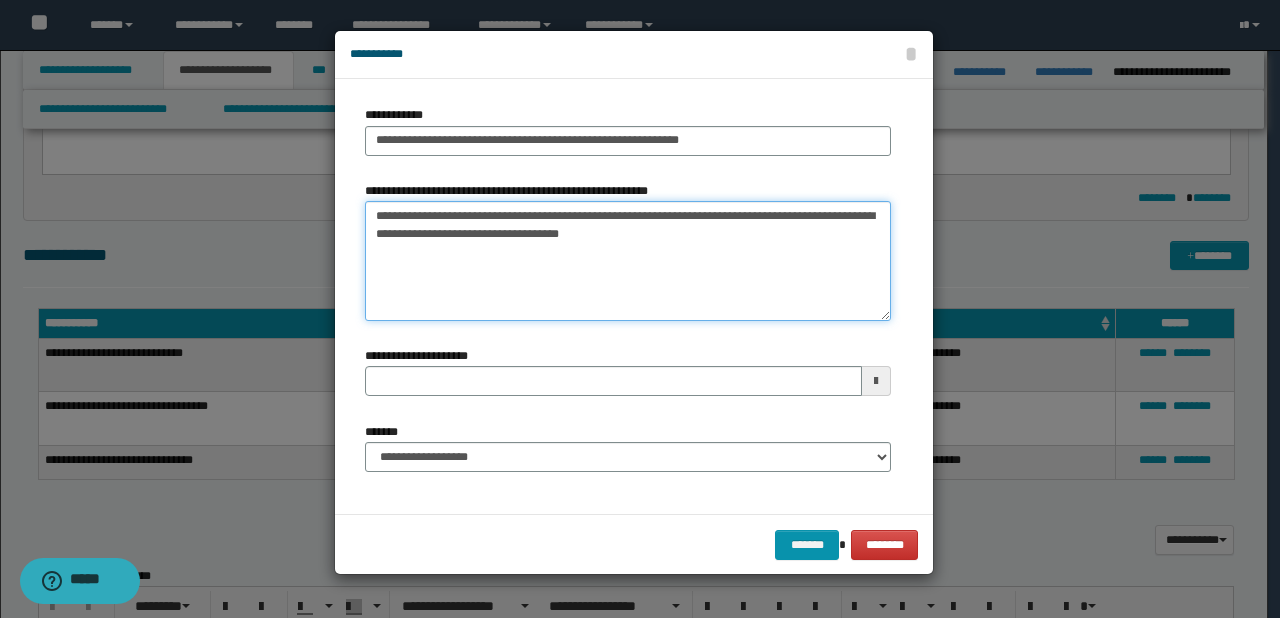 click on "**********" at bounding box center (628, 261) 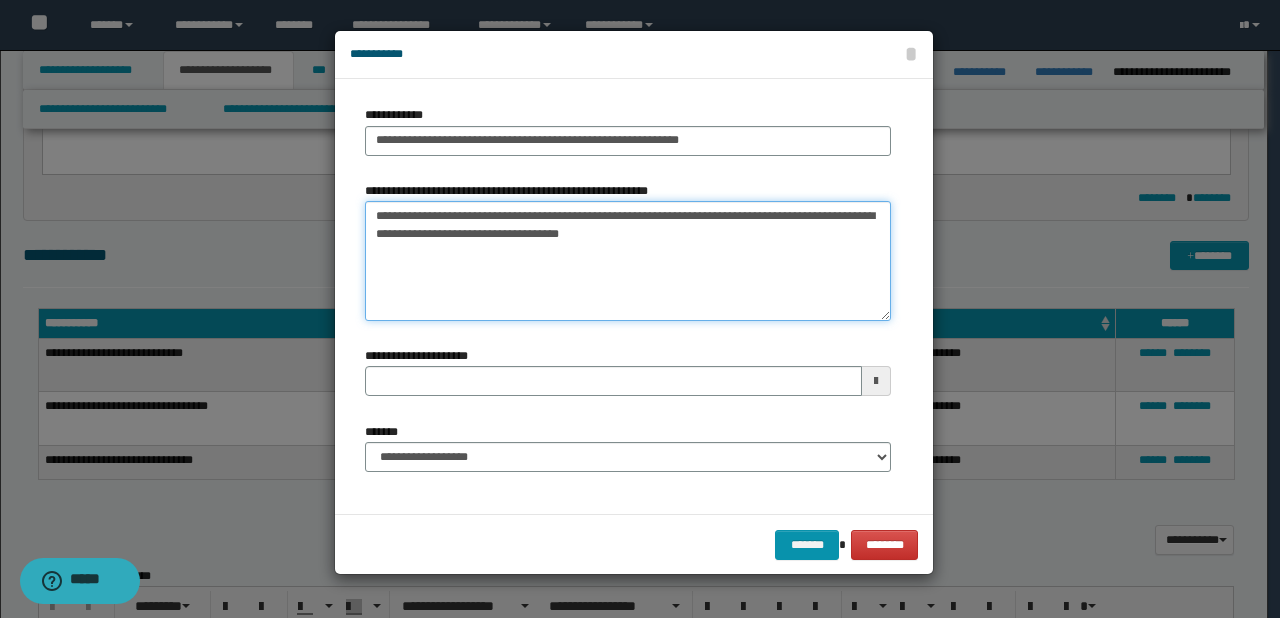 type 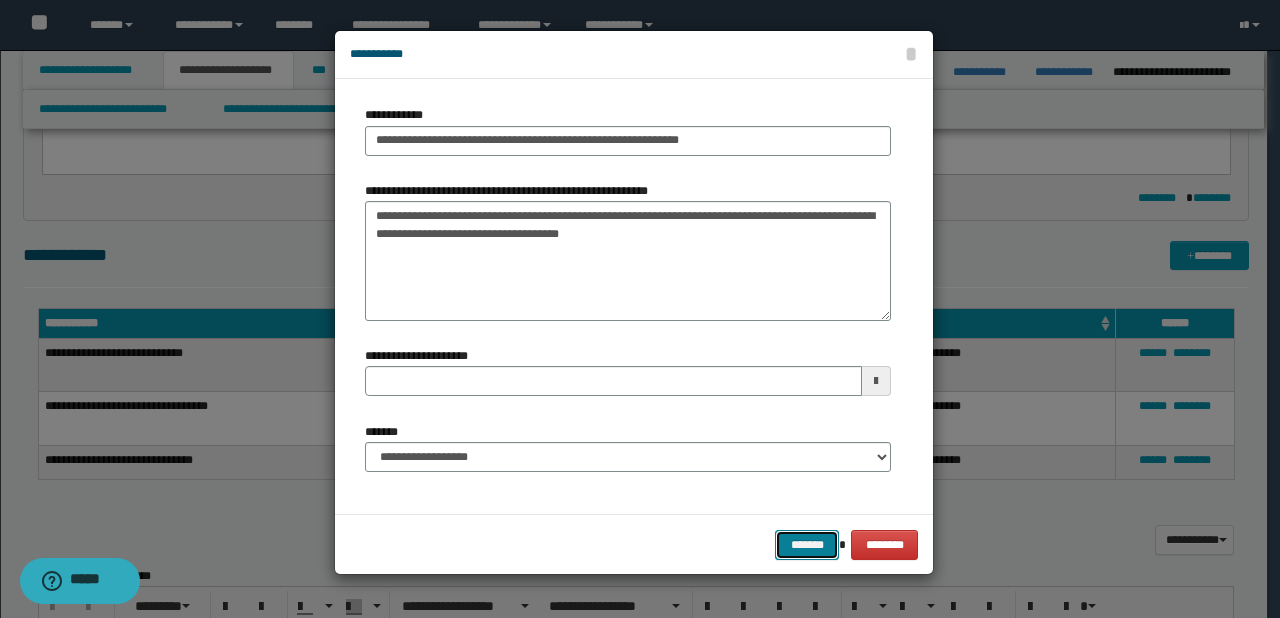click on "*******" at bounding box center [807, 545] 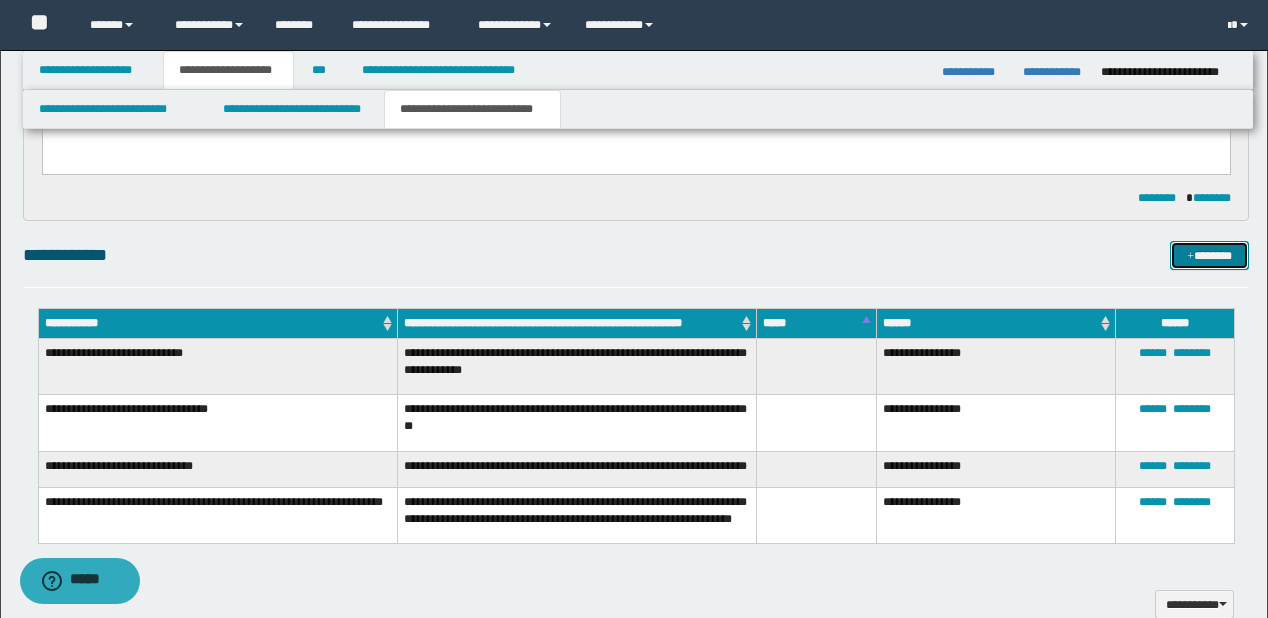 scroll, scrollTop: 1072, scrollLeft: 0, axis: vertical 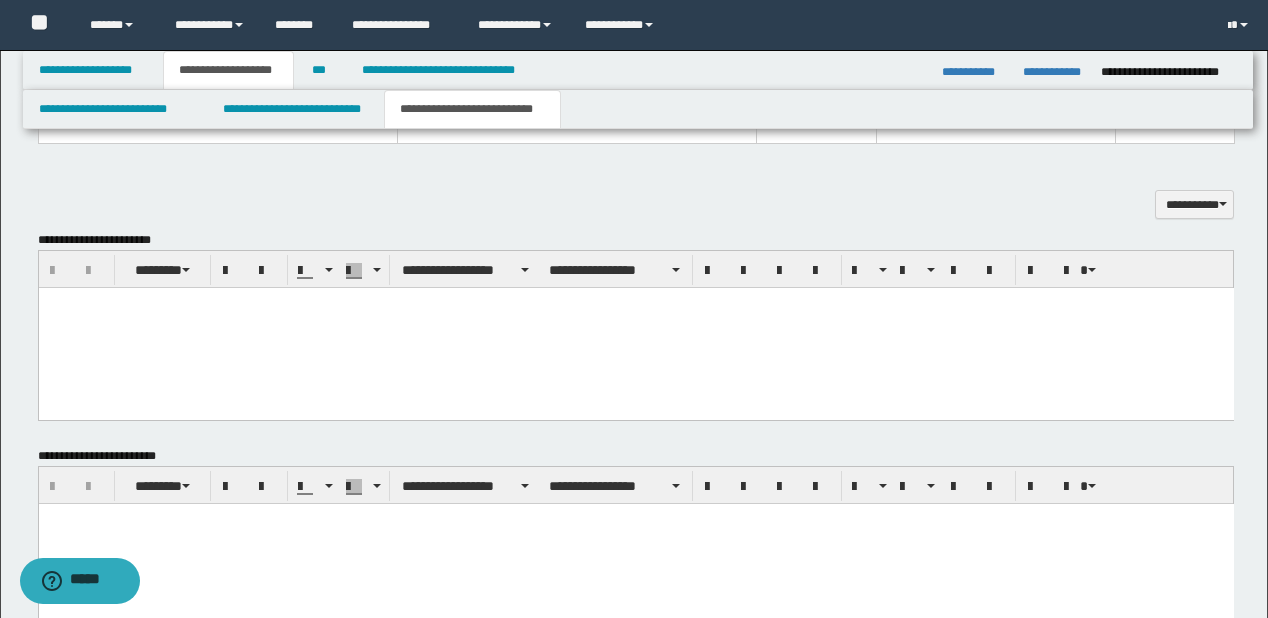 click at bounding box center (635, 328) 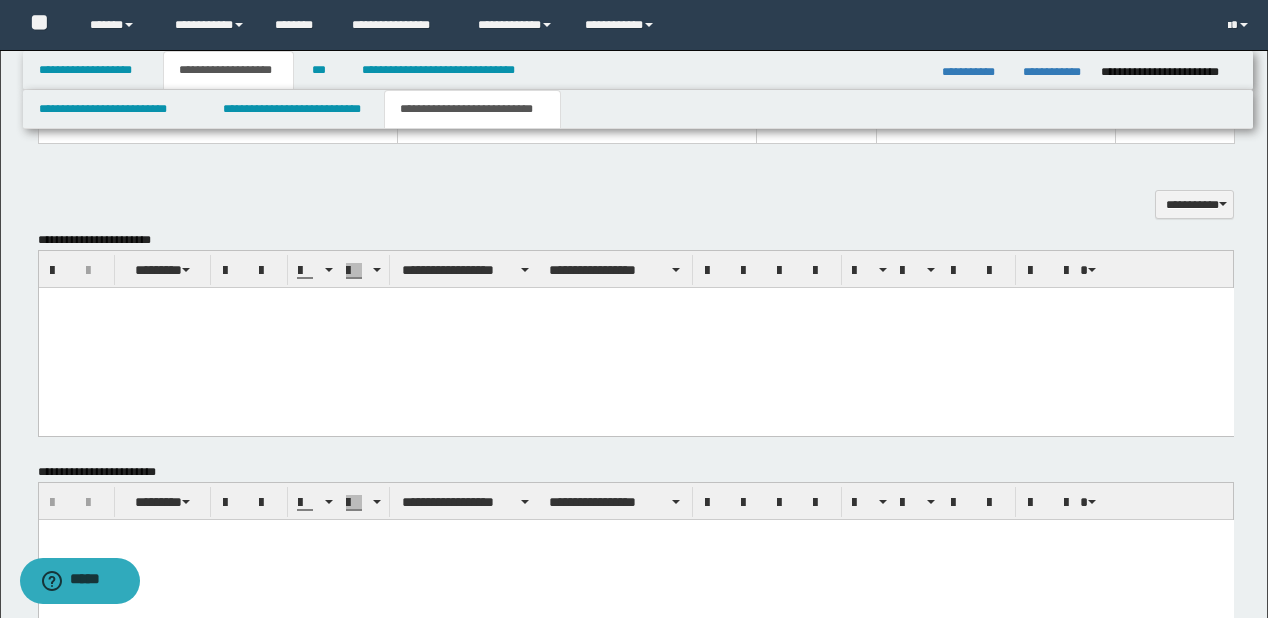 paste 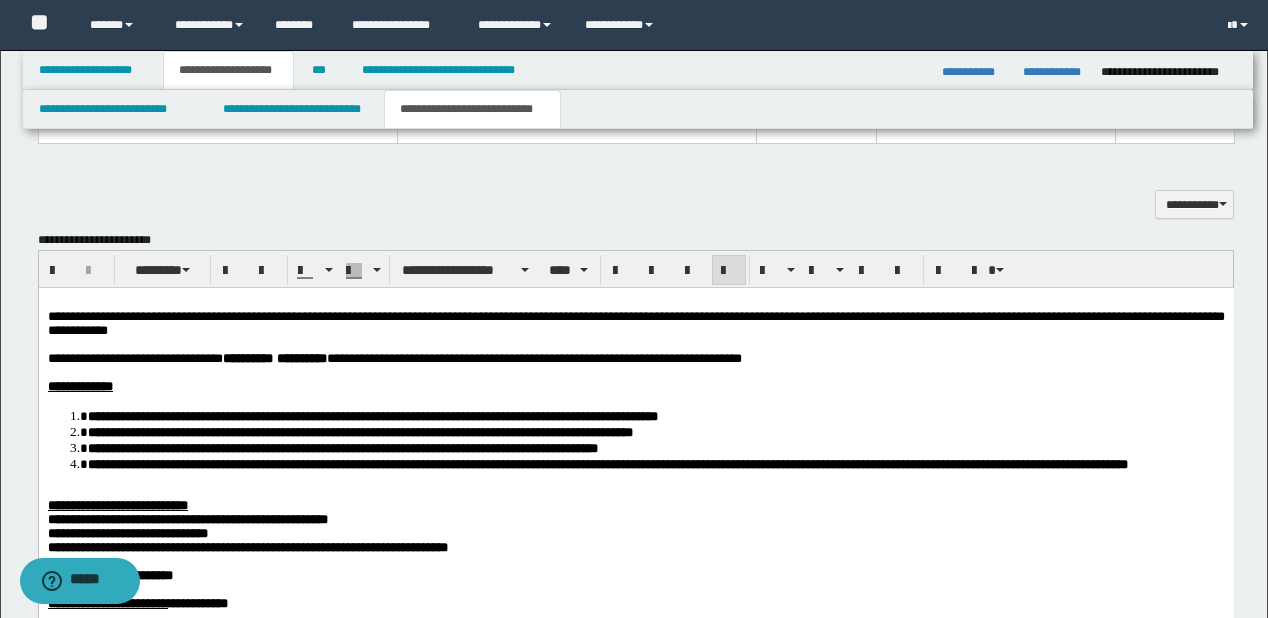 scroll, scrollTop: 1232, scrollLeft: 0, axis: vertical 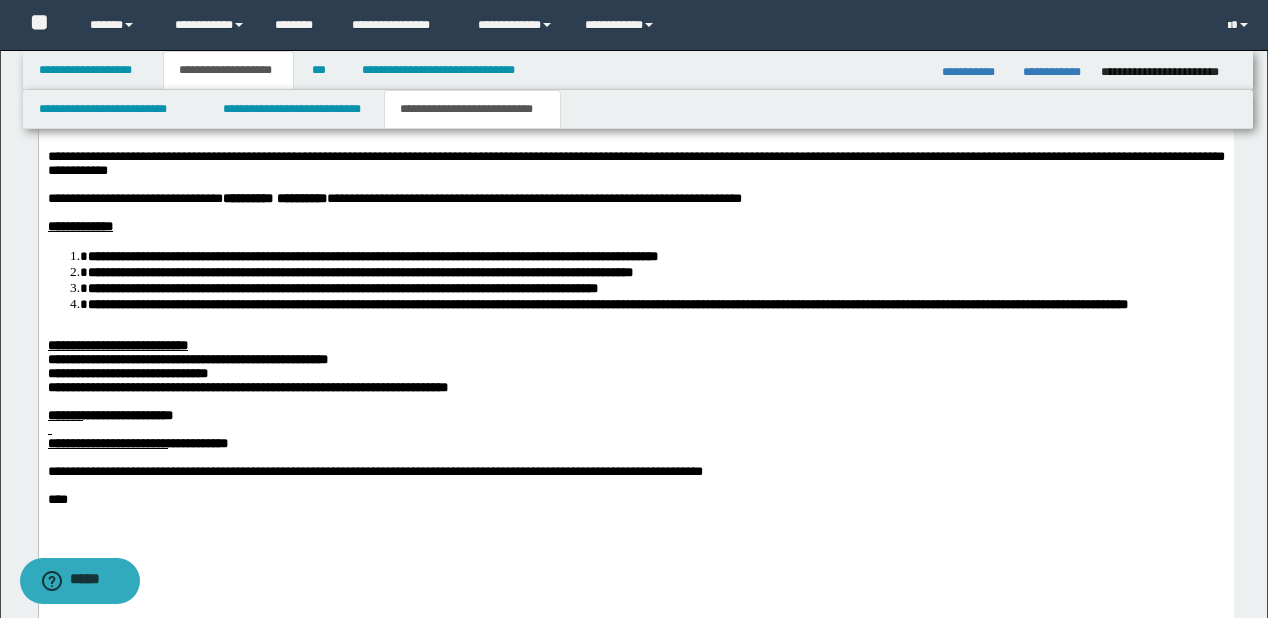 click on "**********" at bounding box center [655, 304] 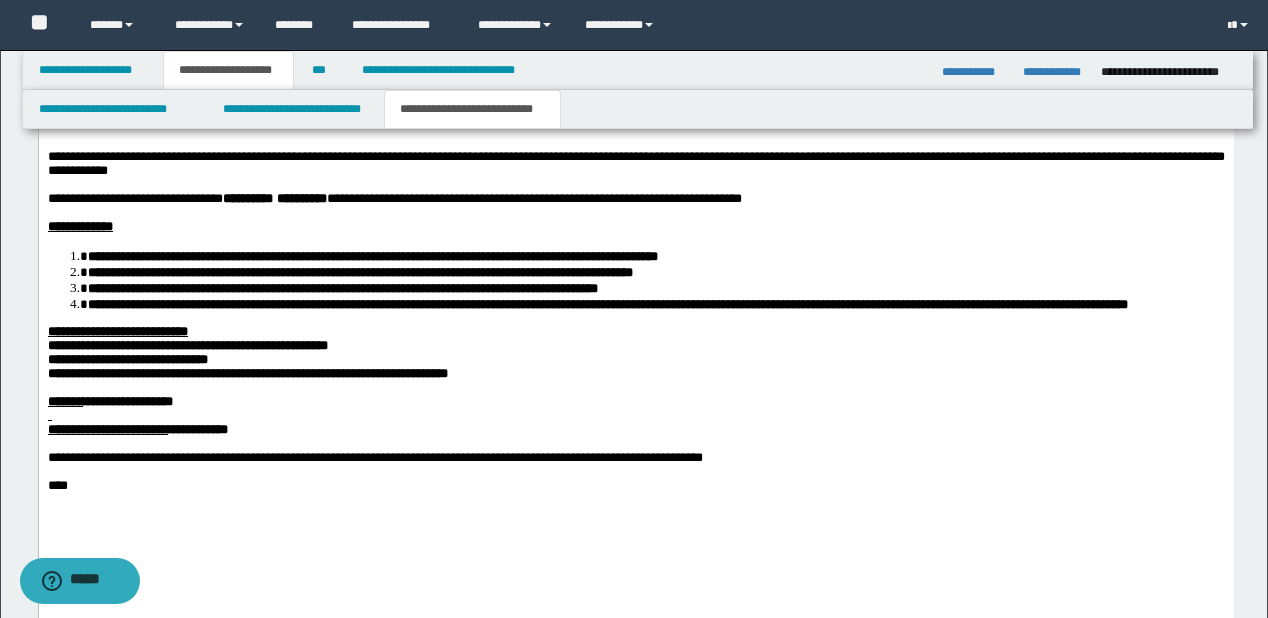 click on "**********" at bounding box center (187, 345) 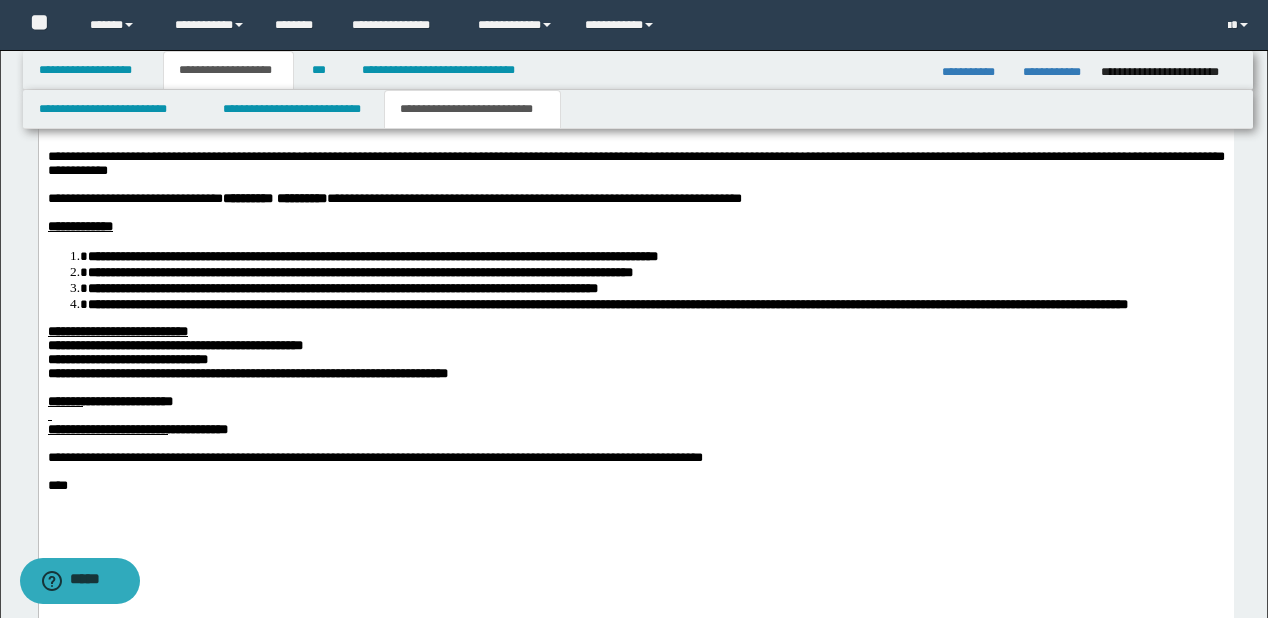 click on "**********" at bounding box center (247, 373) 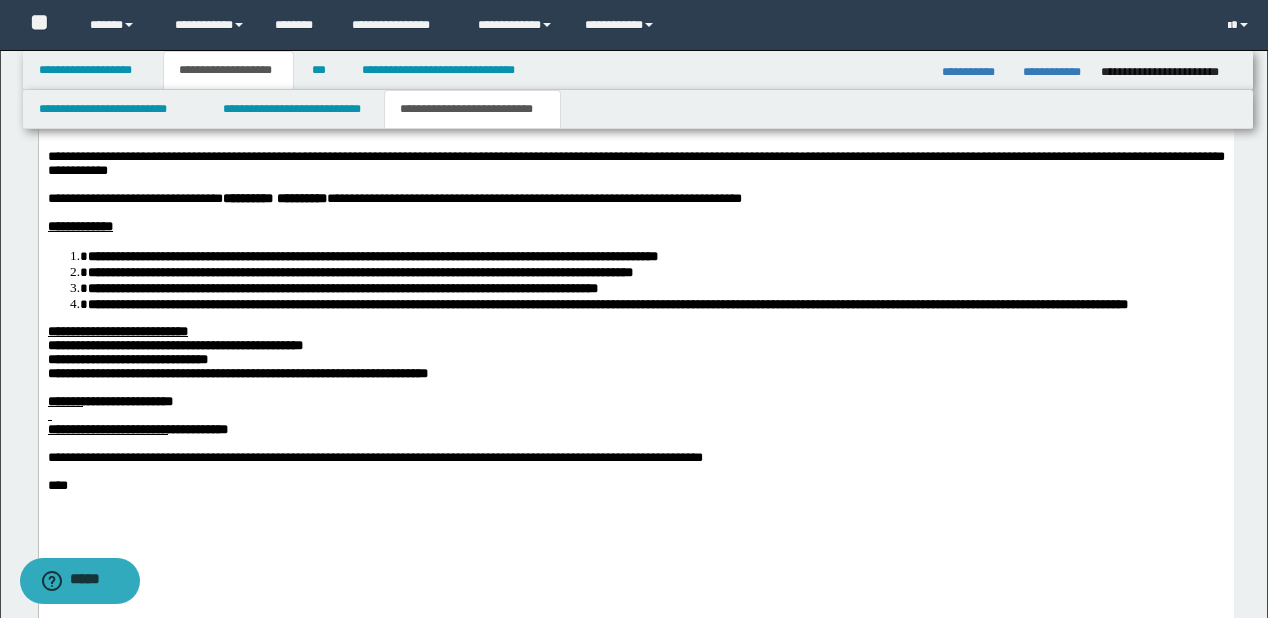 click on "**********" at bounding box center [174, 345] 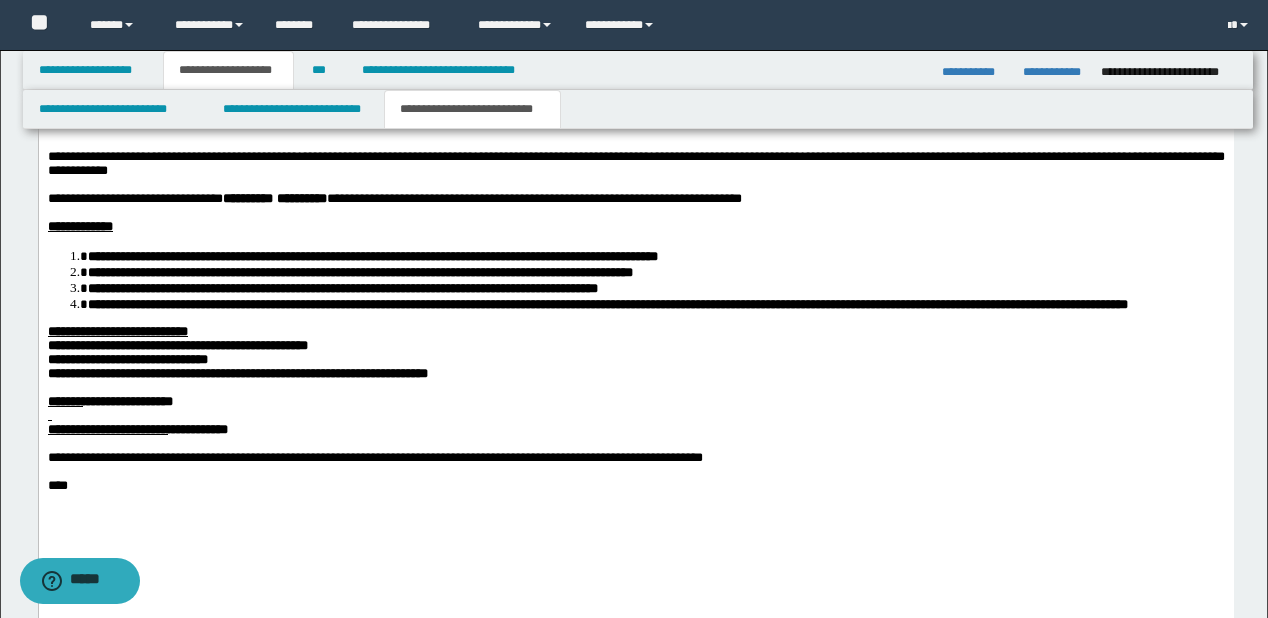 scroll, scrollTop: 1392, scrollLeft: 0, axis: vertical 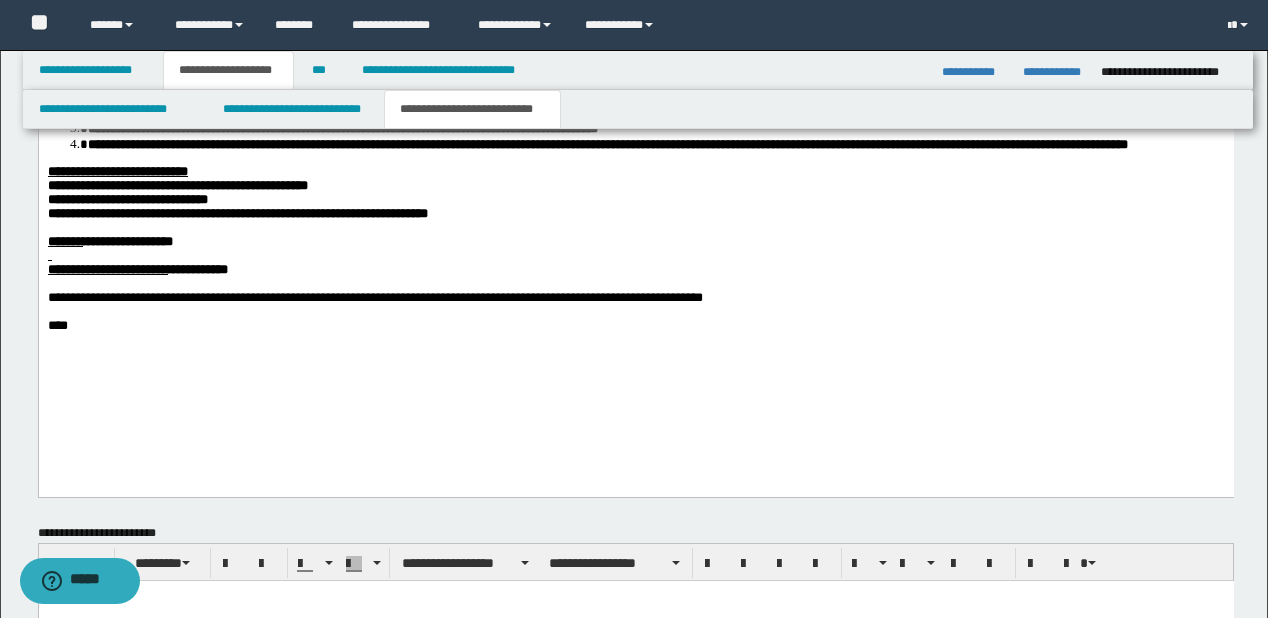 click at bounding box center (635, 257) 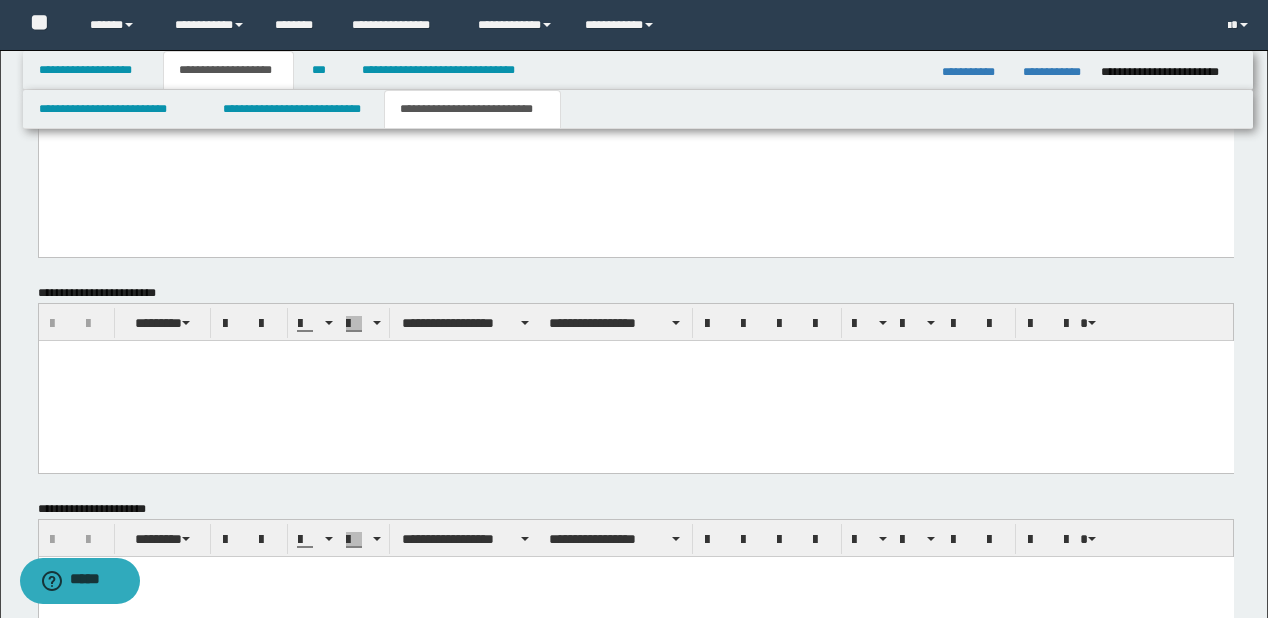 scroll, scrollTop: 1712, scrollLeft: 0, axis: vertical 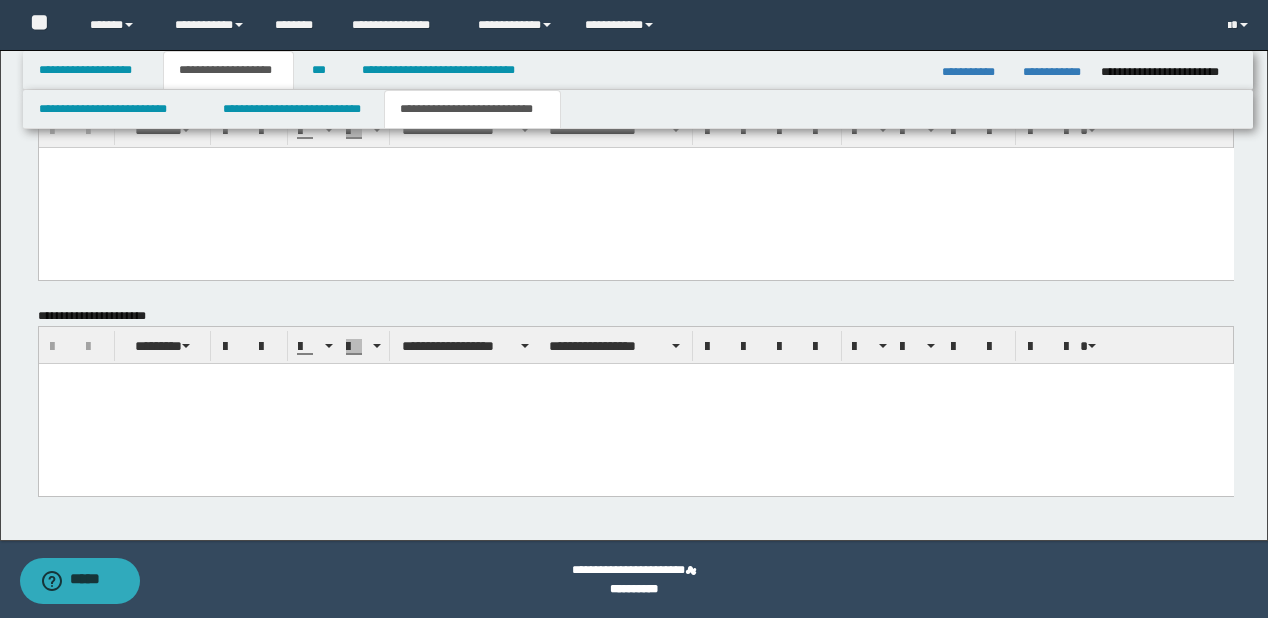 click at bounding box center (635, 403) 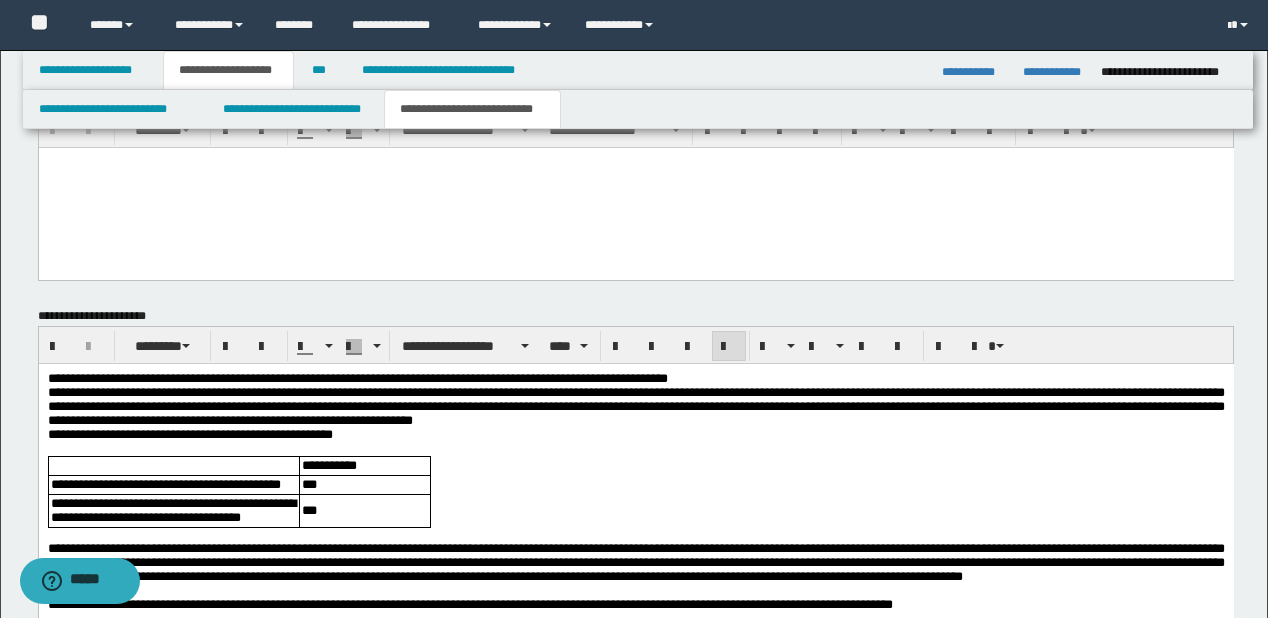 click on "**********" at bounding box center (635, 378) 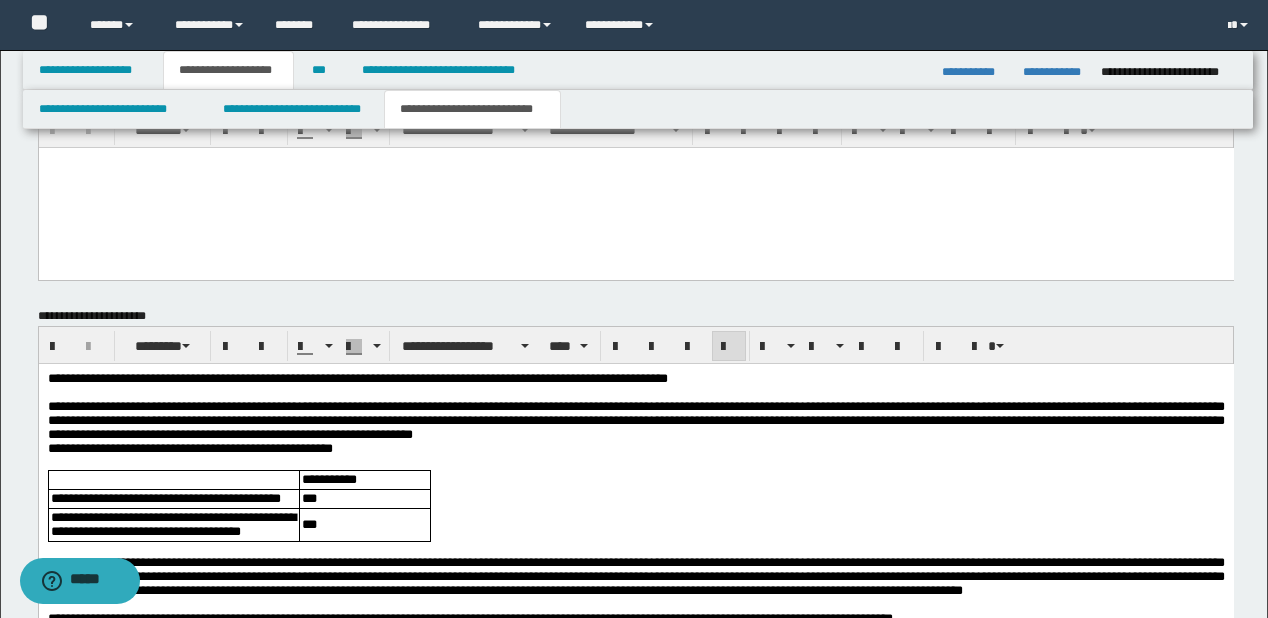 click on "**********" at bounding box center [357, 377] 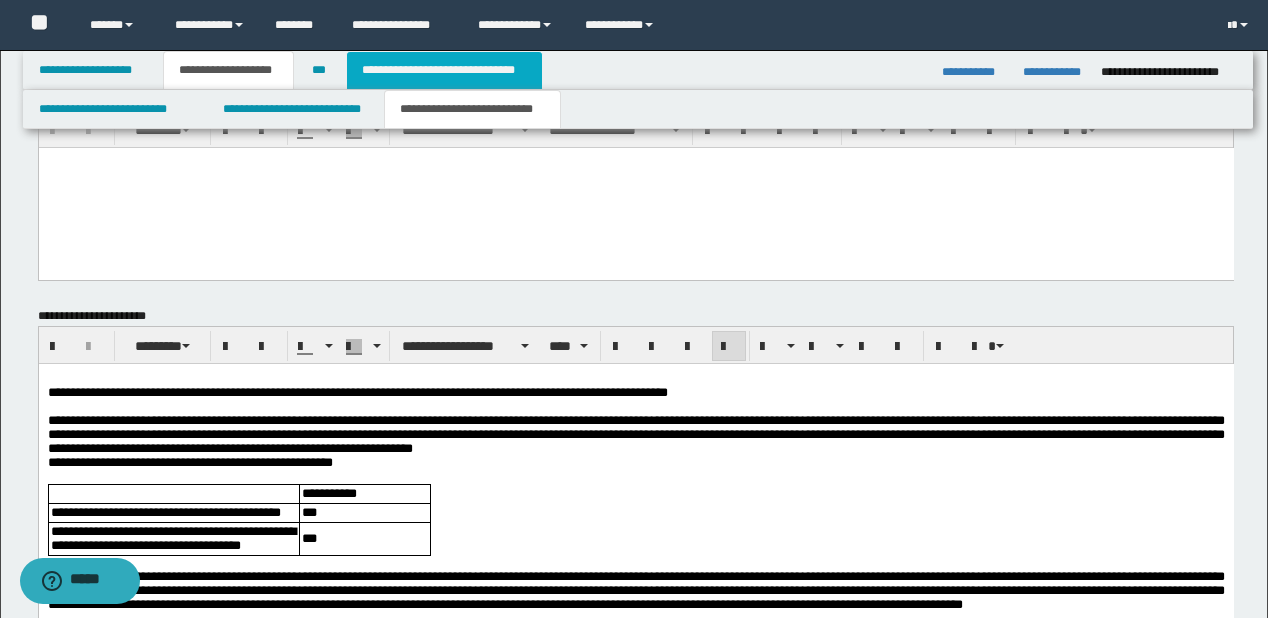 click on "**********" at bounding box center [444, 70] 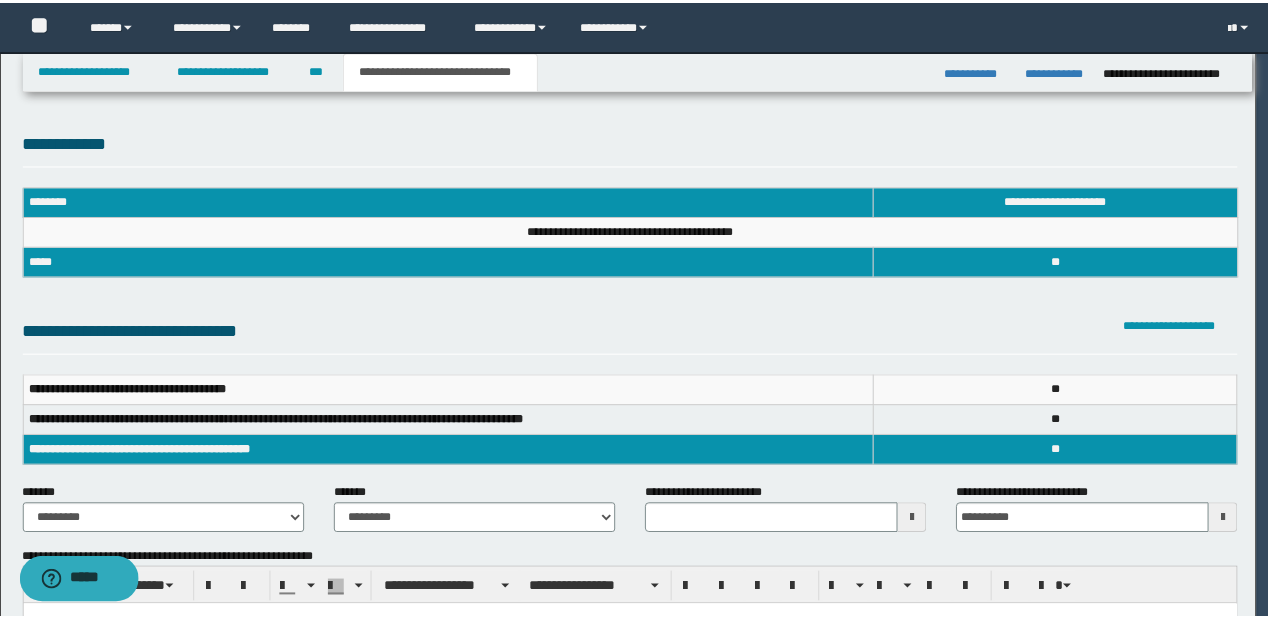 scroll, scrollTop: 0, scrollLeft: 0, axis: both 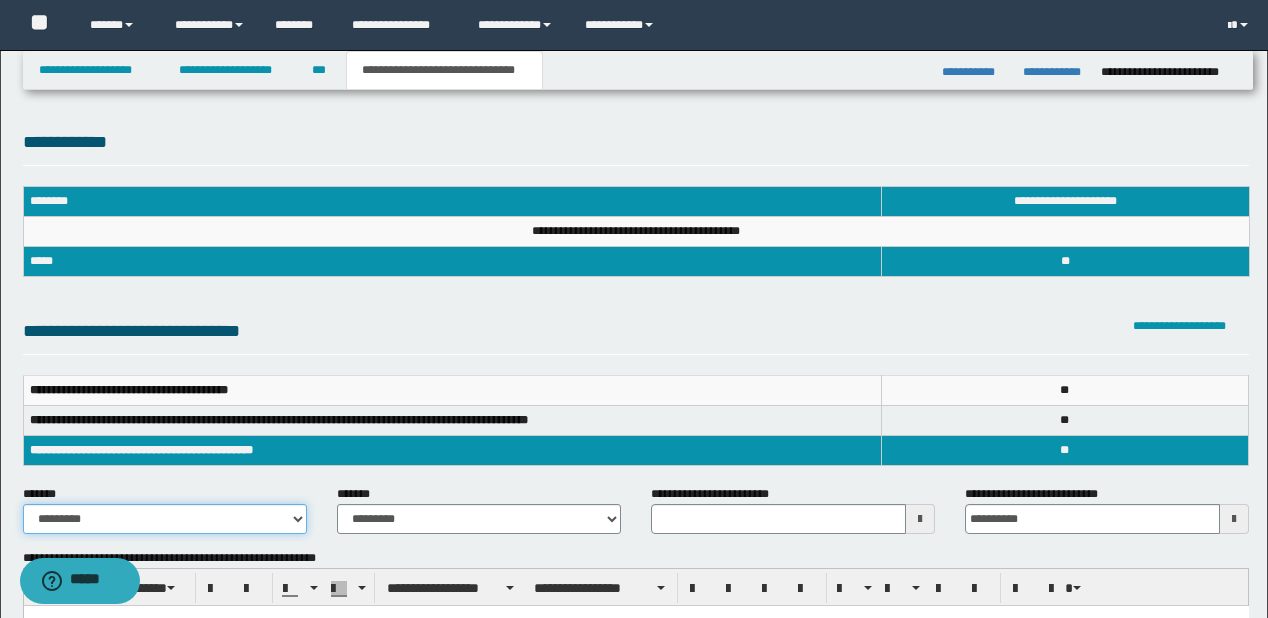click on "**********" at bounding box center (165, 519) 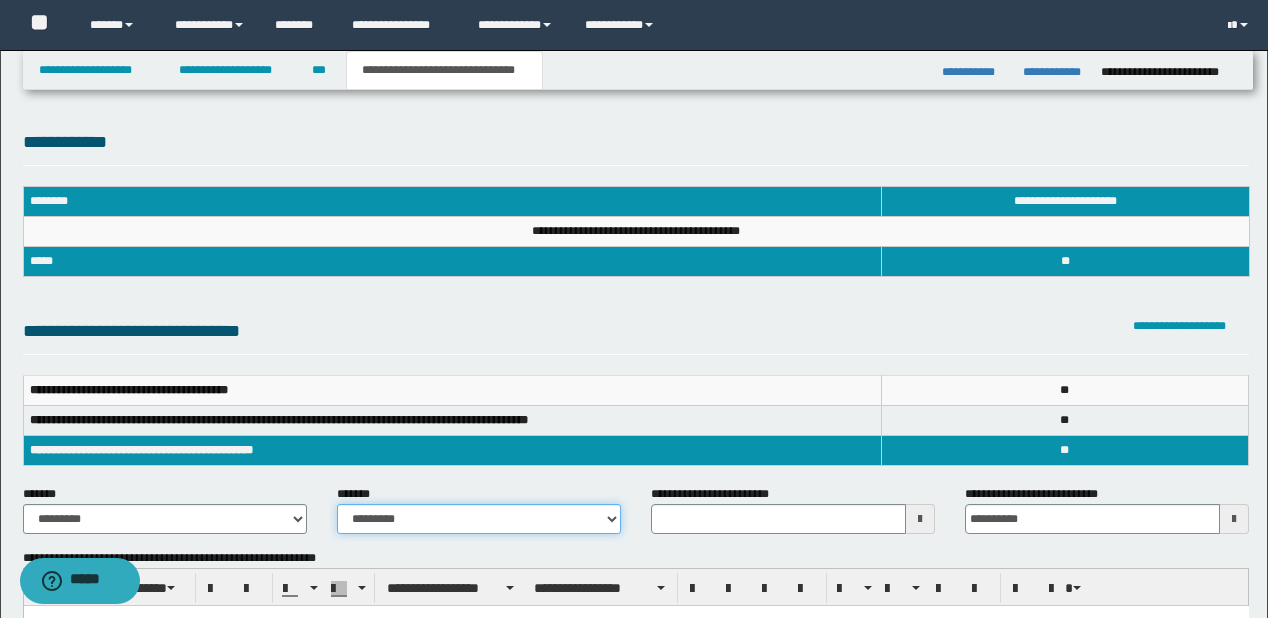 click on "**********" at bounding box center (479, 519) 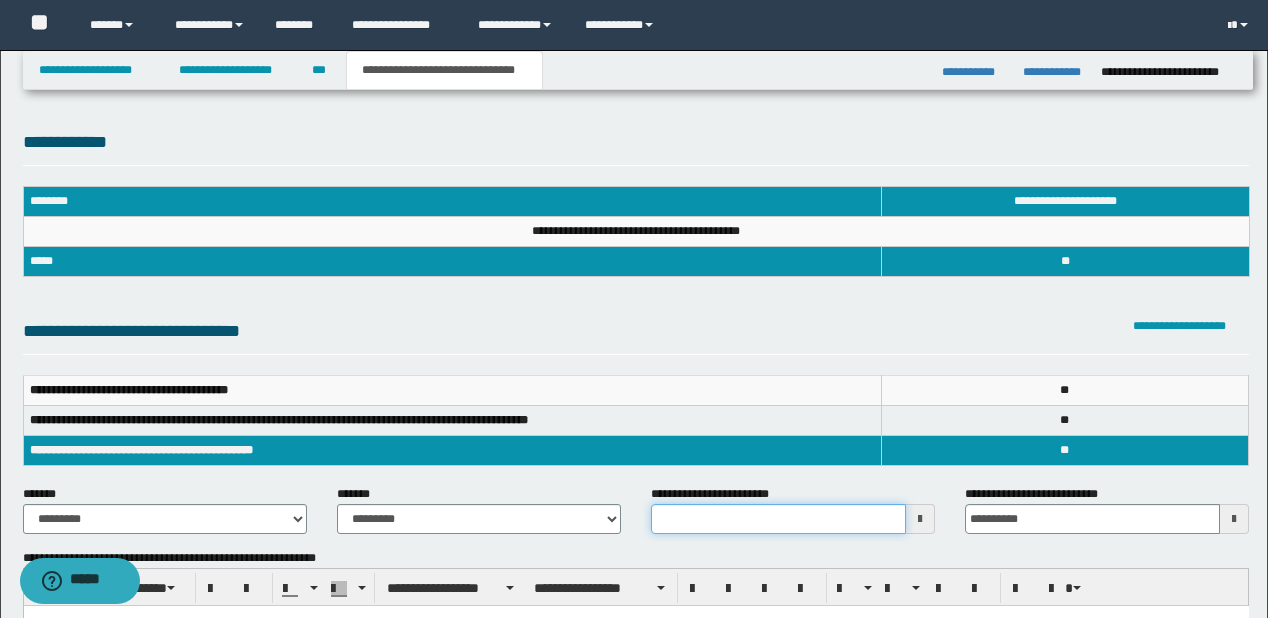 click on "**********" at bounding box center [778, 519] 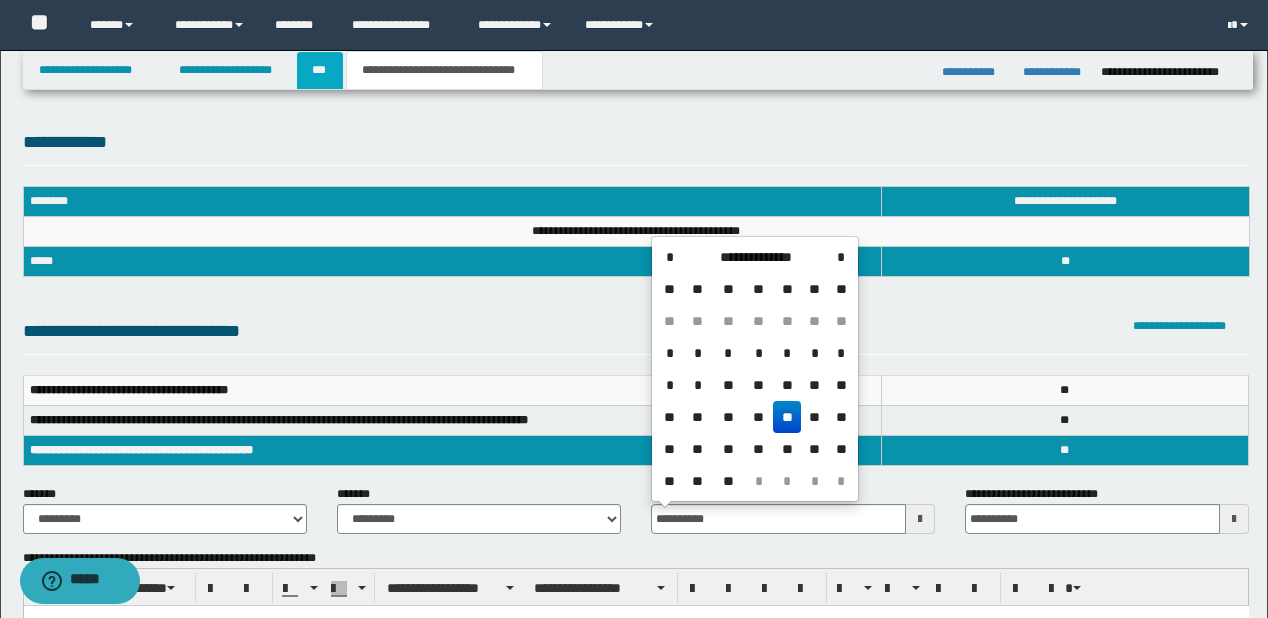 type on "**********" 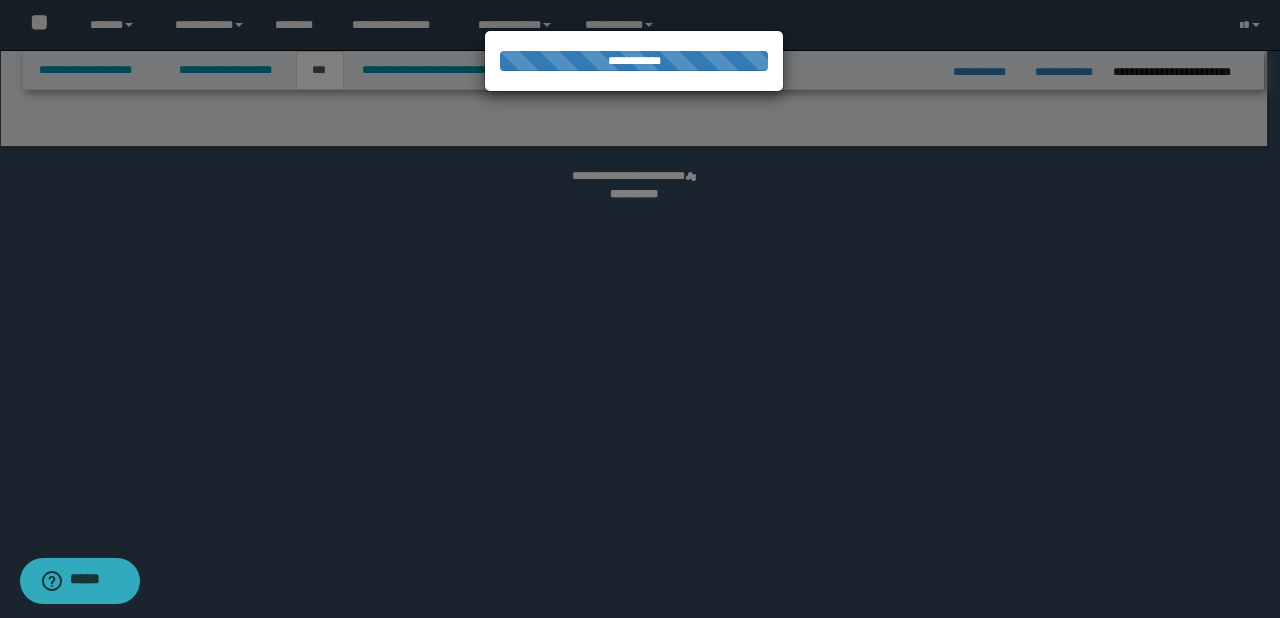select on "***" 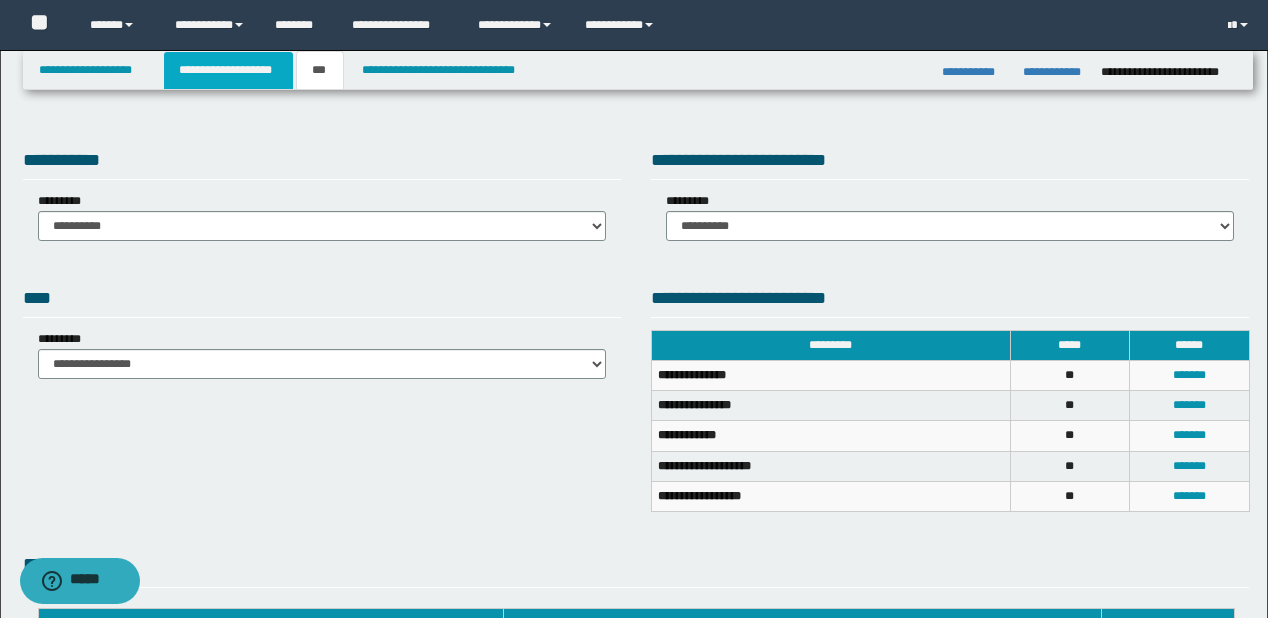click on "**********" at bounding box center [228, 70] 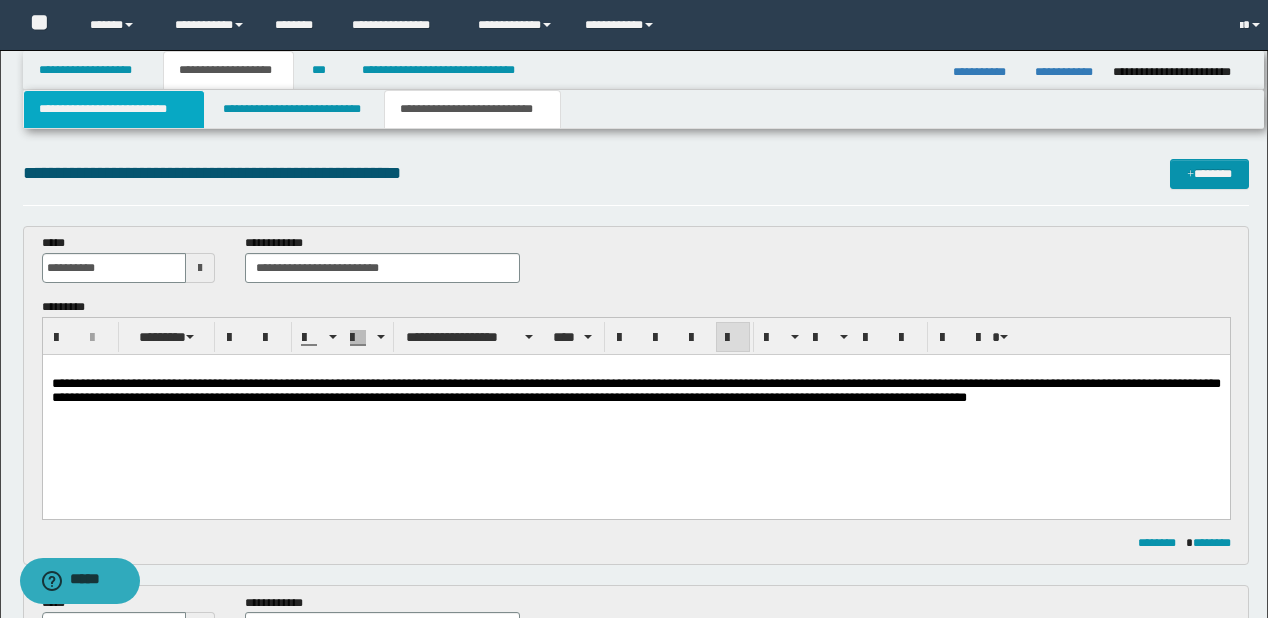 click on "**********" at bounding box center (114, 109) 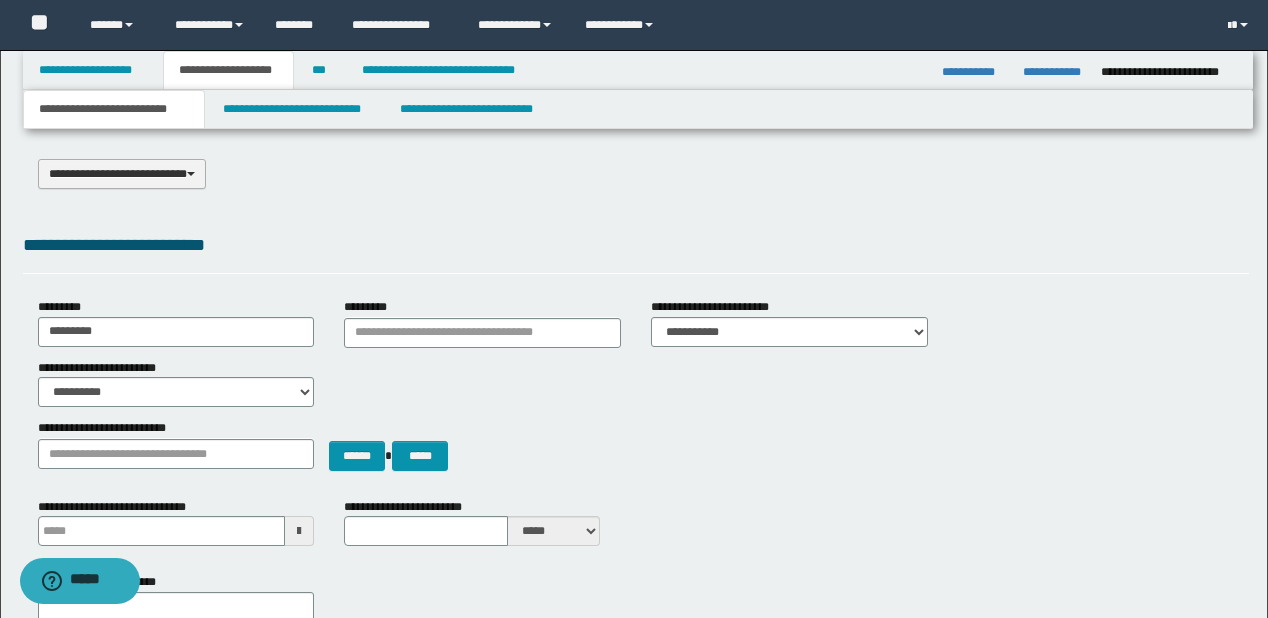 click on "**********" at bounding box center (122, 174) 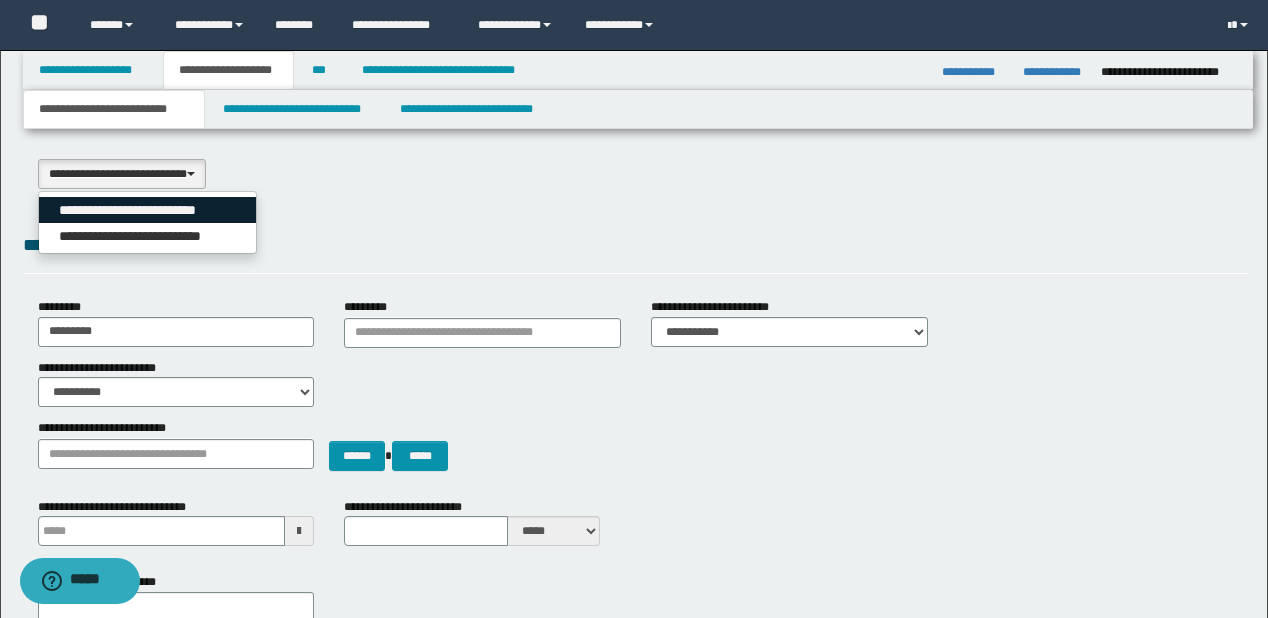 click on "**********" at bounding box center [148, 210] 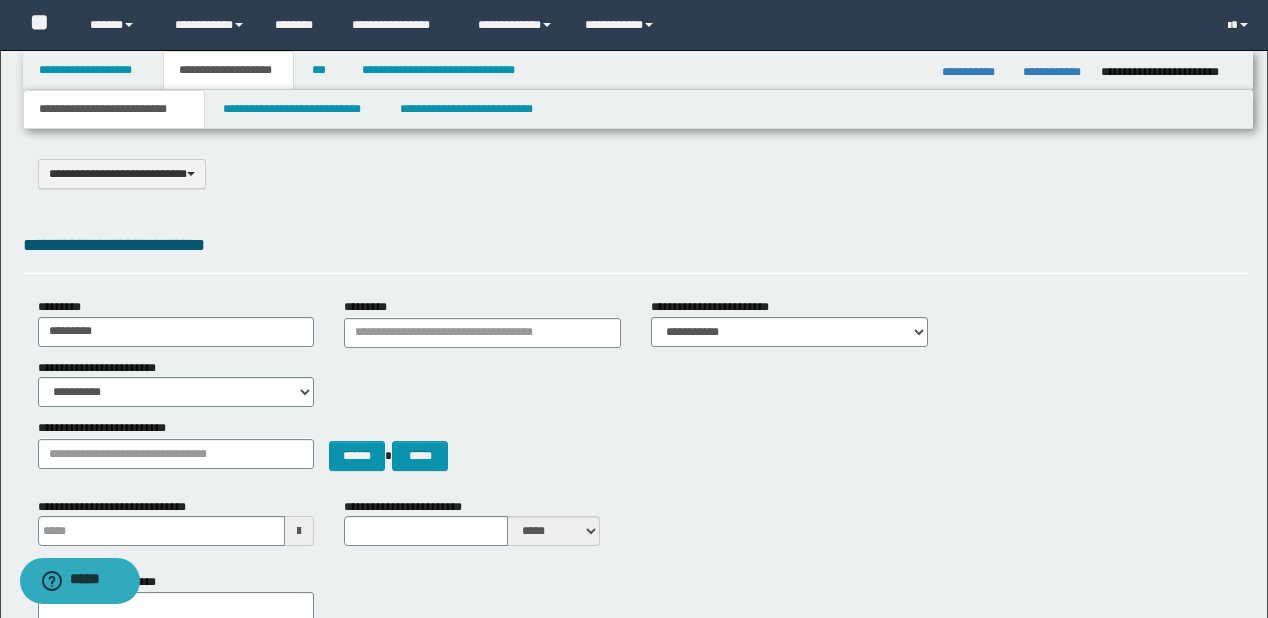 type 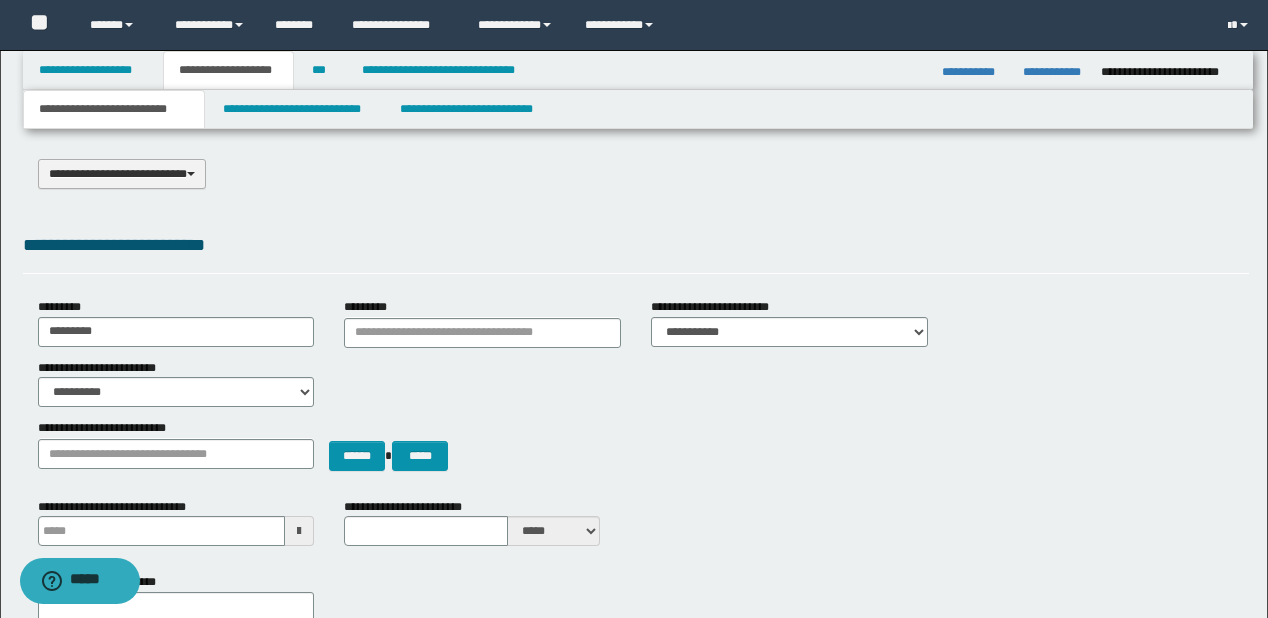 click on "**********" at bounding box center [122, 174] 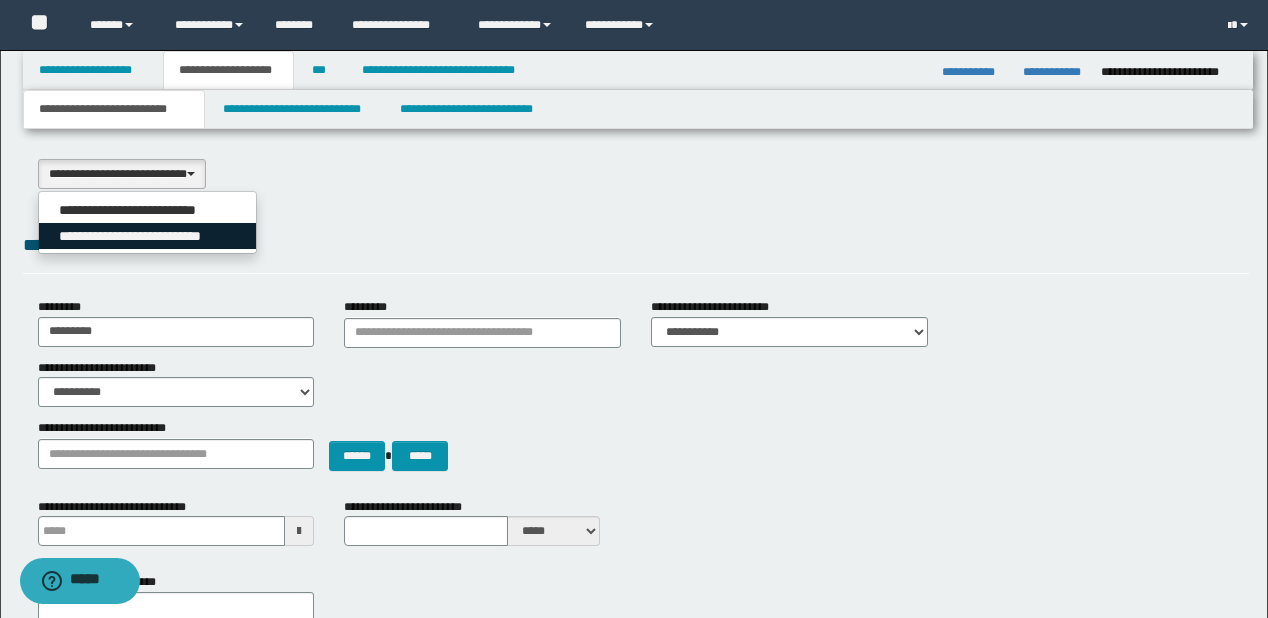 click on "**********" at bounding box center (148, 236) 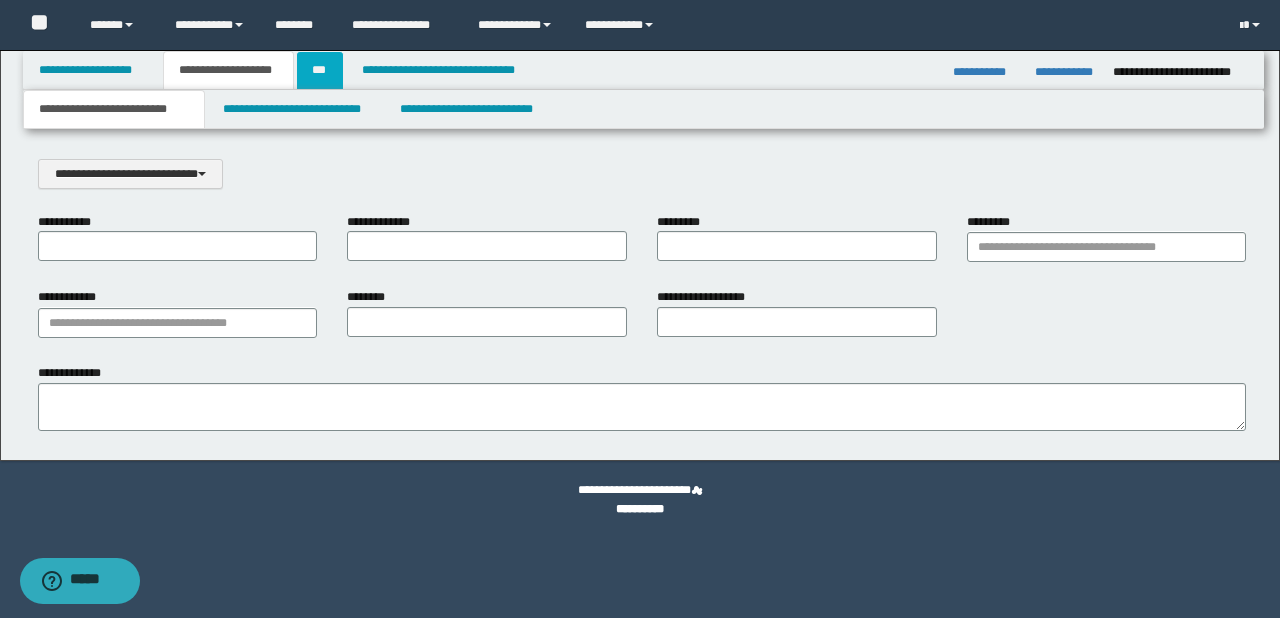 click on "***" at bounding box center (320, 70) 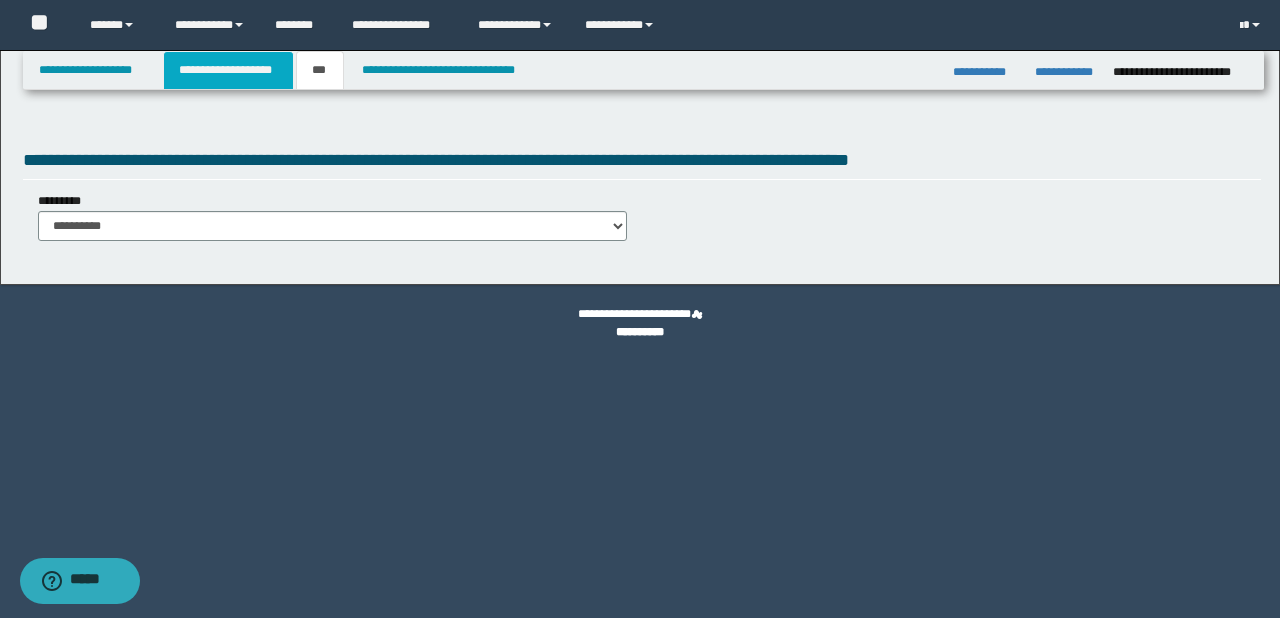 click on "**********" at bounding box center [228, 70] 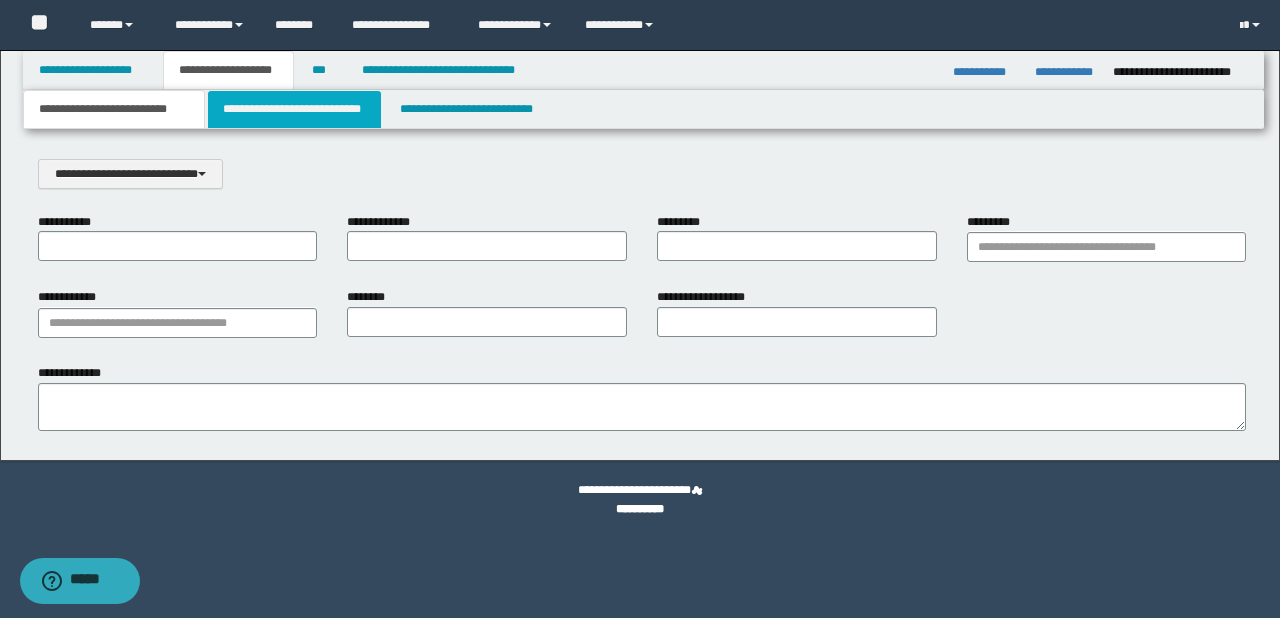 click on "**********" at bounding box center [294, 109] 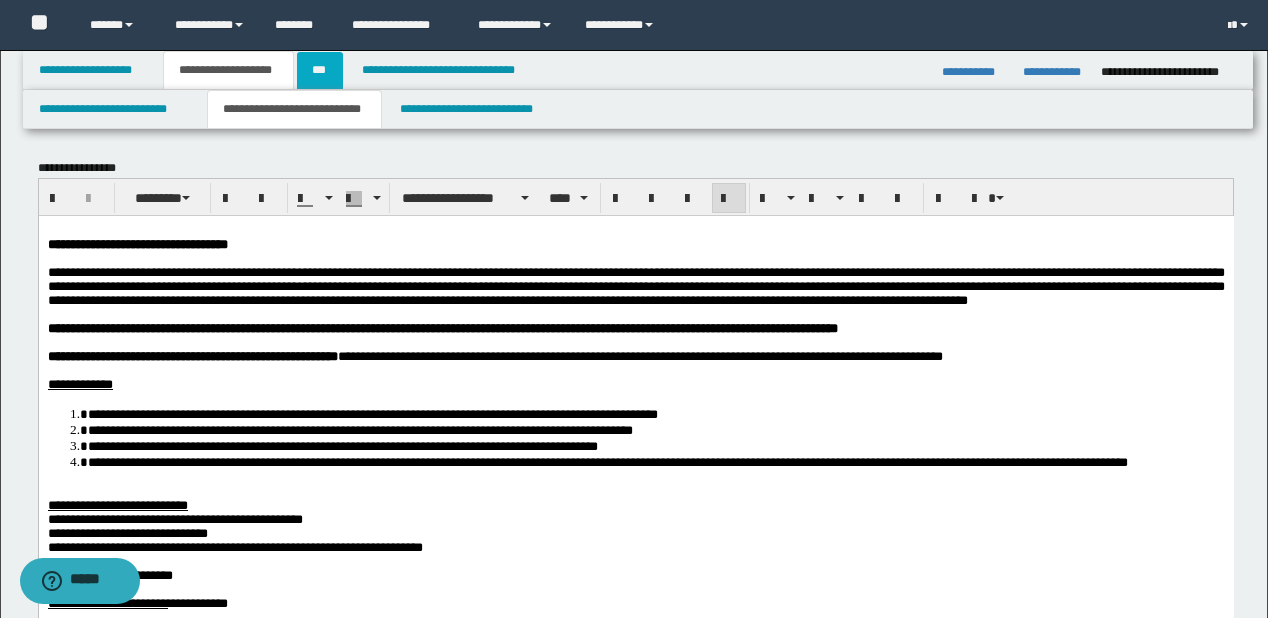 click on "***" at bounding box center (320, 70) 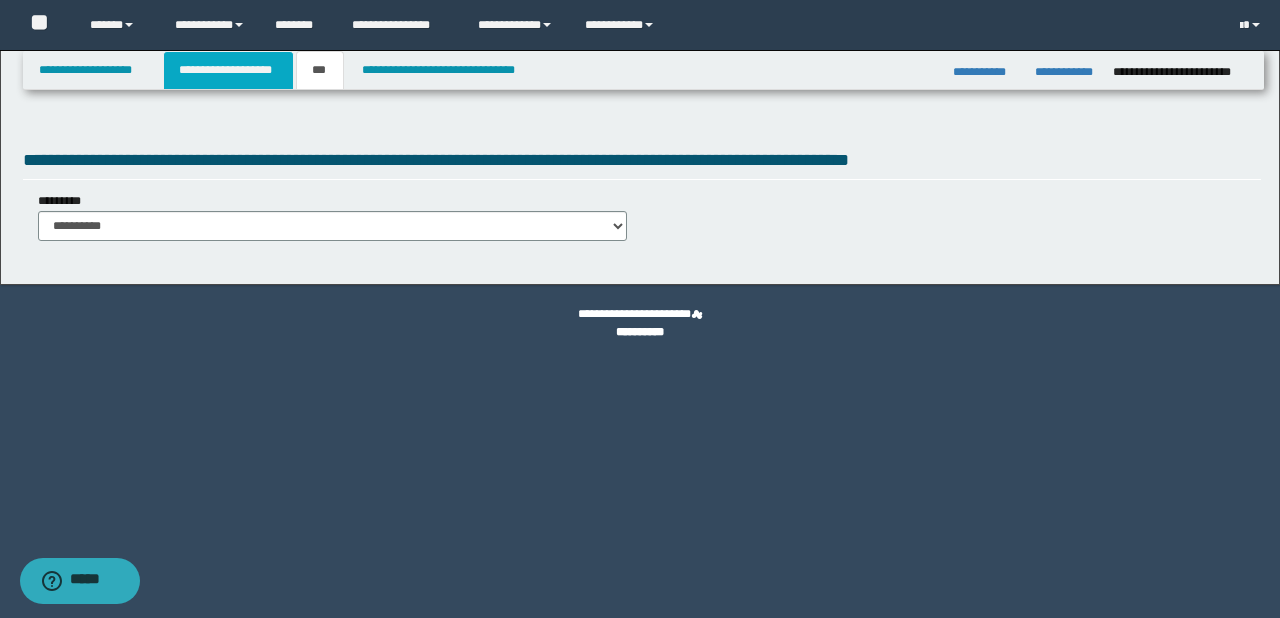 click on "**********" at bounding box center [228, 70] 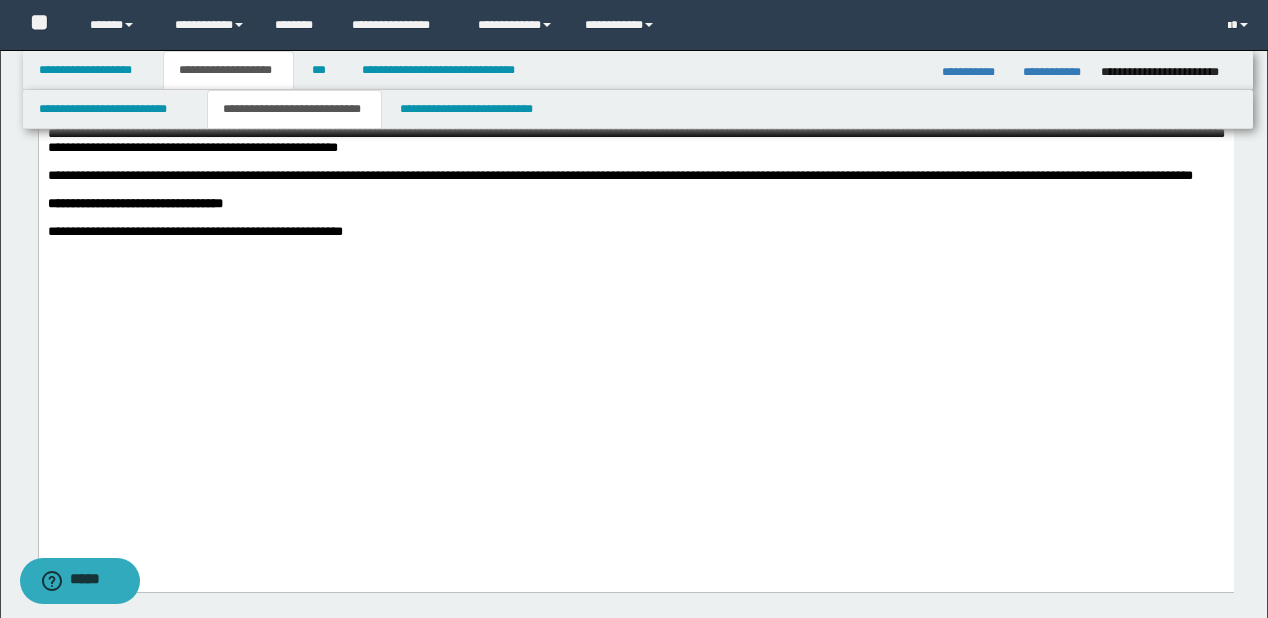 scroll, scrollTop: 1440, scrollLeft: 0, axis: vertical 